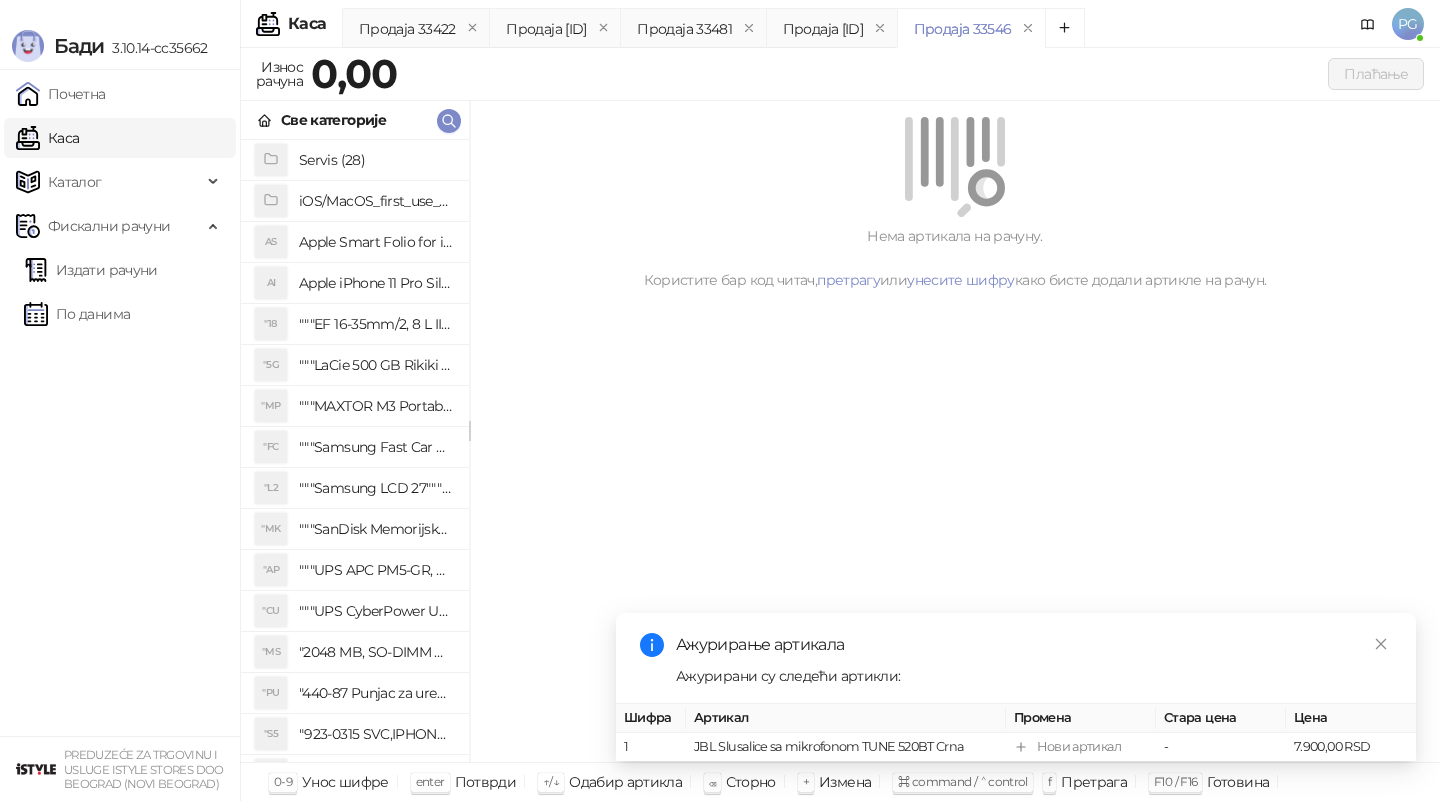scroll, scrollTop: 0, scrollLeft: 0, axis: both 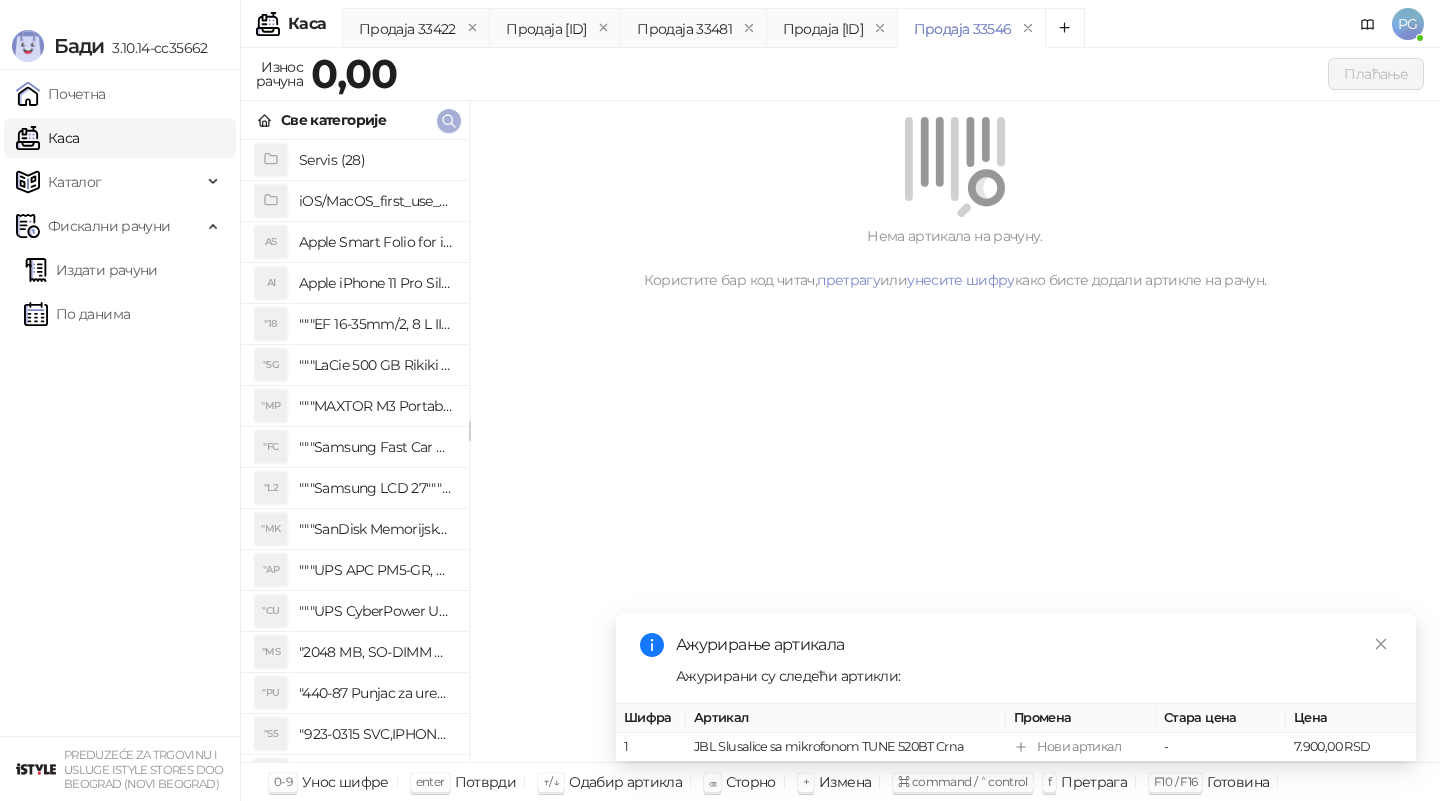 click 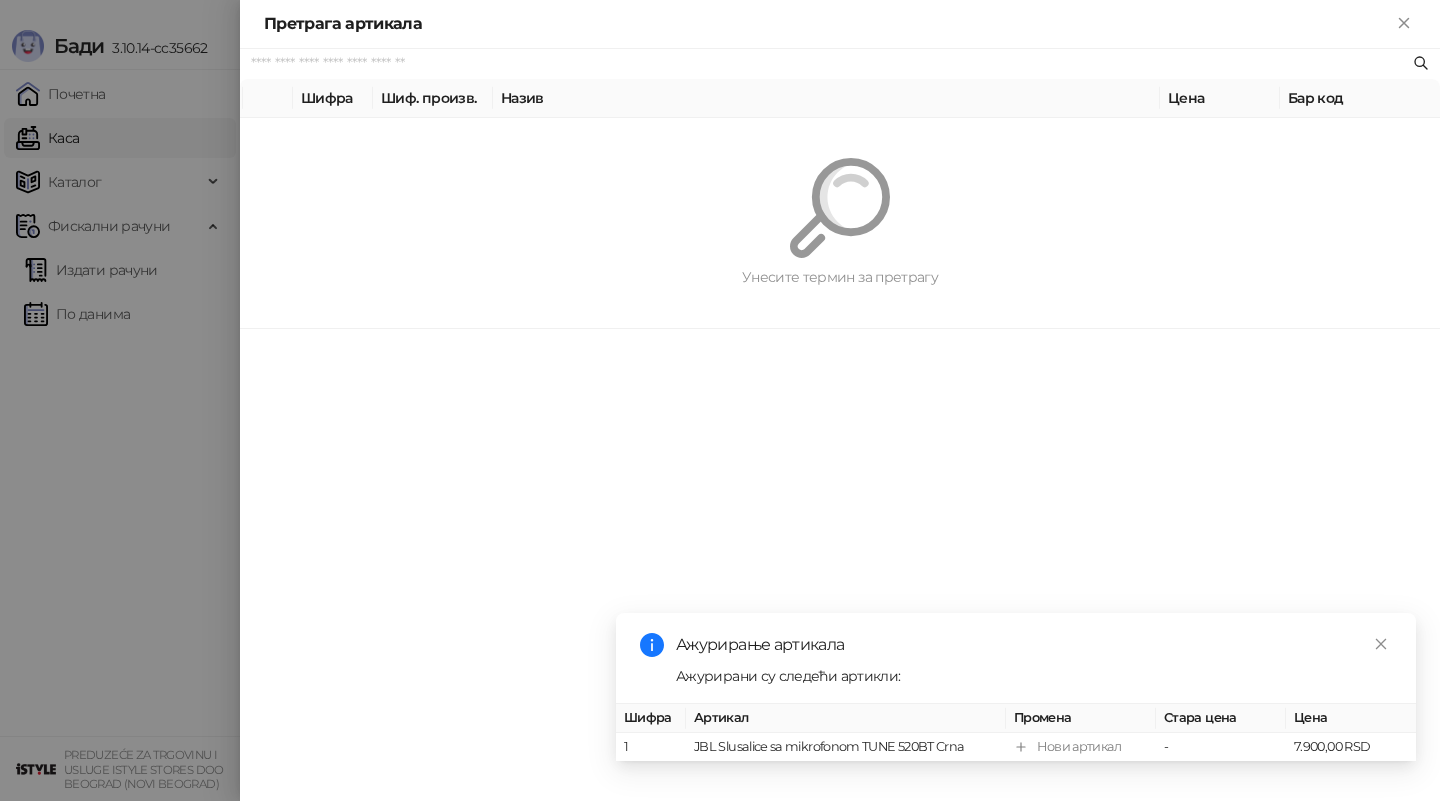 paste on "*********" 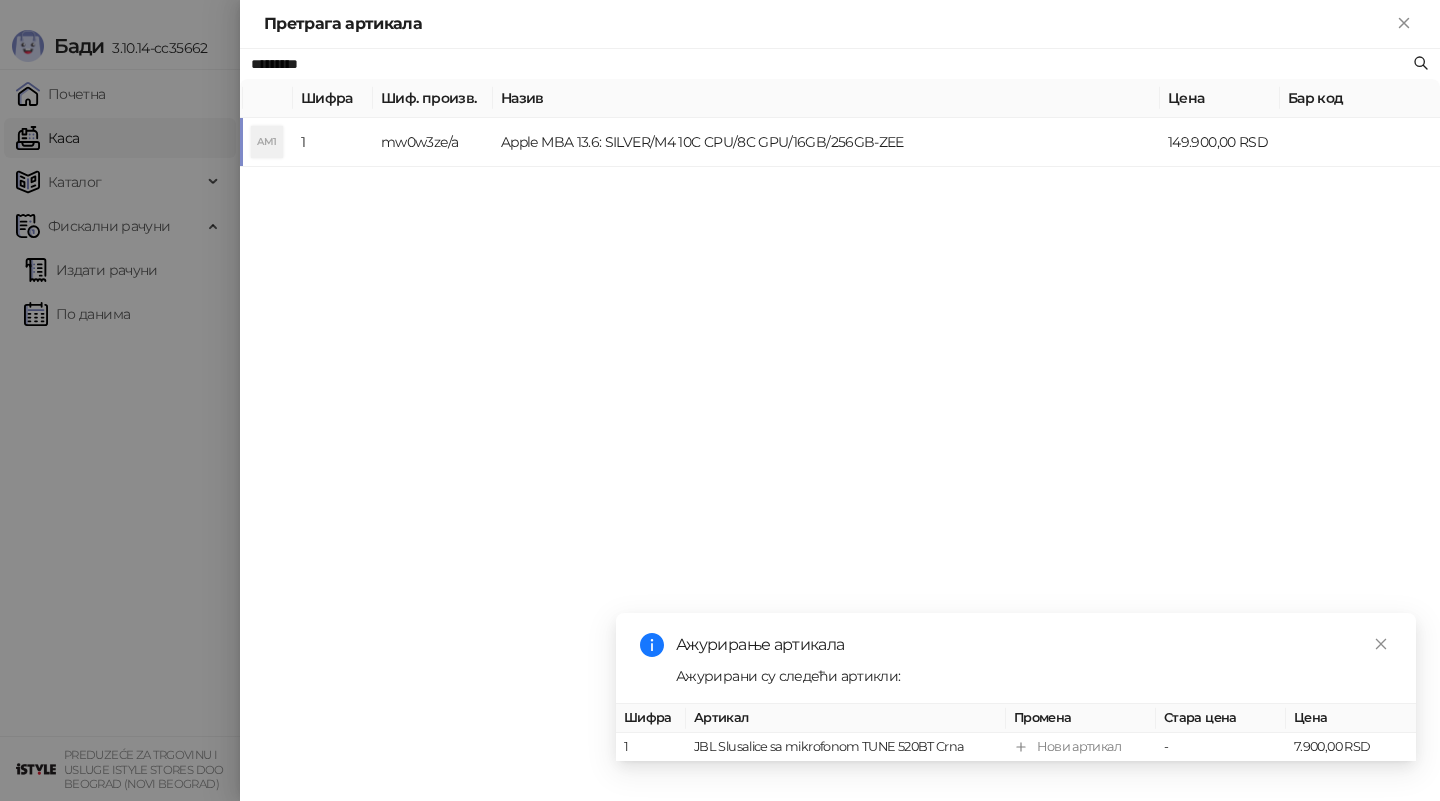type on "*********" 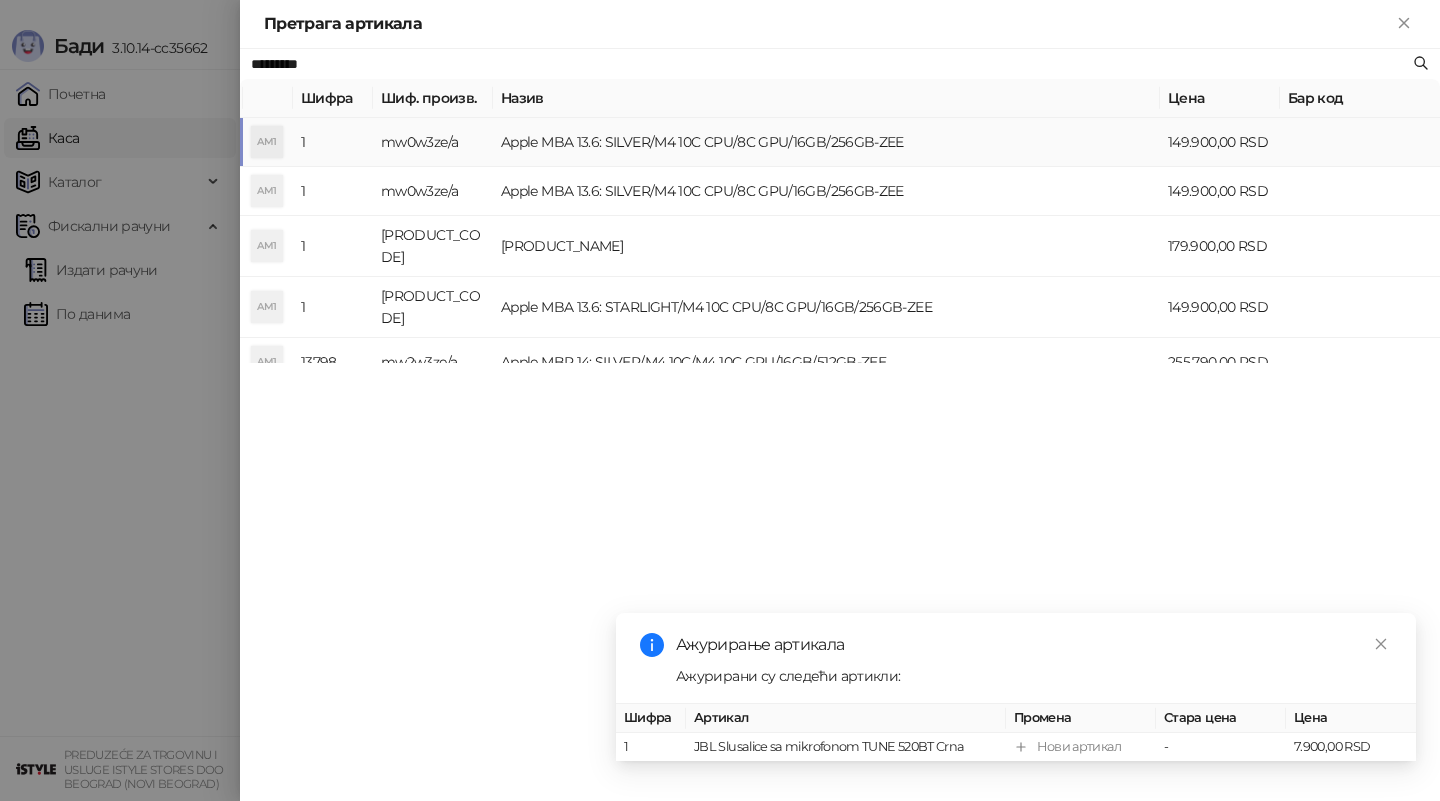 click on "Apple MBA 13.6: SILVER/M4 10C CPU/8C GPU/16GB/256GB-ZEE" at bounding box center (826, 142) 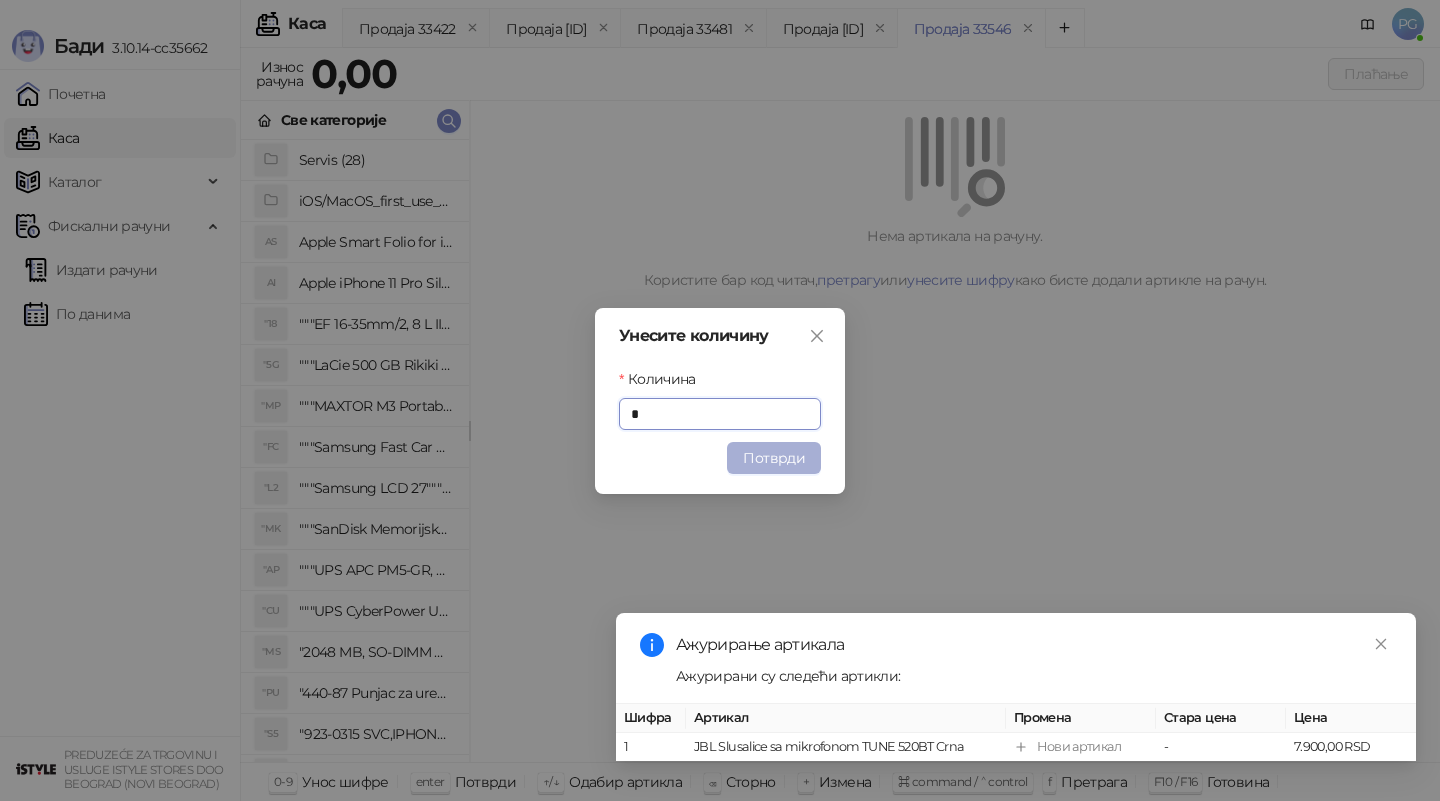 click on "Потврди" at bounding box center [774, 458] 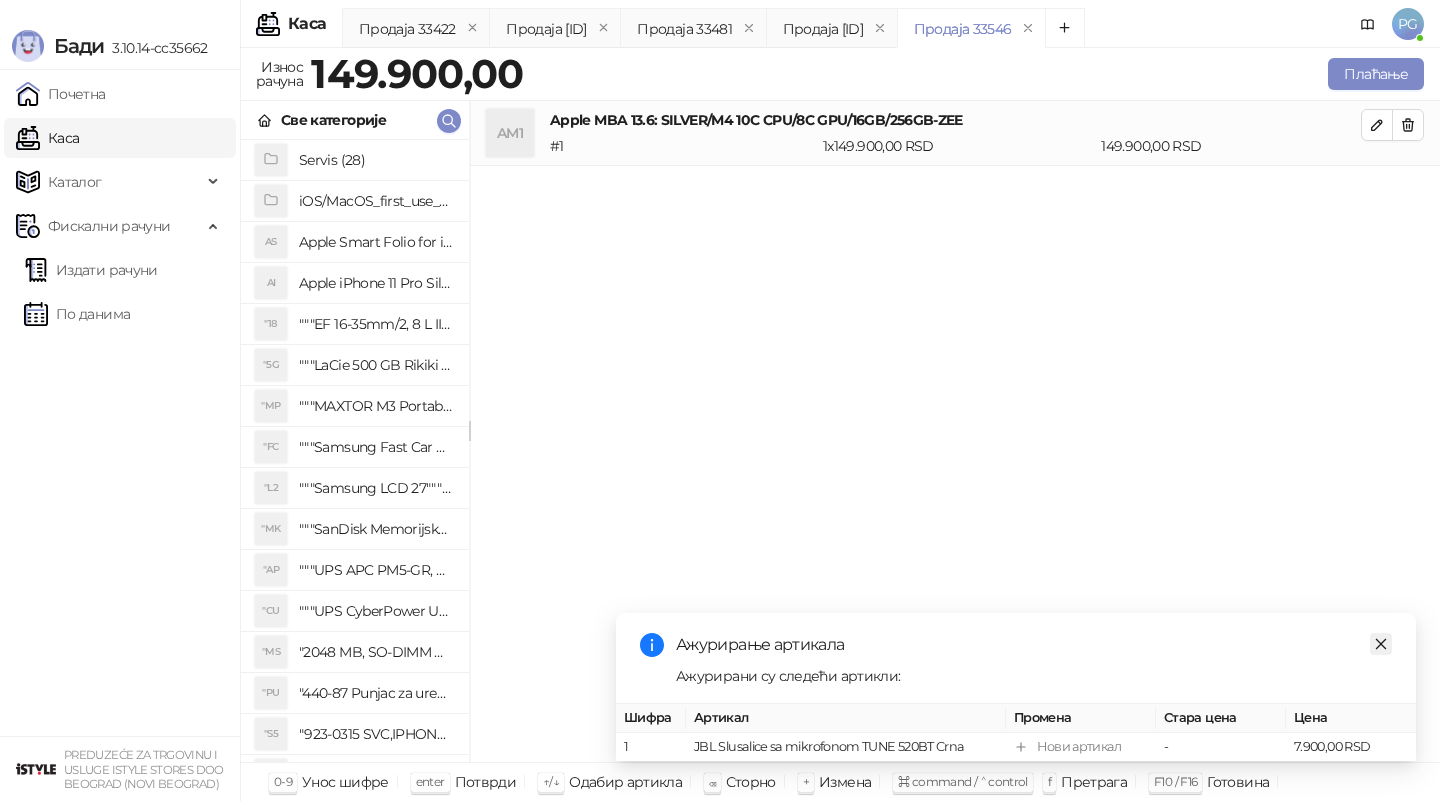 click at bounding box center [1381, 644] 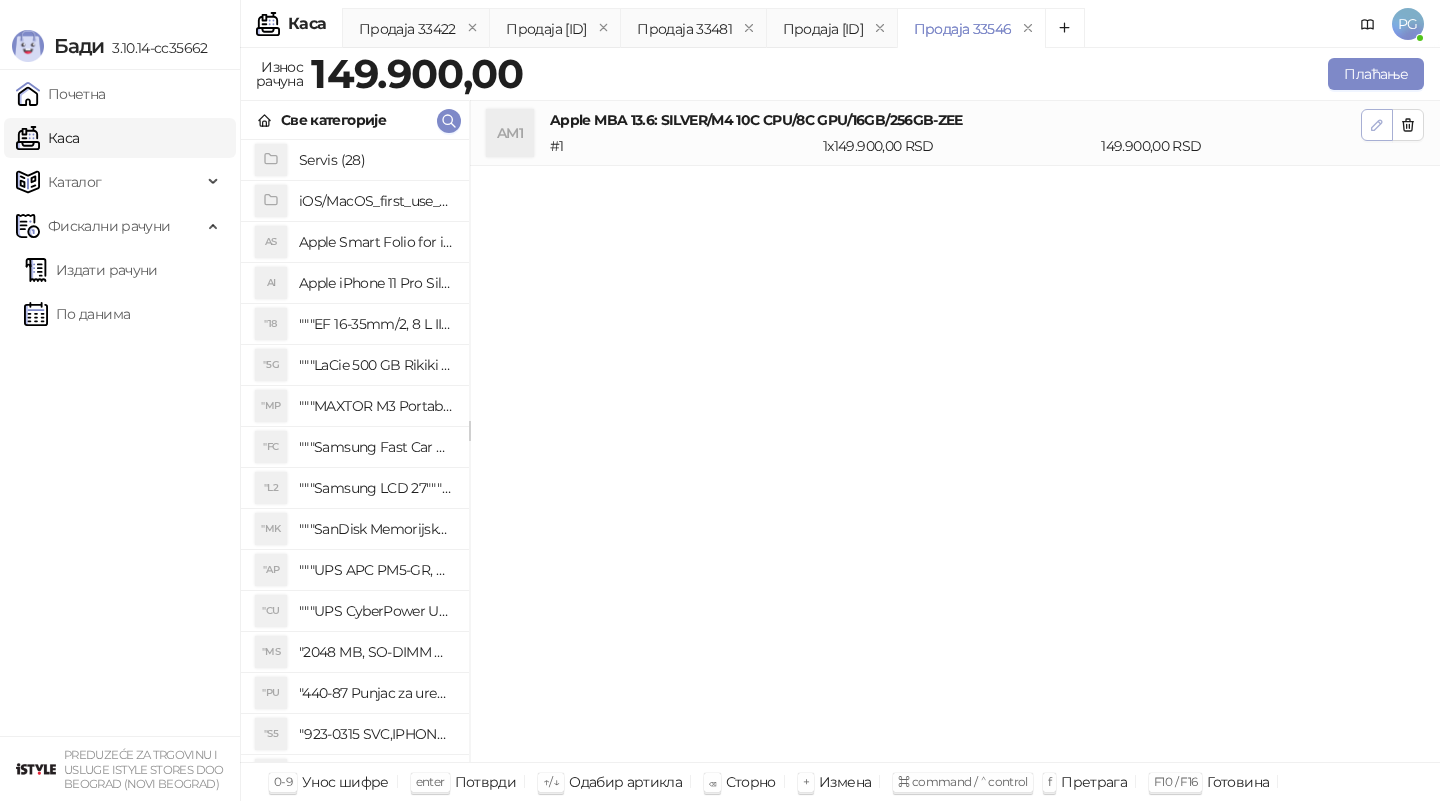 click 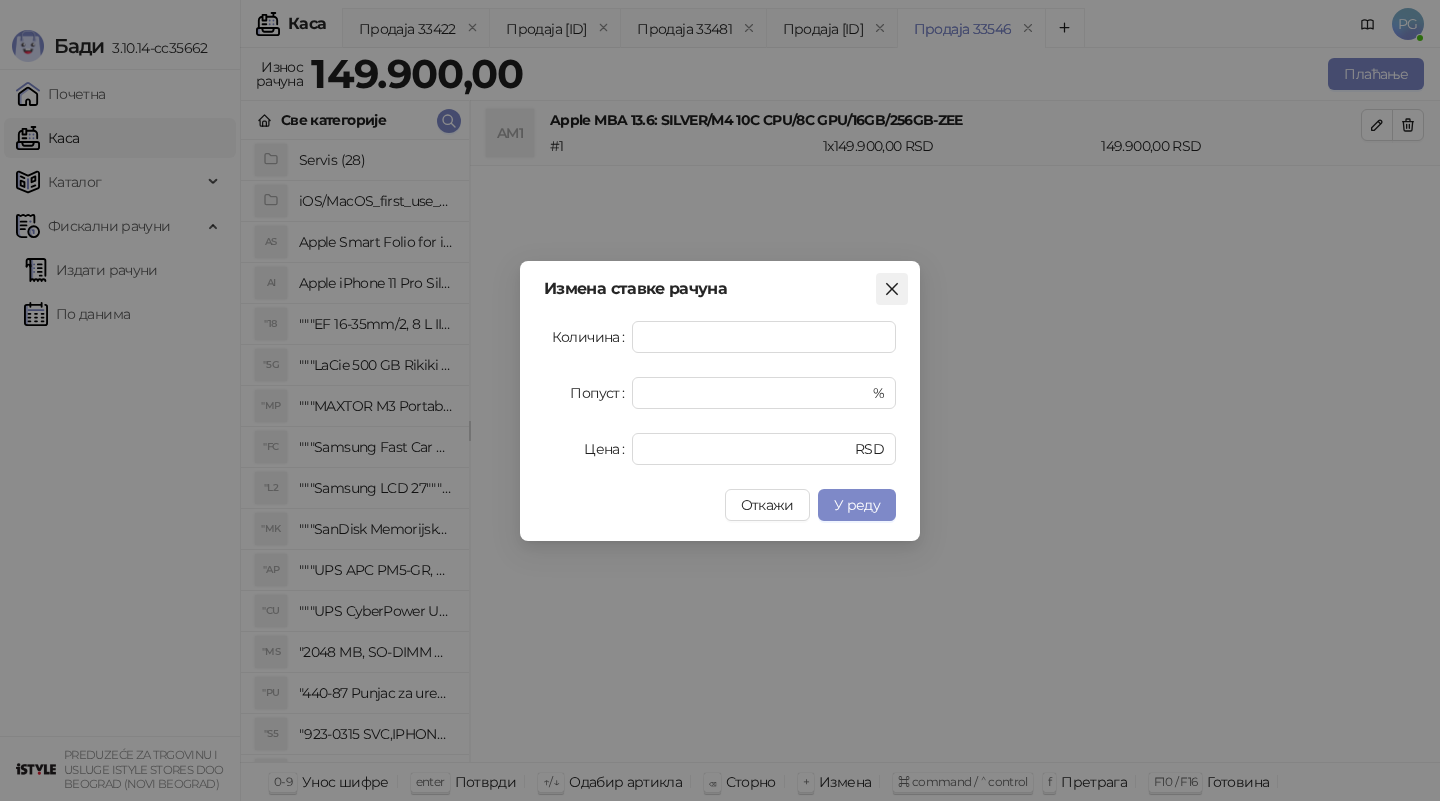 click at bounding box center [892, 289] 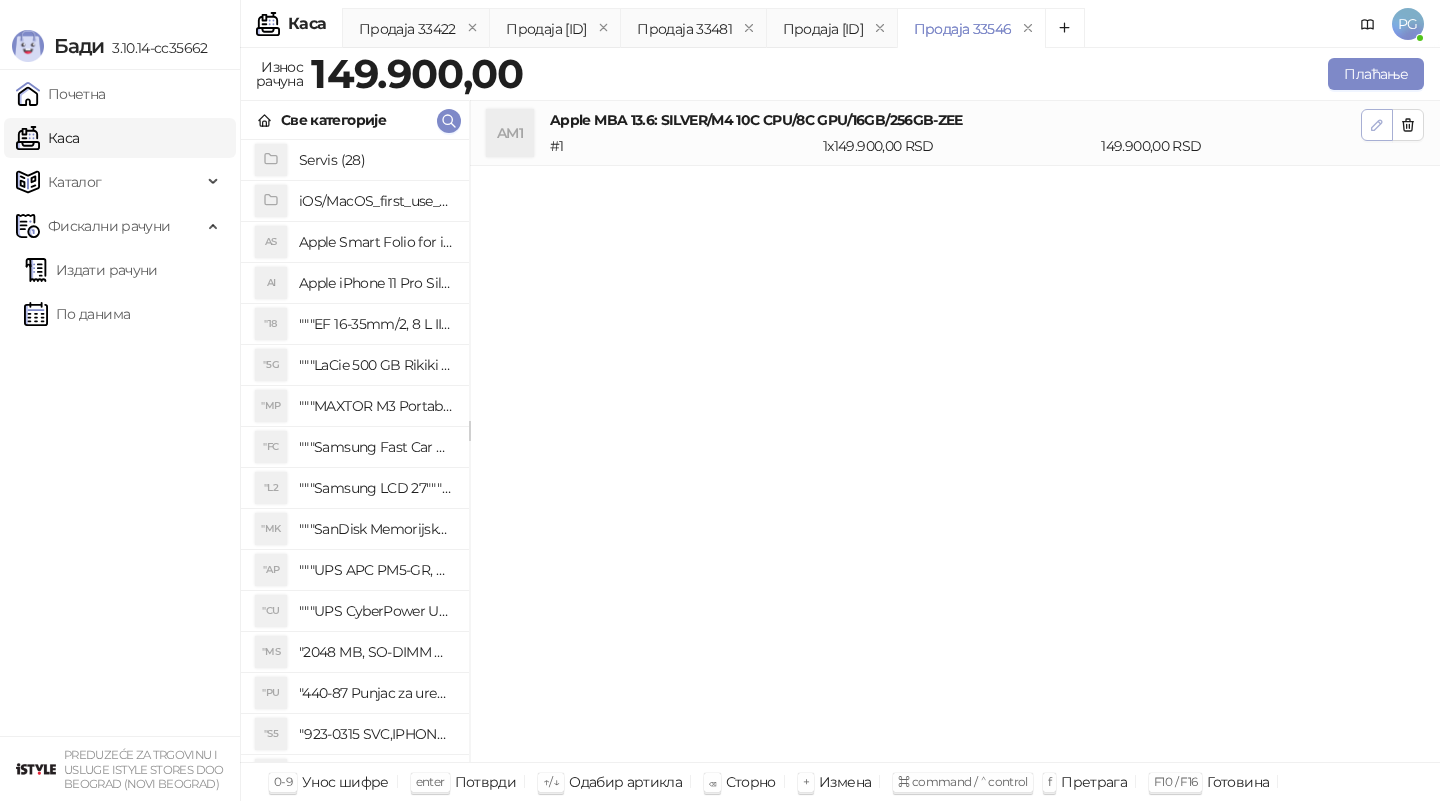 click 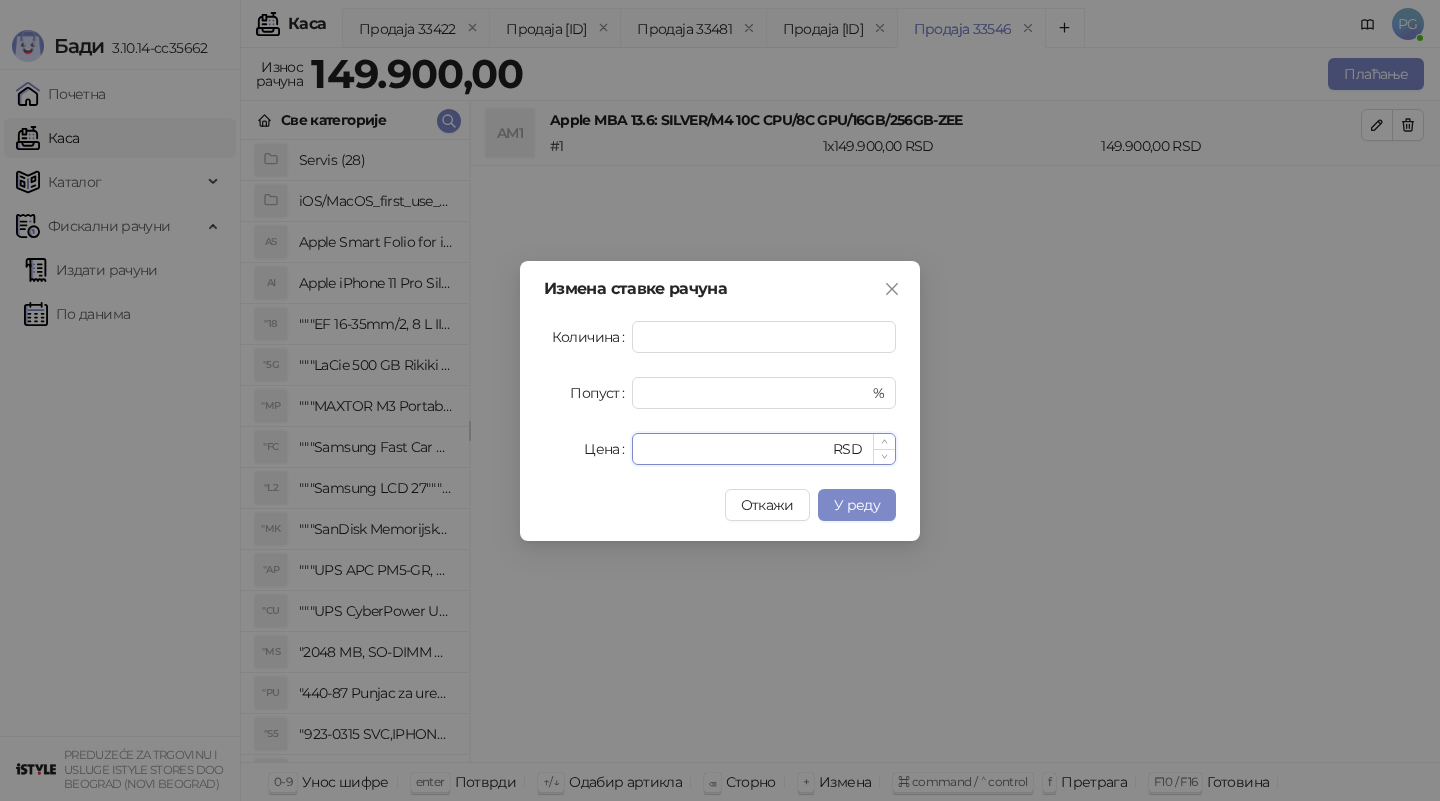 click on "******" at bounding box center (736, 449) 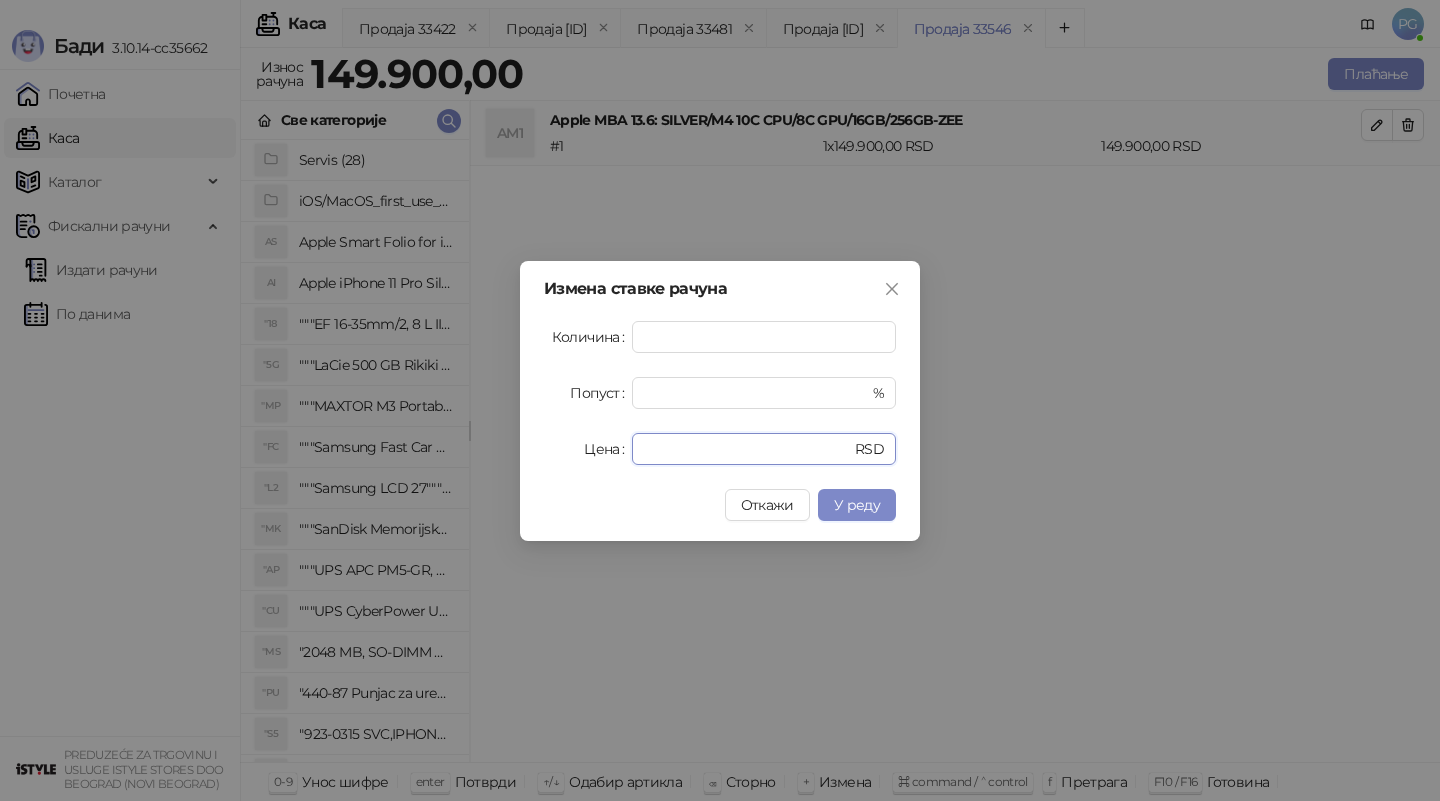 drag, startPoint x: 737, startPoint y: 455, endPoint x: 575, endPoint y: 455, distance: 162 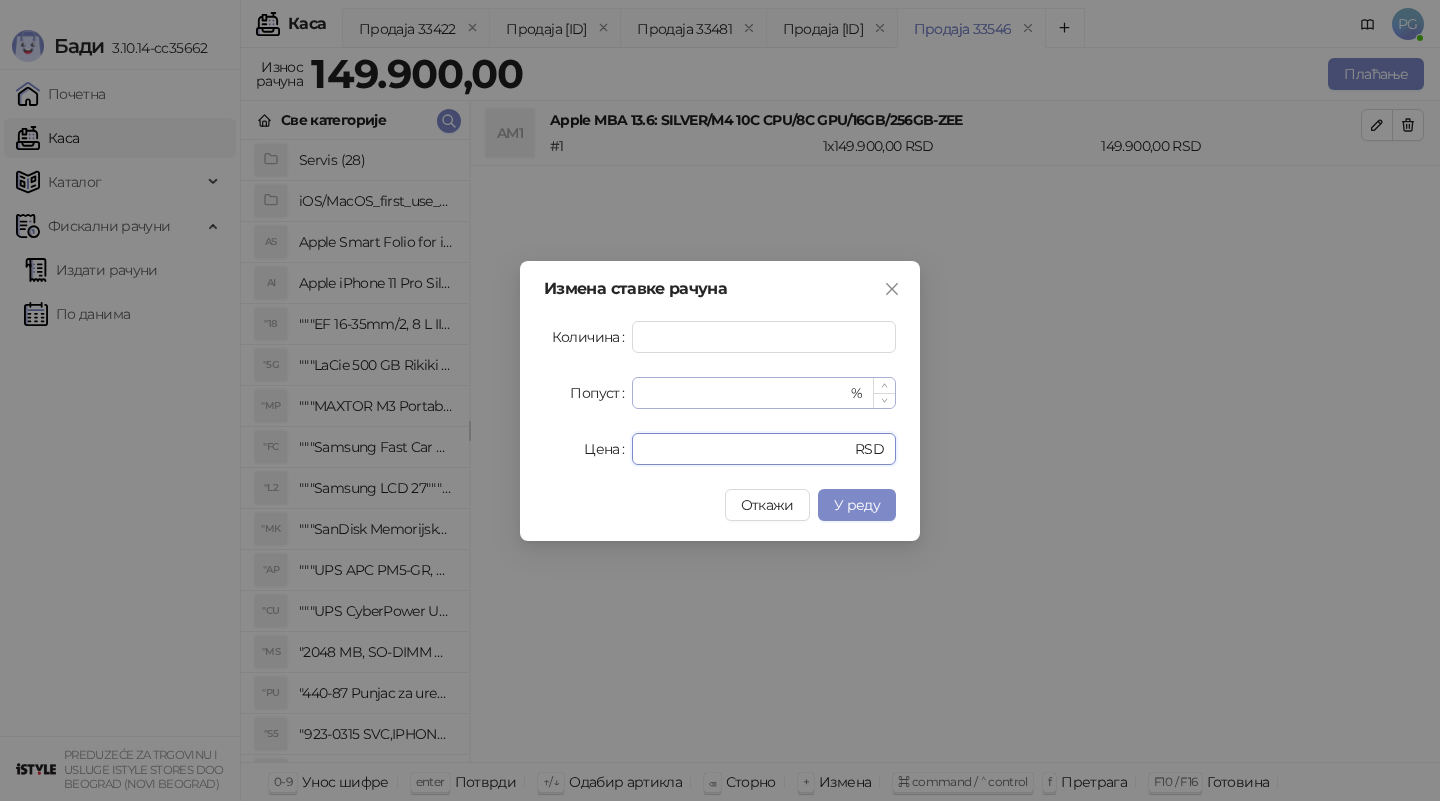 type on "******" 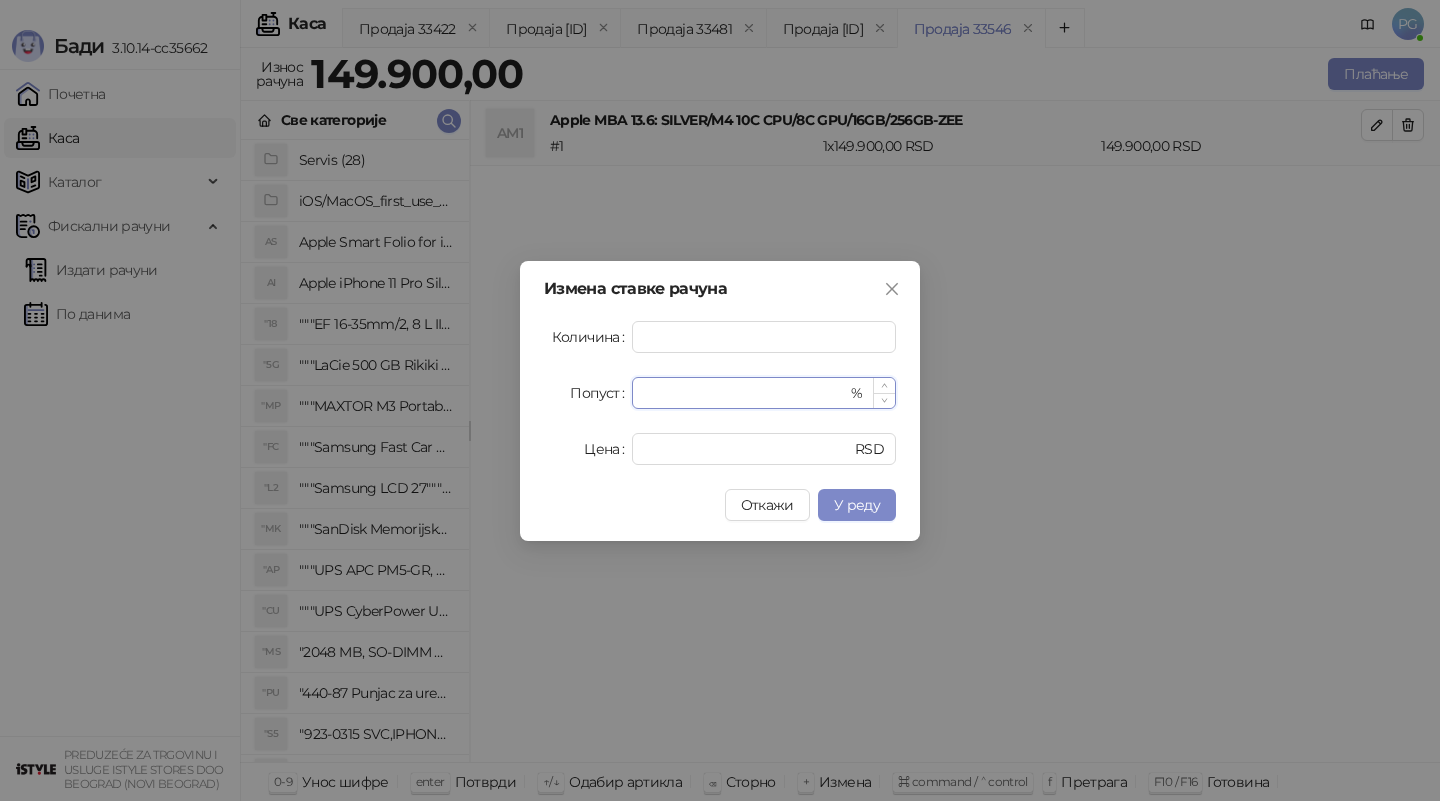 click on "*" at bounding box center (745, 393) 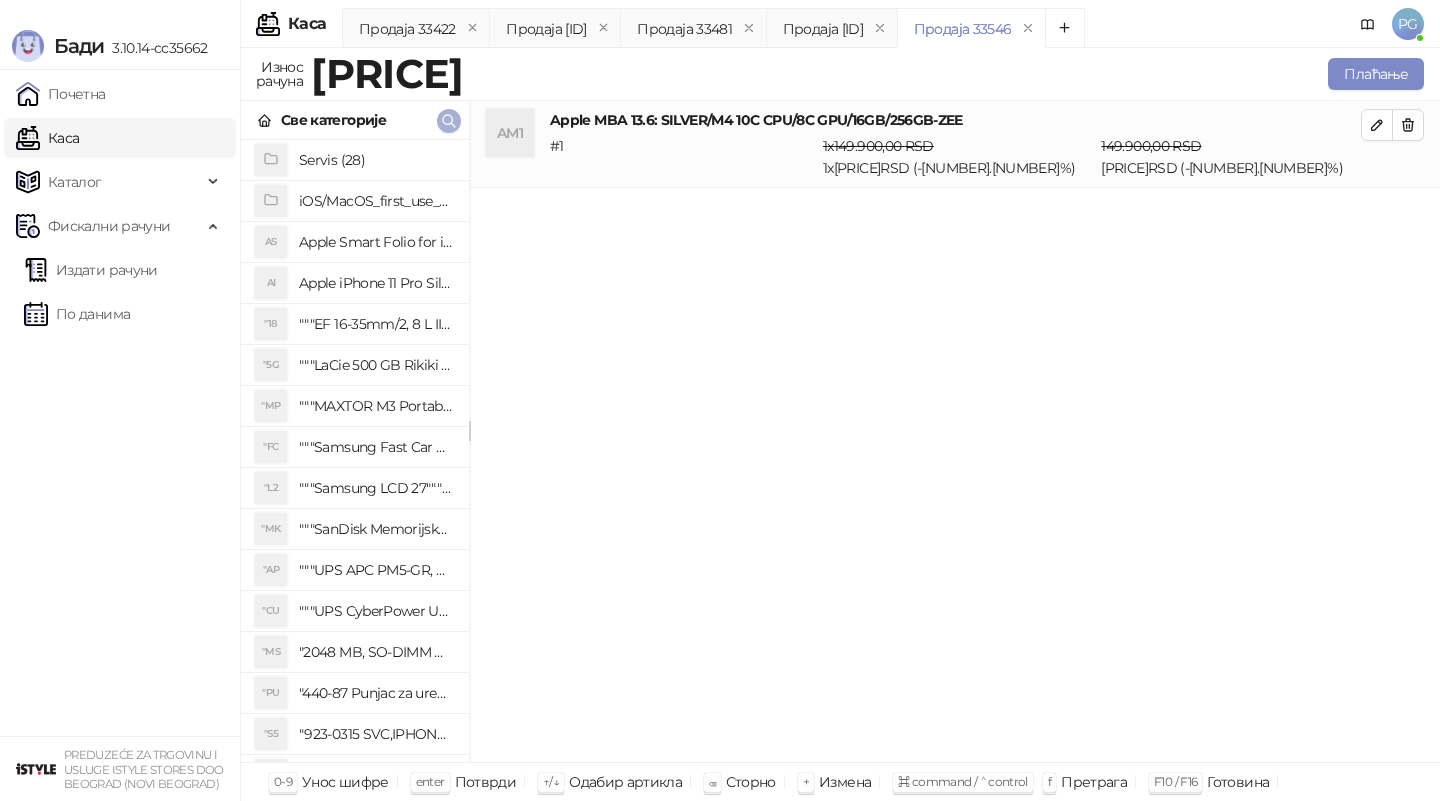 click 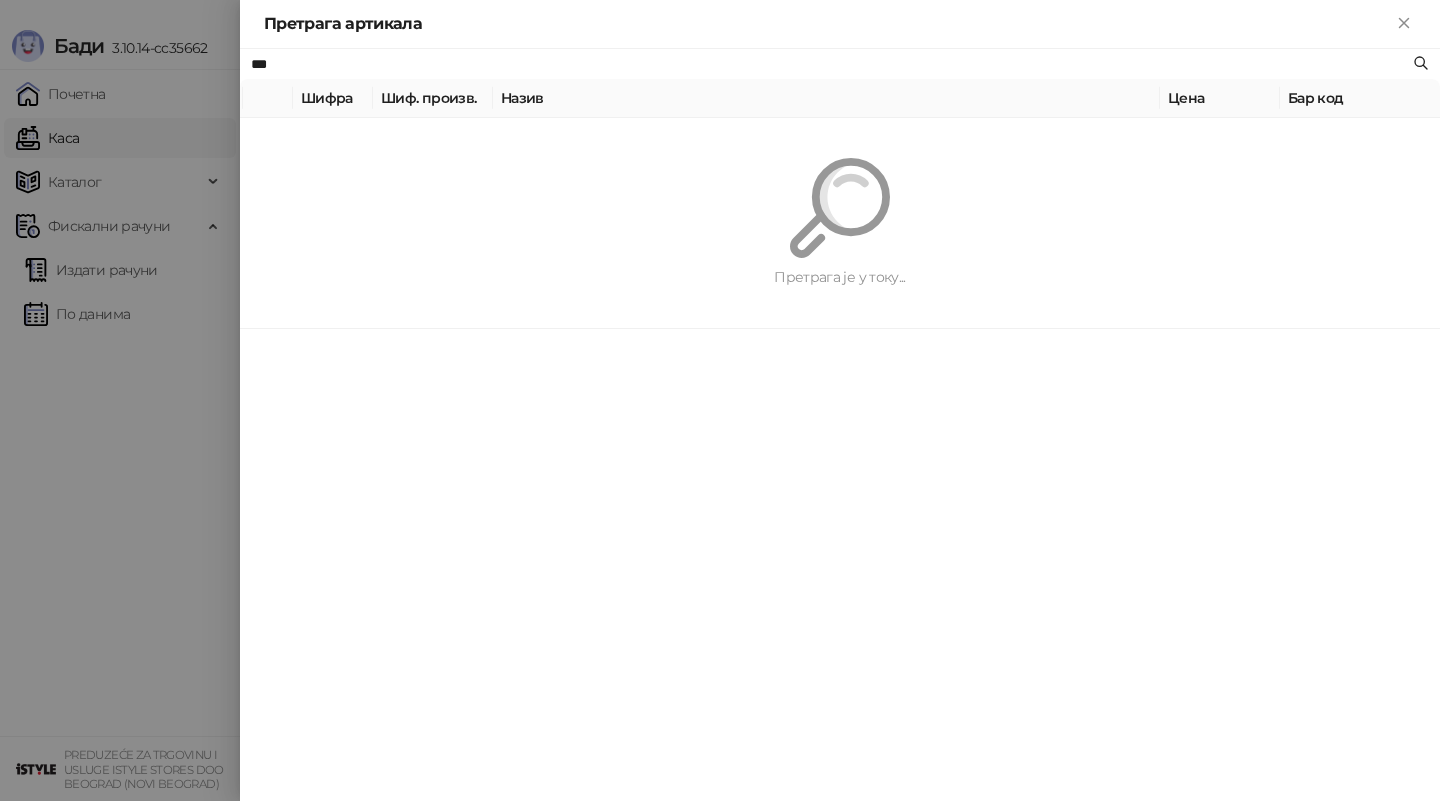 click on "Назив" at bounding box center (826, 98) 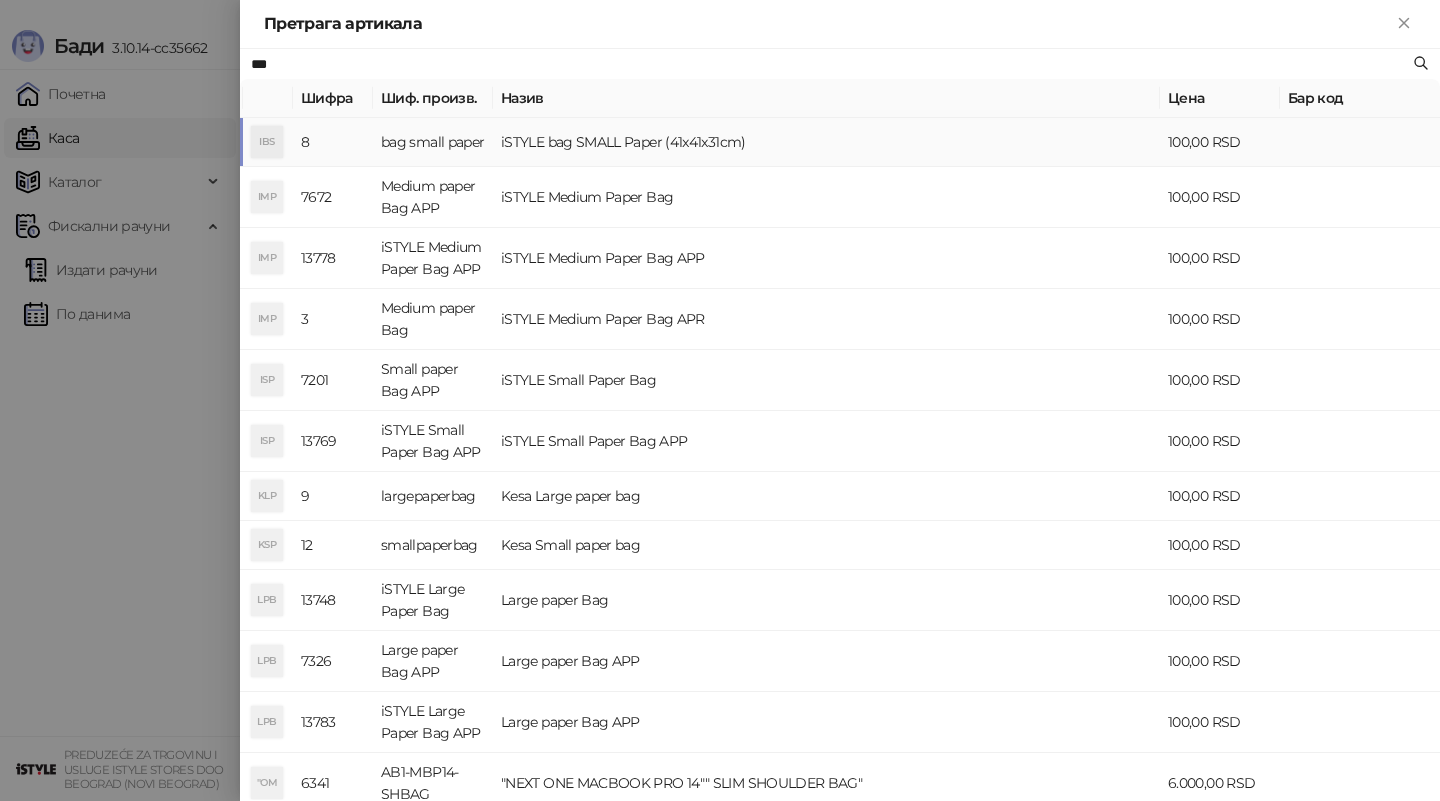 click on "iSTYLE bag SMALL Paper (41x41x31cm)" at bounding box center [826, 142] 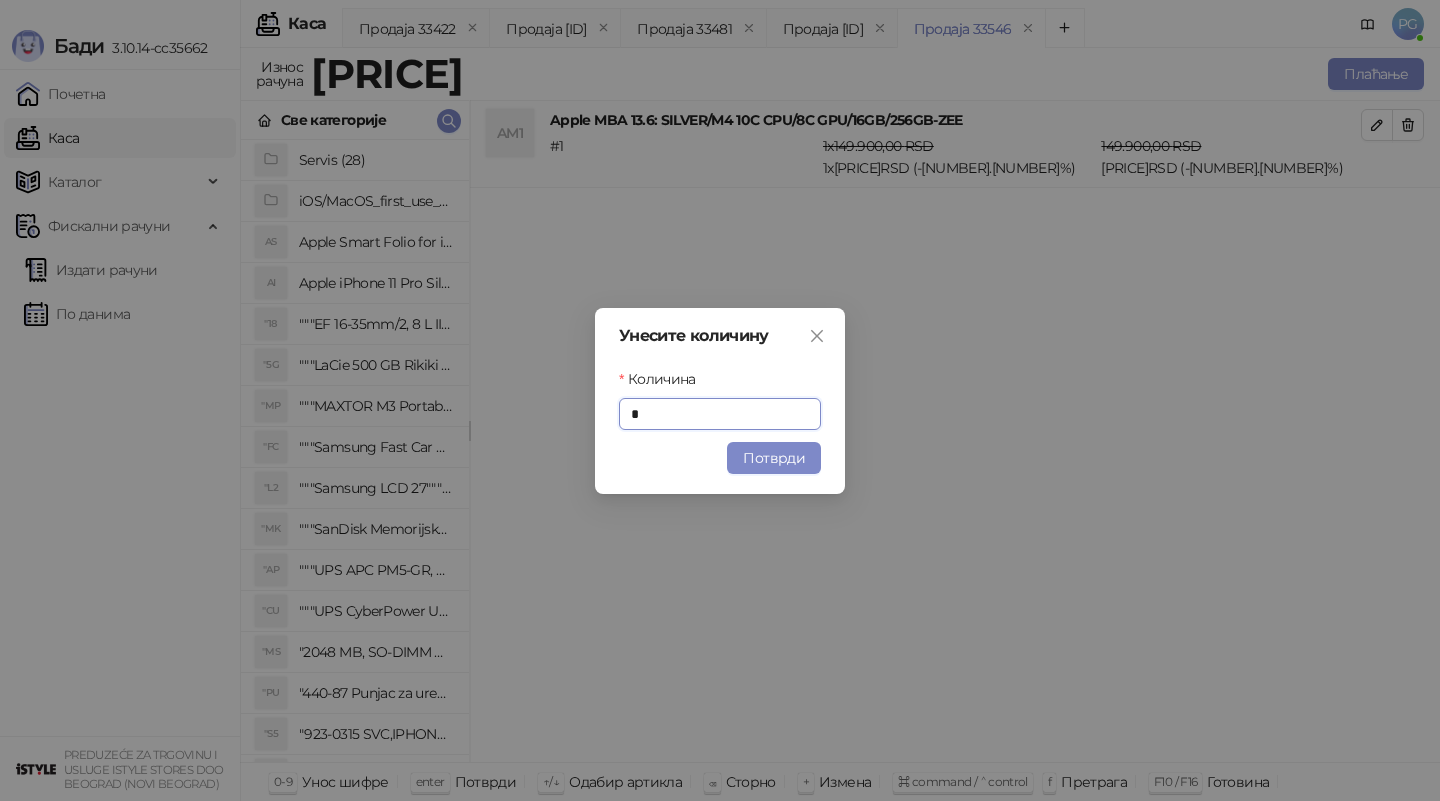 click on "Унесите количину Количина * Потврди" at bounding box center (720, 401) 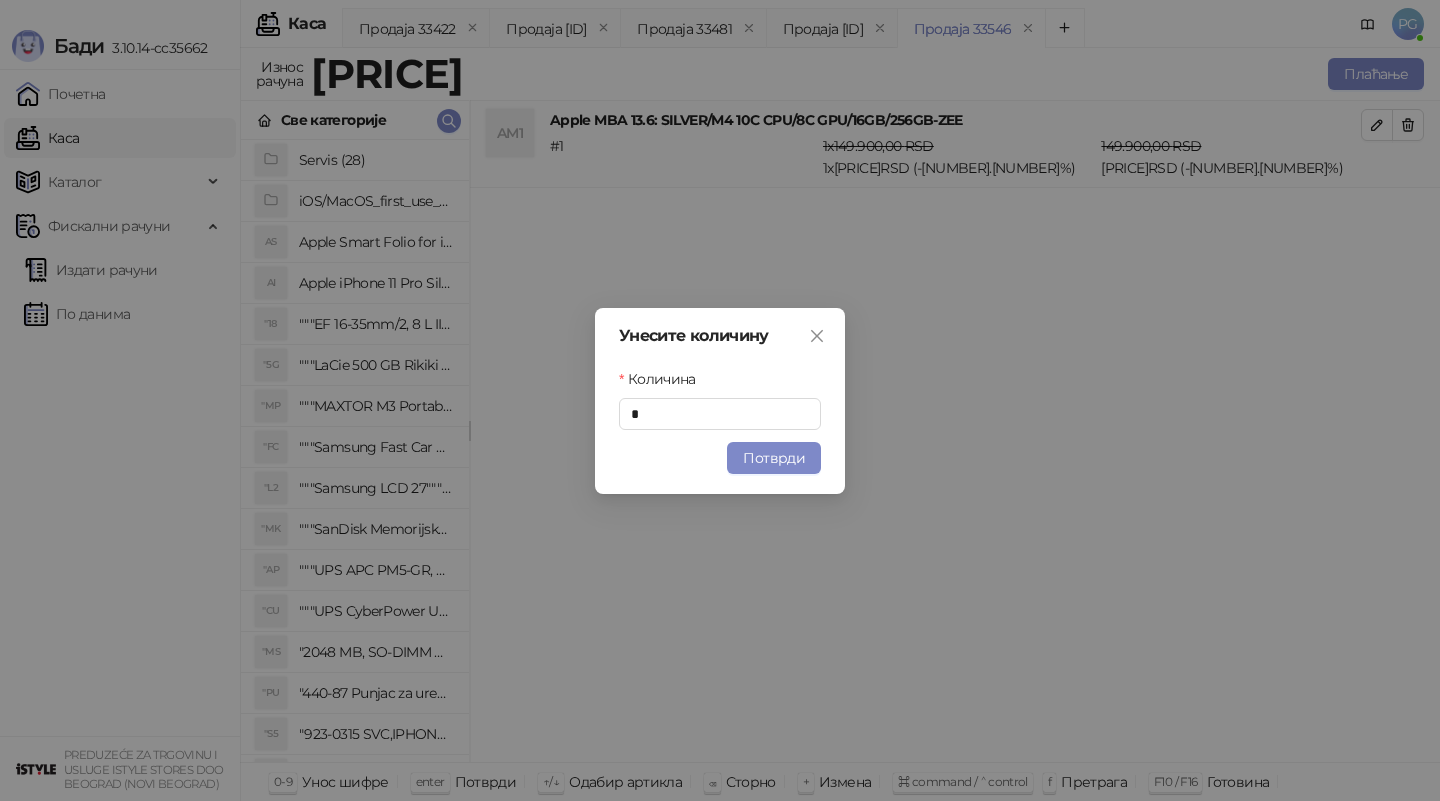 click on "Потврди" at bounding box center (774, 458) 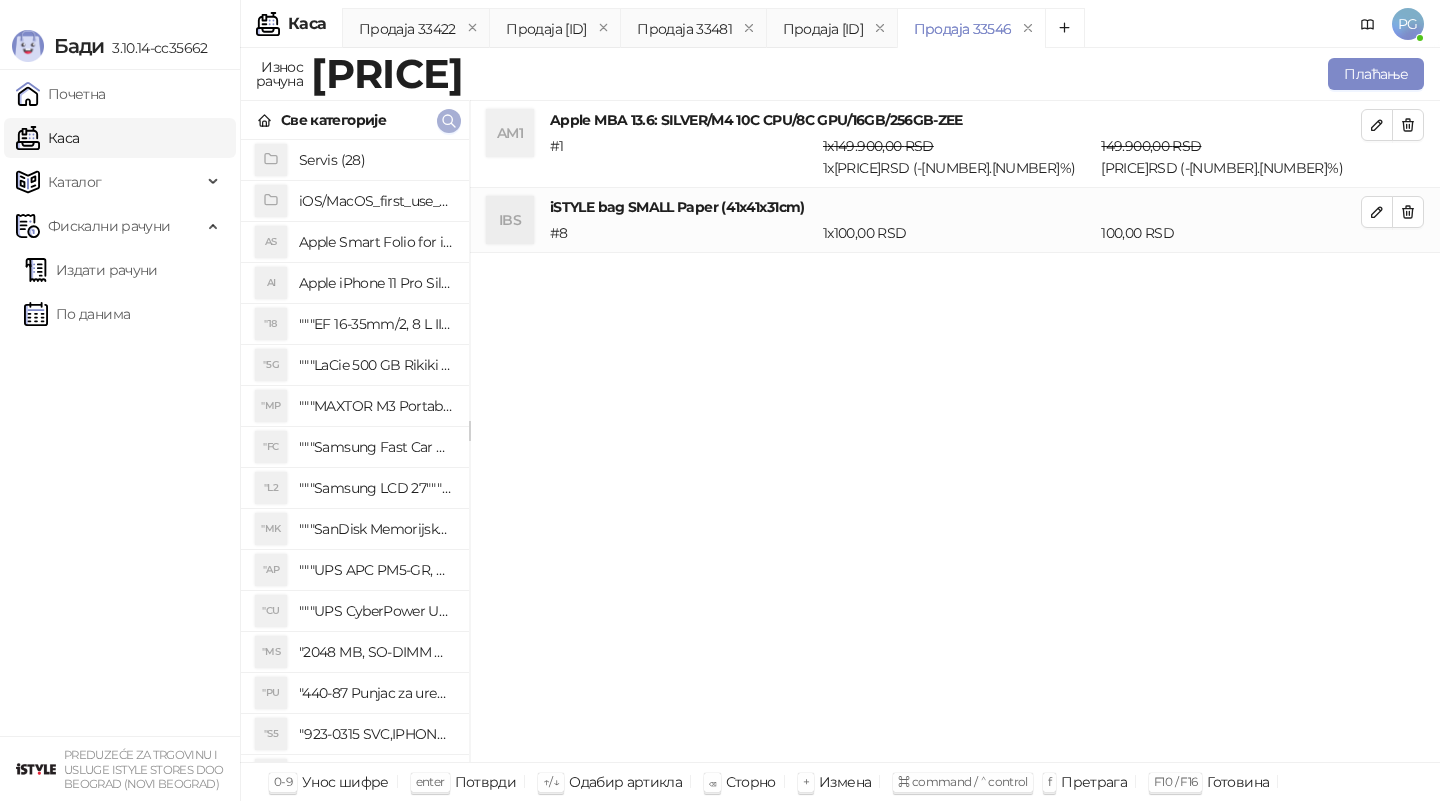 click 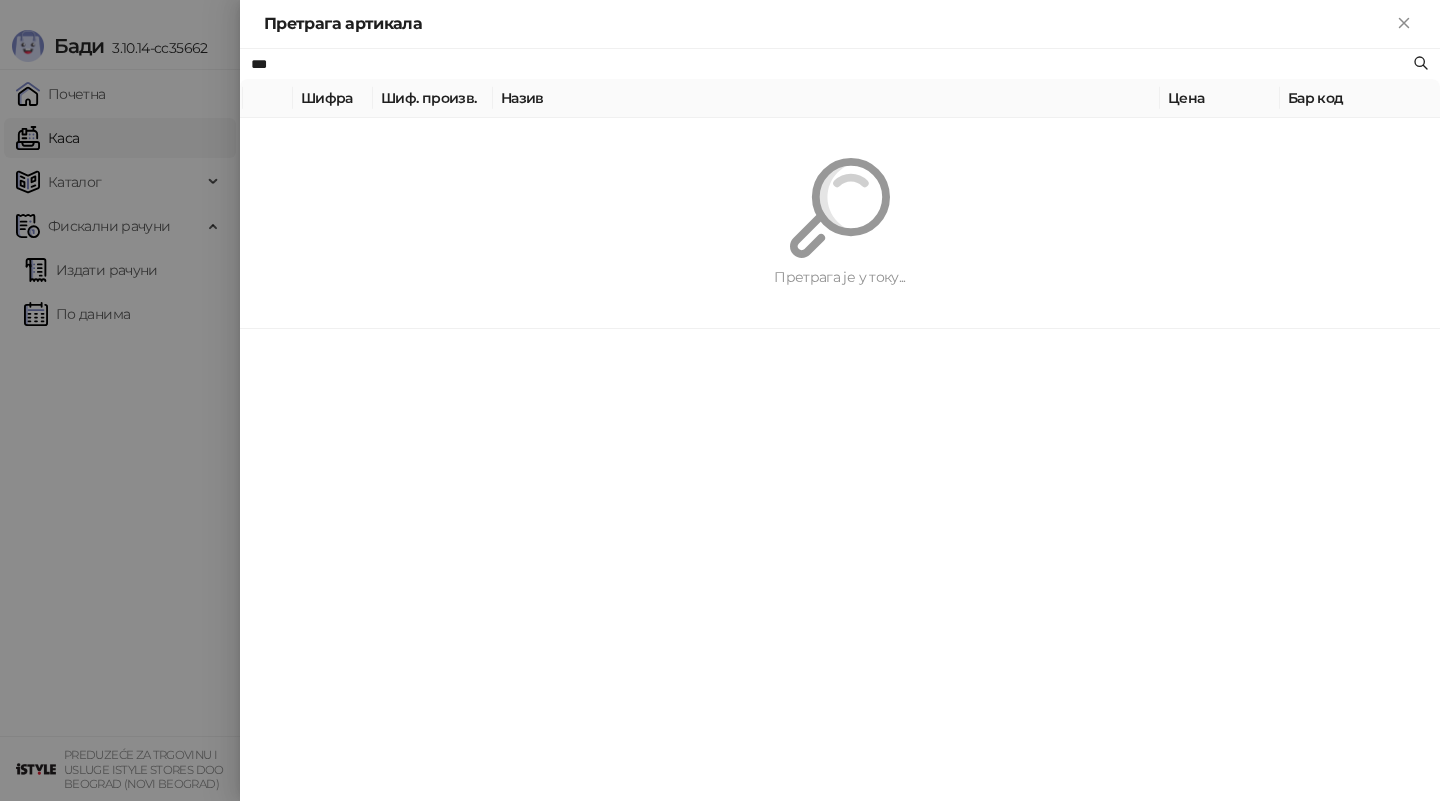 paste on "******" 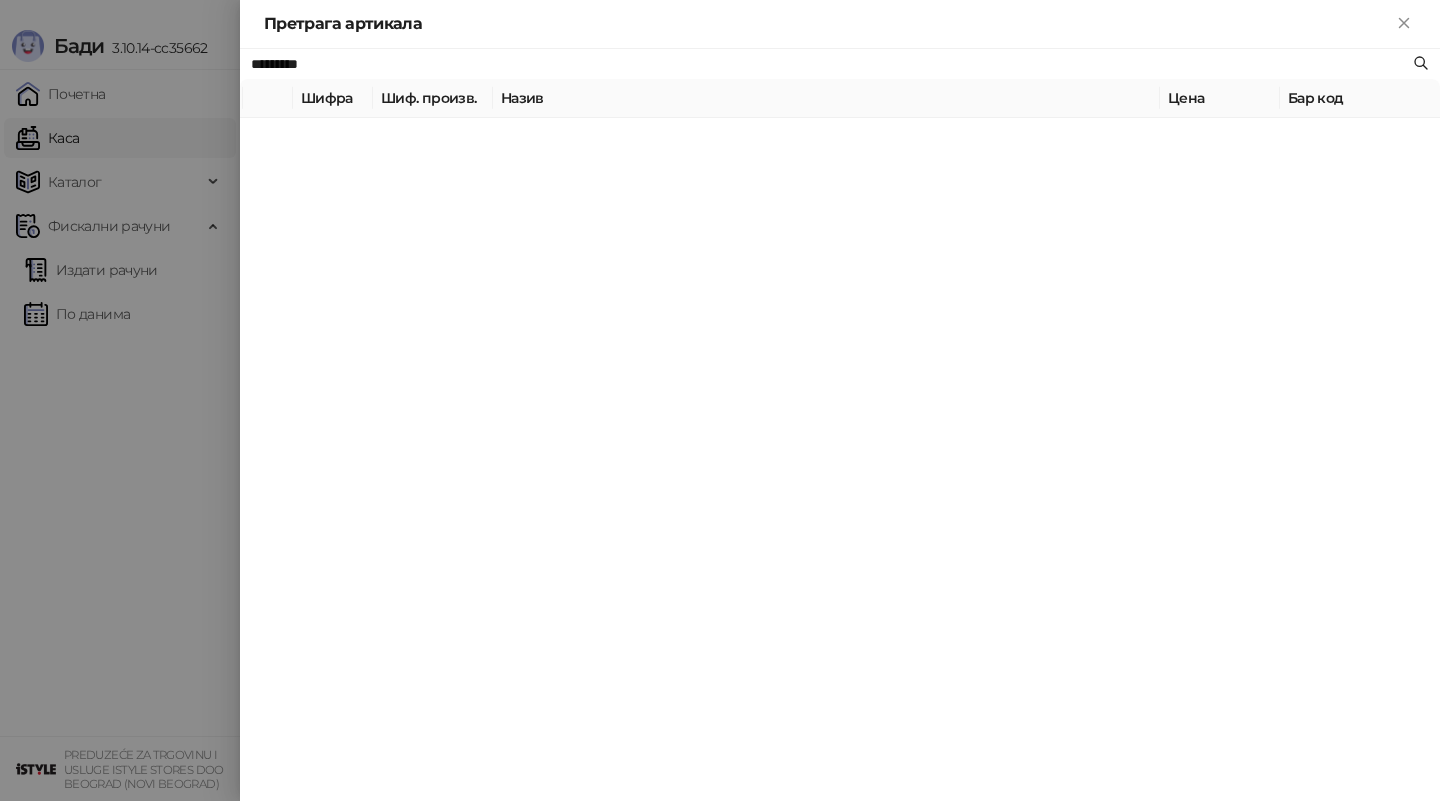 type on "*********" 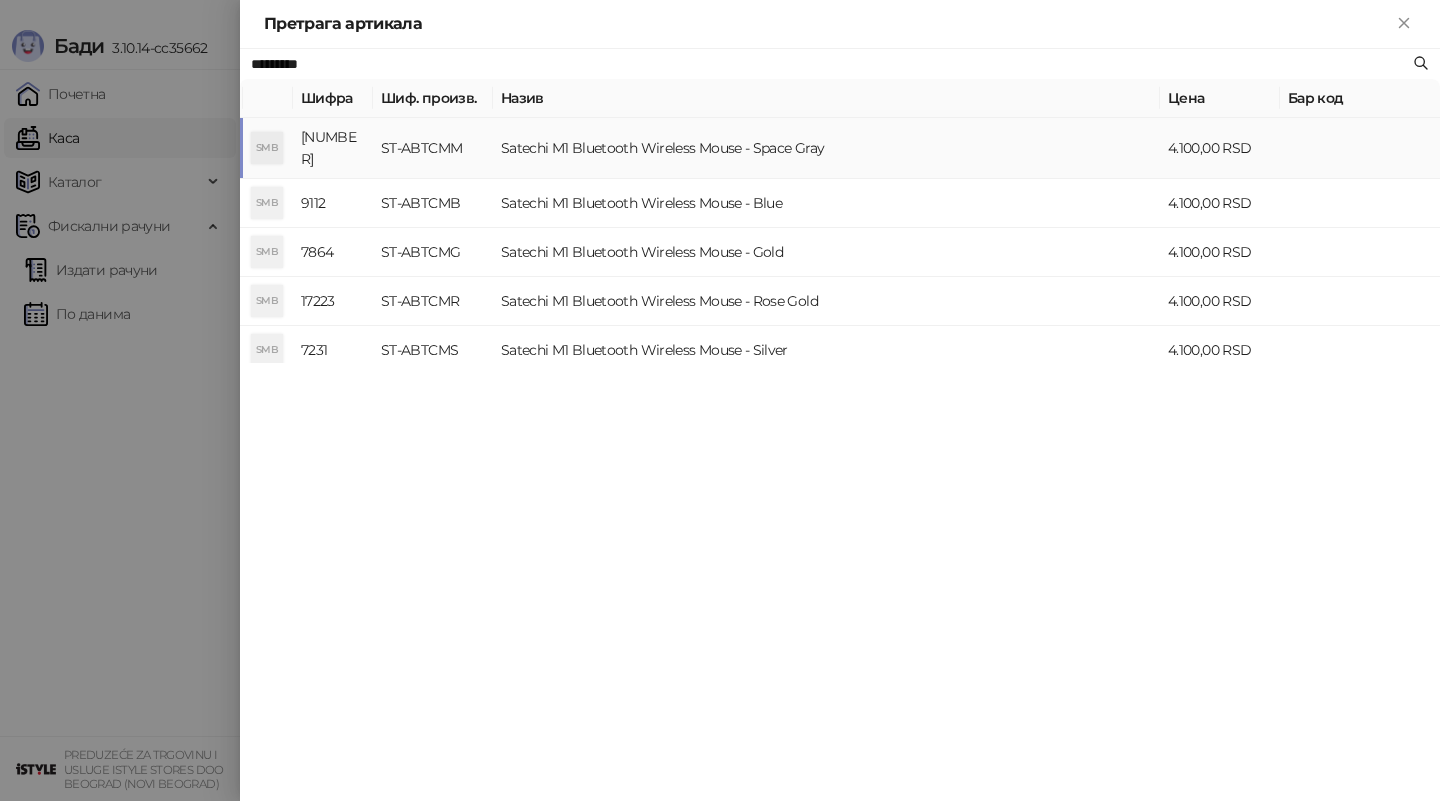 click on "Satechi M1 Bluetooth Wireless Mouse - Space Gray" at bounding box center [826, 148] 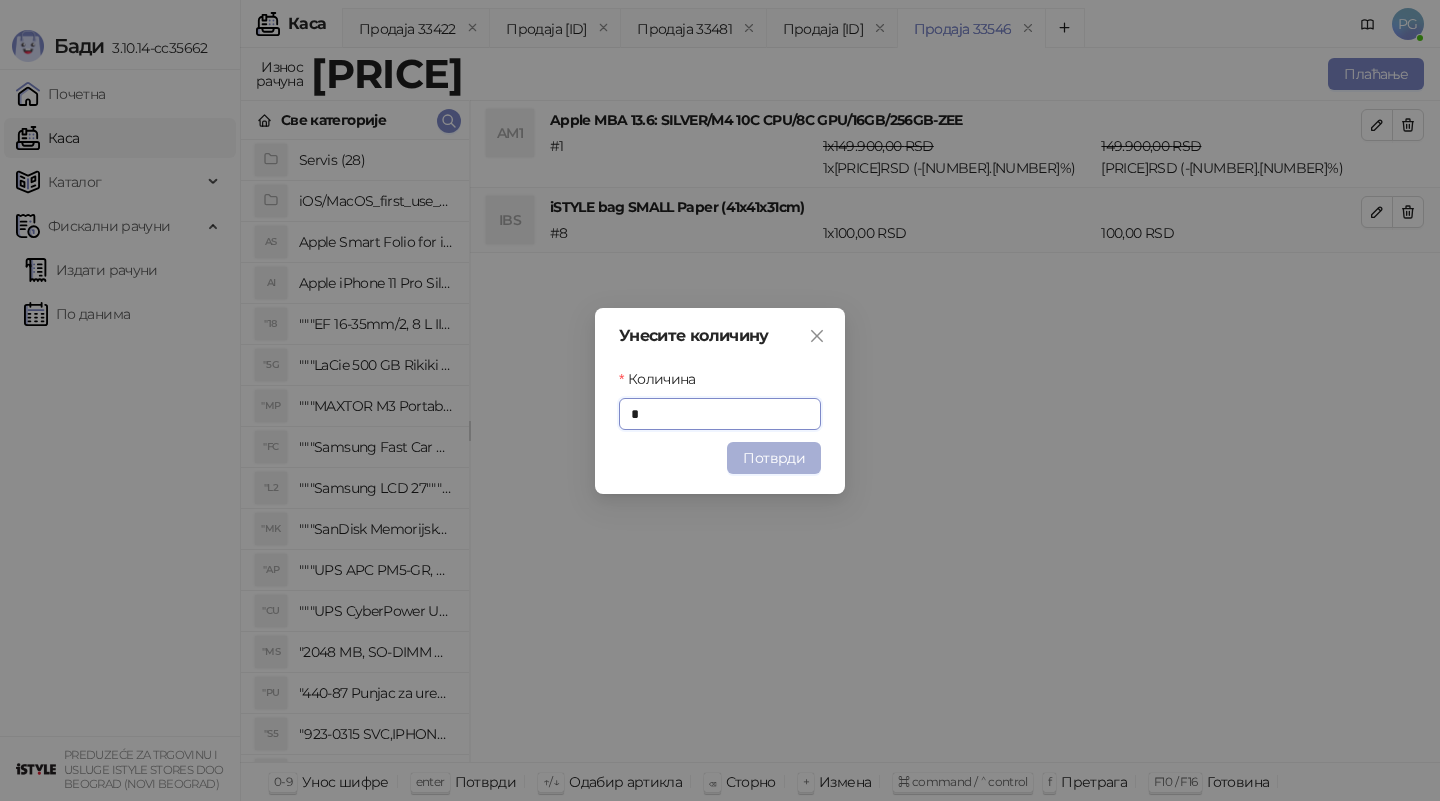 click on "Потврди" at bounding box center (774, 458) 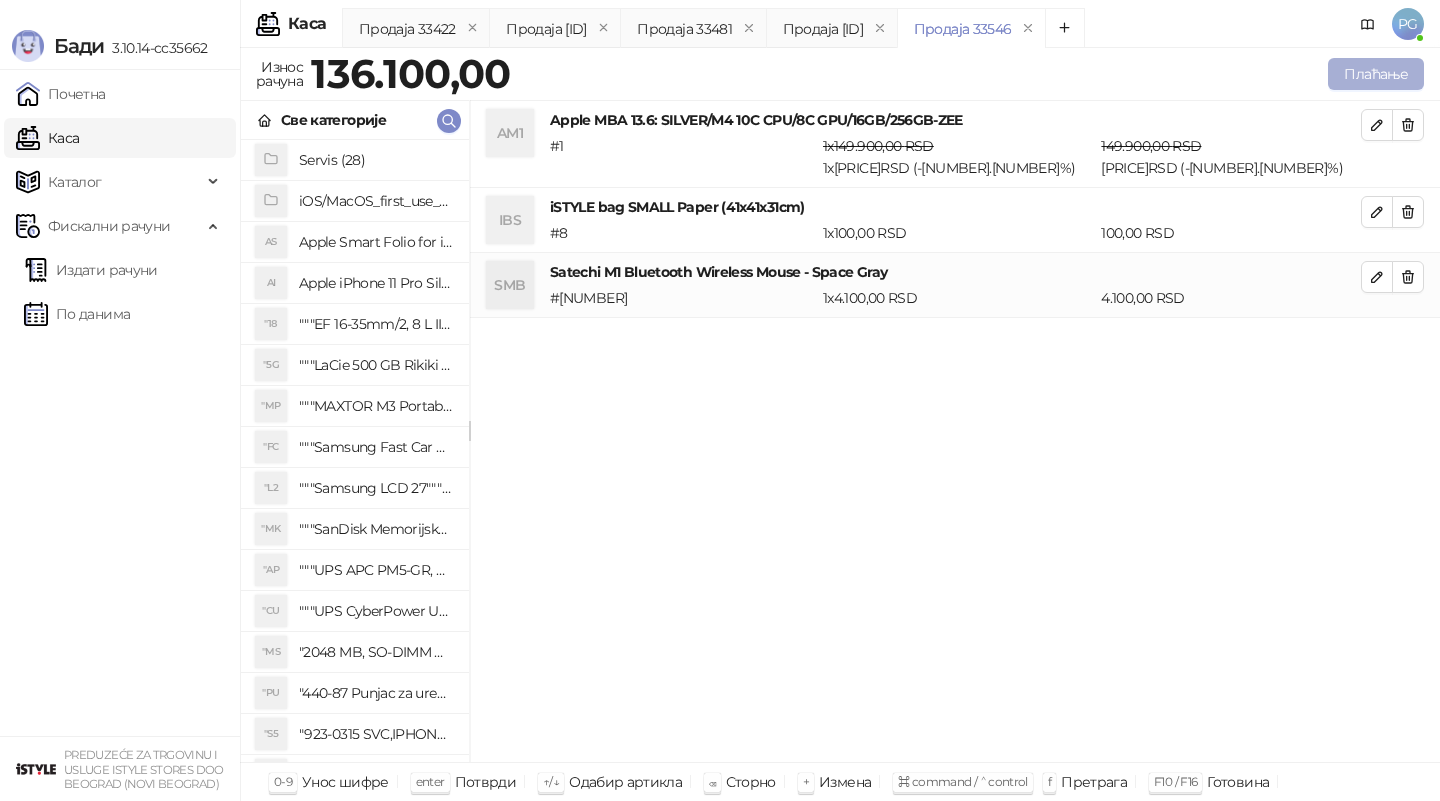 click on "Плаћање" at bounding box center (1376, 74) 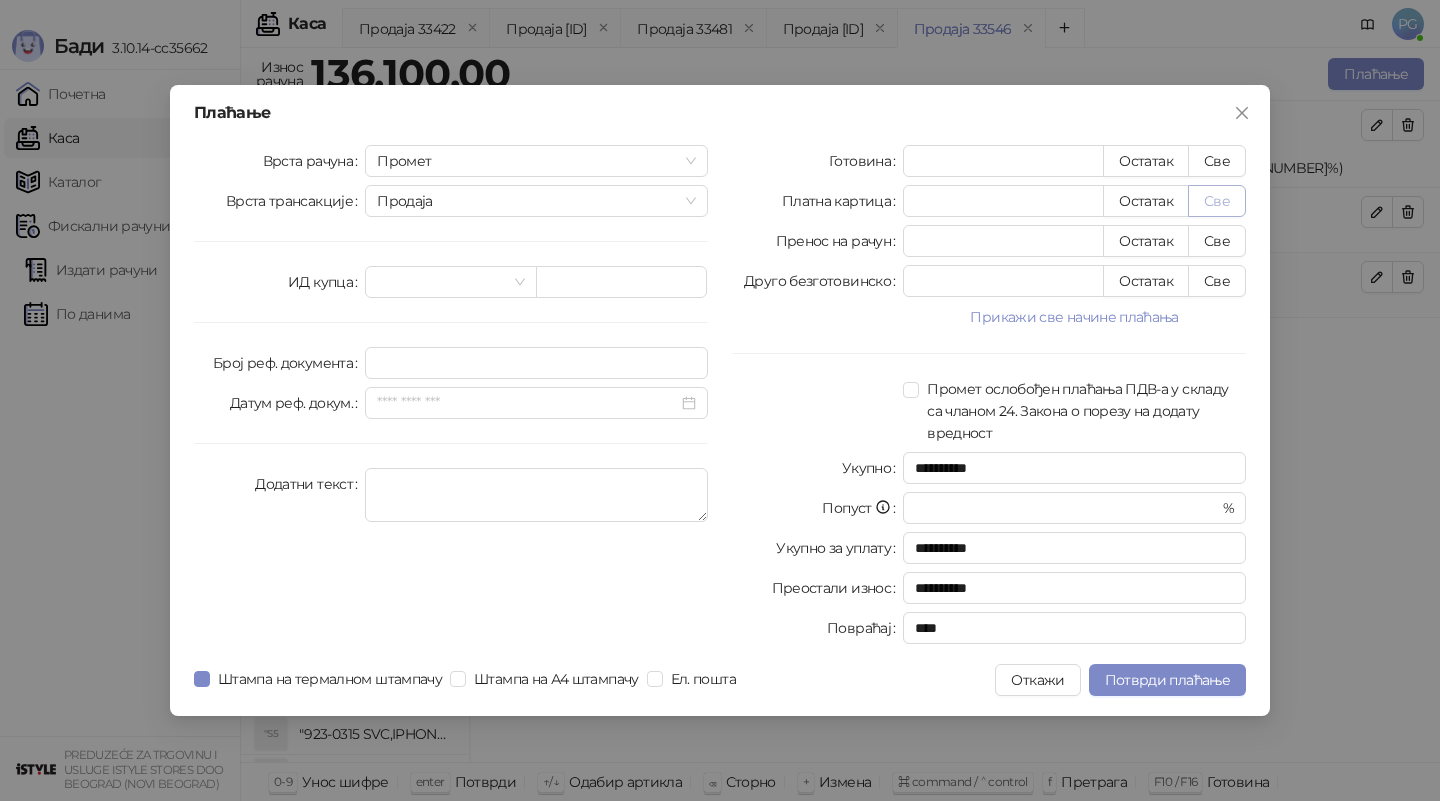 click on "Све" at bounding box center [1217, 201] 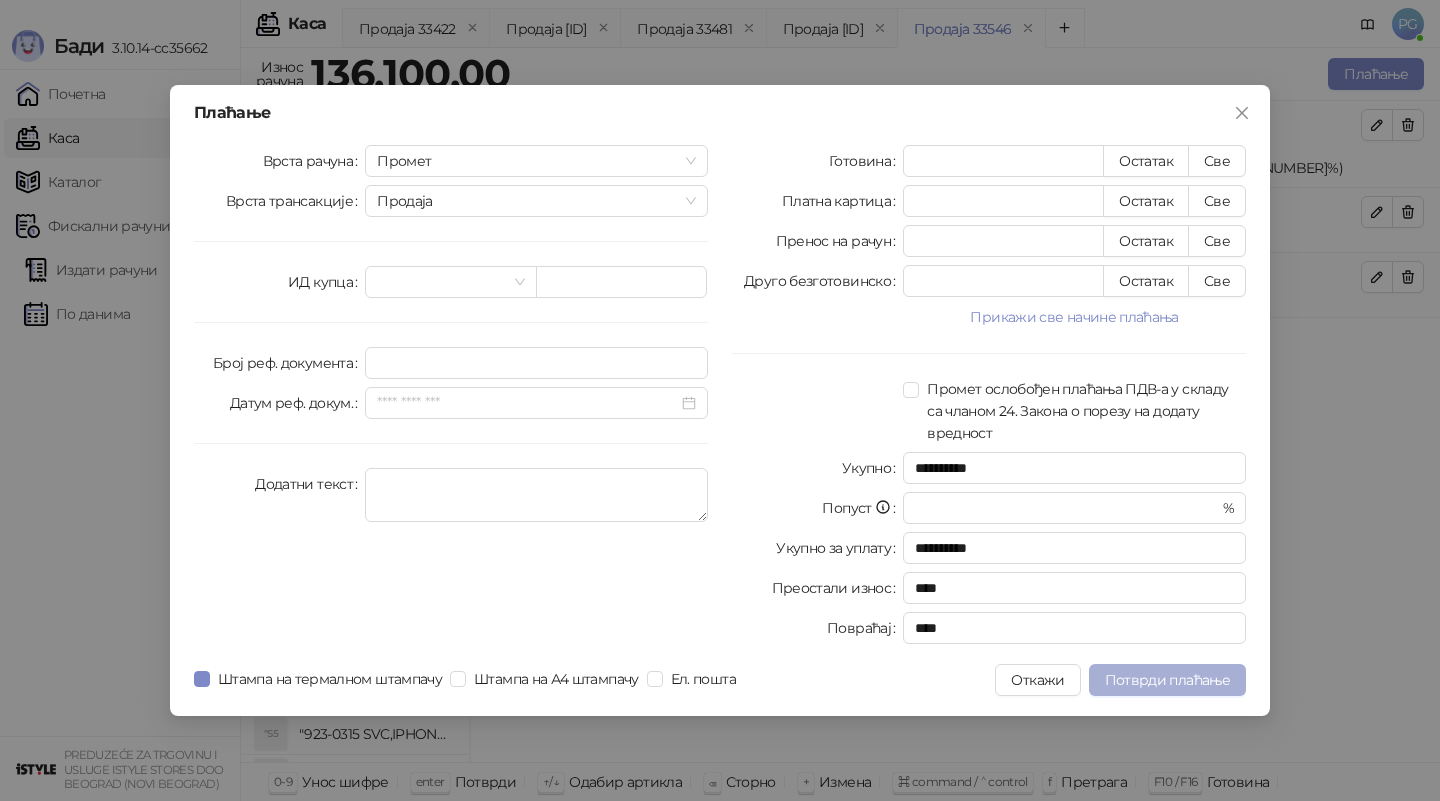 click on "Потврди плаћање" at bounding box center (1167, 680) 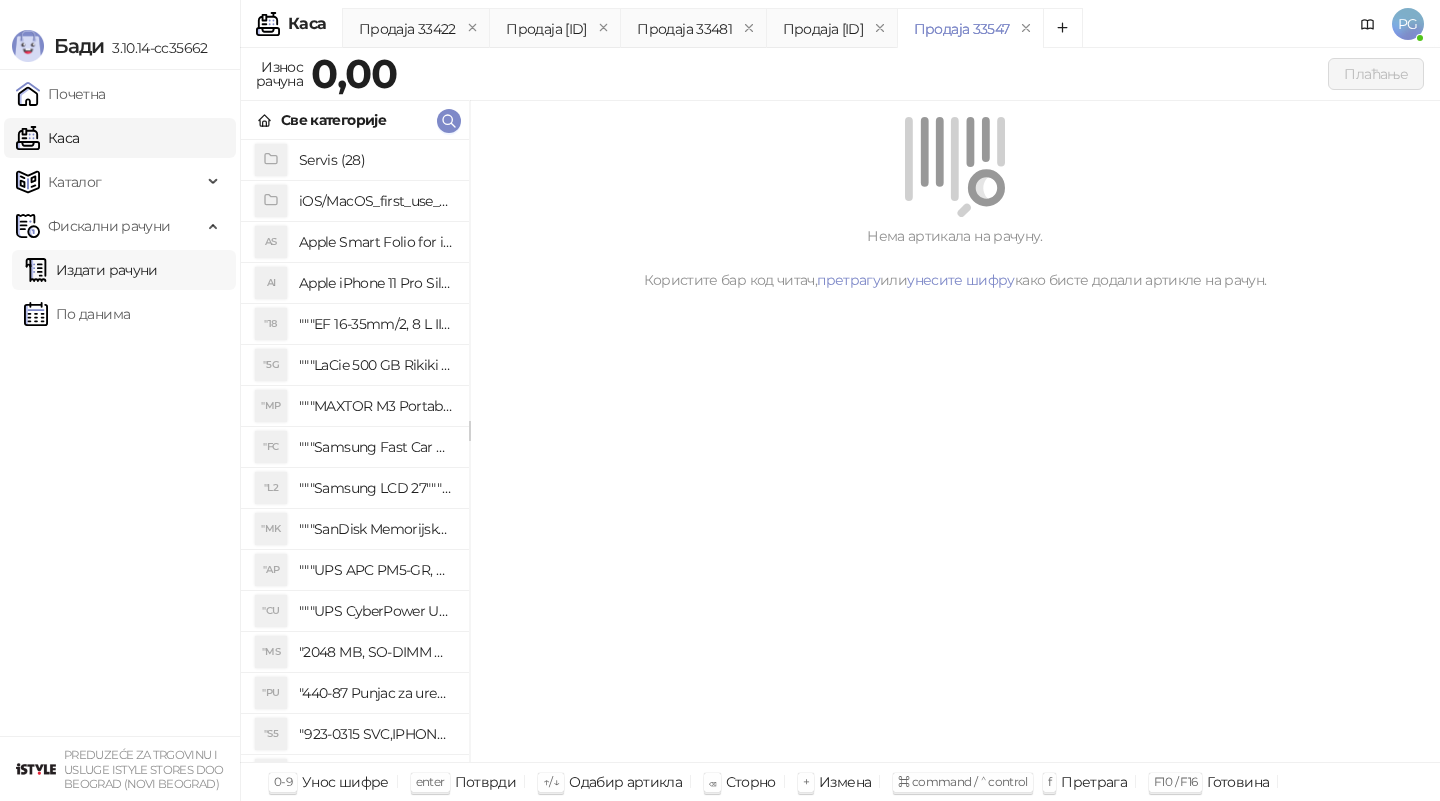 click on "Издати рачуни" at bounding box center [91, 270] 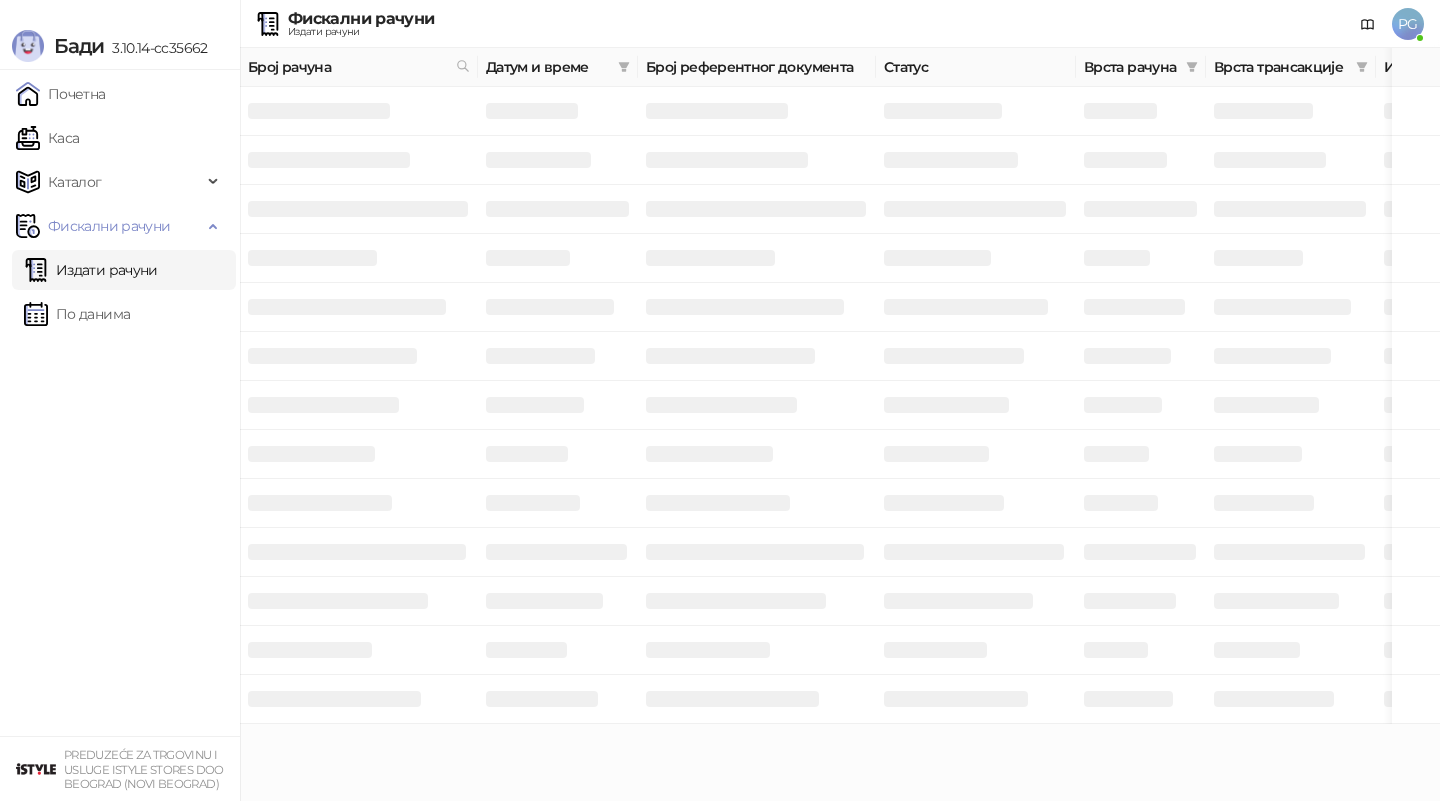 scroll, scrollTop: 0, scrollLeft: 600, axis: horizontal 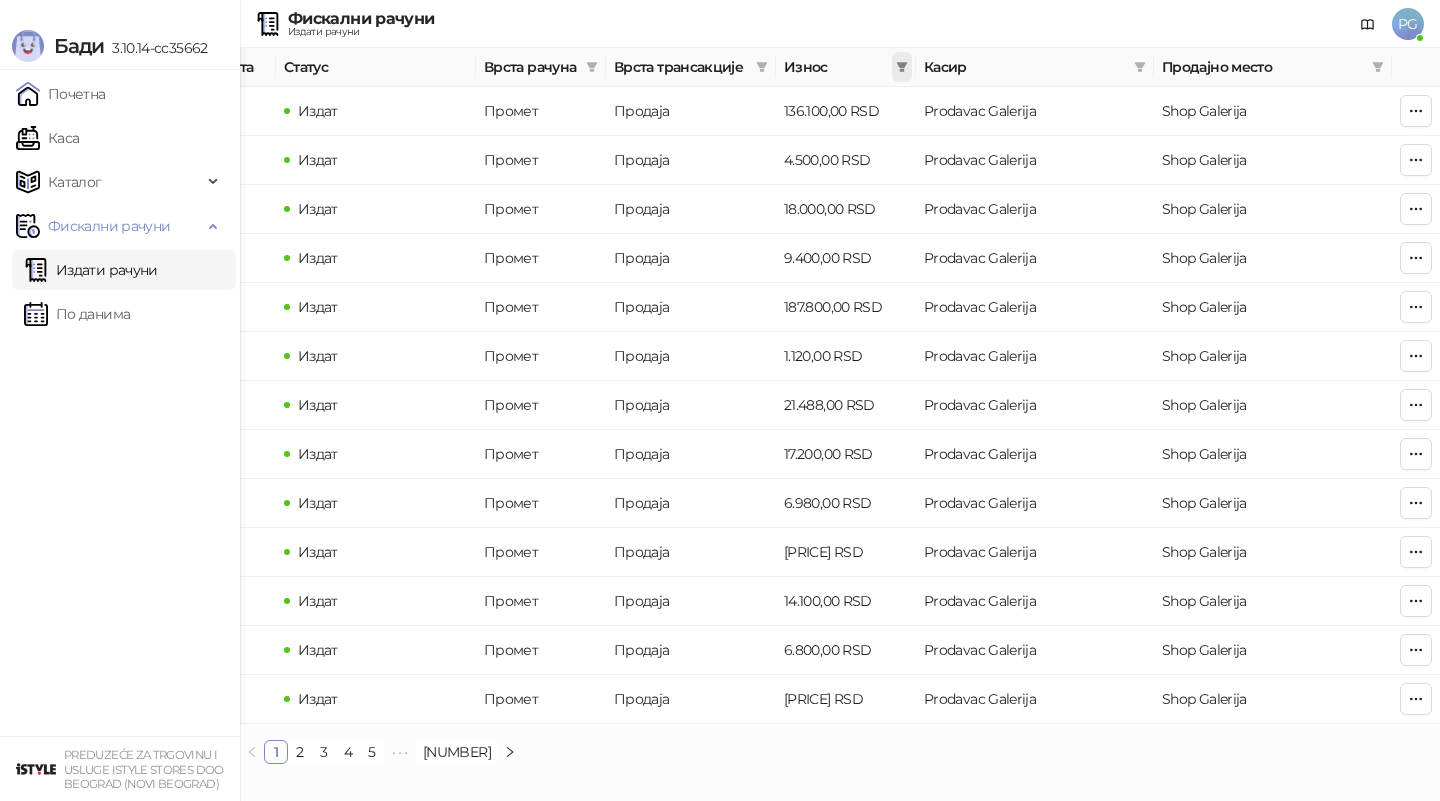 click 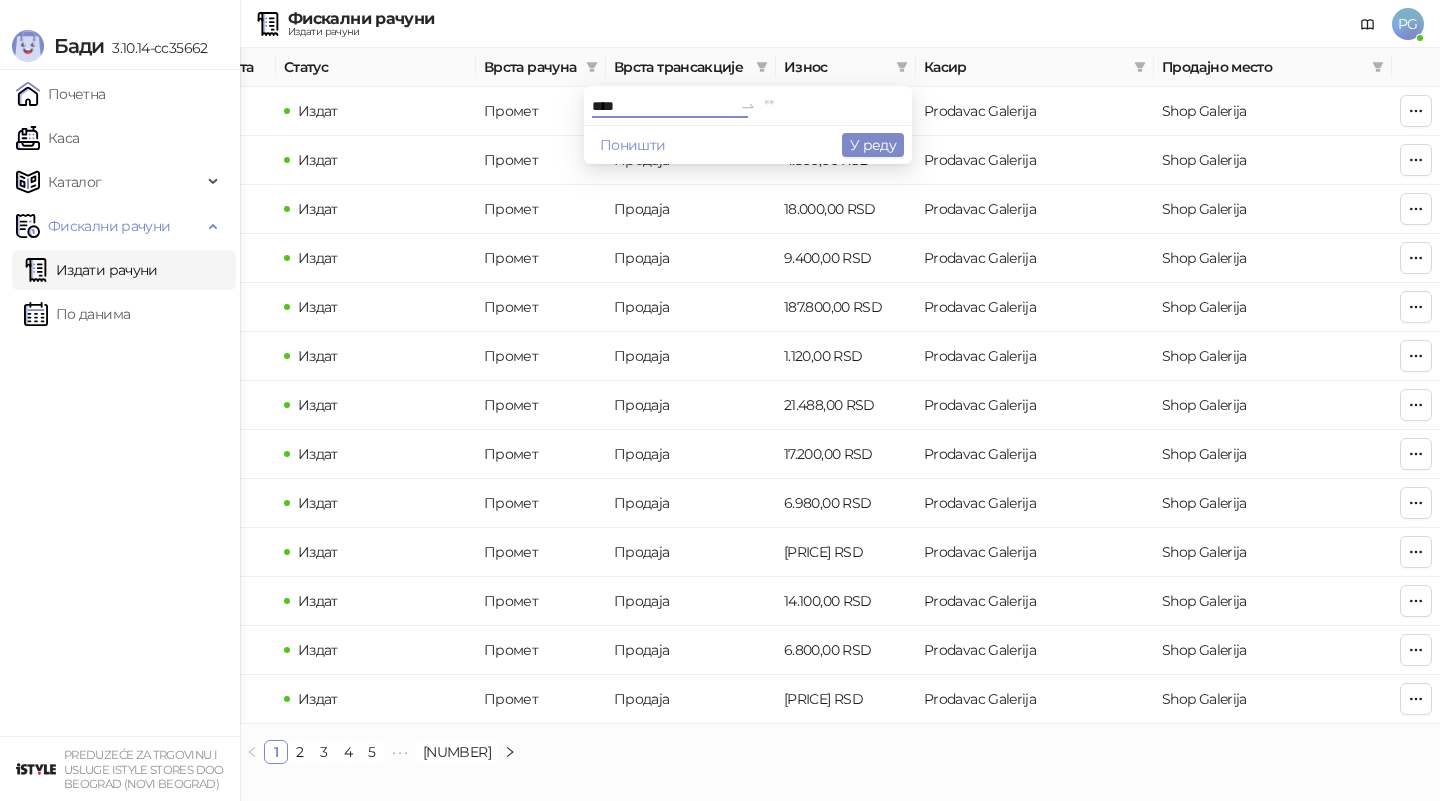 type on "****" 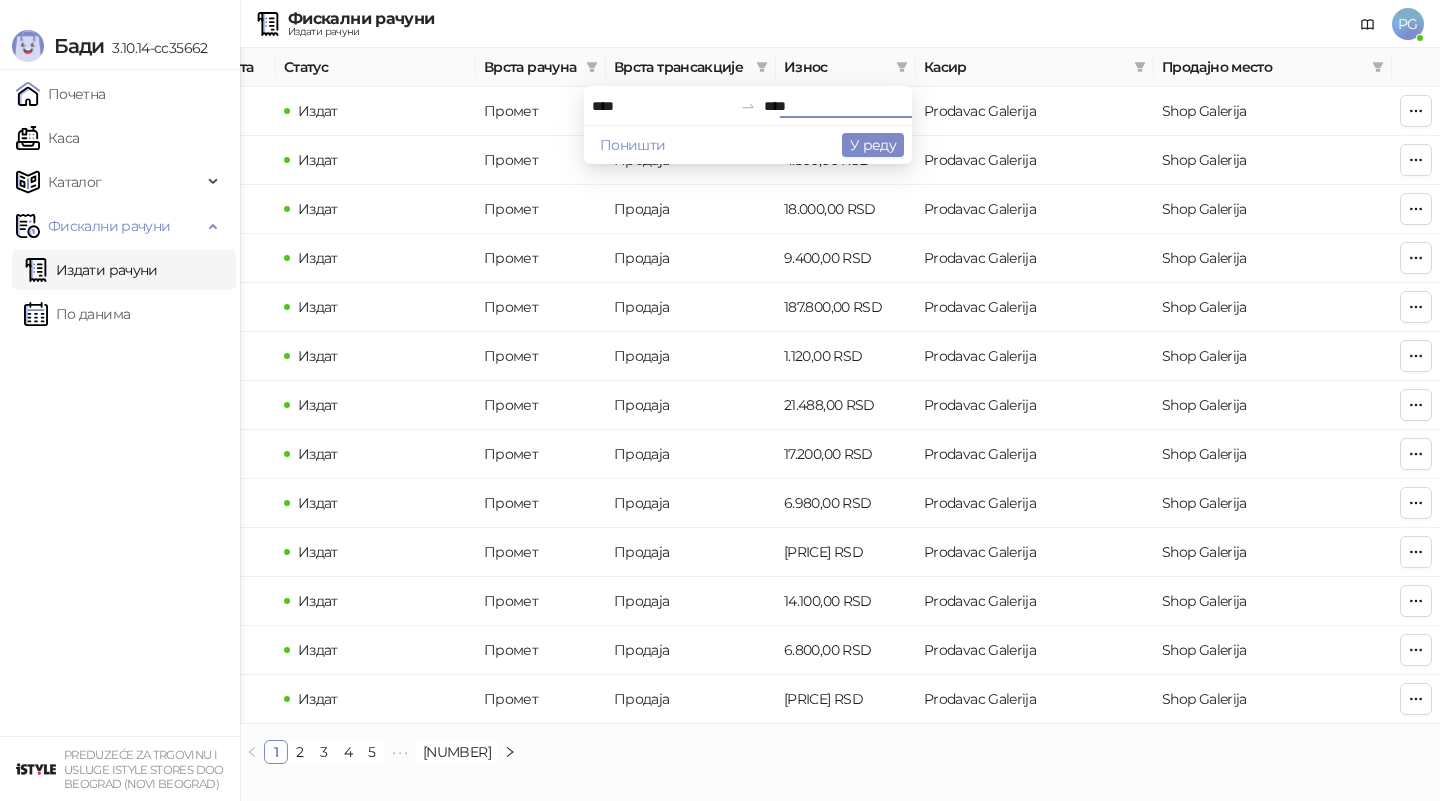 type on "****" 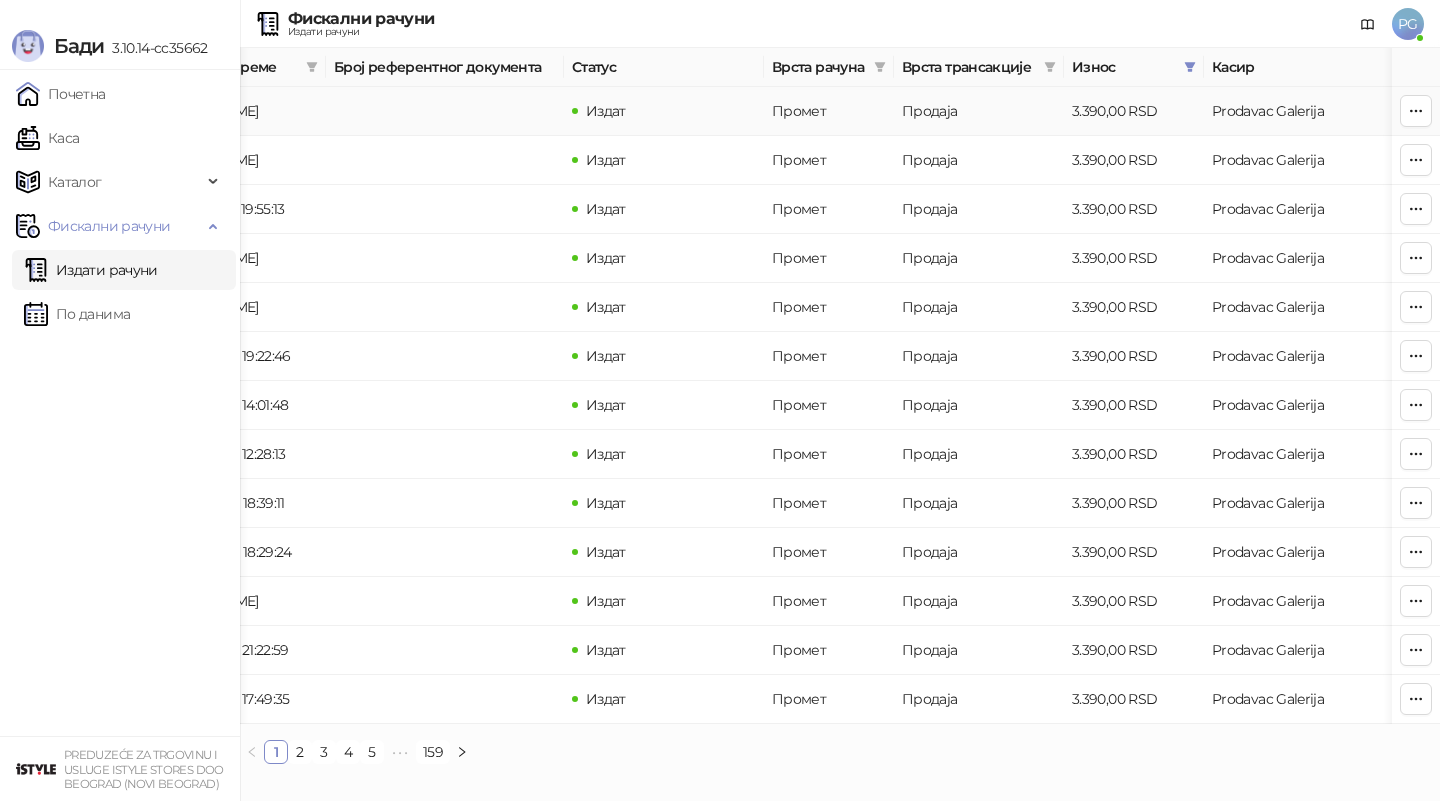 scroll, scrollTop: 0, scrollLeft: 0, axis: both 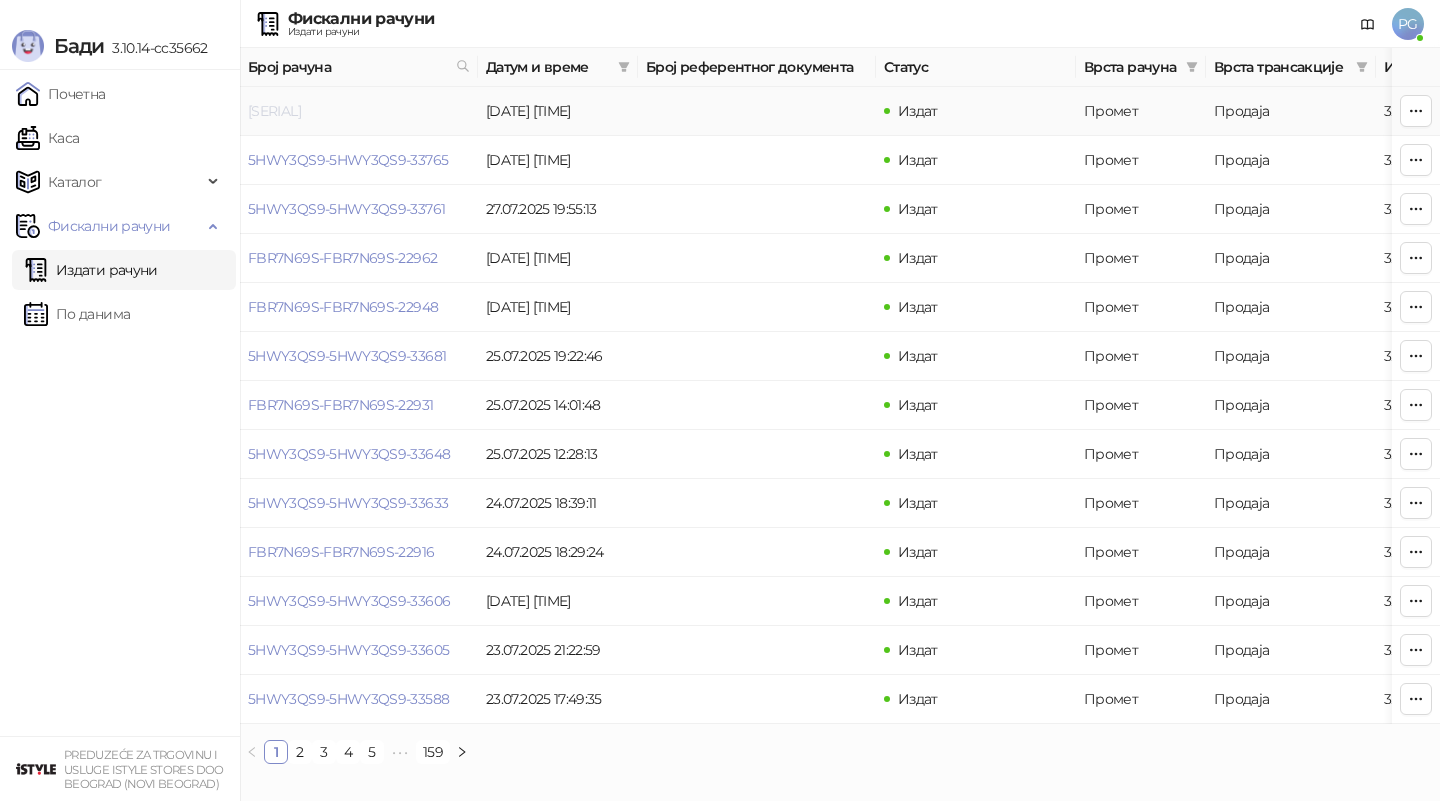 click on "[SERIAL]" at bounding box center (274, 111) 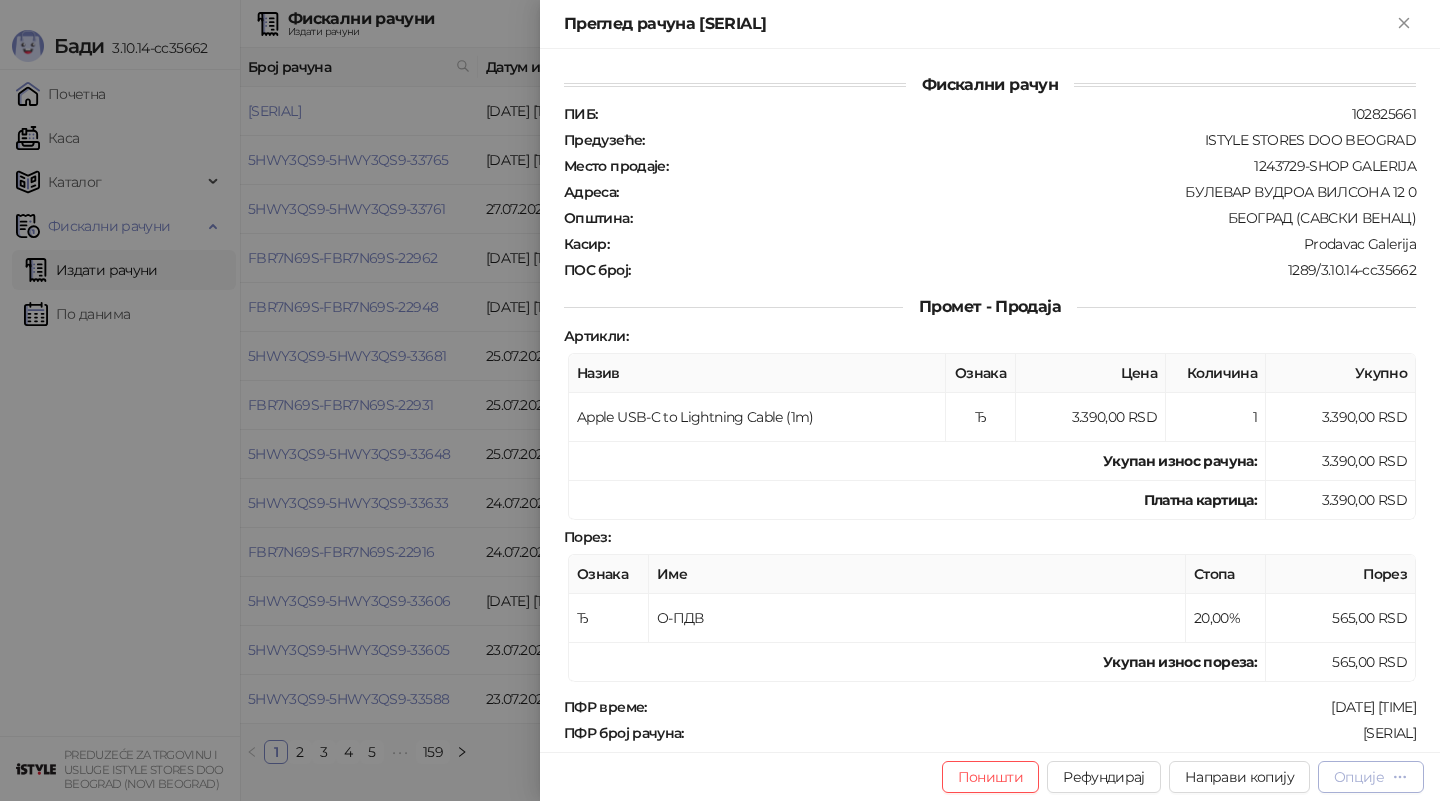 click on "Опције" at bounding box center (1359, 777) 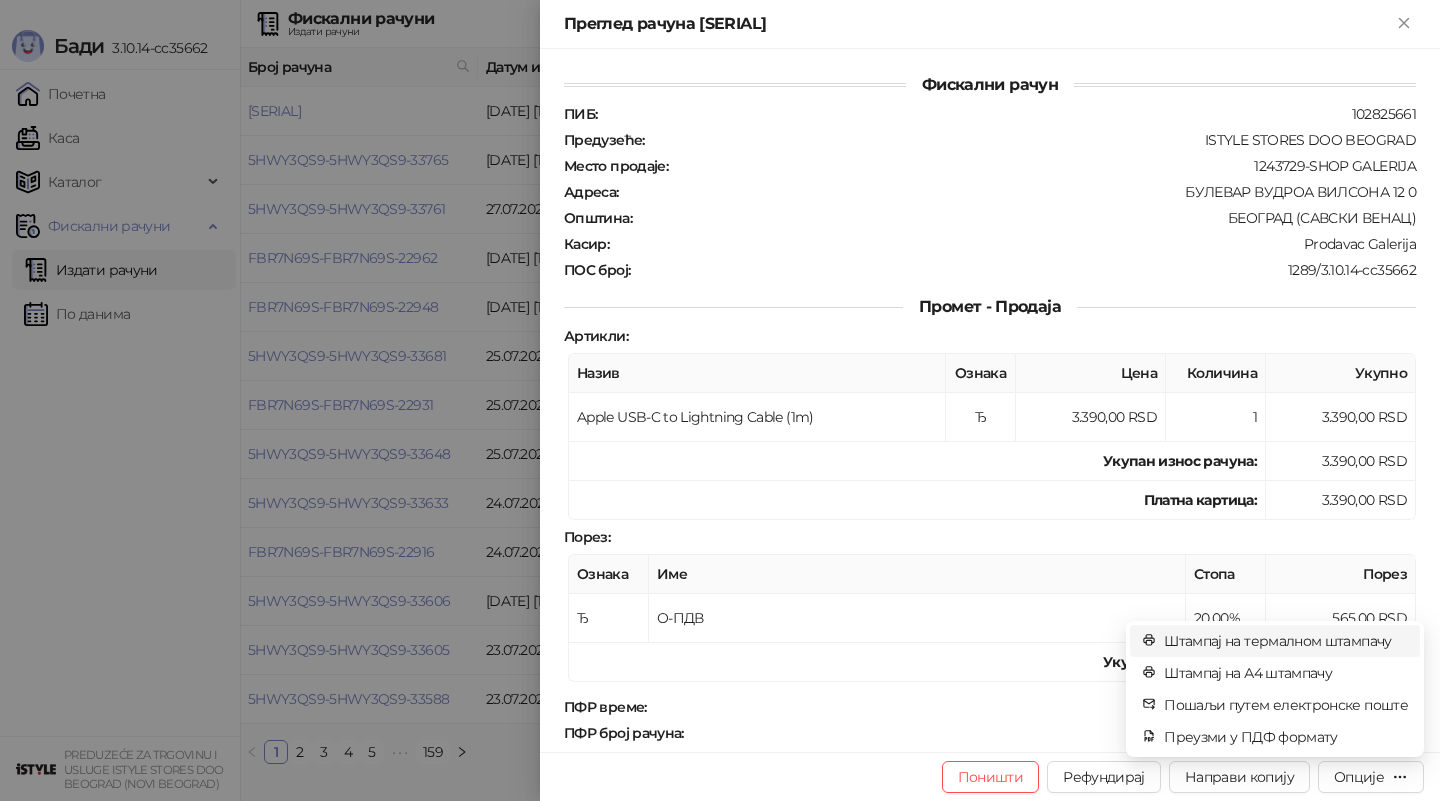 click on "Штампај на термалном штампачу" at bounding box center (1286, 641) 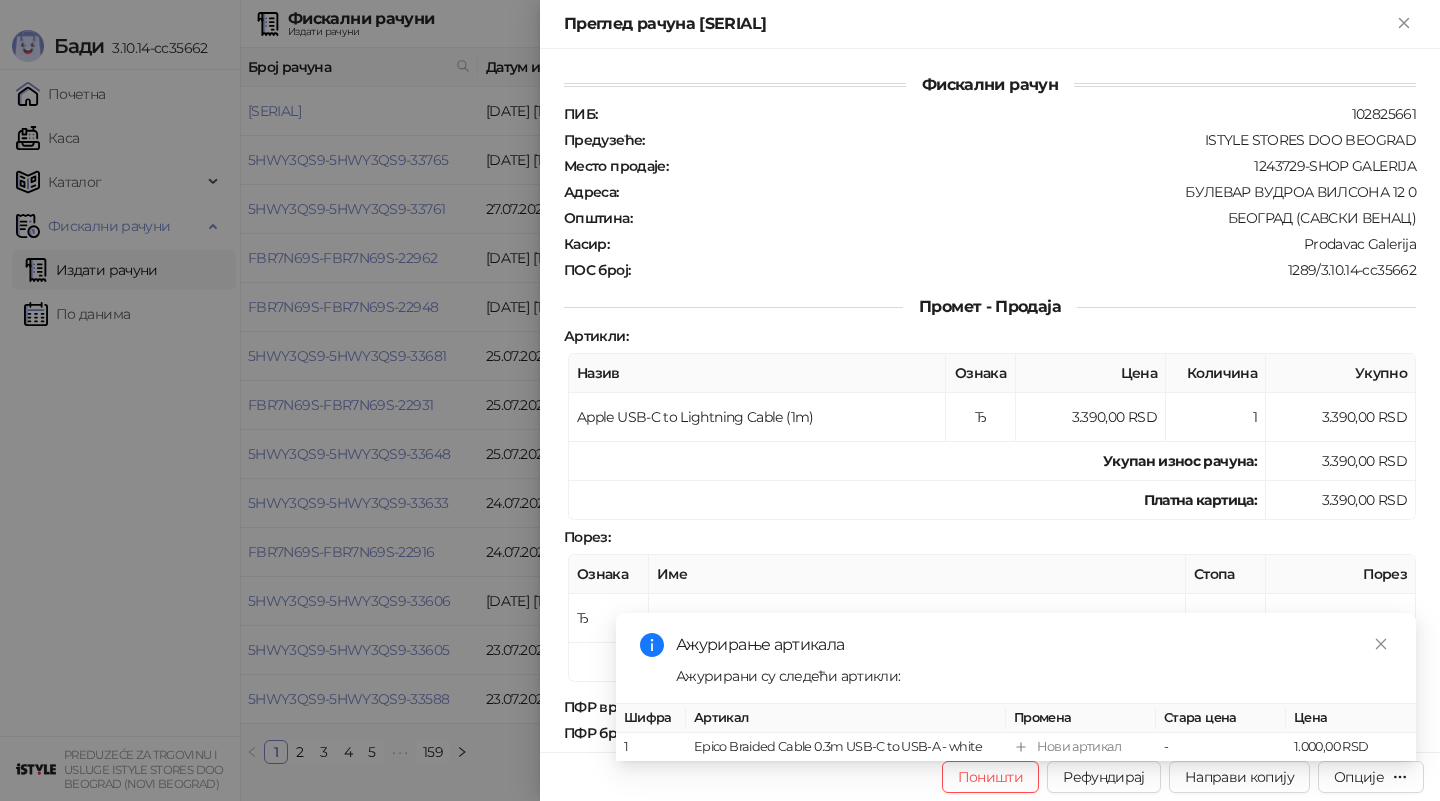click at bounding box center [720, 400] 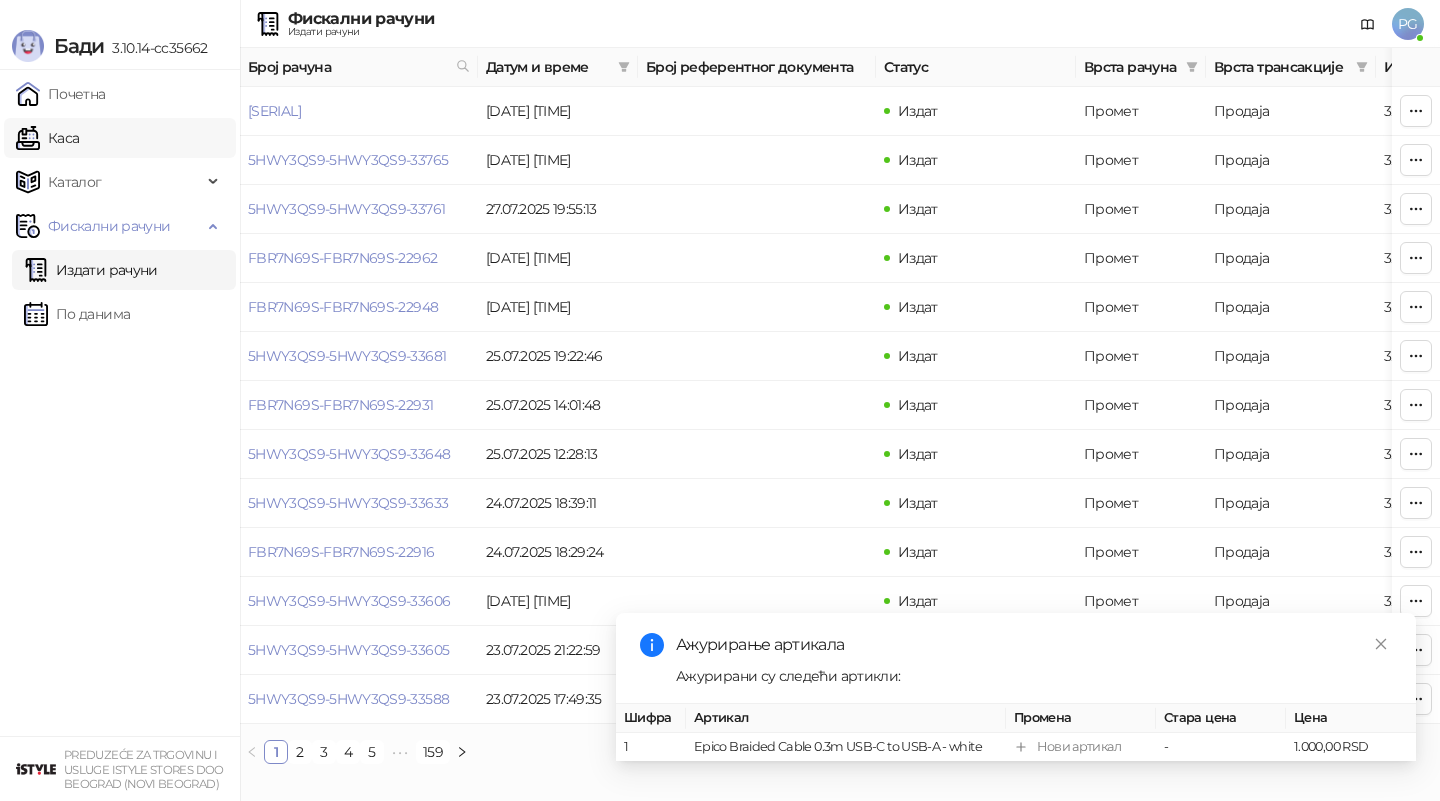 click on "Каса" at bounding box center [47, 138] 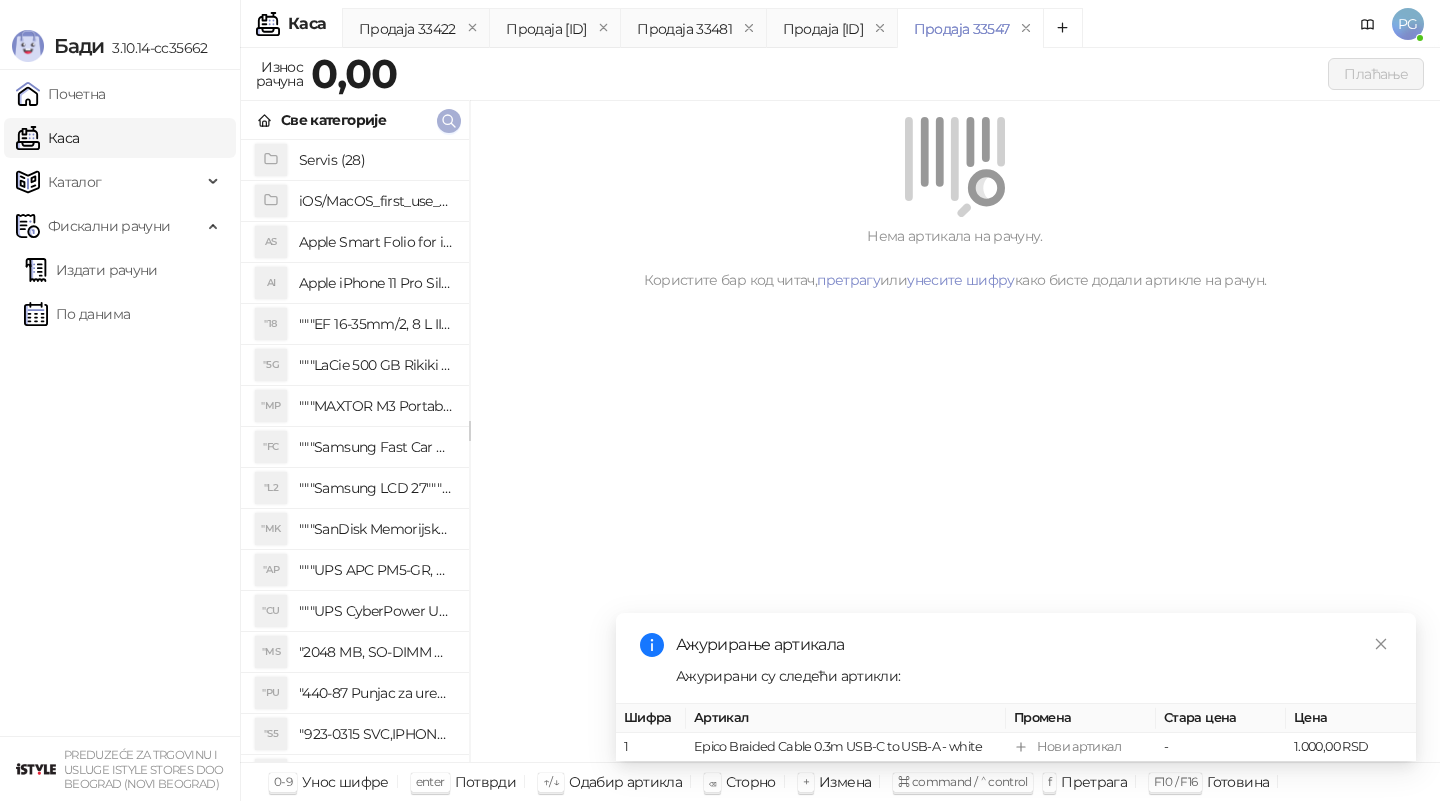 click 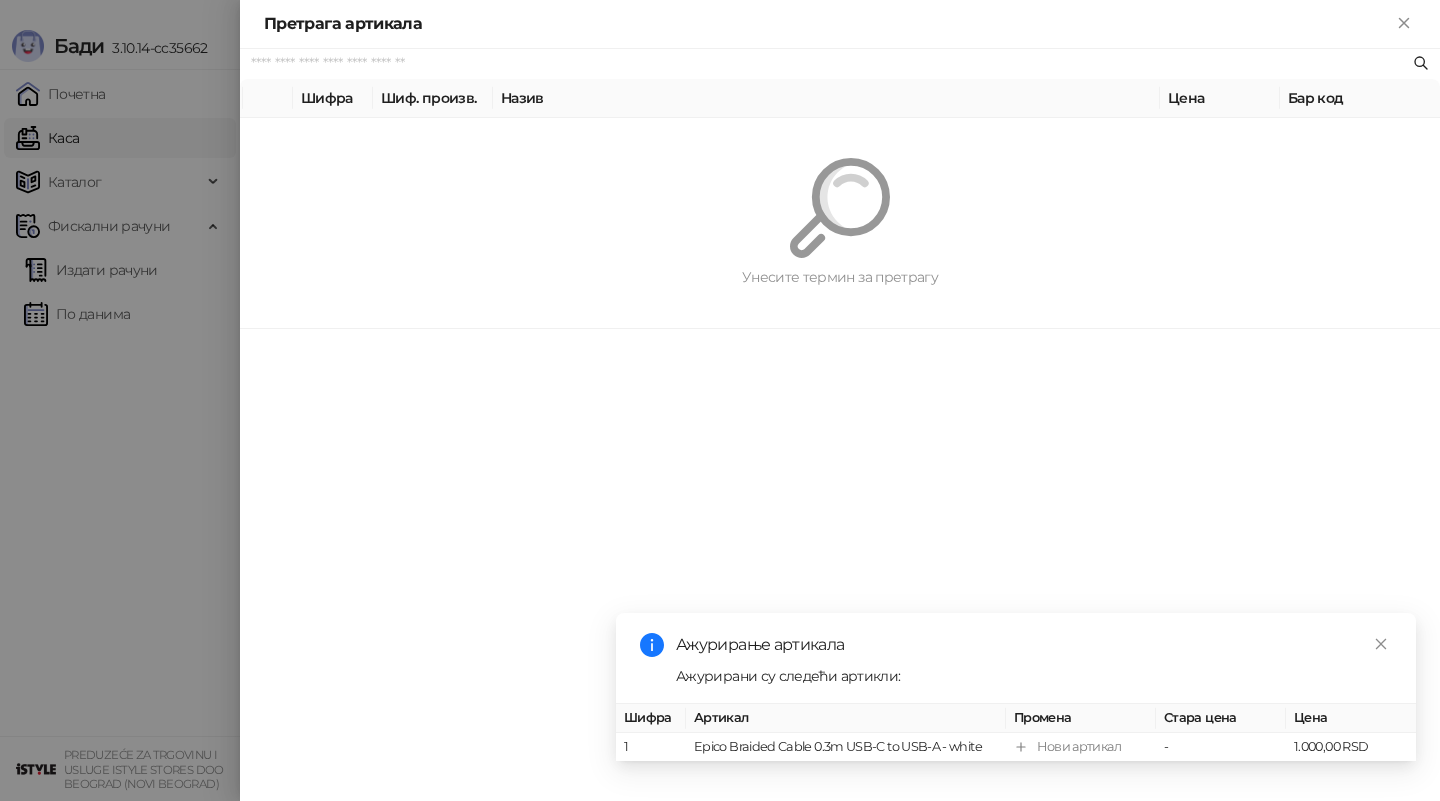 paste on "*********" 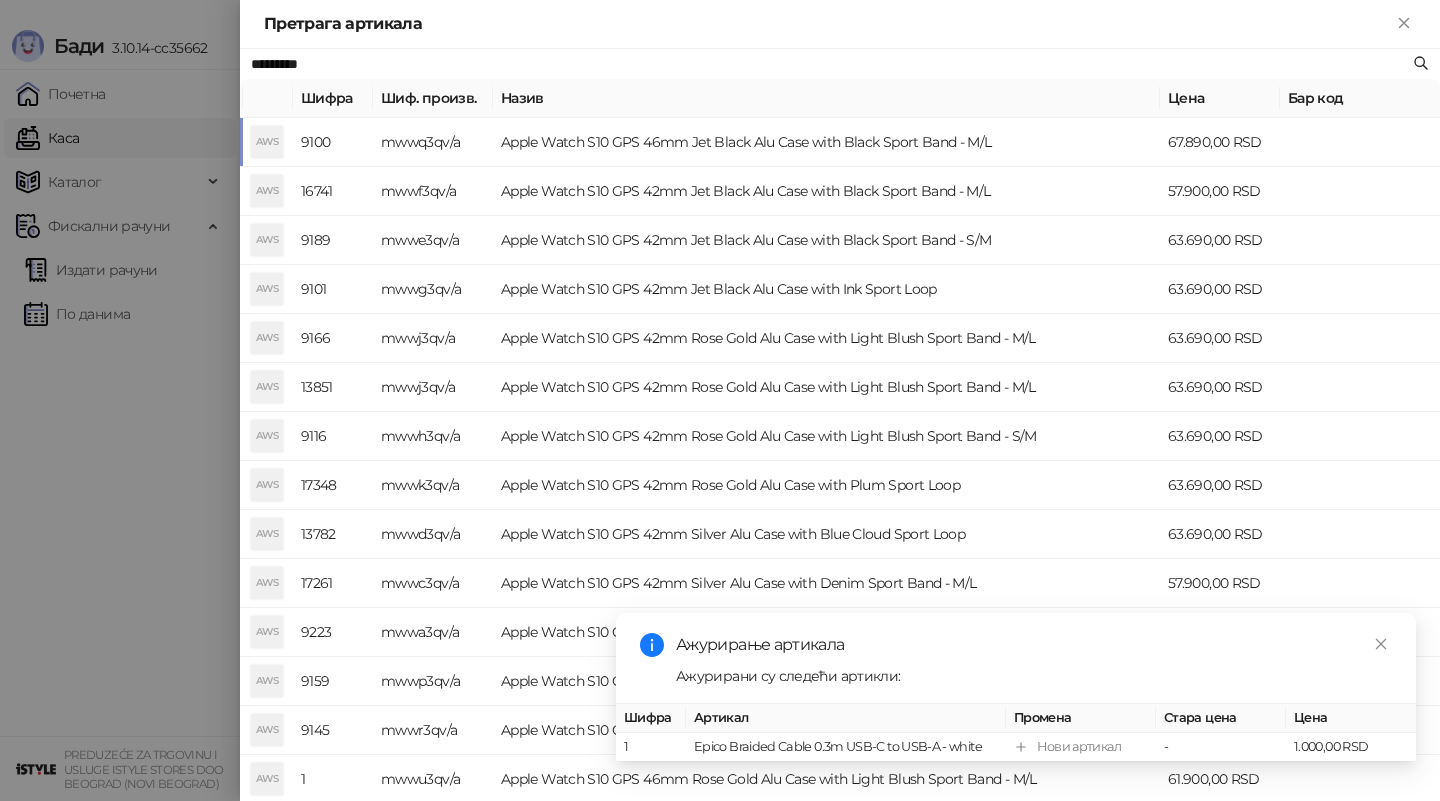 type on "*********" 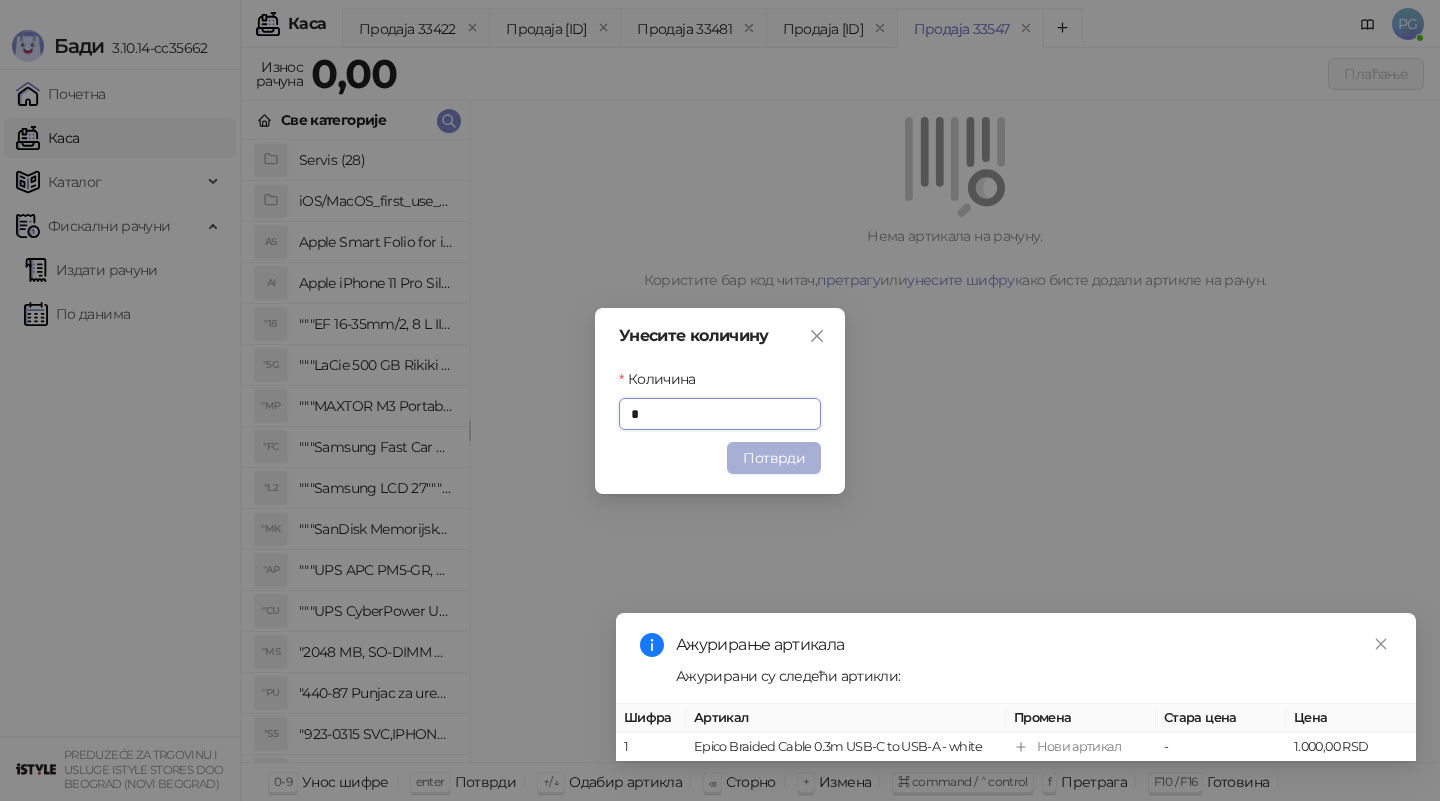 click on "Потврди" at bounding box center [774, 458] 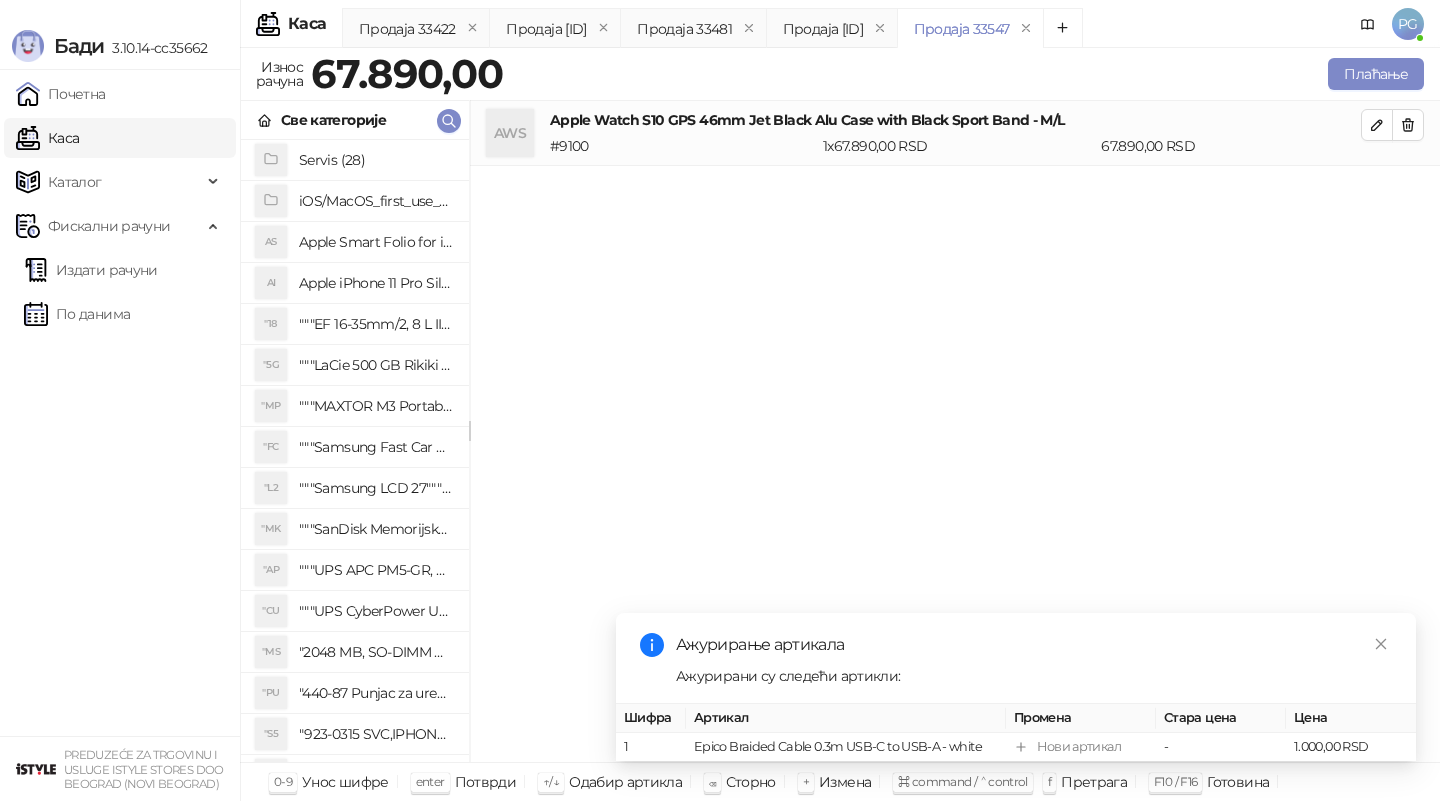click on "Apple Watch S10 GPS 46mm Jet Black Alu Case with Black Sport Band - M/L" at bounding box center (955, 120) 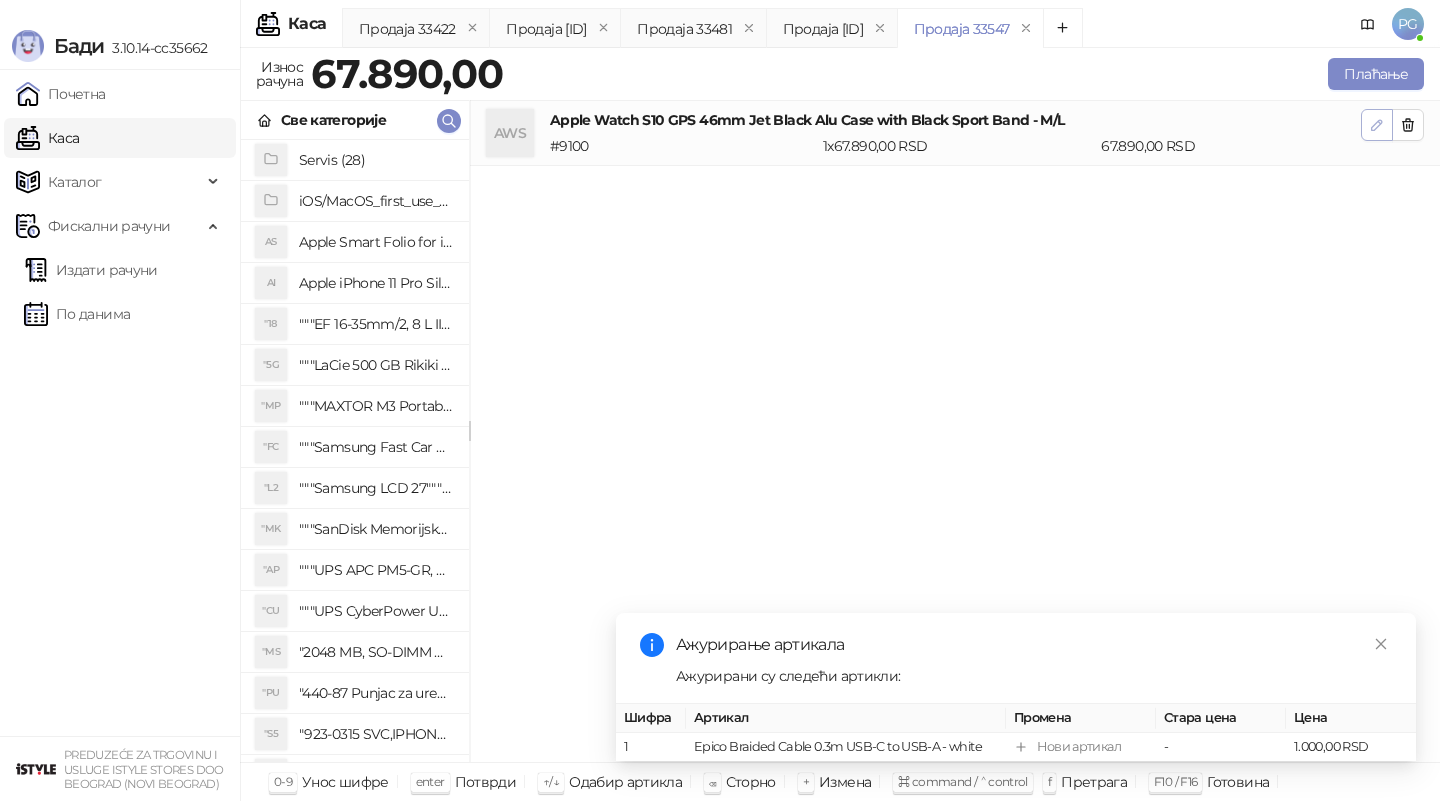 click 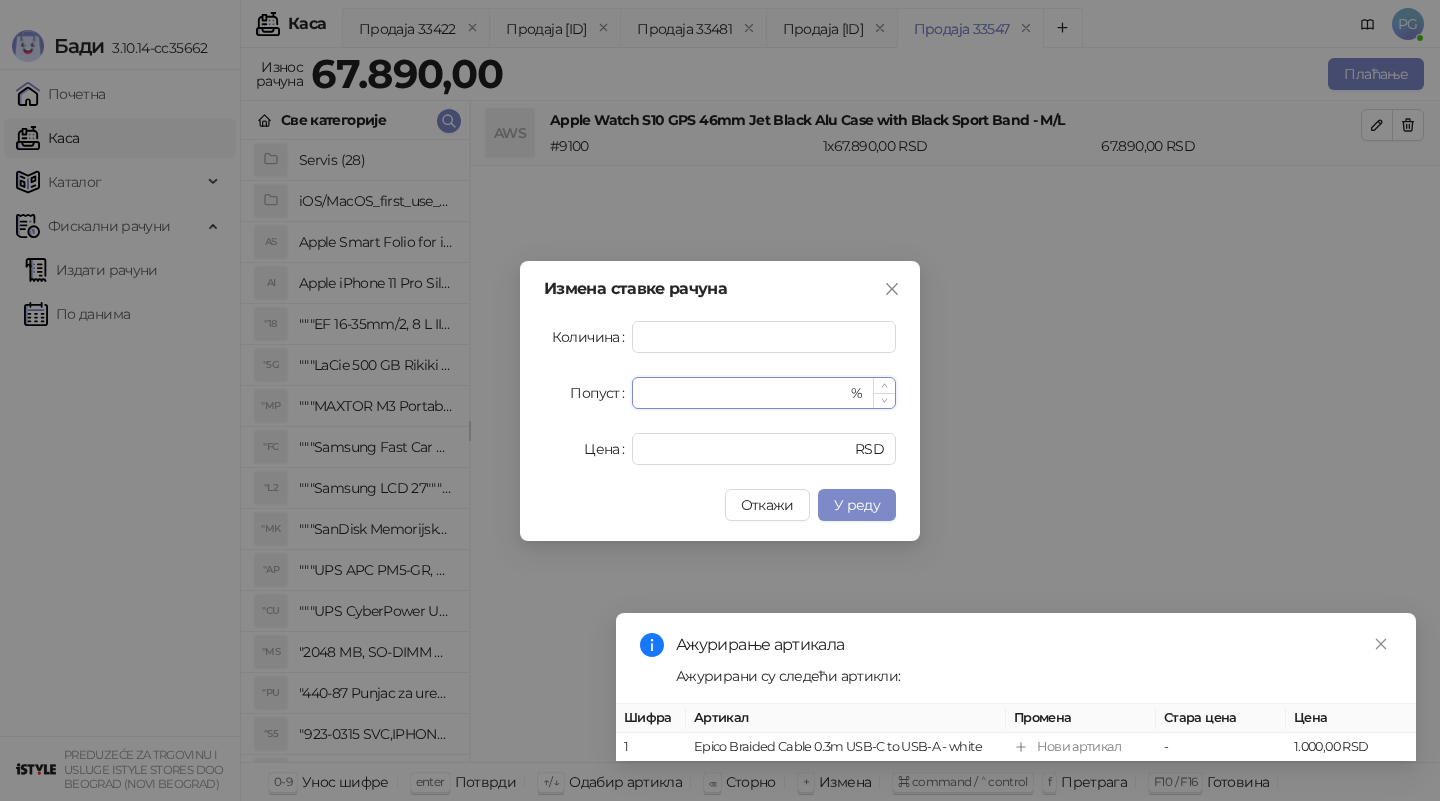 click on "*" at bounding box center [745, 393] 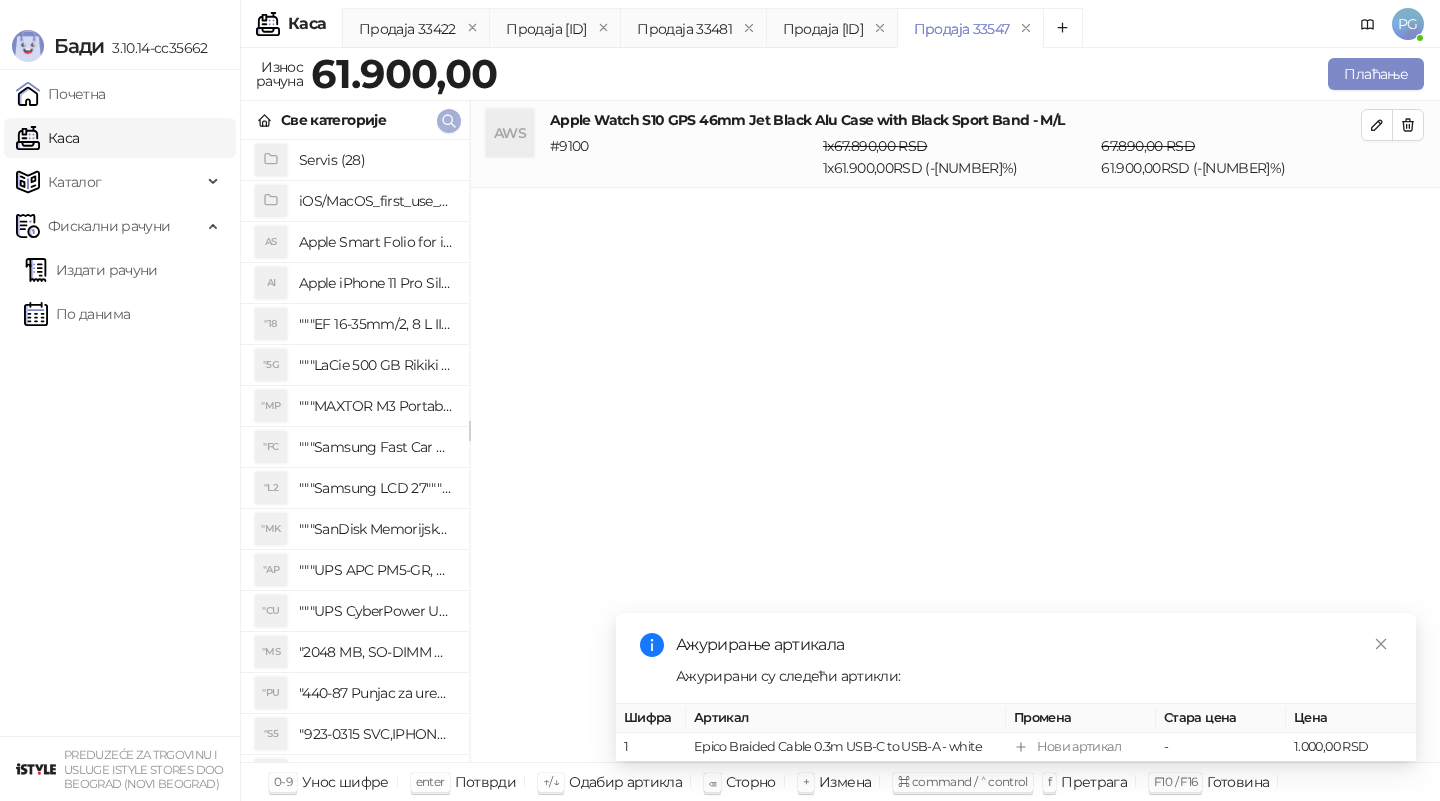 click 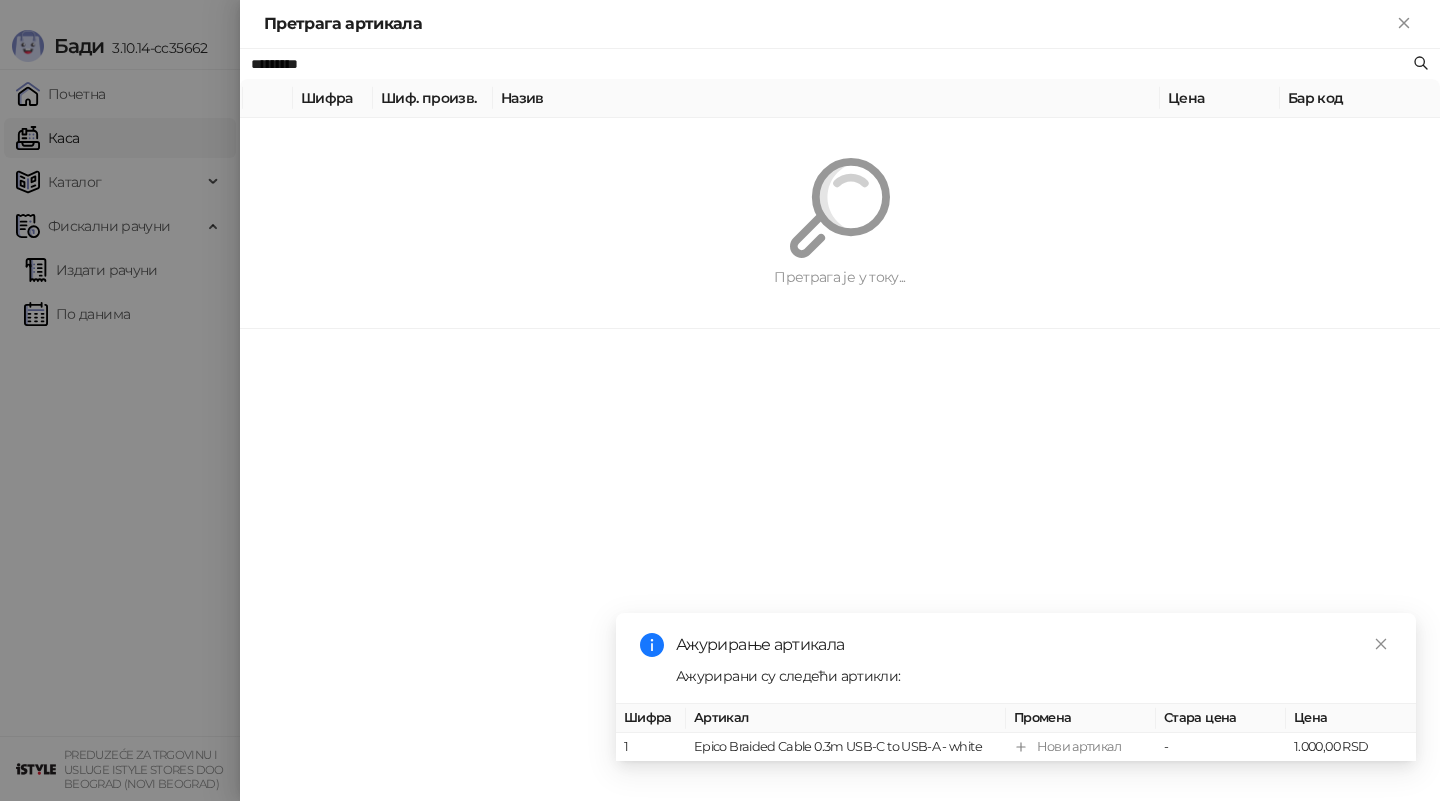 click at bounding box center [720, 400] 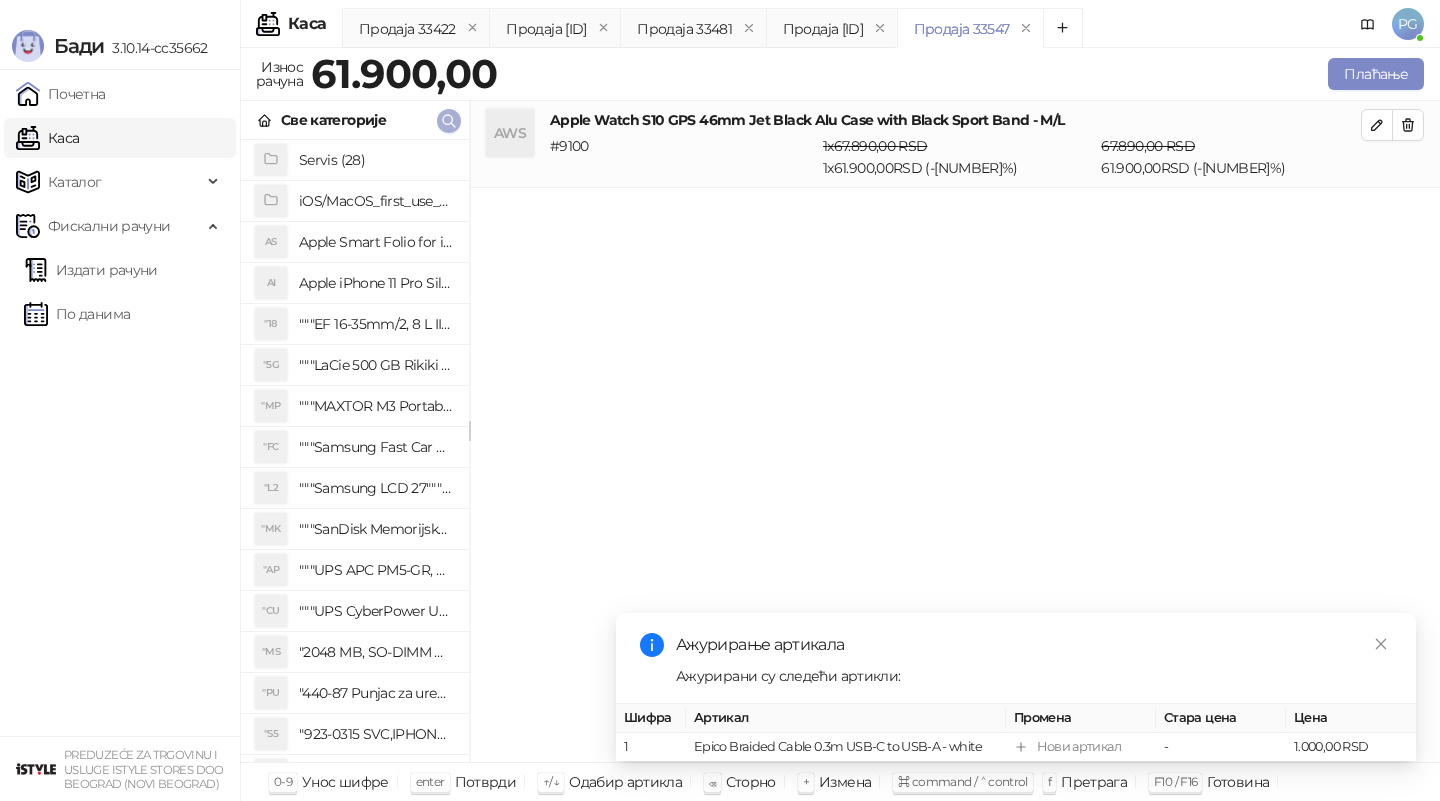 click 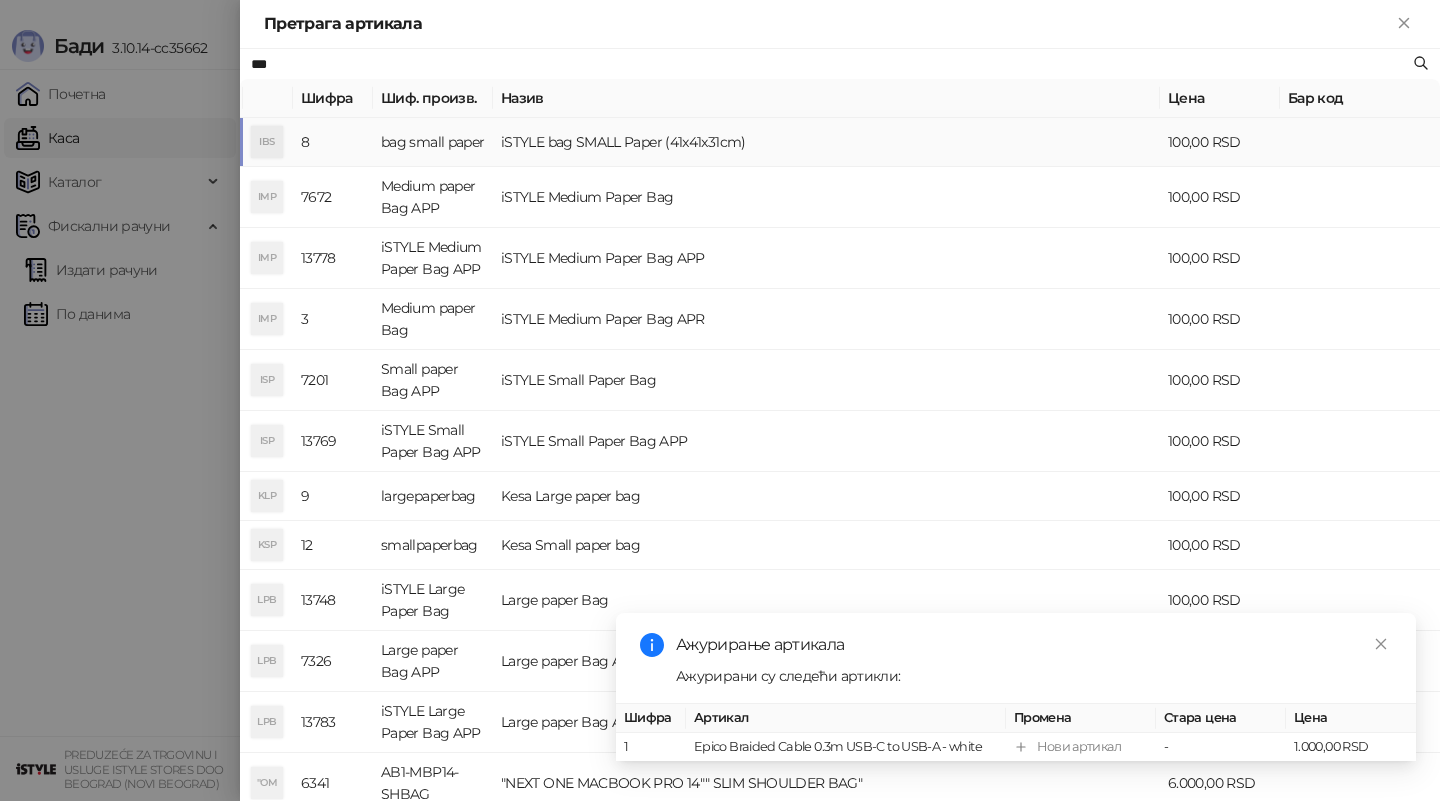 type on "***" 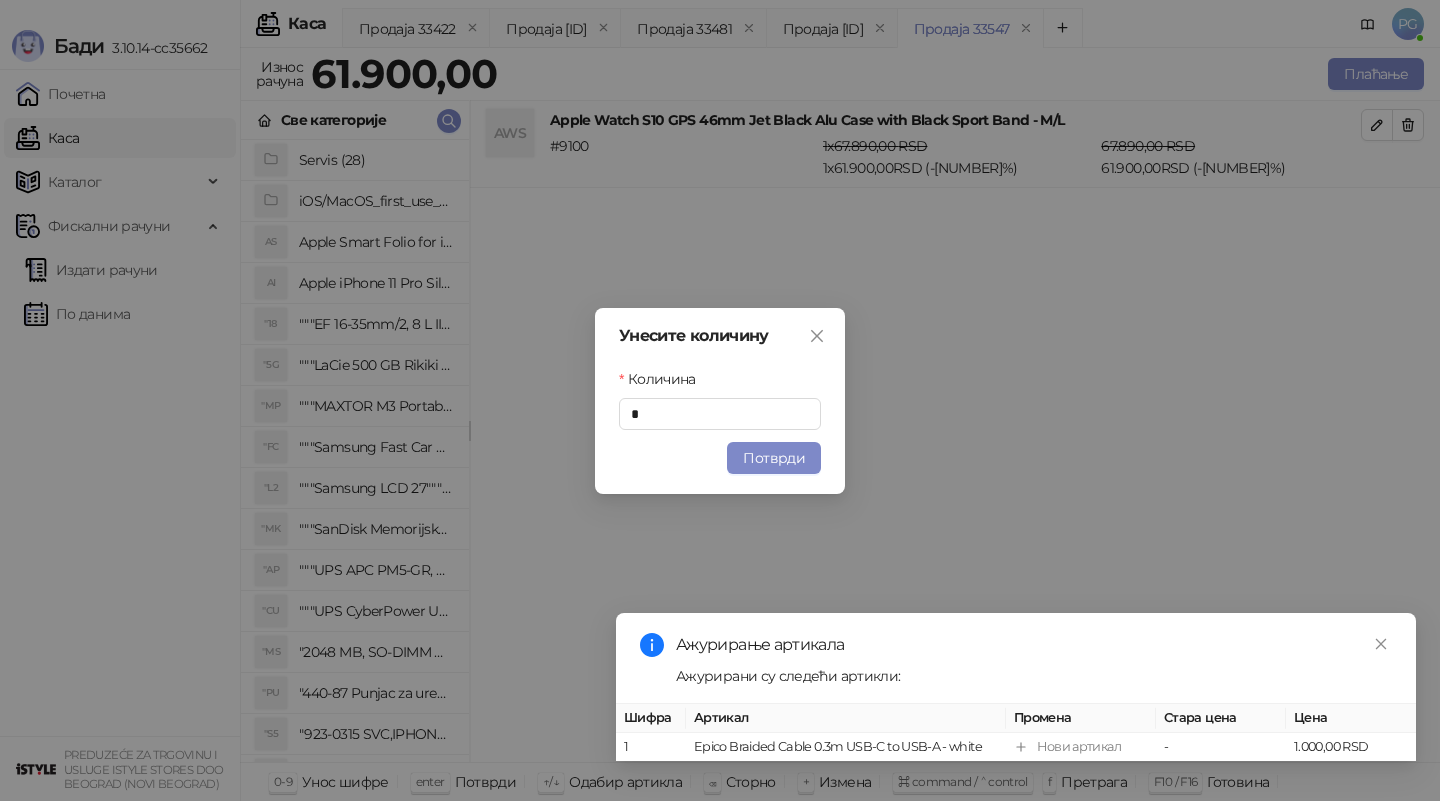 click on "Потврди" at bounding box center (774, 458) 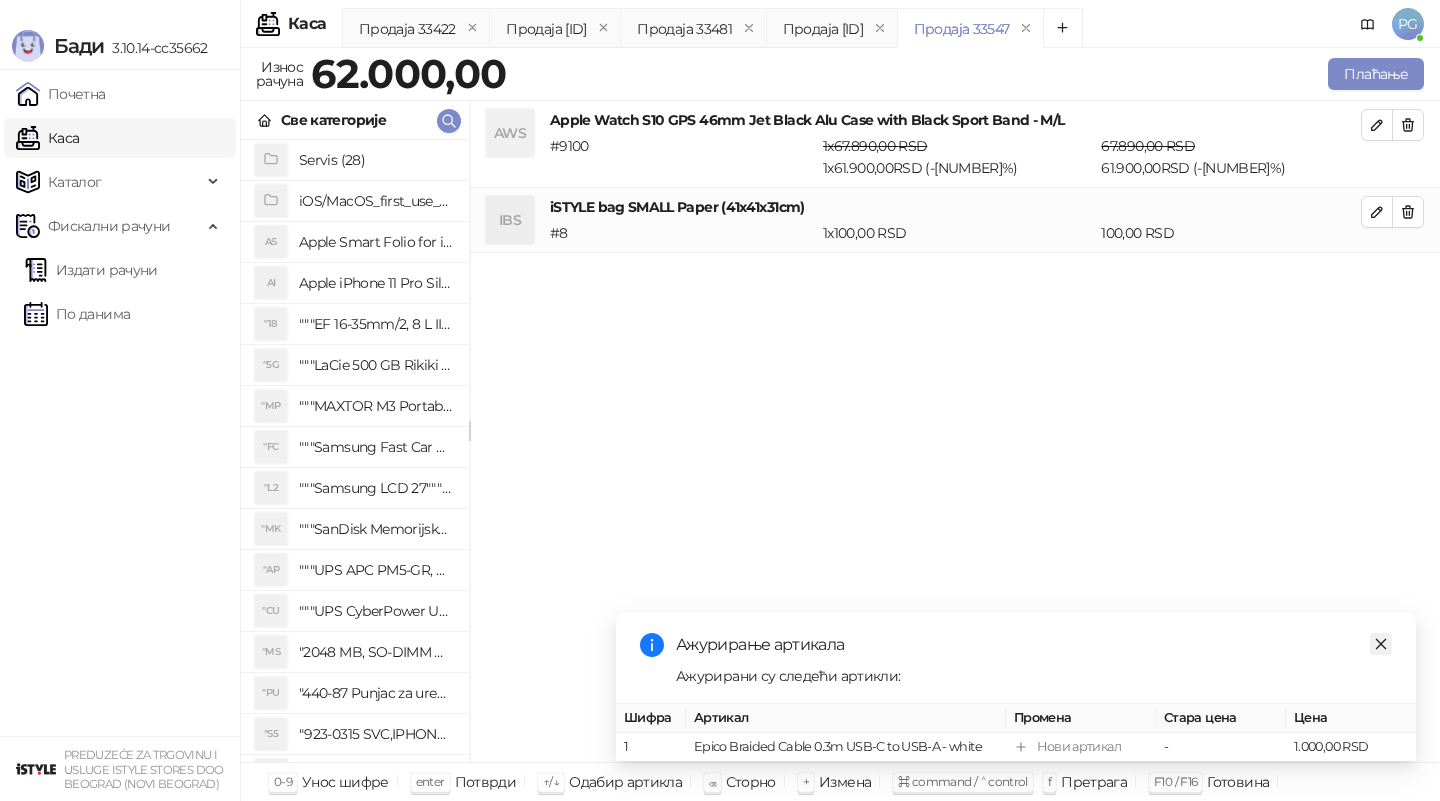 click 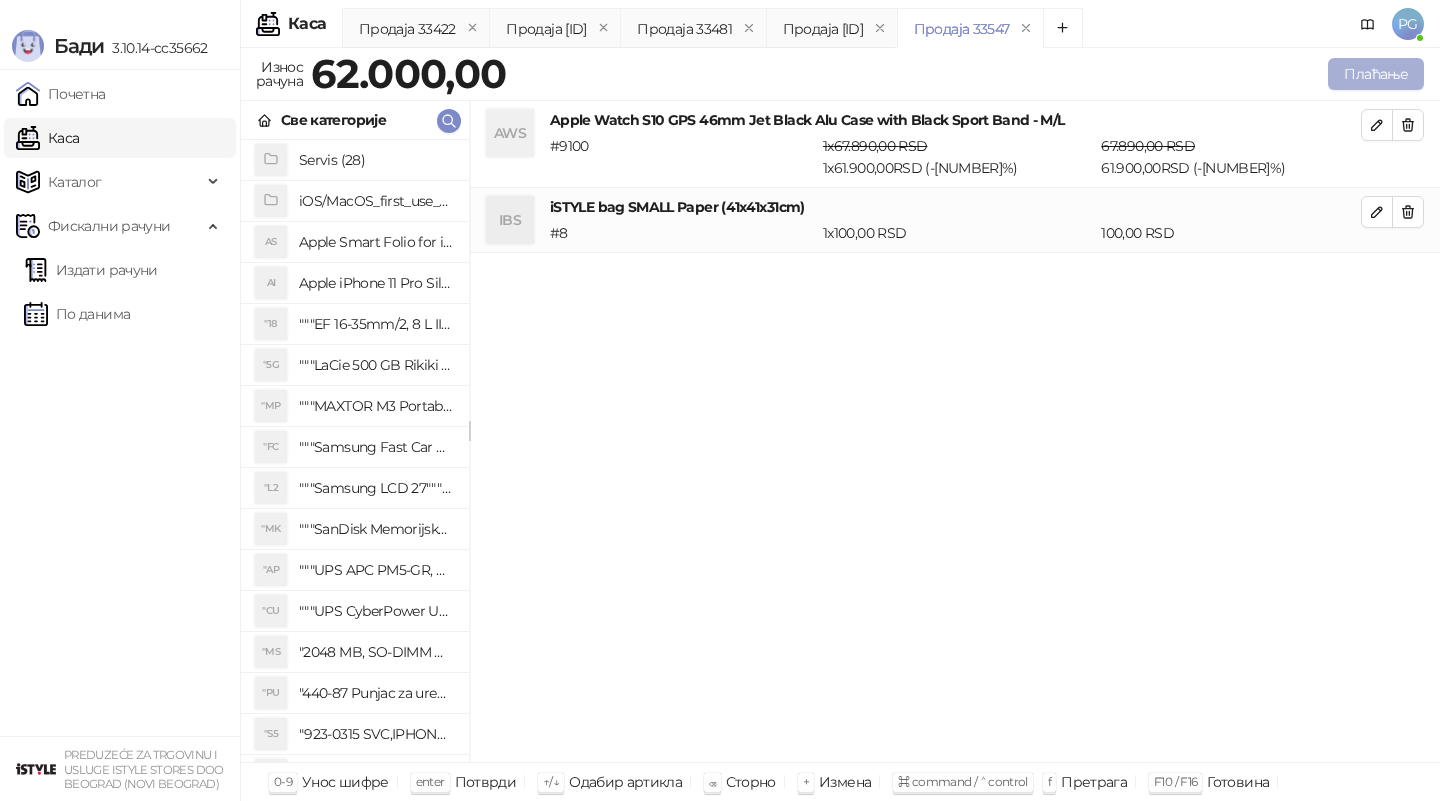 click on "Плаћање" at bounding box center [1376, 74] 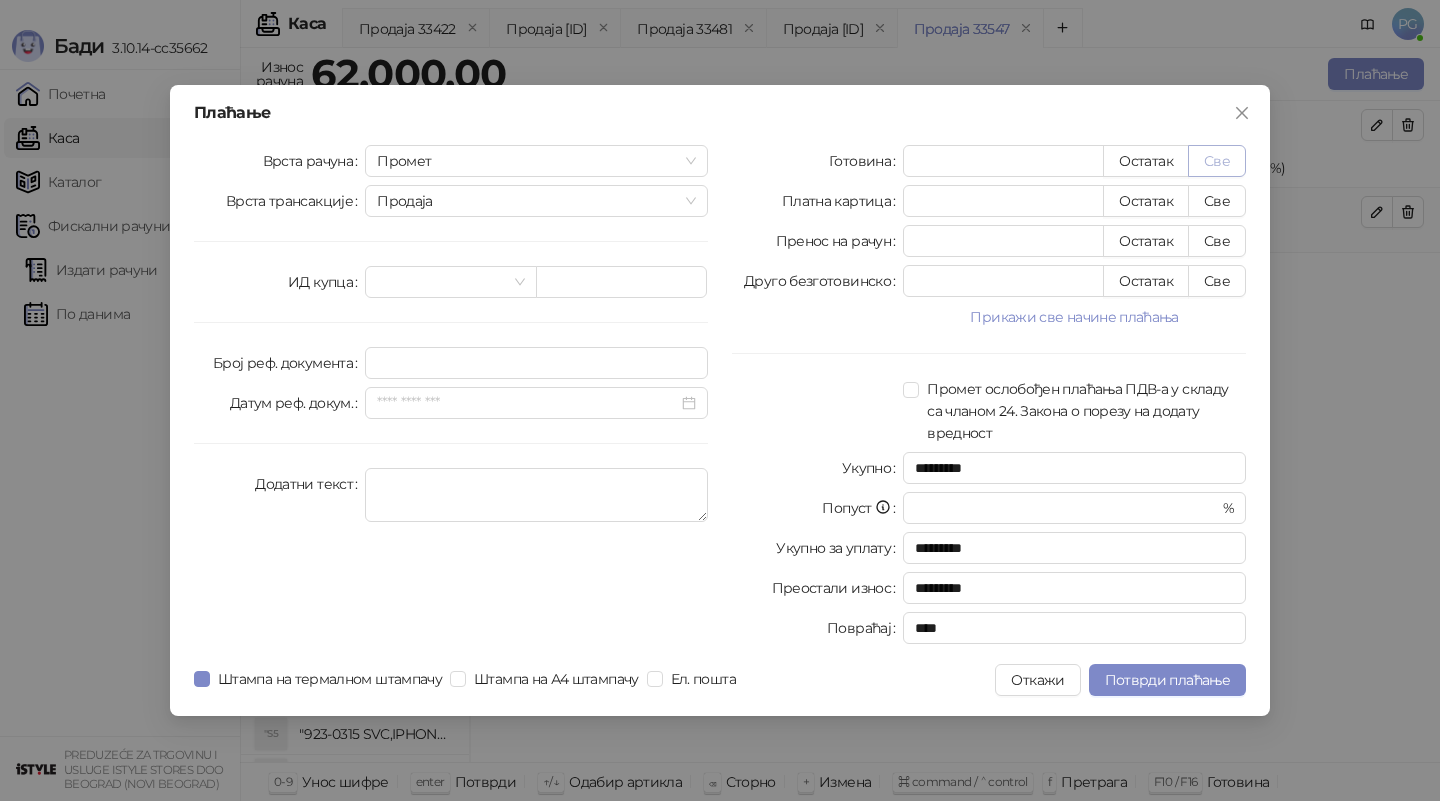 click on "Све" at bounding box center (1217, 161) 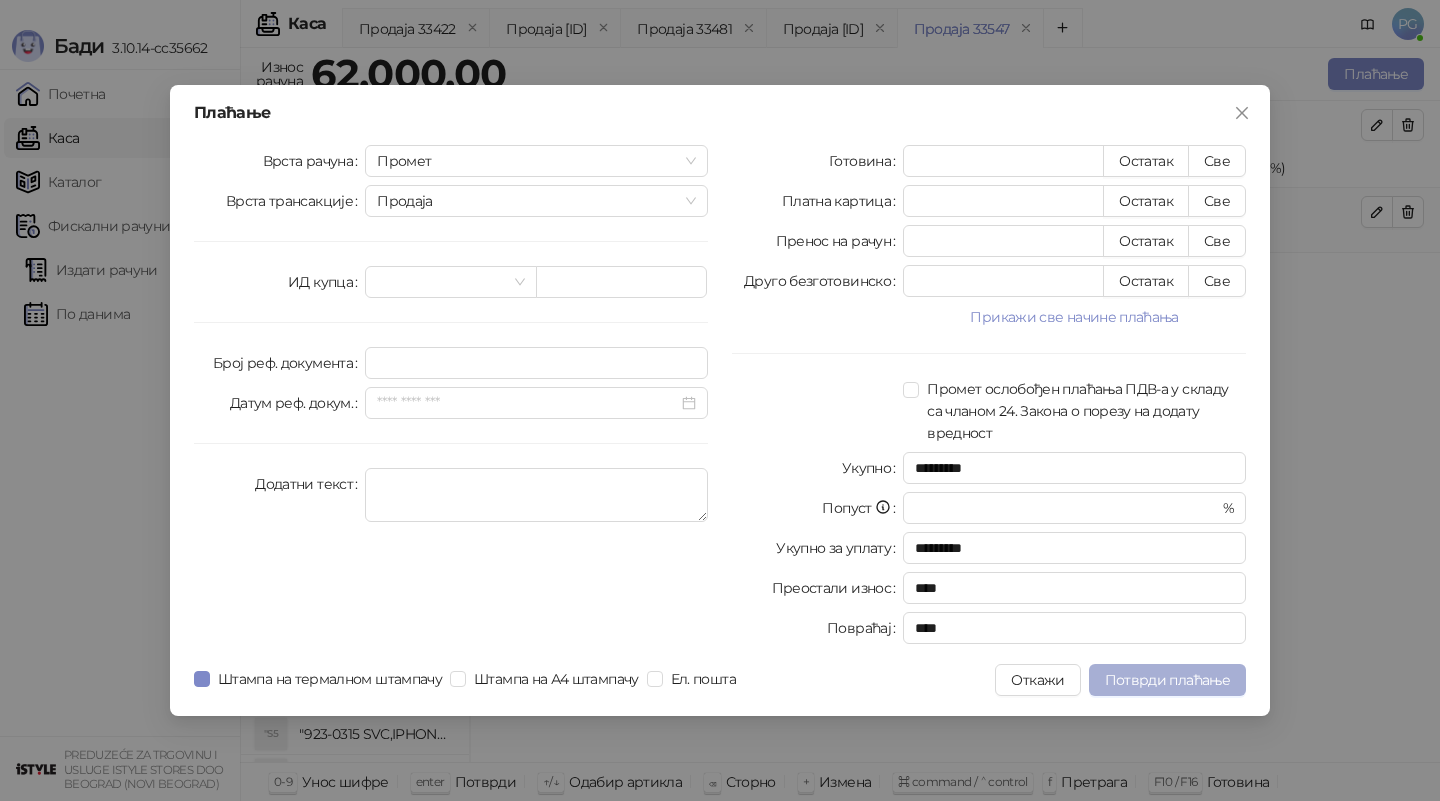 click on "Потврди плаћање" at bounding box center [1167, 680] 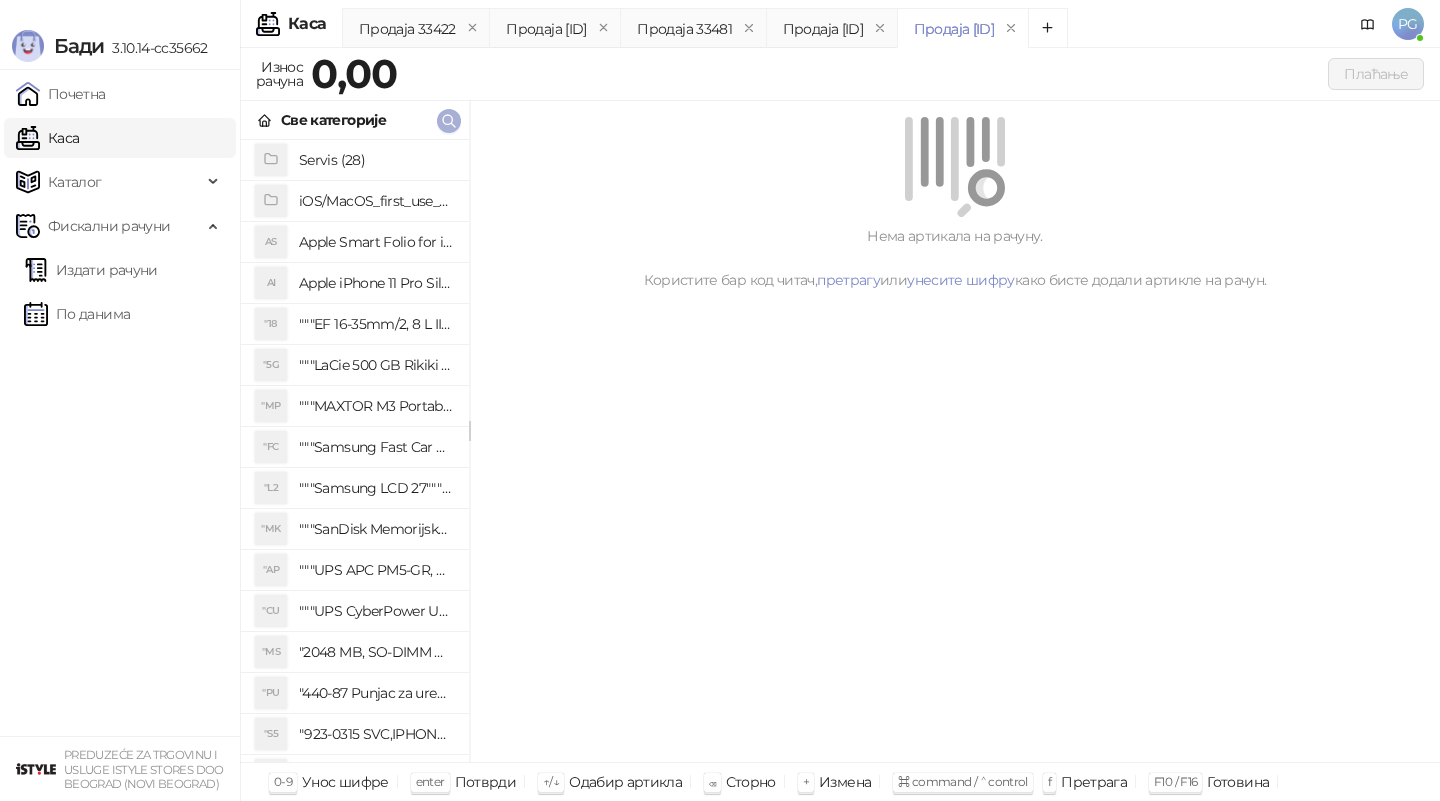 click 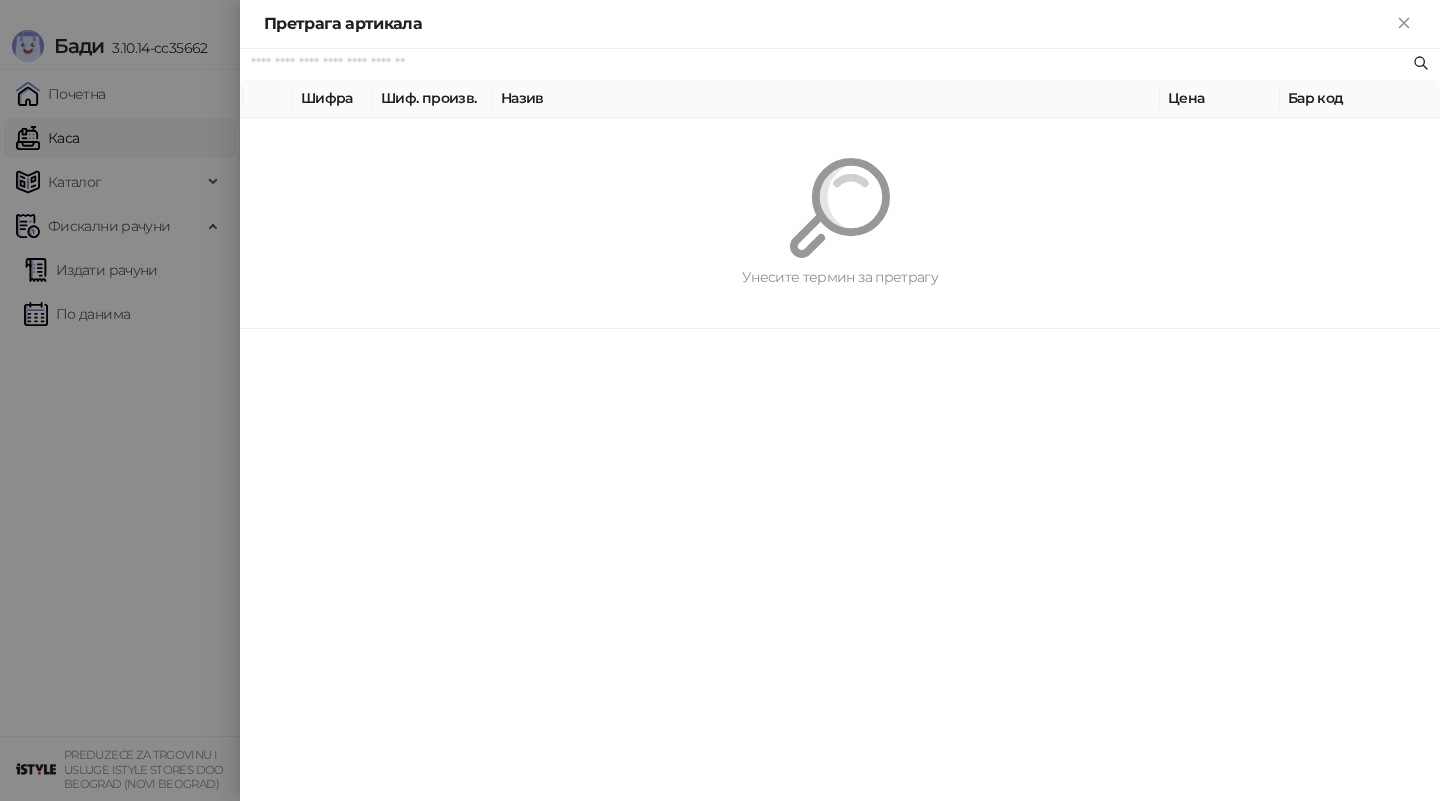 paste on "*********" 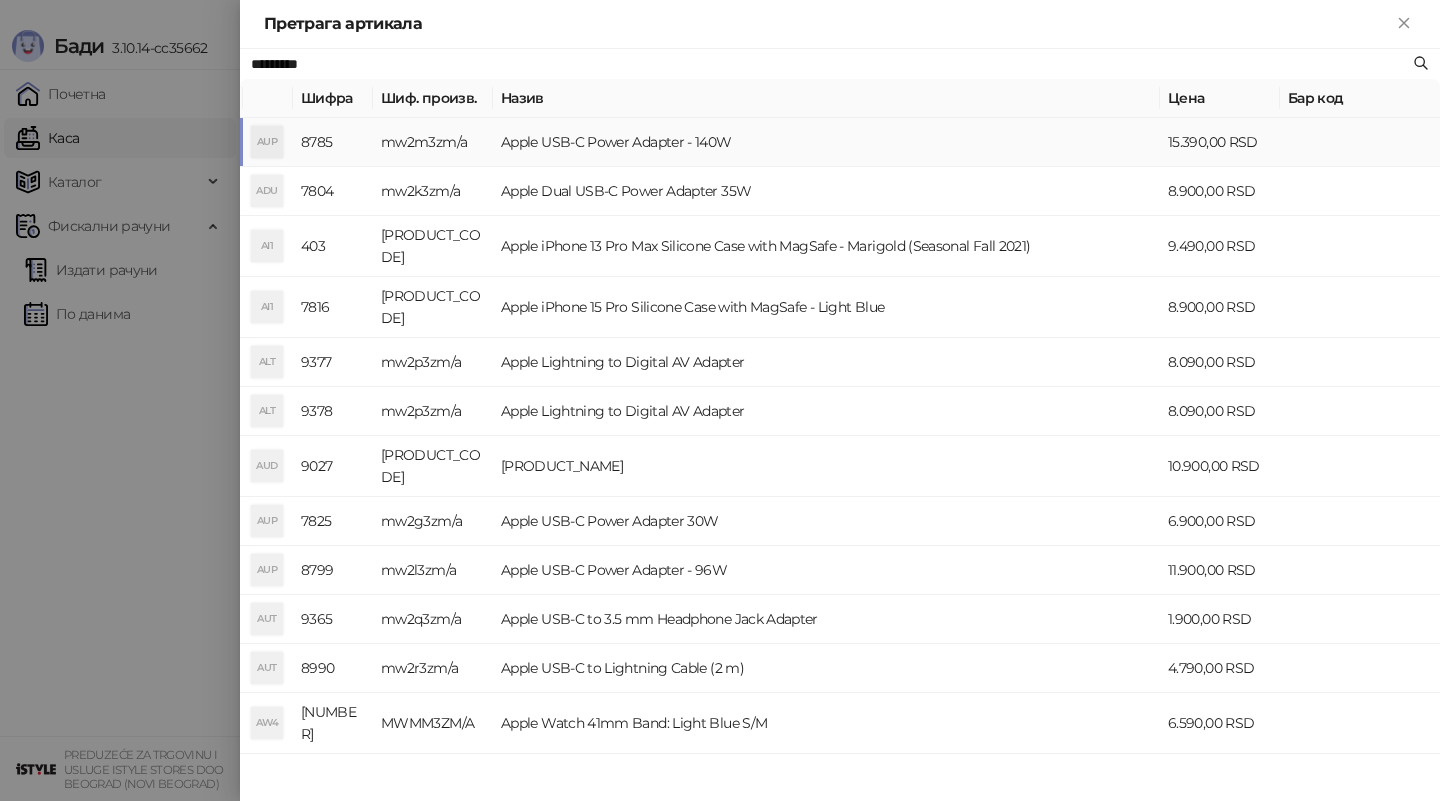 click on "Apple USB-C Power Adapter - 140W" at bounding box center [826, 142] 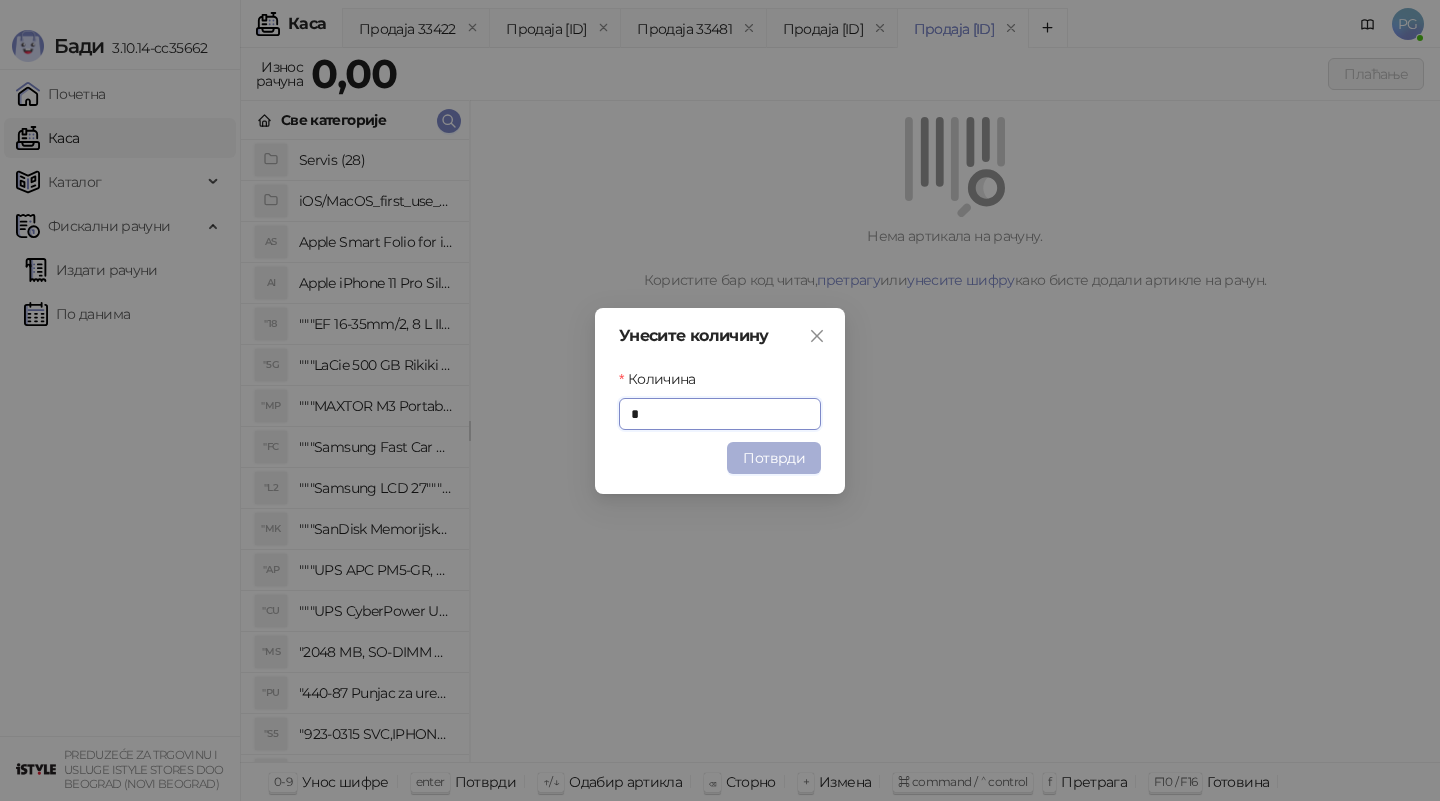 click on "Потврди" at bounding box center [774, 458] 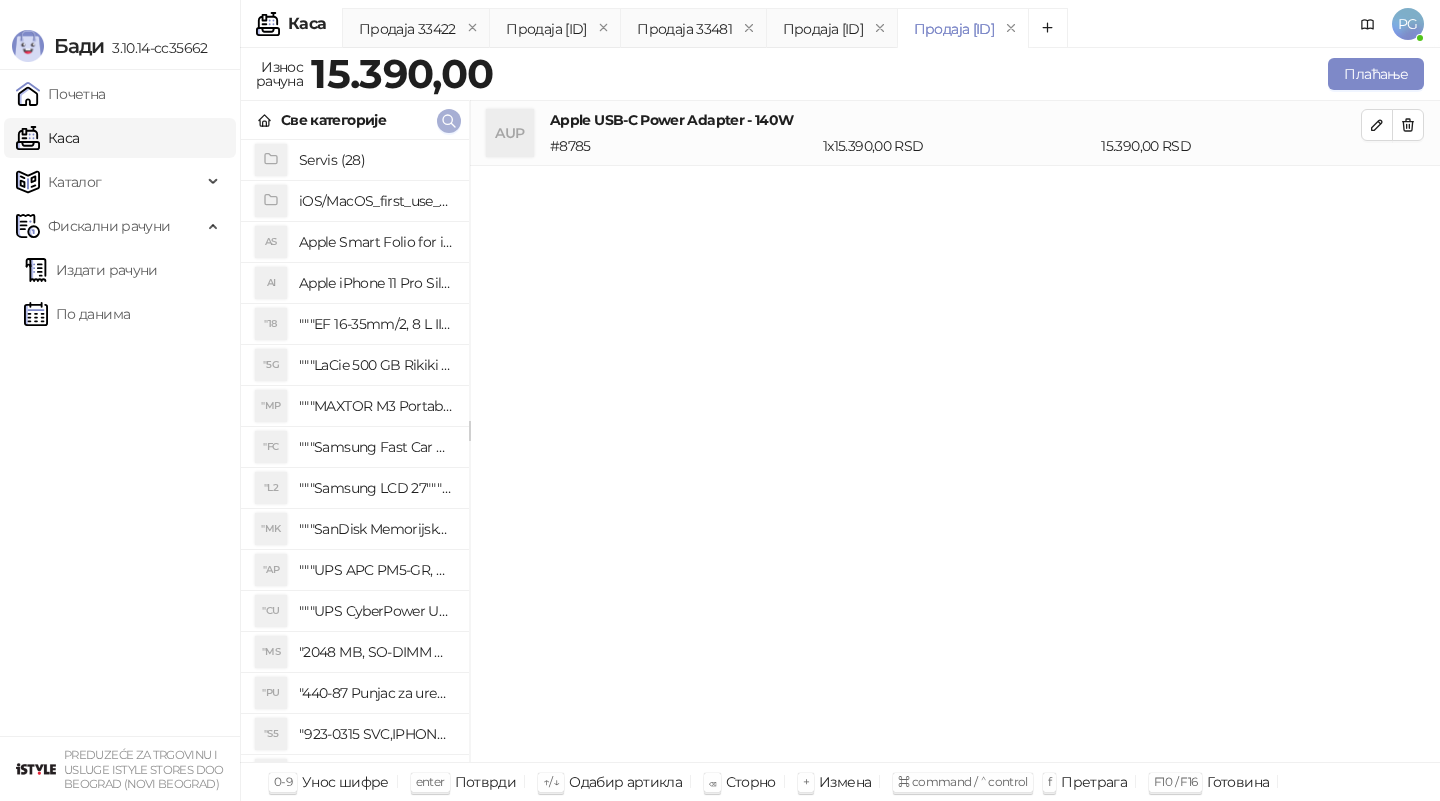 click at bounding box center [449, 120] 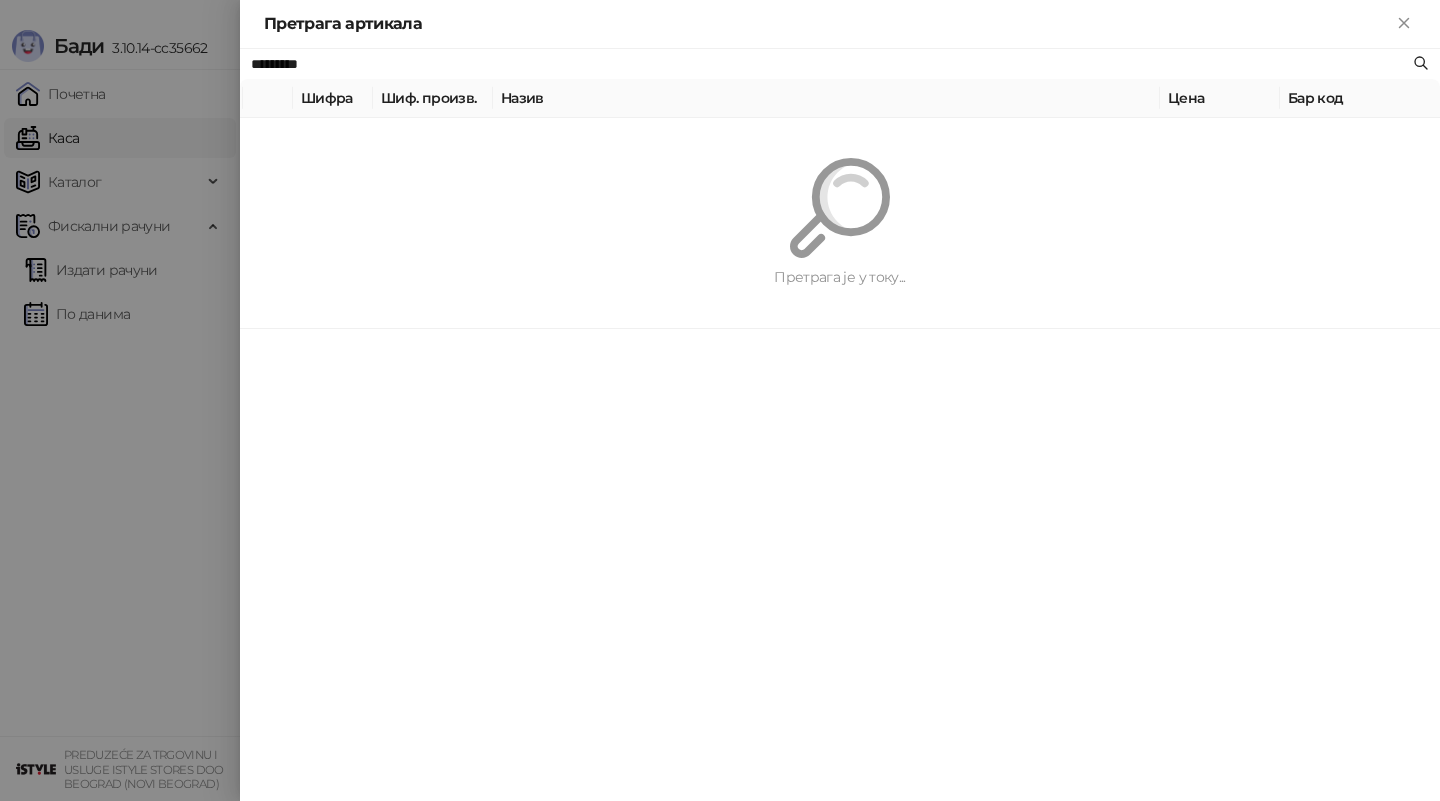 paste 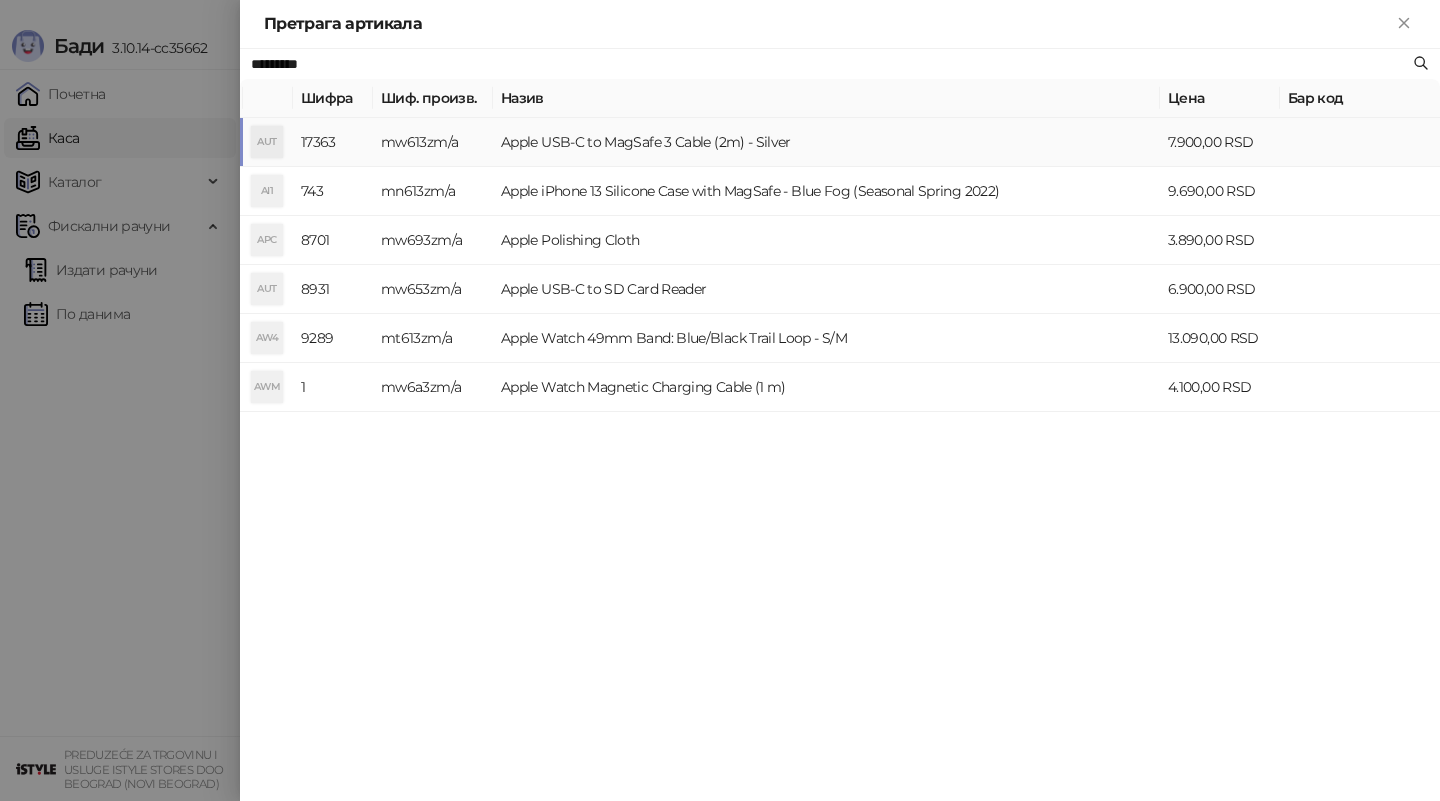 click on "Apple USB-C to MagSafe 3 Cable (2m) - Silver" at bounding box center [826, 142] 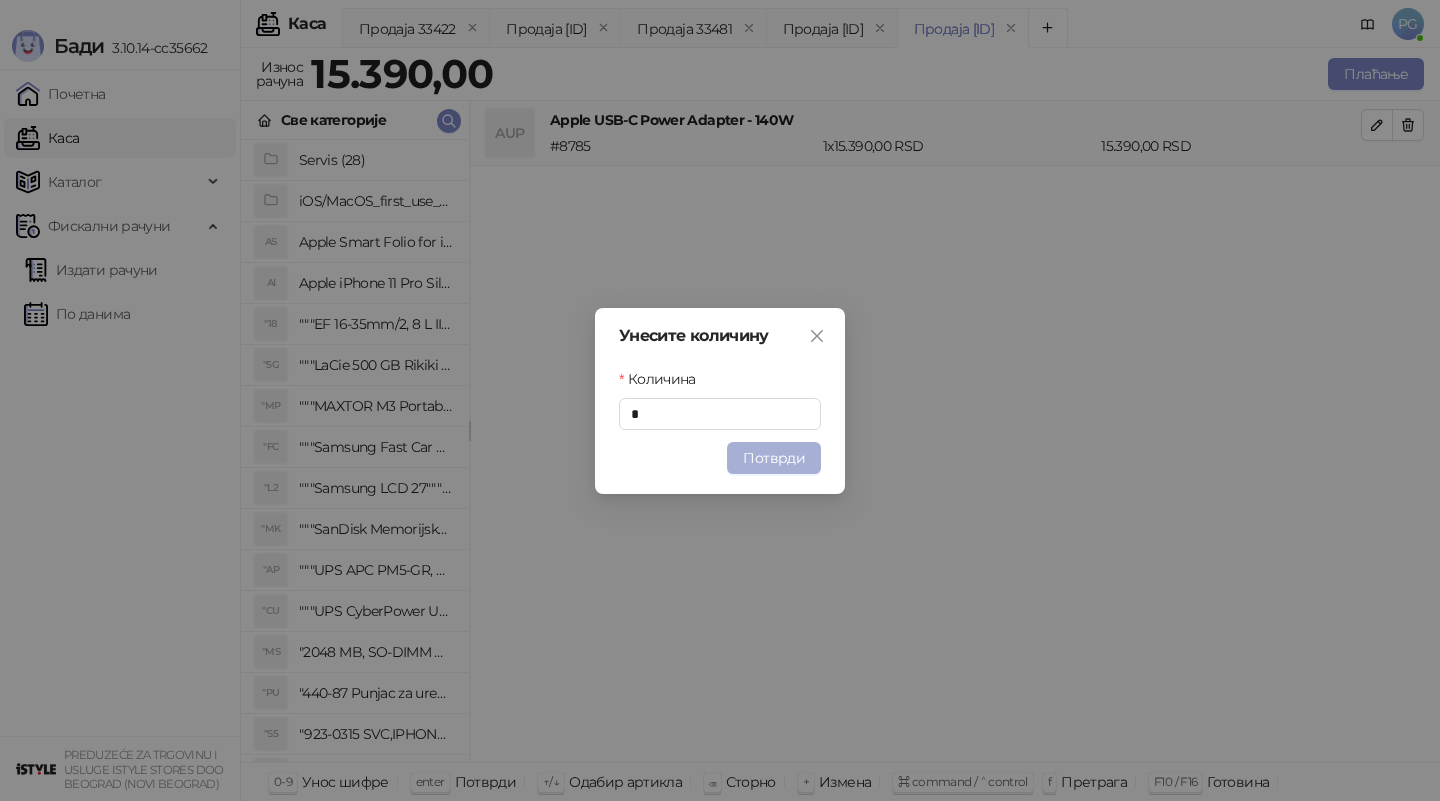 click on "Потврди" at bounding box center (774, 458) 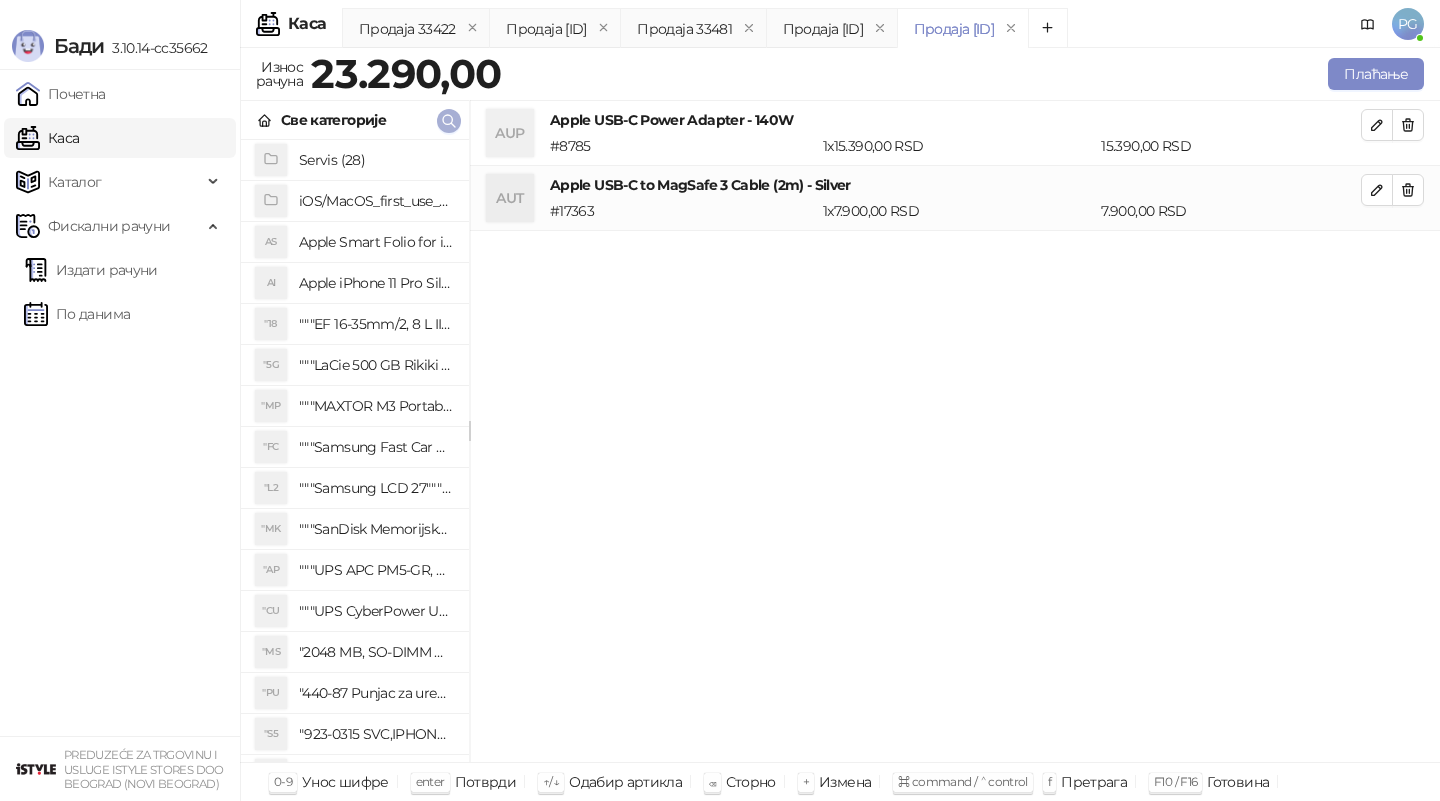click at bounding box center [449, 121] 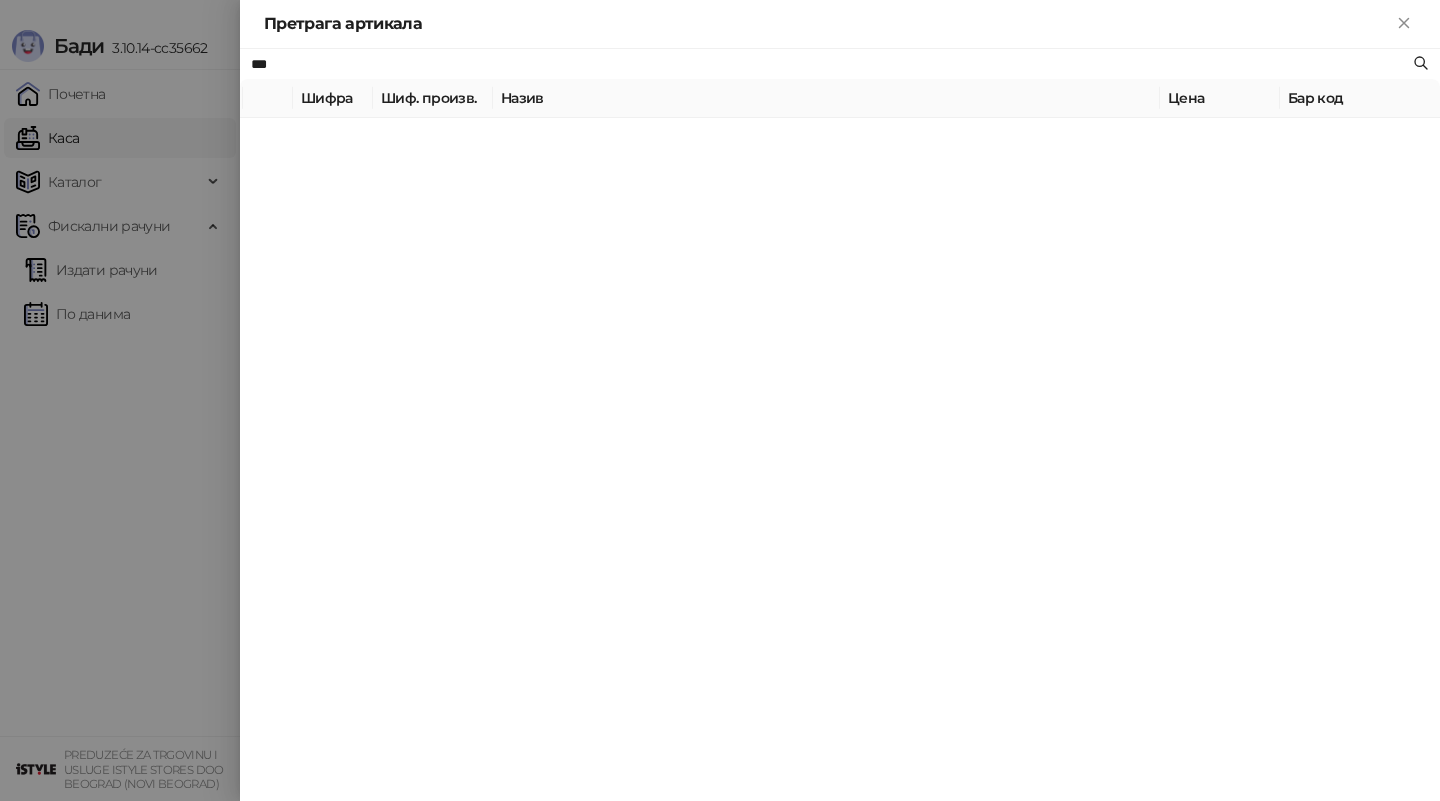type on "***" 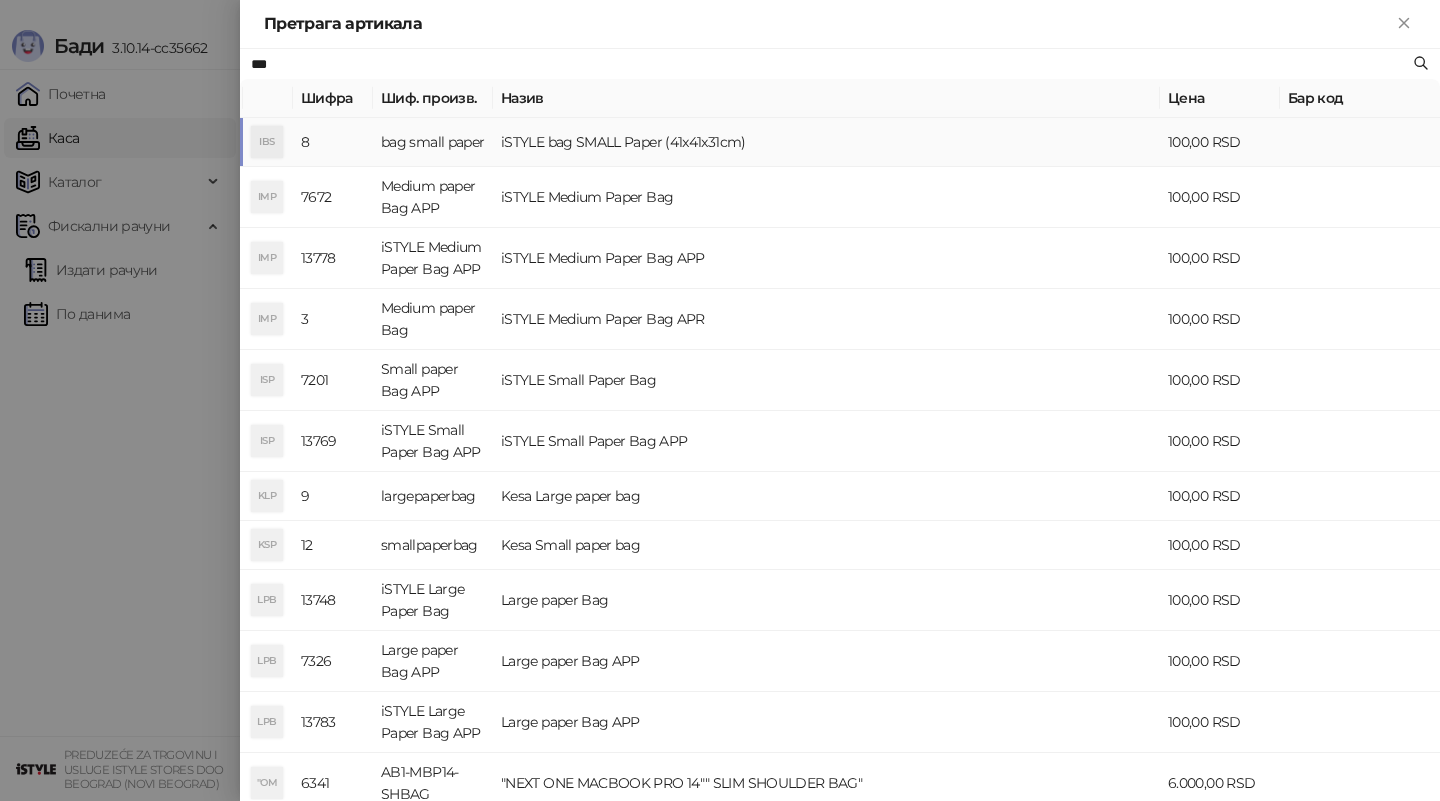 click on "iSTYLE bag SMALL Paper (41x41x31cm)" at bounding box center [826, 142] 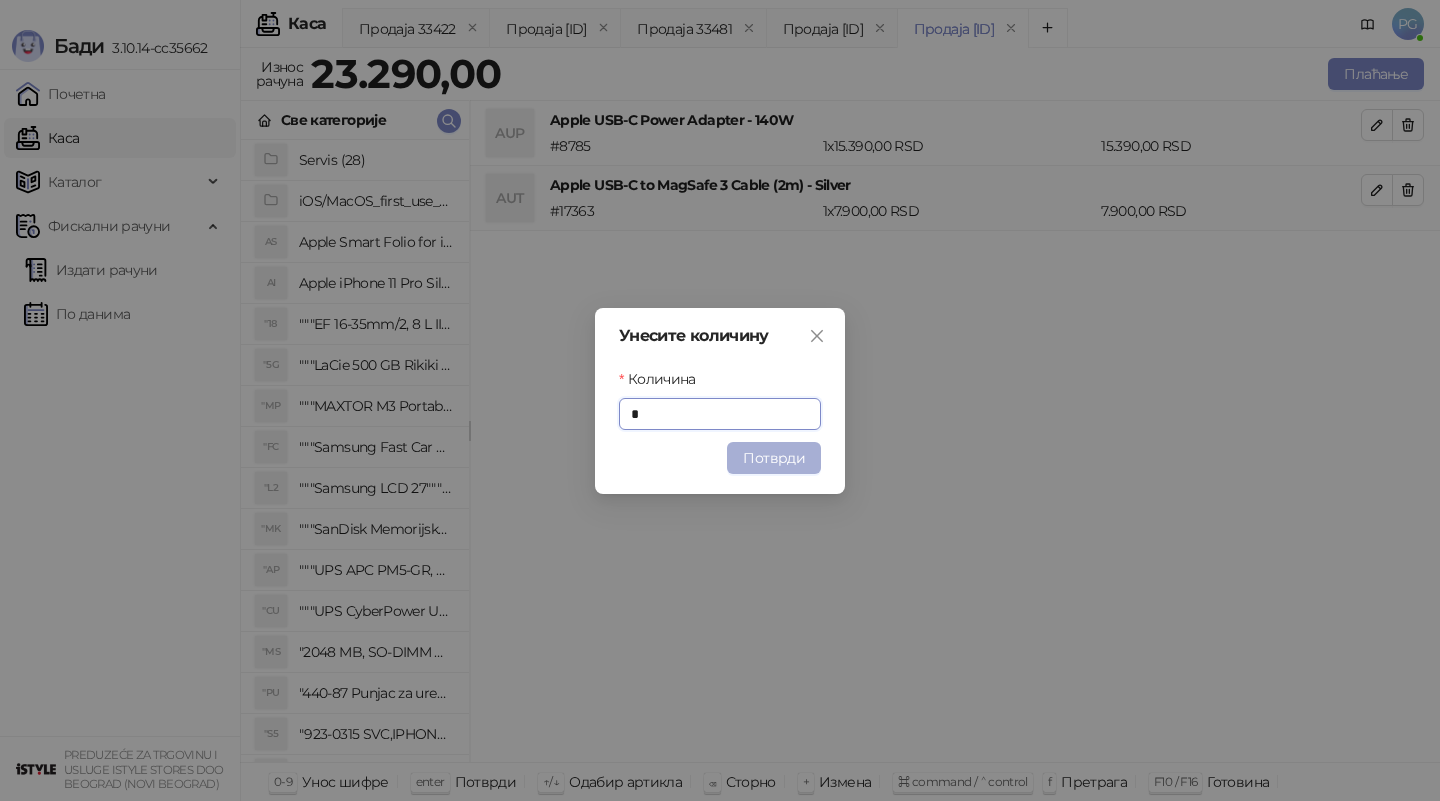 click on "Потврди" at bounding box center (774, 458) 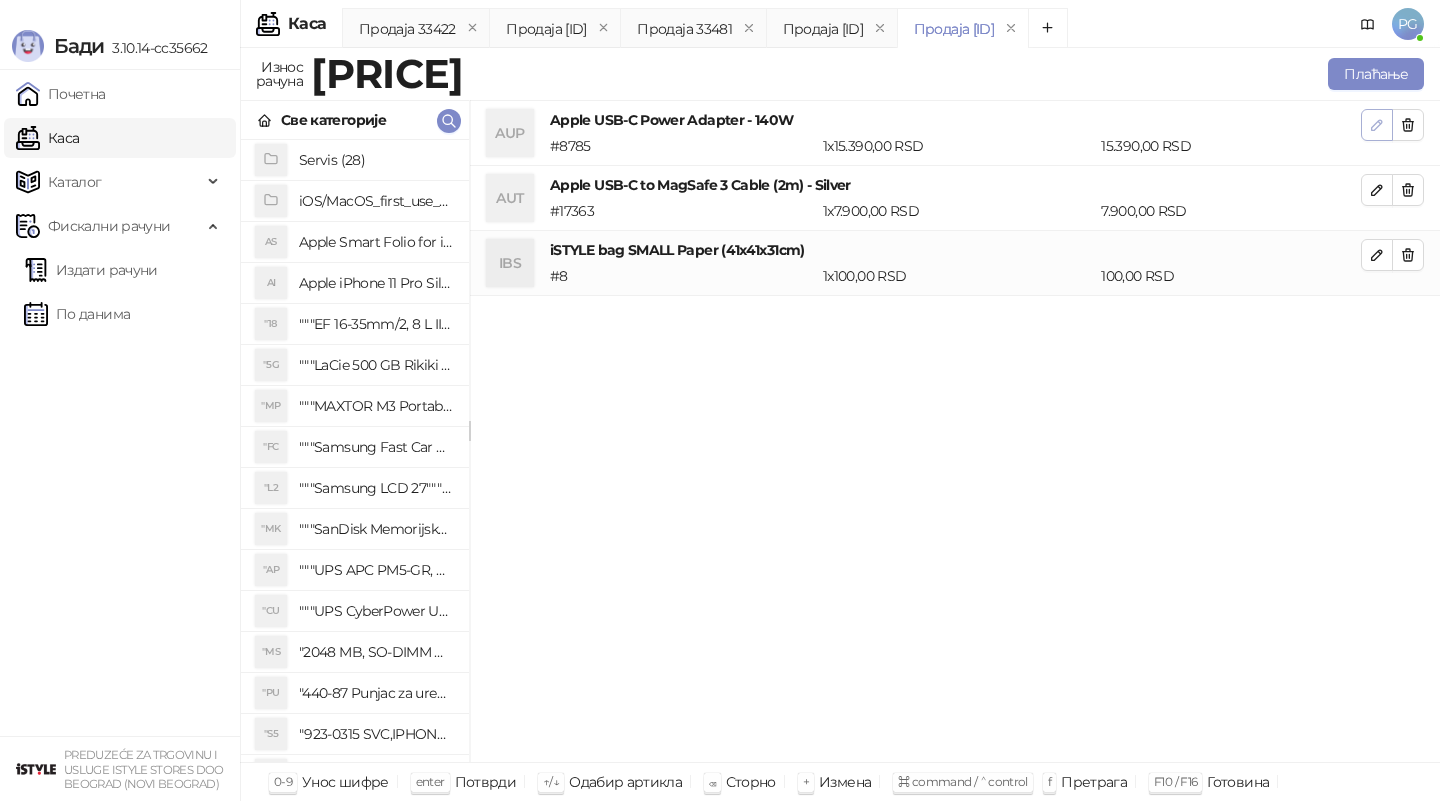 click 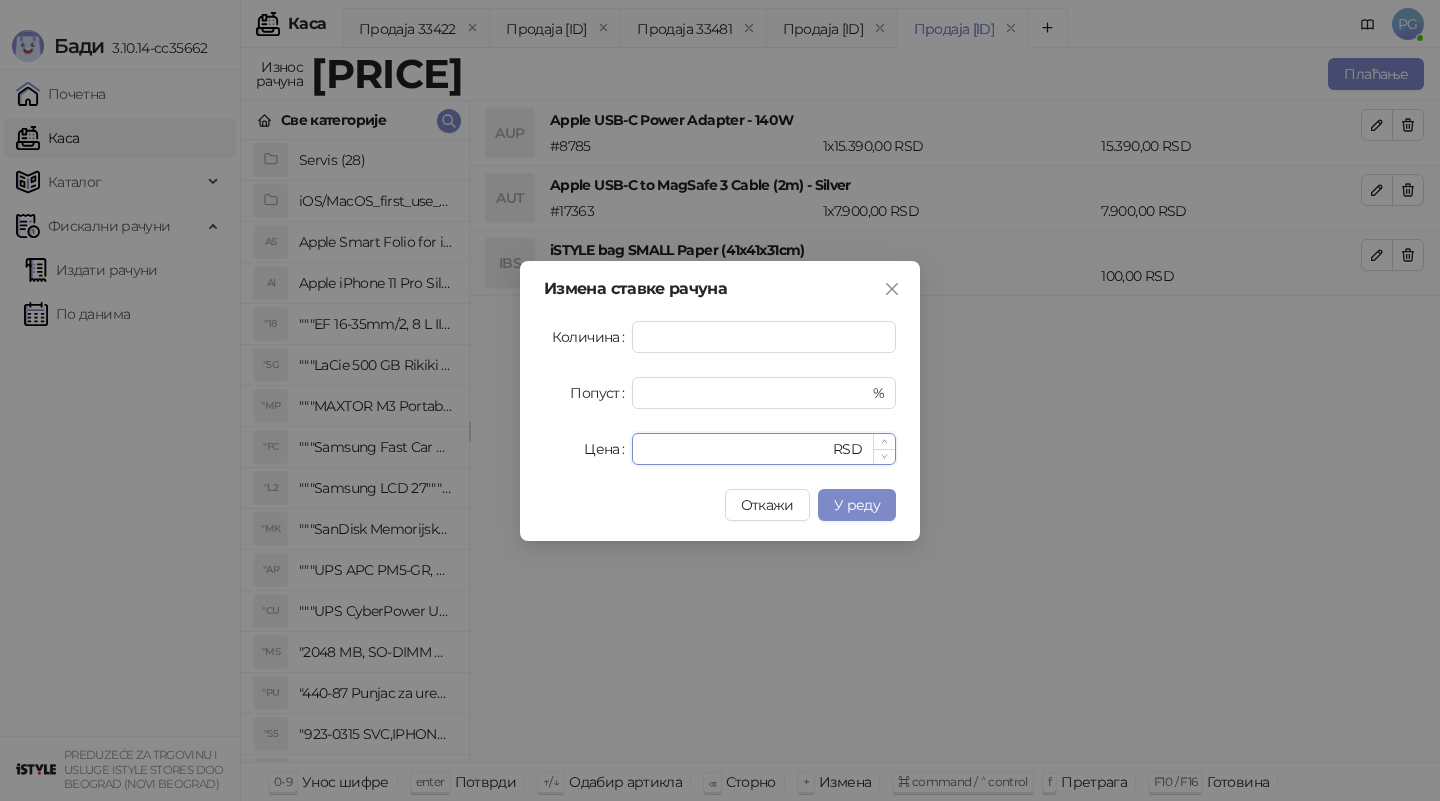 click on "*****" at bounding box center (736, 449) 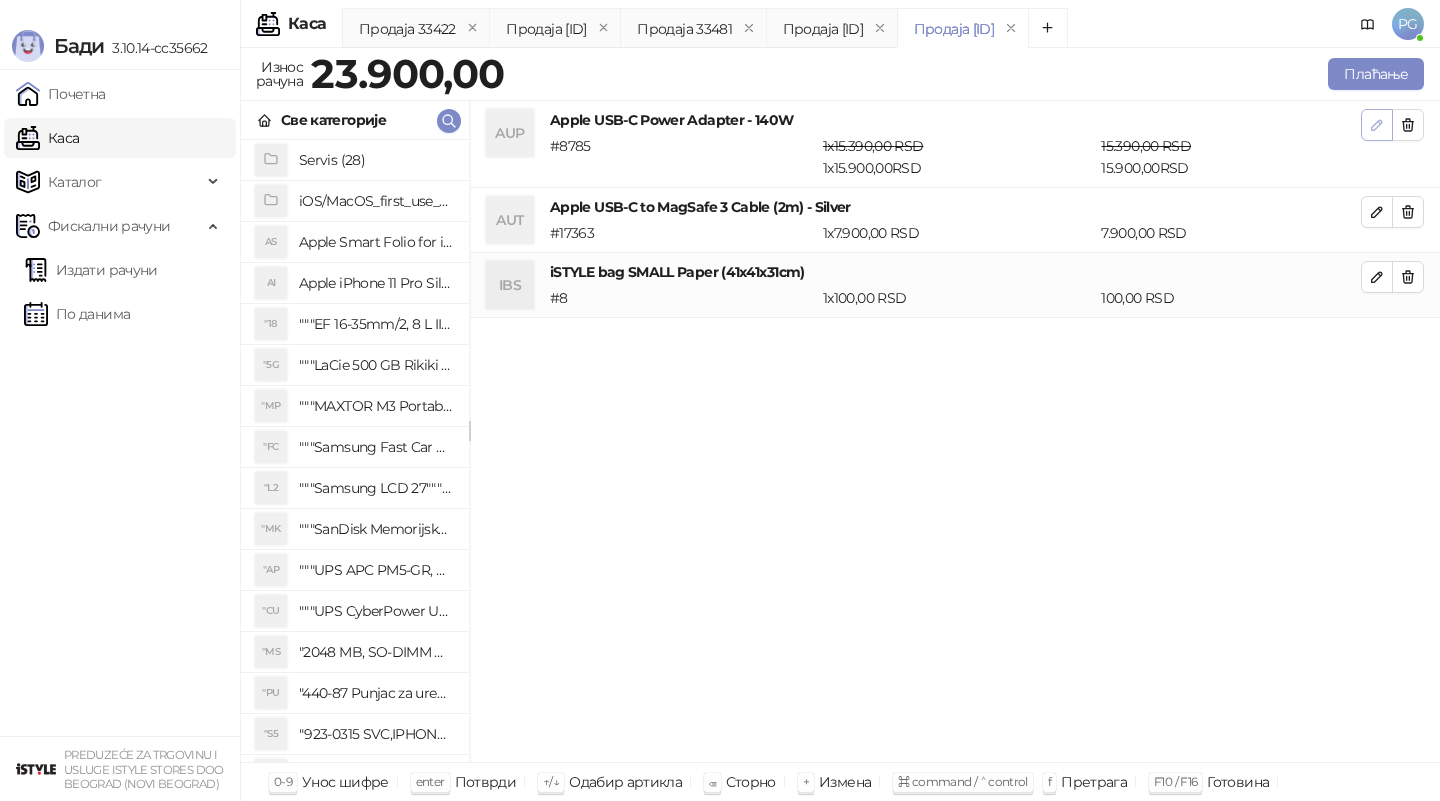 click at bounding box center [1377, 125] 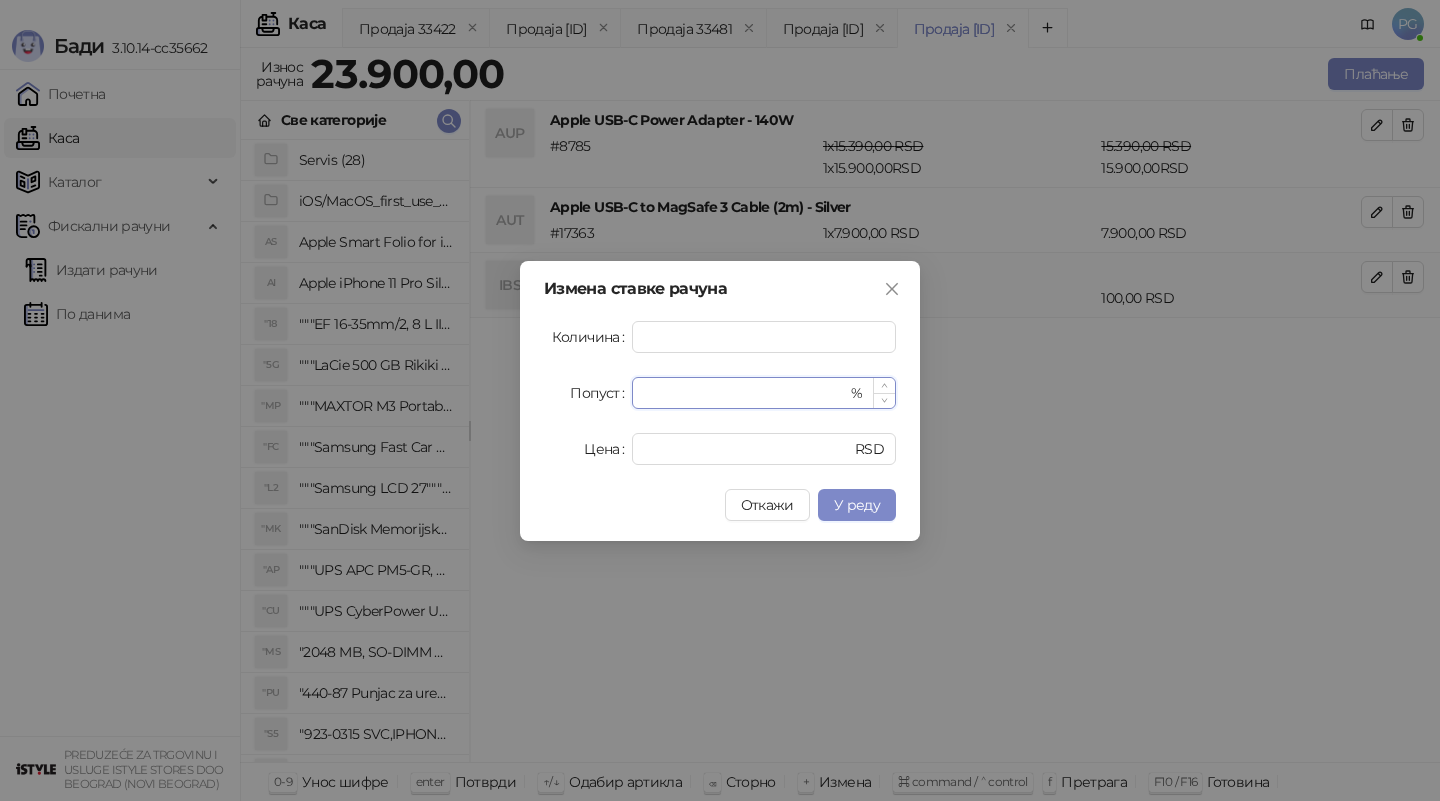 click on "*" at bounding box center (745, 393) 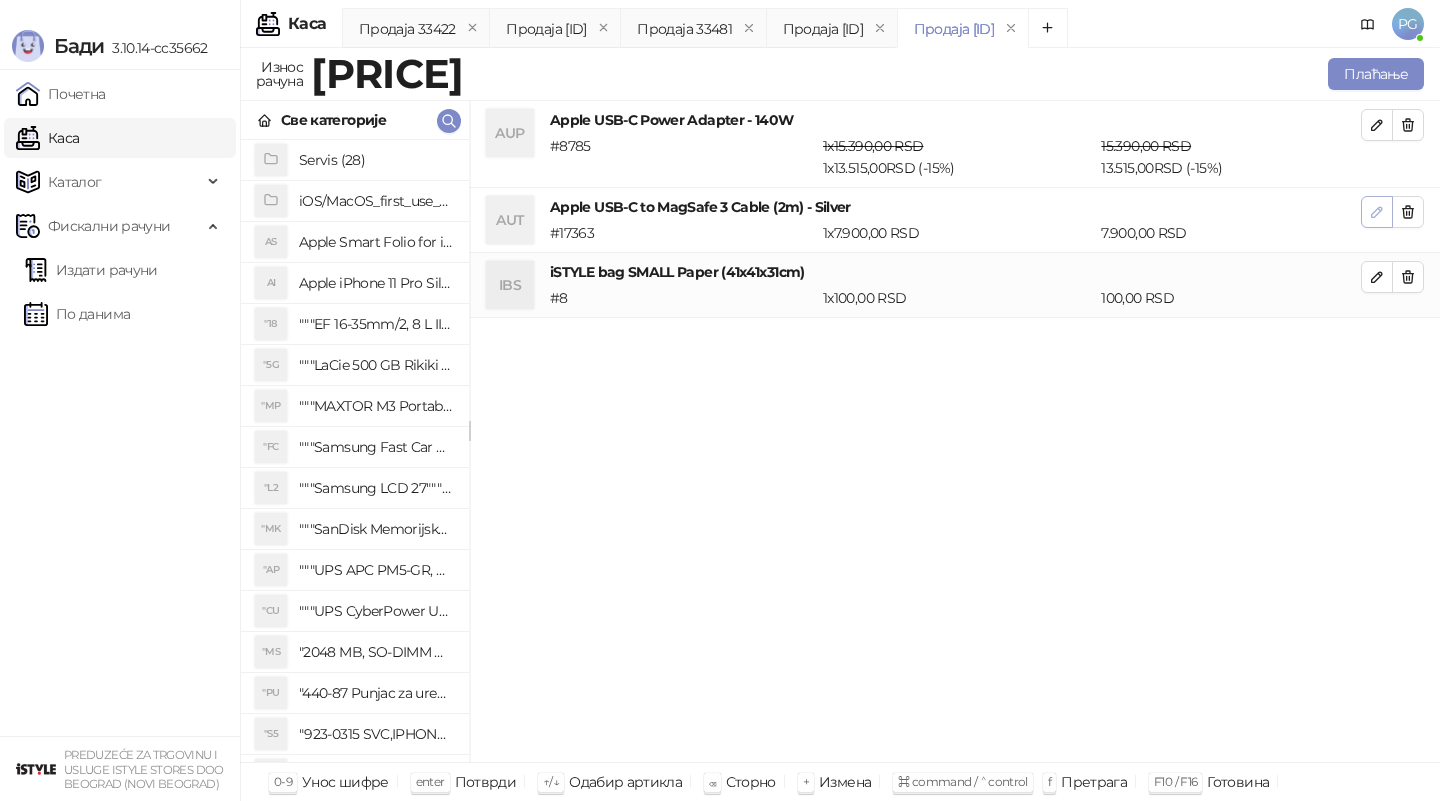 click 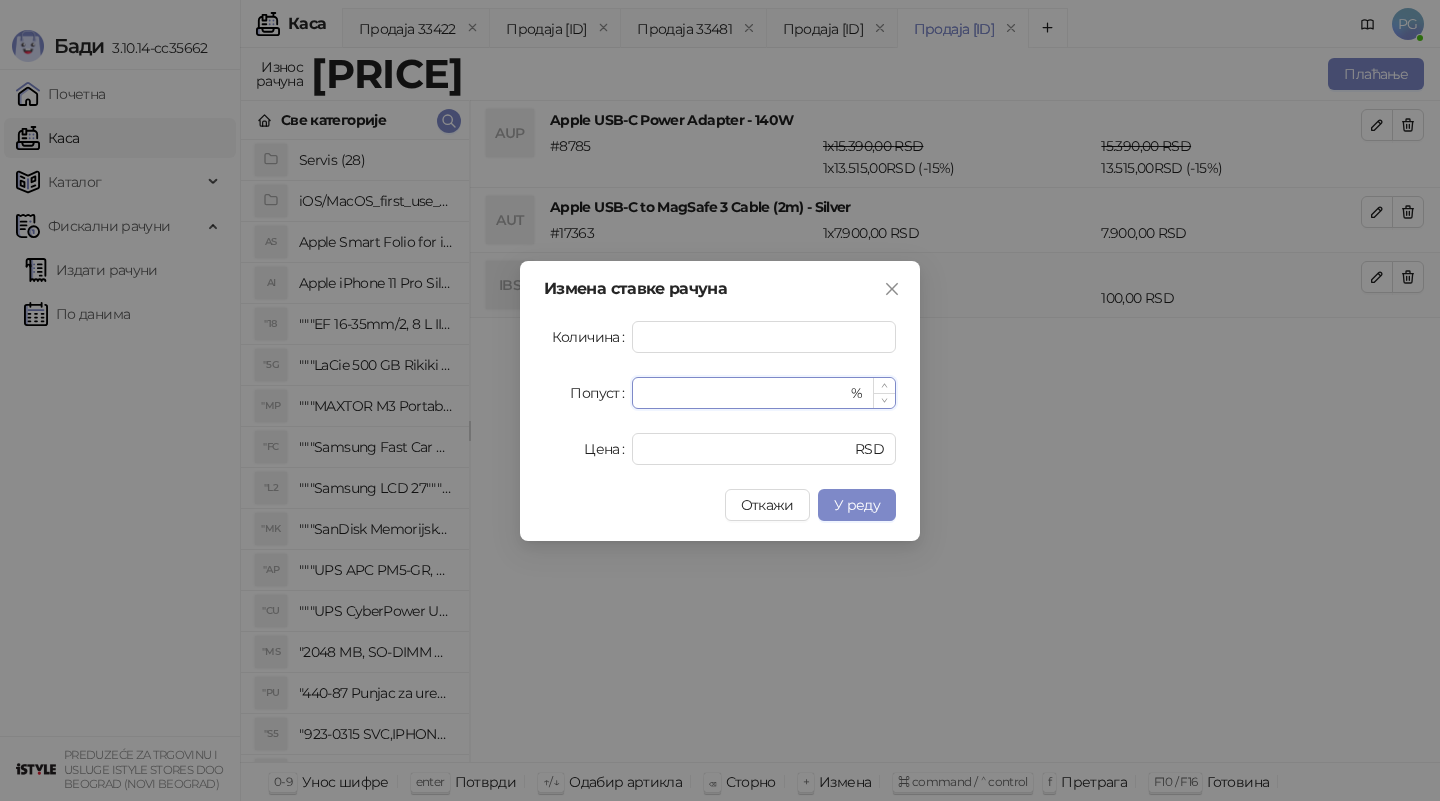 click on "*" at bounding box center [745, 393] 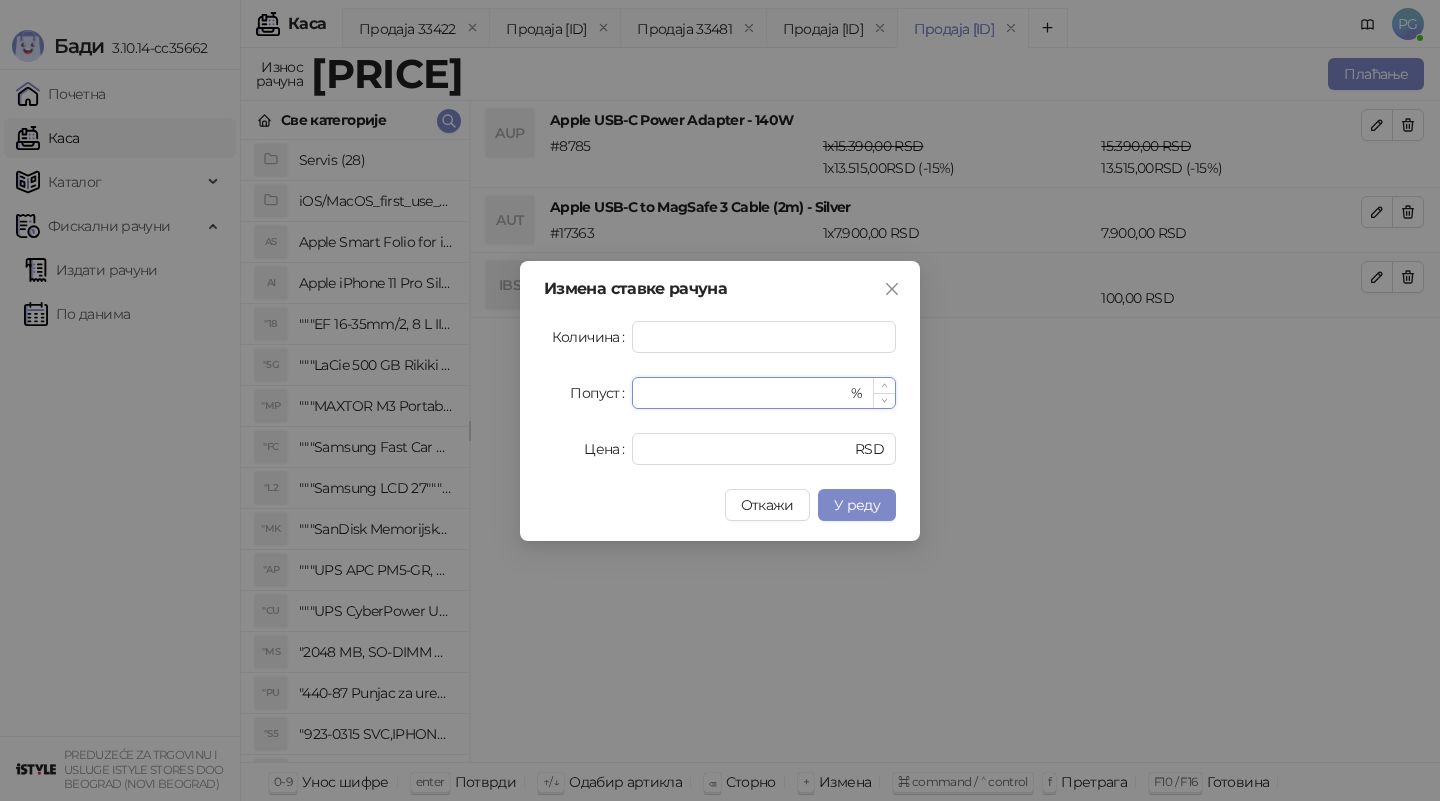 type on "**" 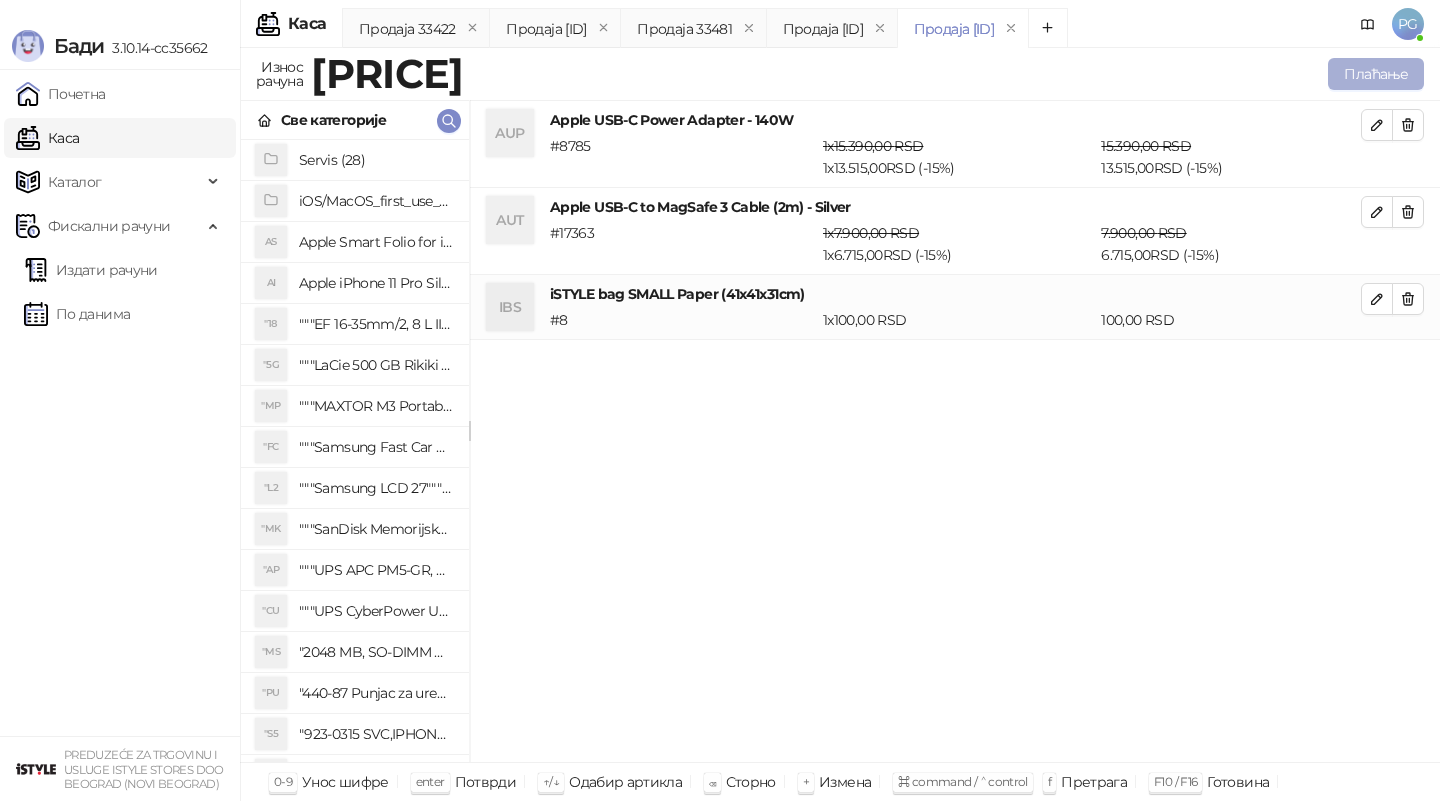 click on "Плаћање" at bounding box center [1376, 74] 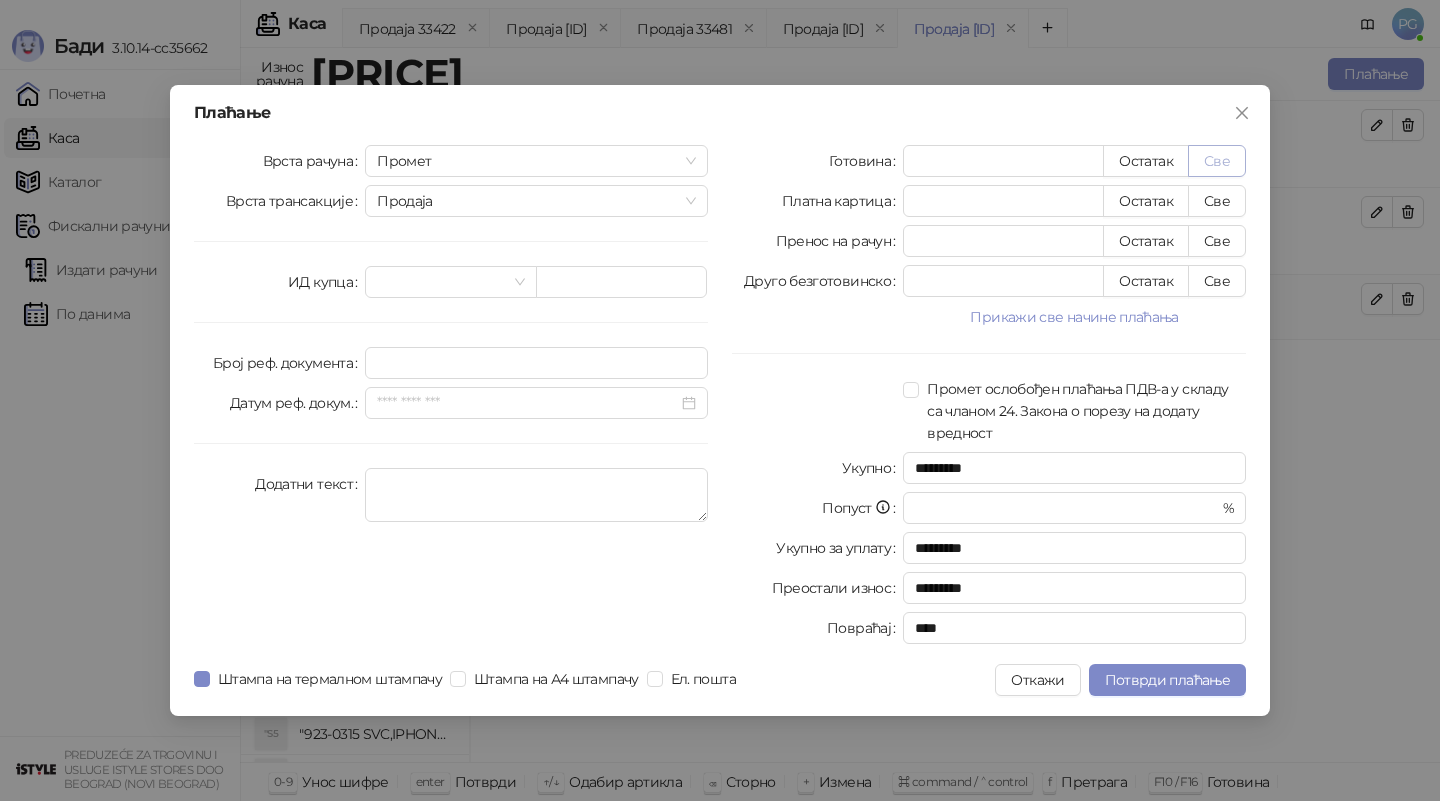 click on "Све" at bounding box center (1217, 161) 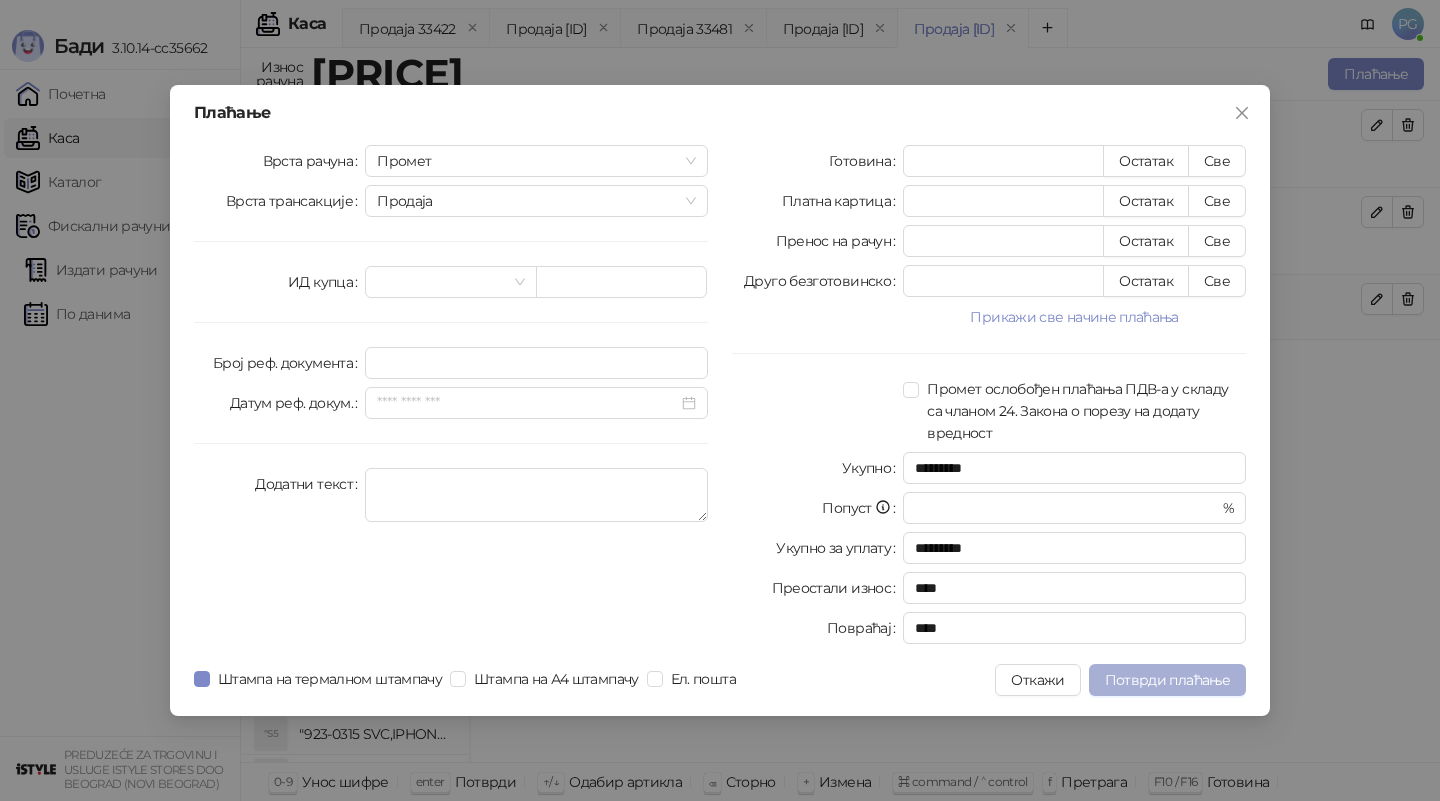 click on "Потврди плаћање" at bounding box center [1167, 680] 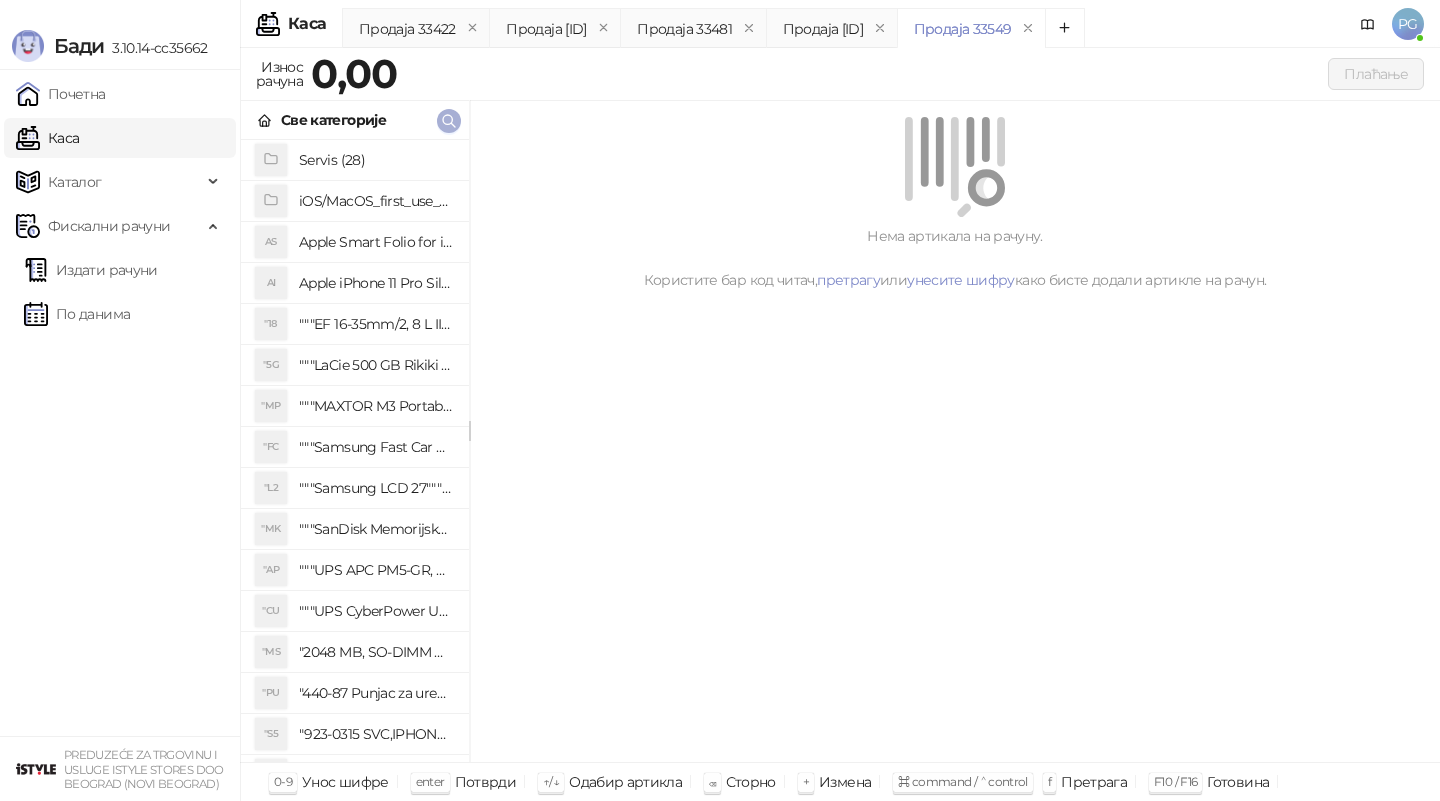 click 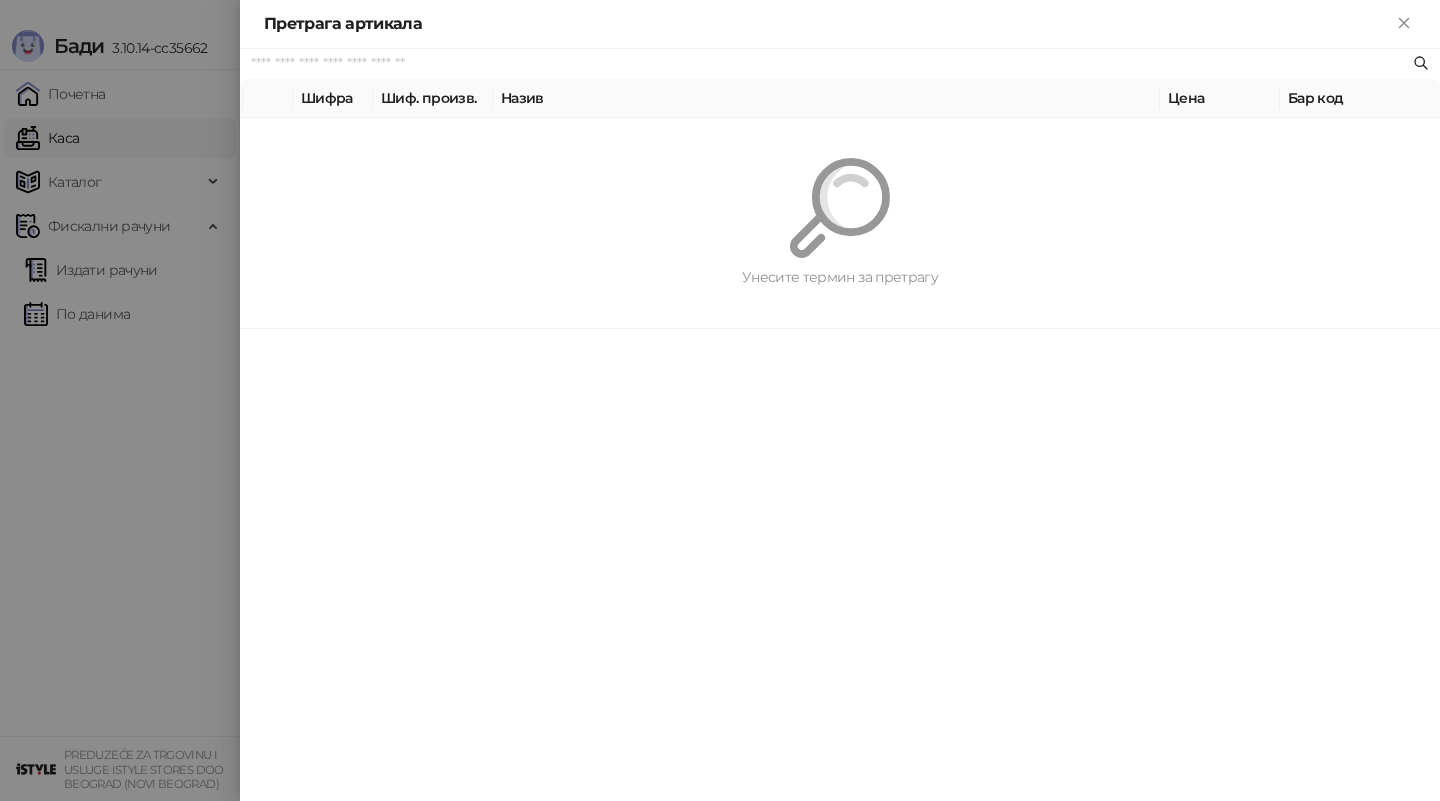 paste on "*********" 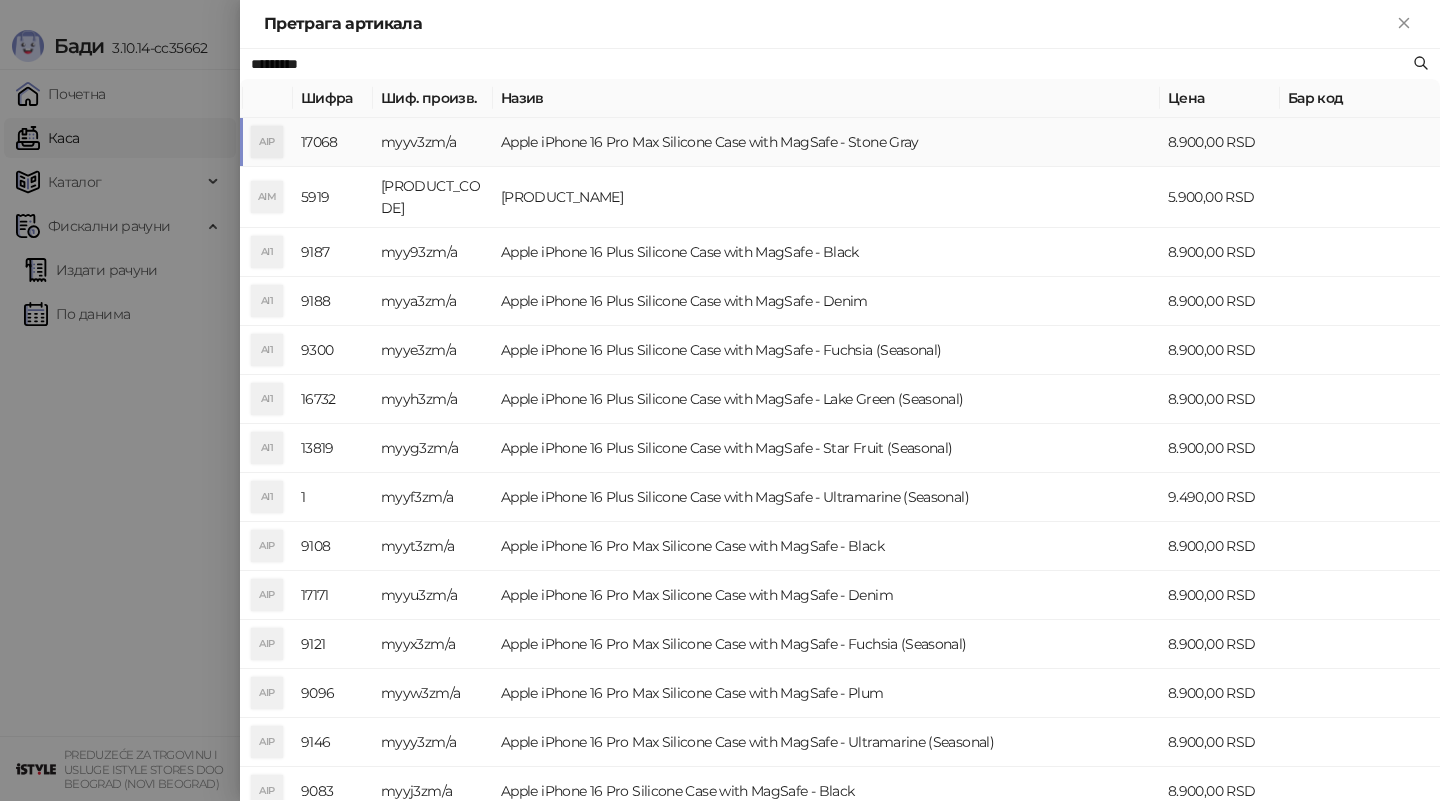 click on "Apple iPhone 16 Pro Max Silicone Case with MagSafe - Stone Gray" at bounding box center [826, 142] 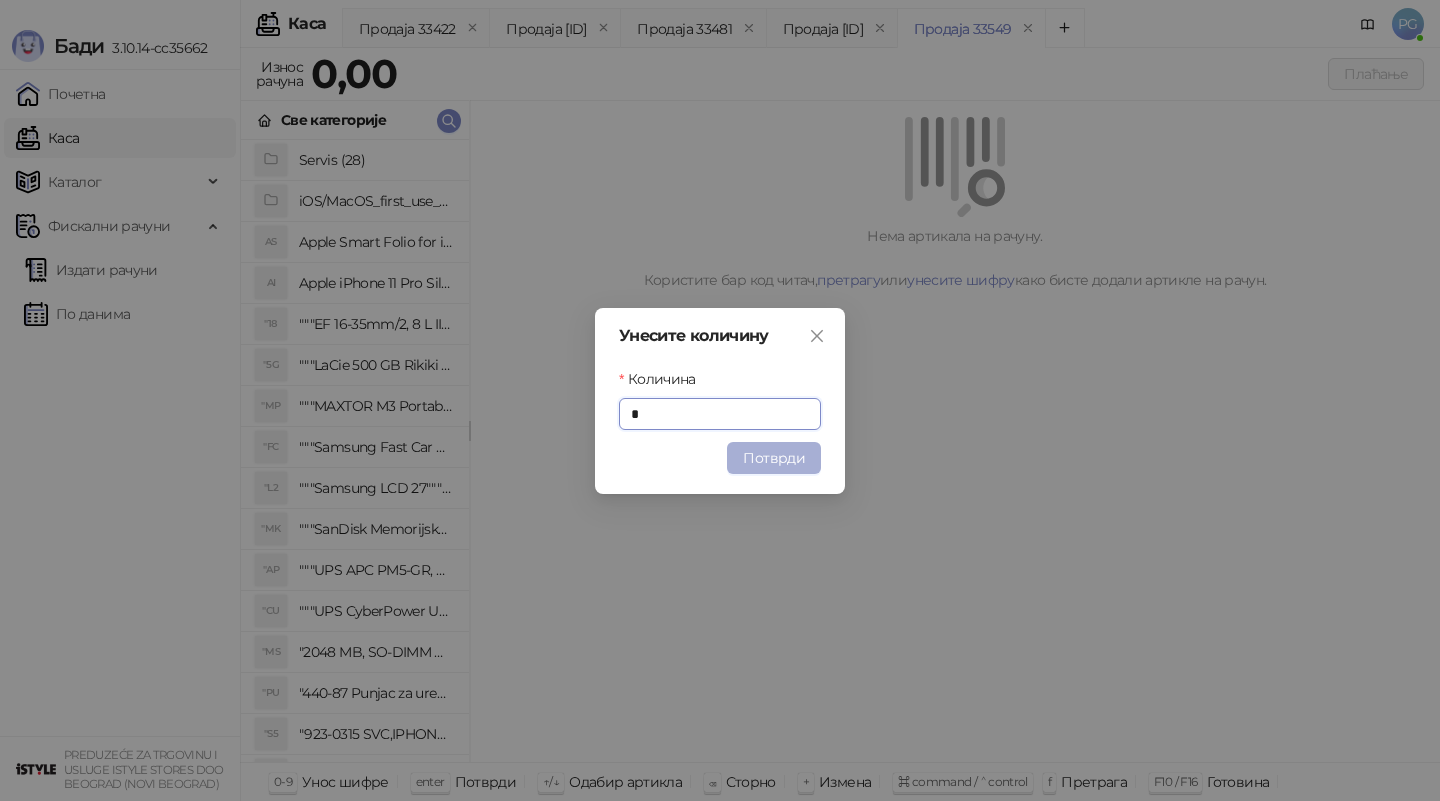 click on "Потврди" at bounding box center (774, 458) 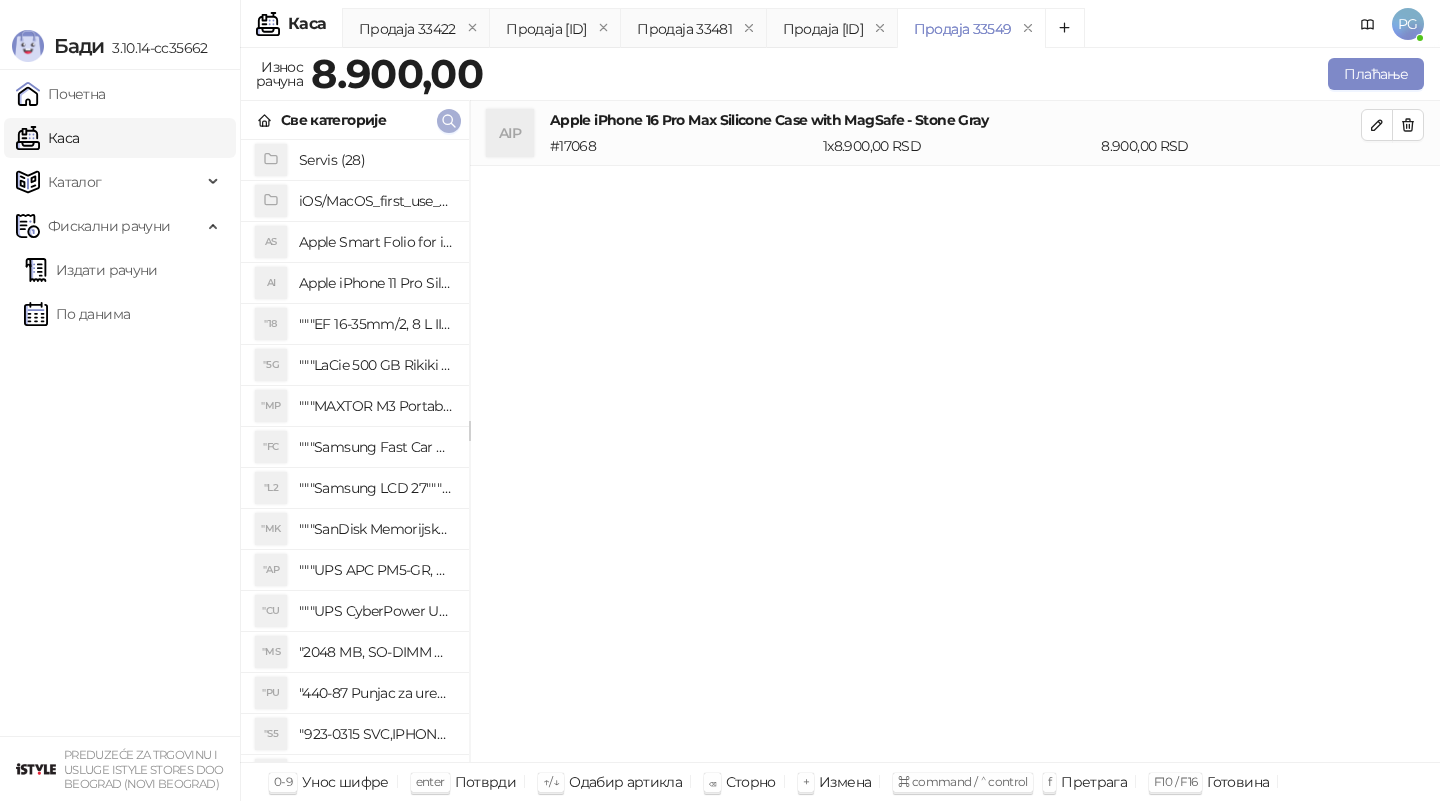 click at bounding box center (449, 120) 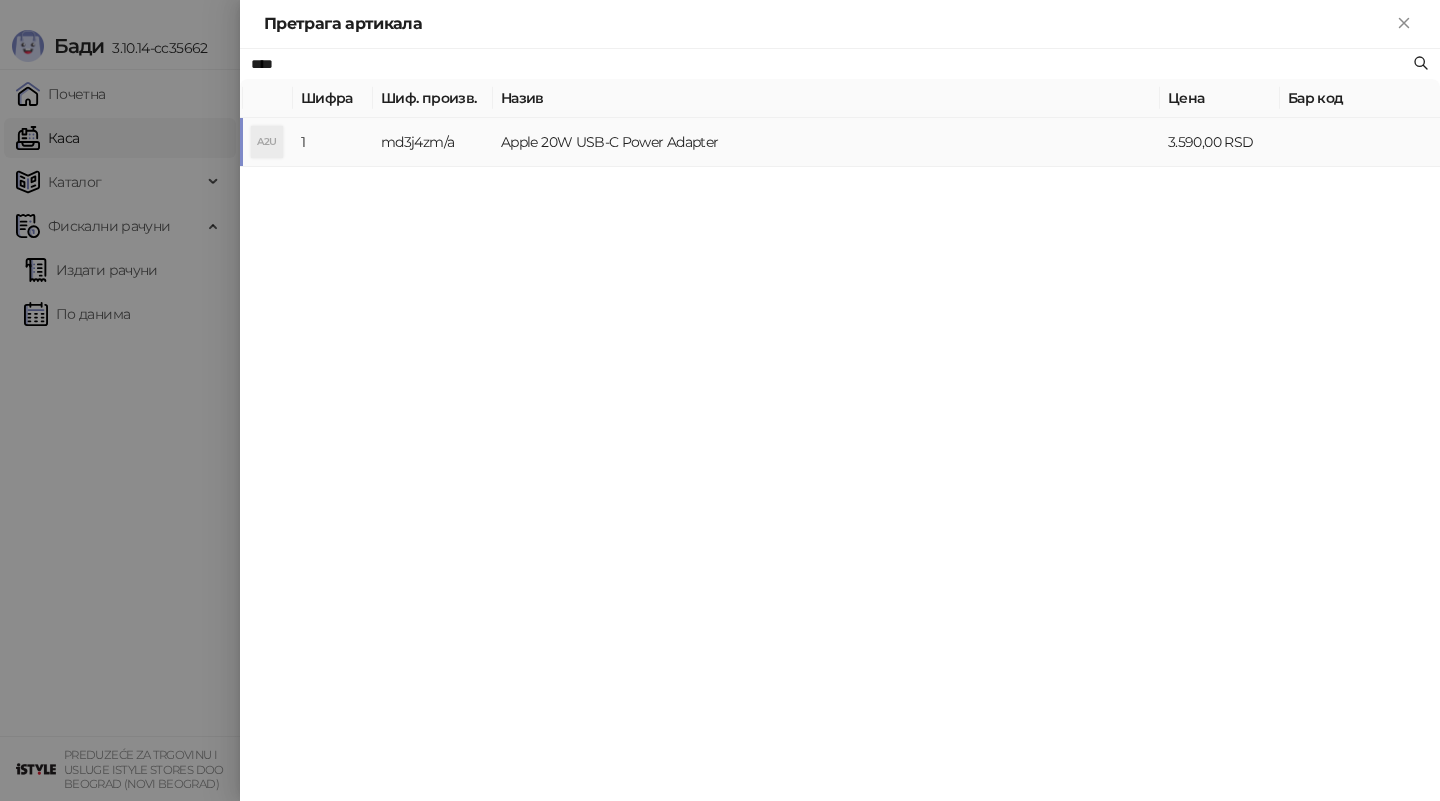 type on "****" 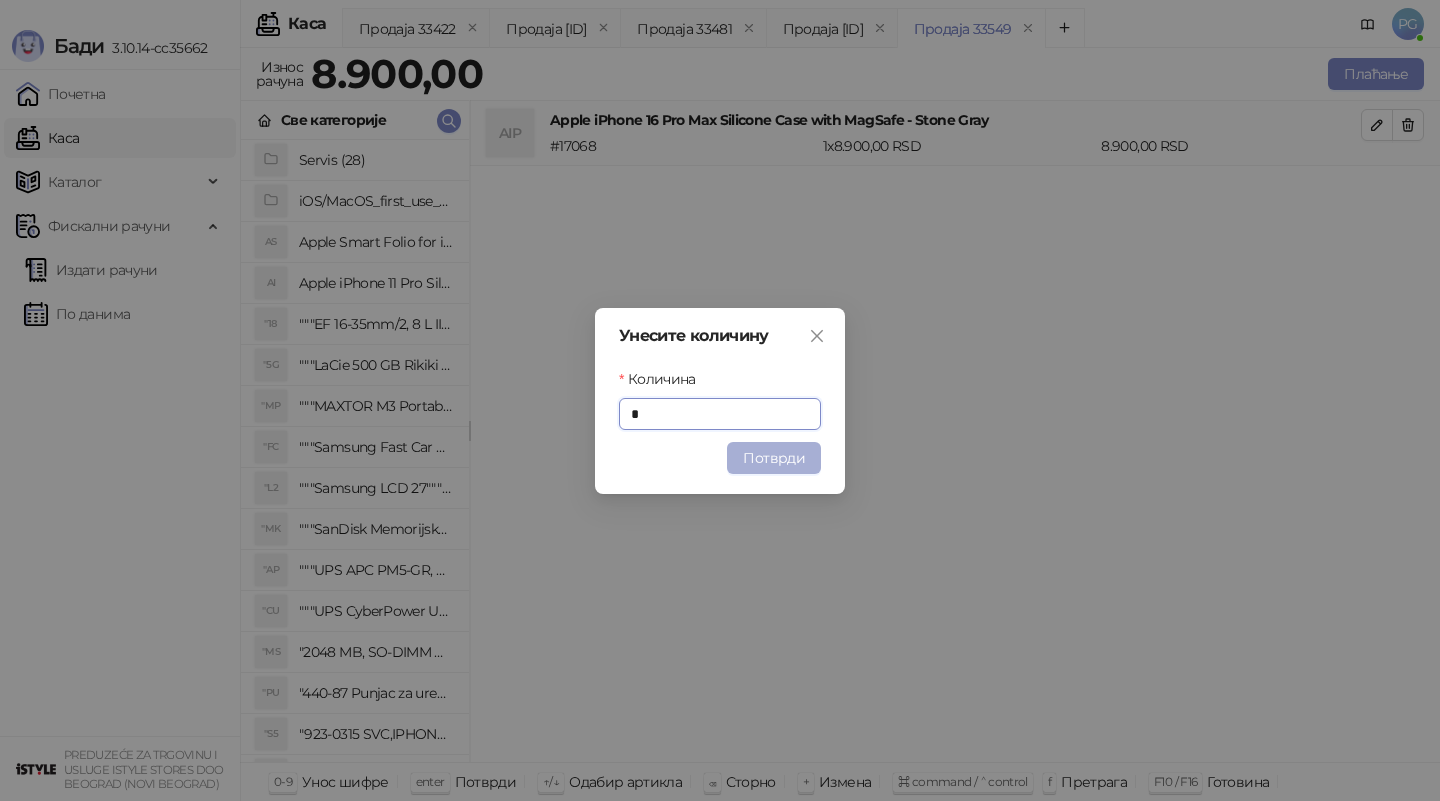 click on "Потврди" at bounding box center (774, 458) 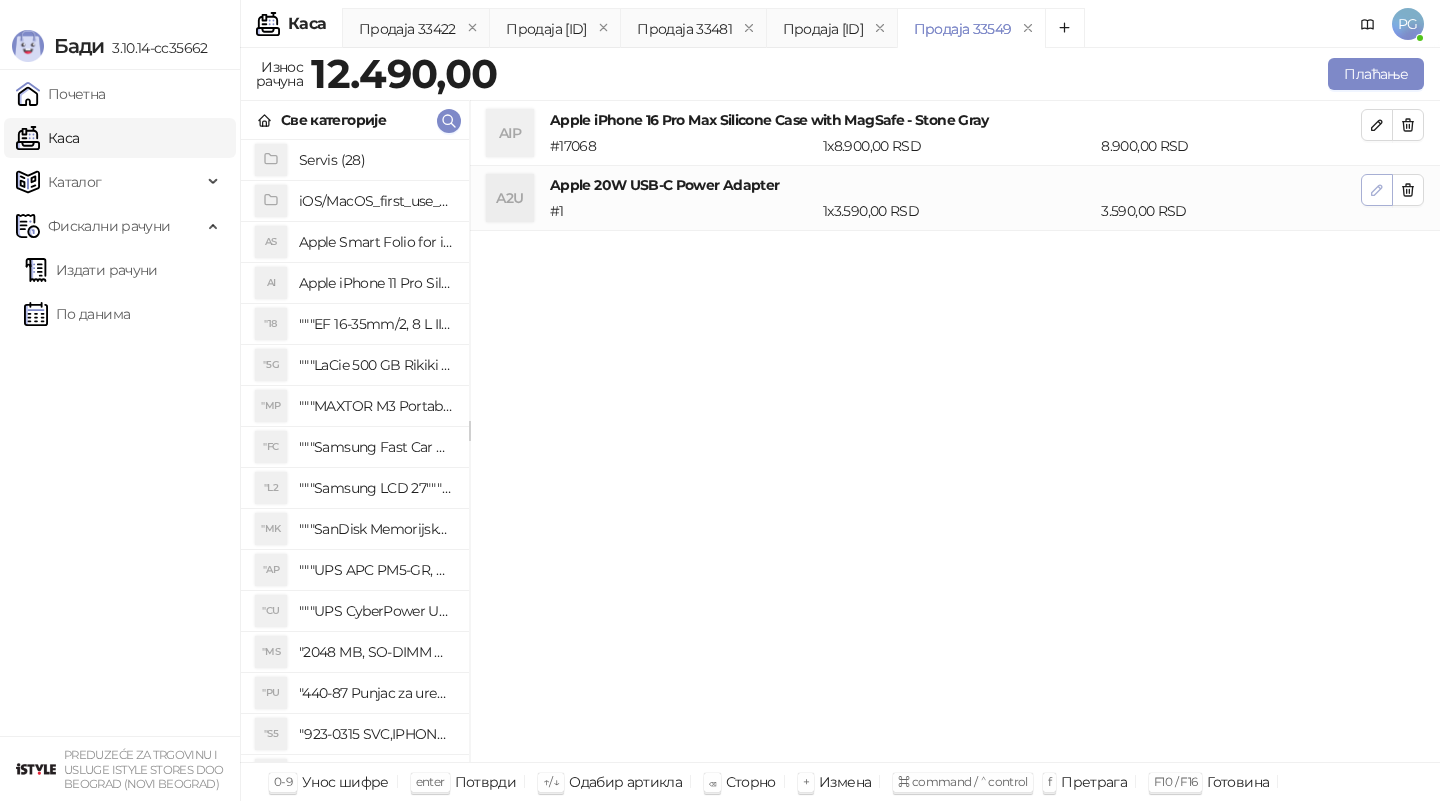 click 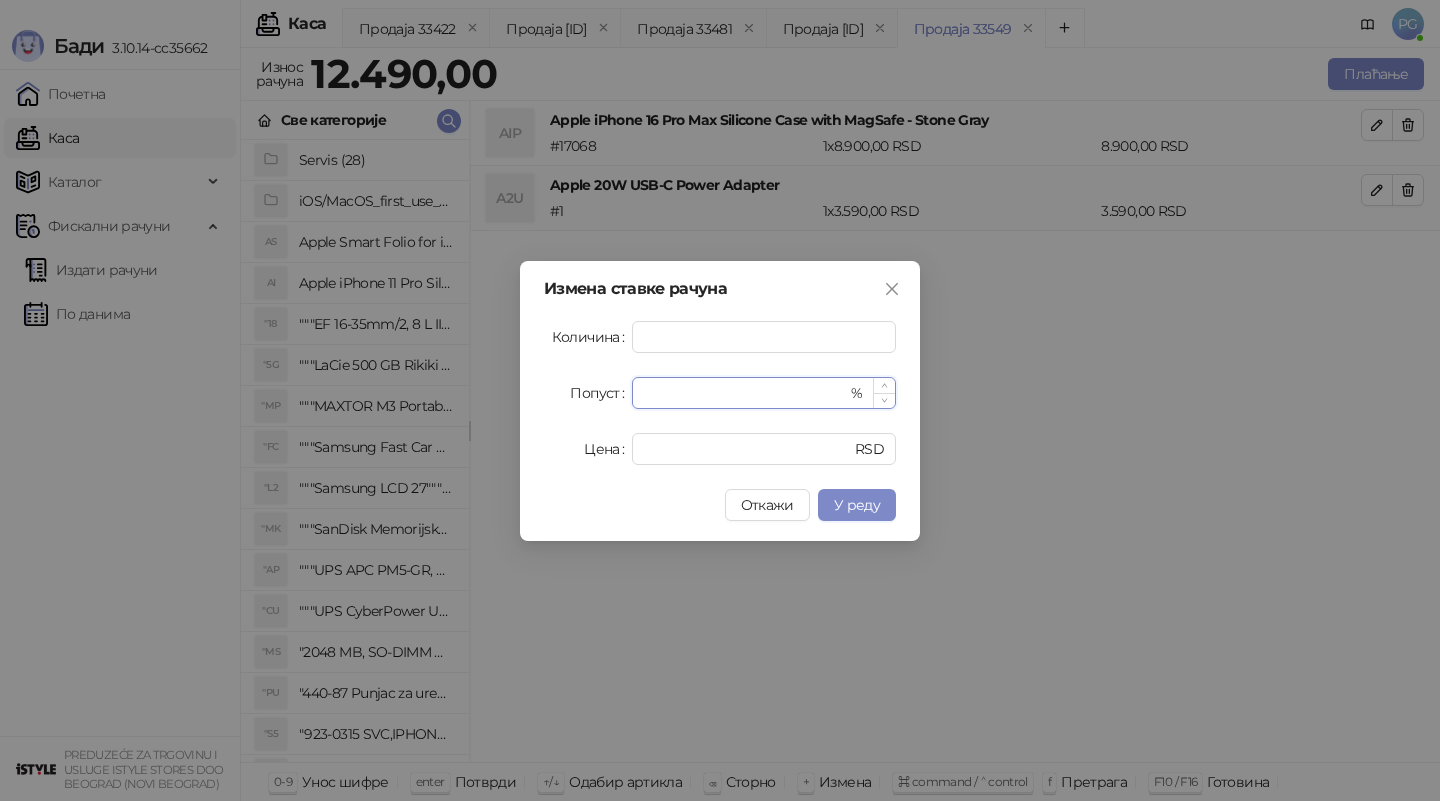 click on "*" at bounding box center (745, 393) 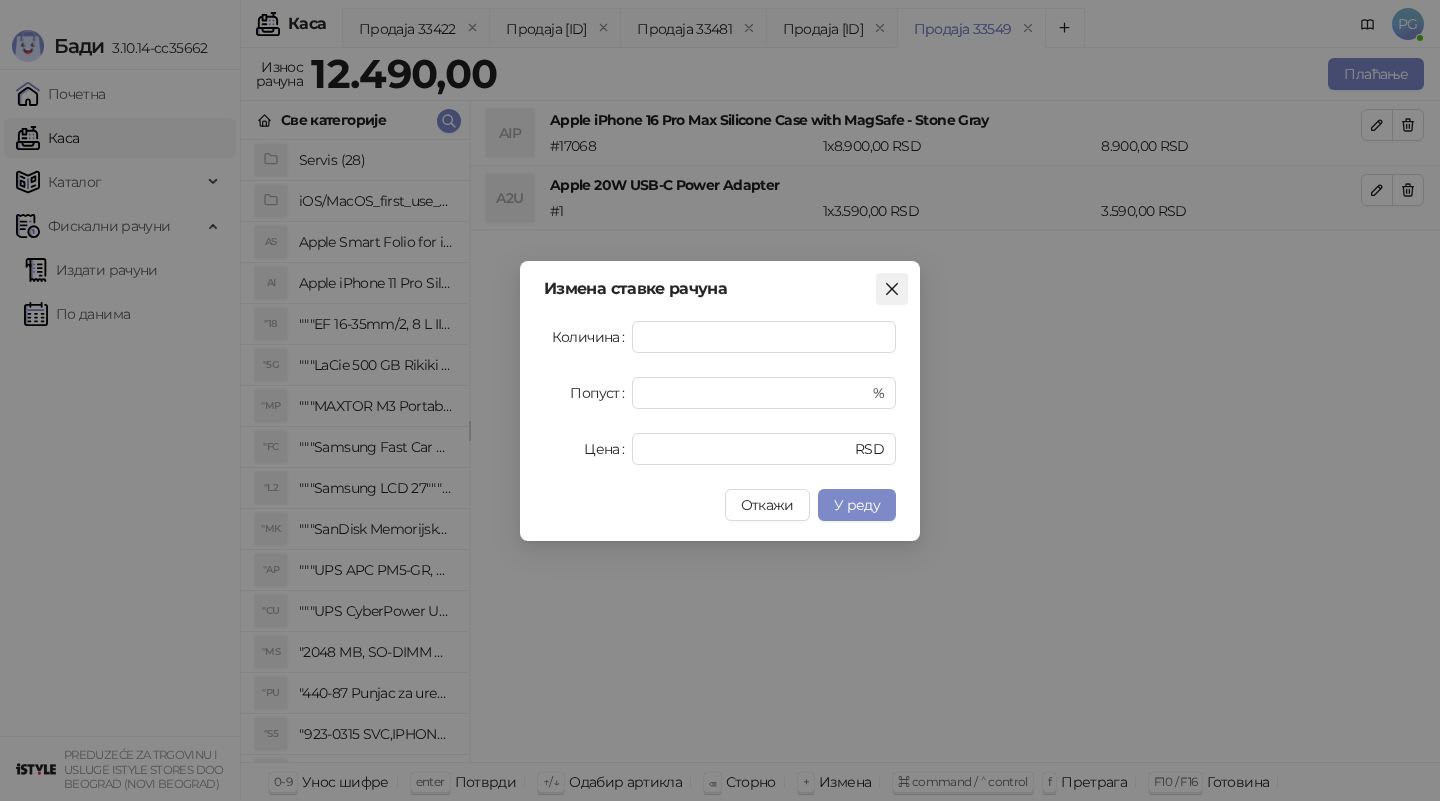 click at bounding box center (892, 289) 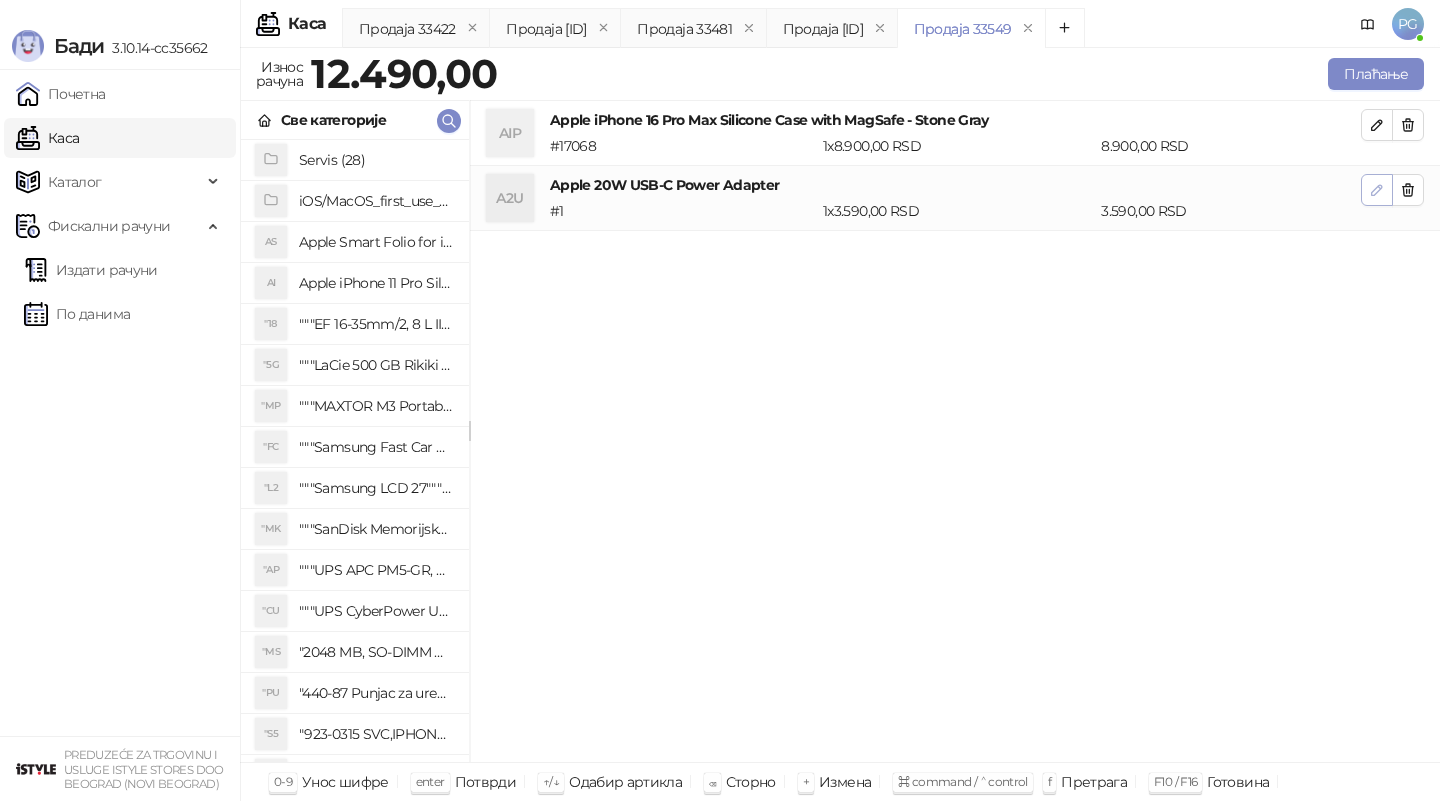 click 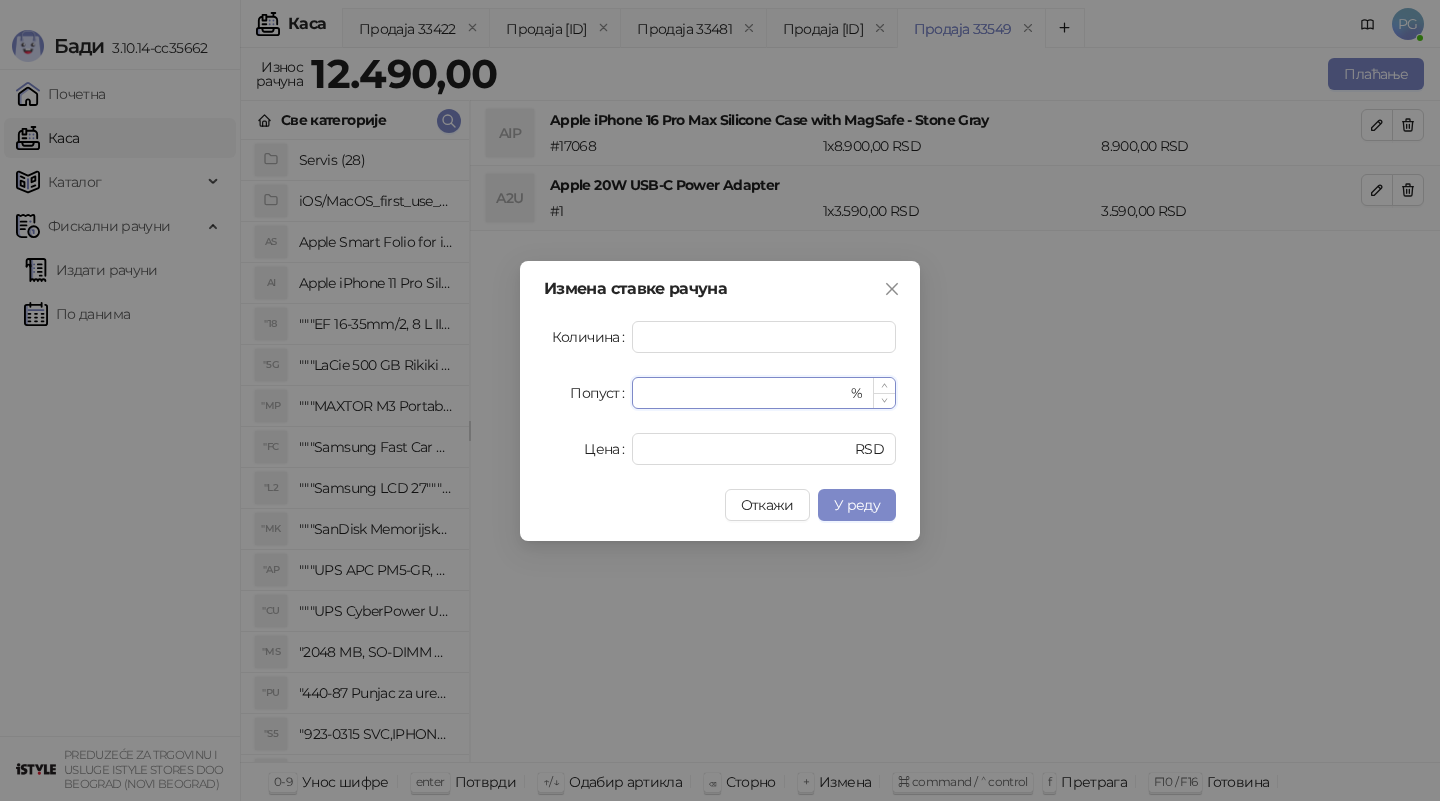 click on "*" at bounding box center [745, 393] 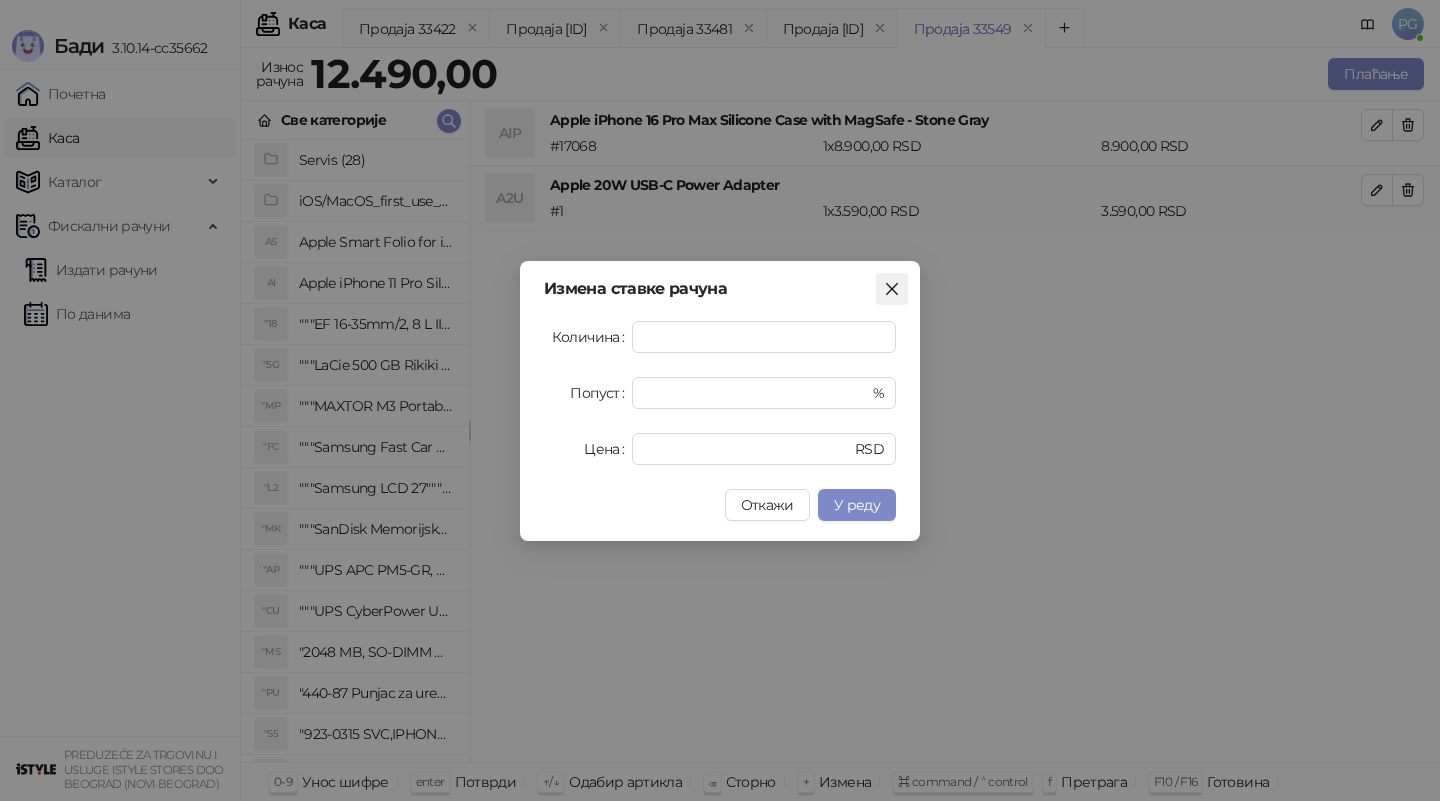 click at bounding box center [892, 289] 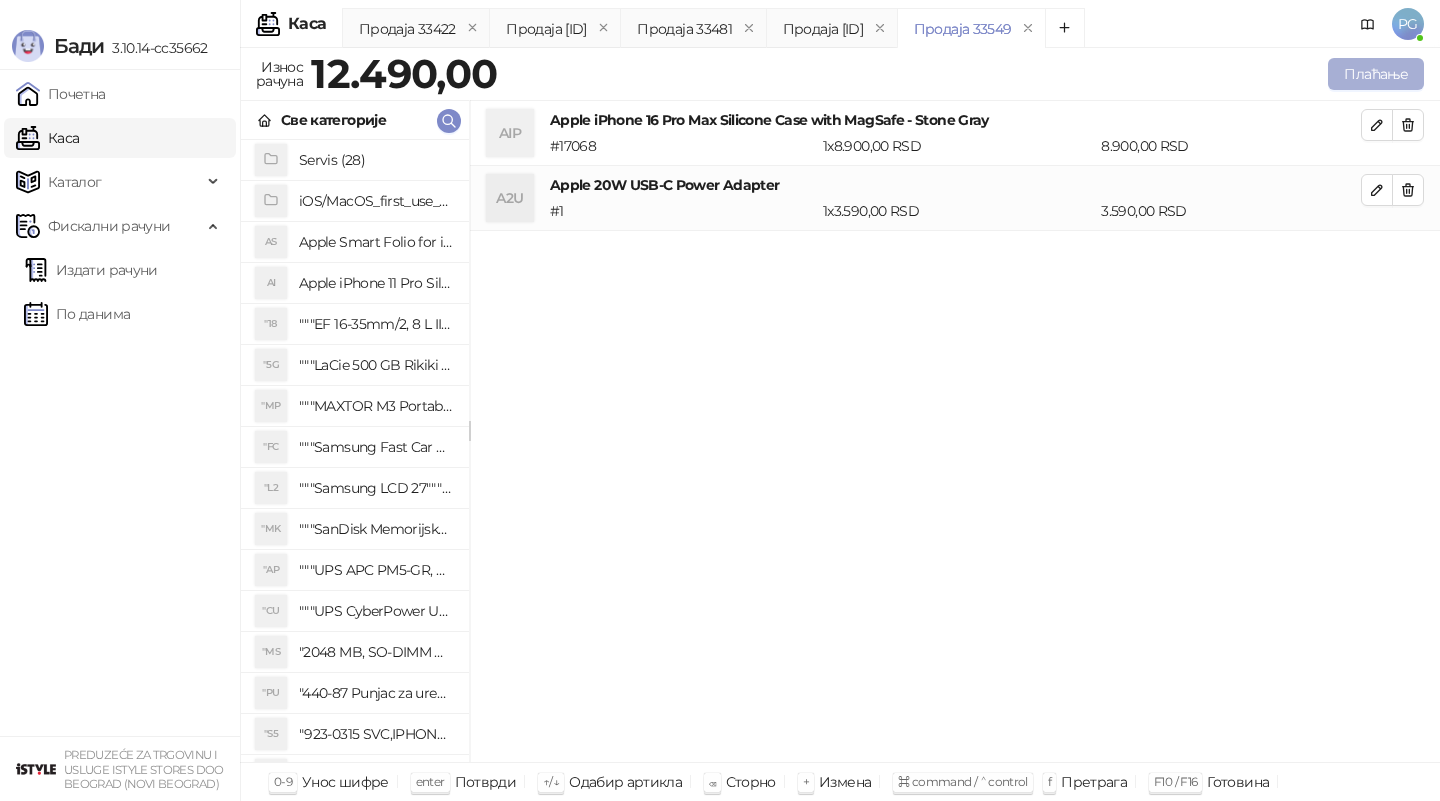 click on "Плаћање" at bounding box center (1376, 74) 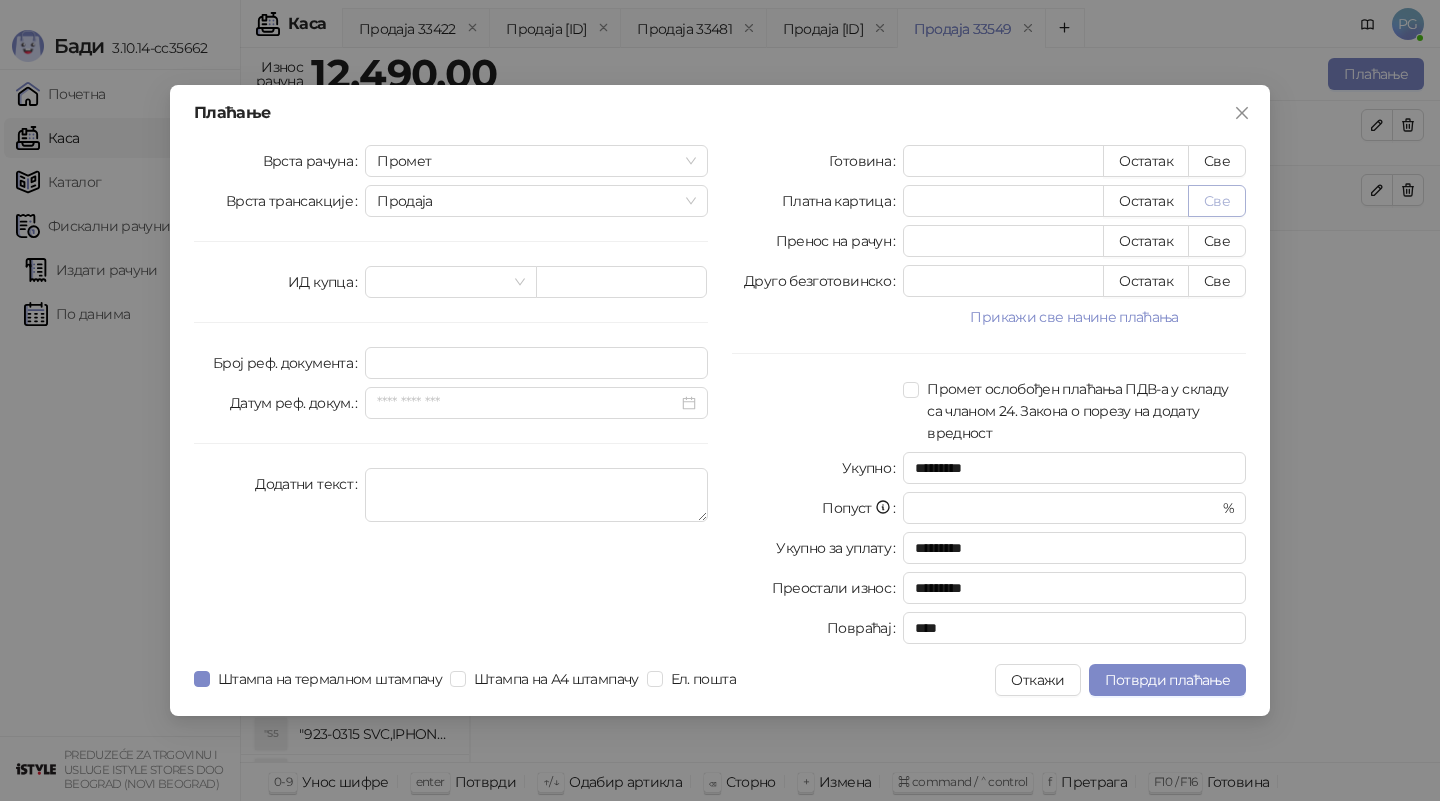 click on "Све" at bounding box center [1217, 201] 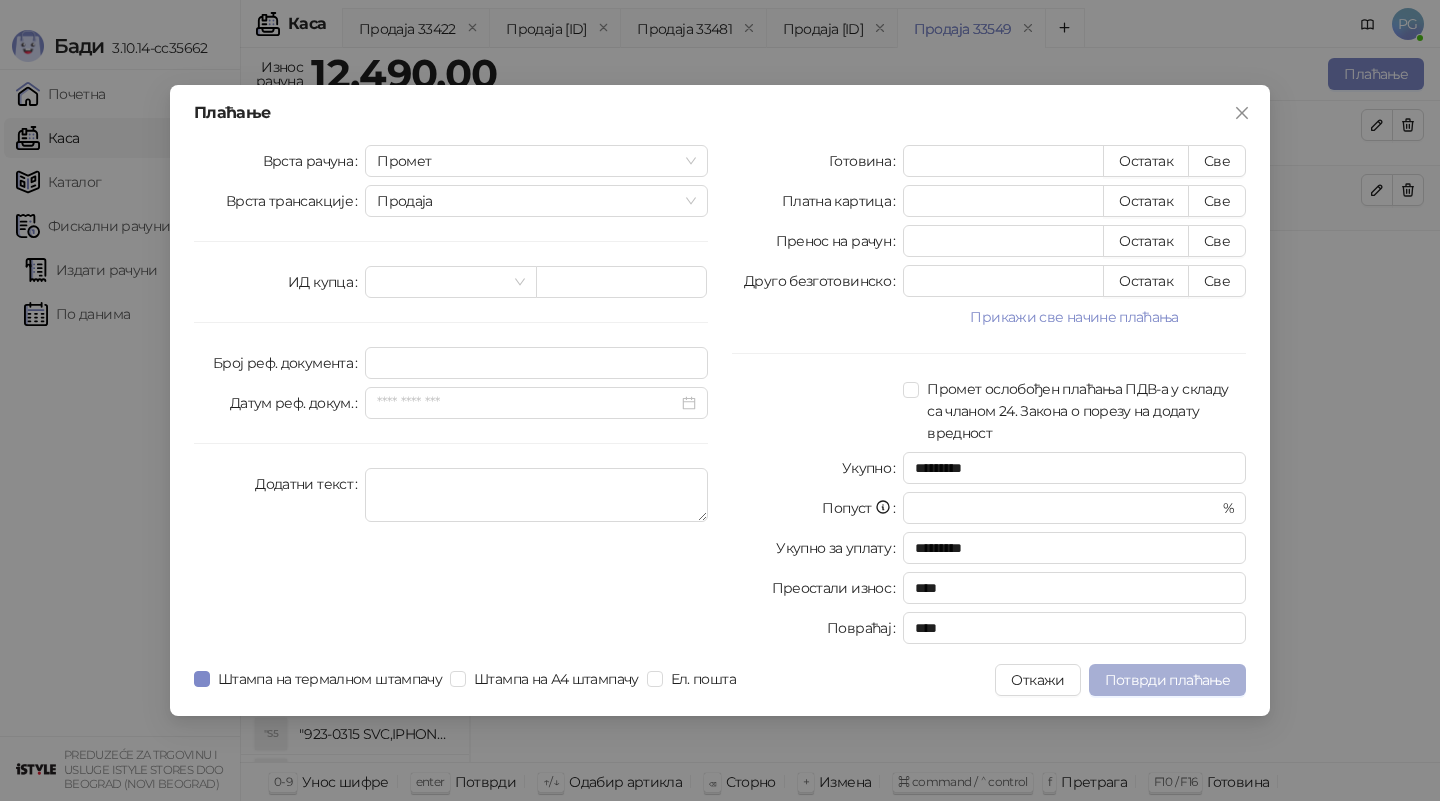 click on "Потврди плаћање" at bounding box center (1167, 680) 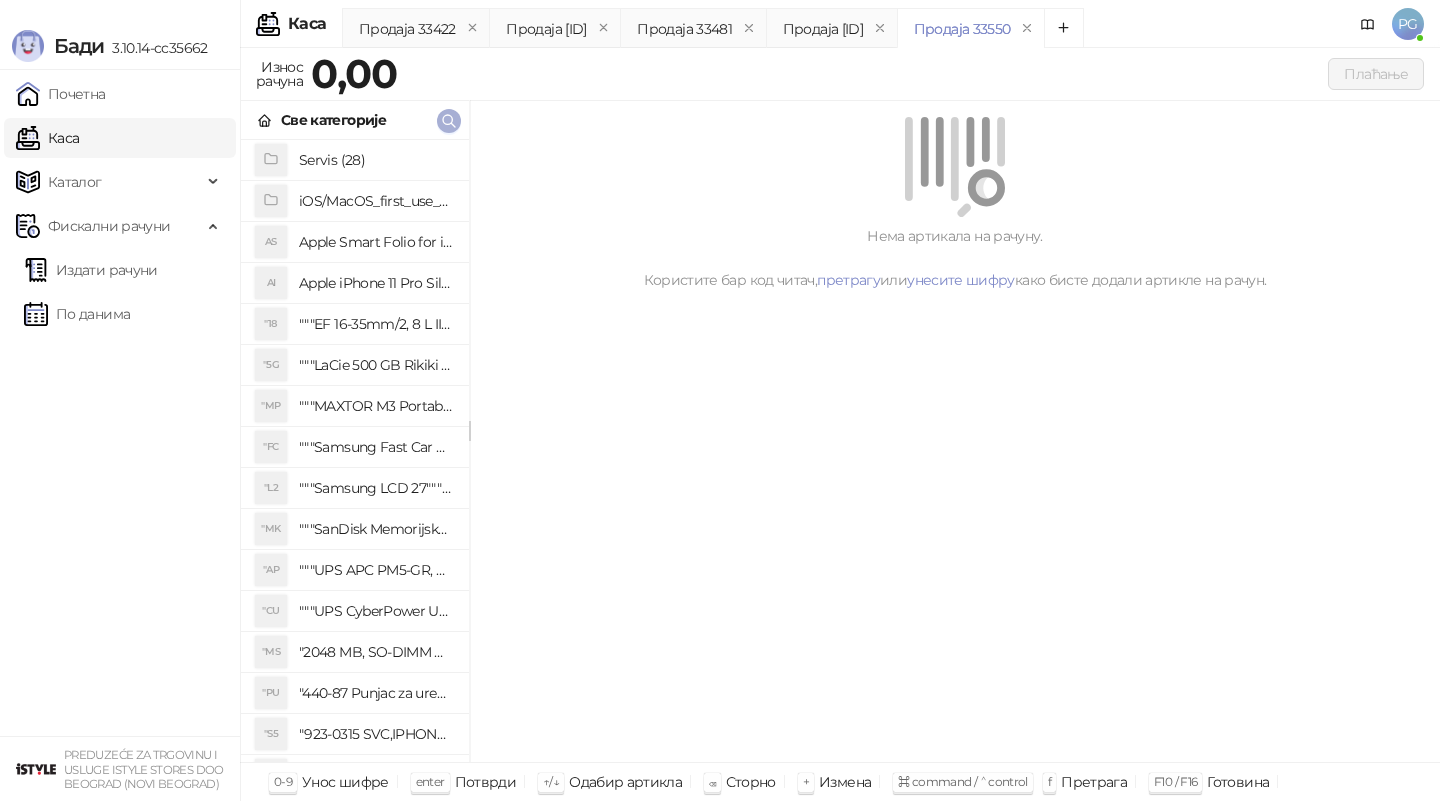 click 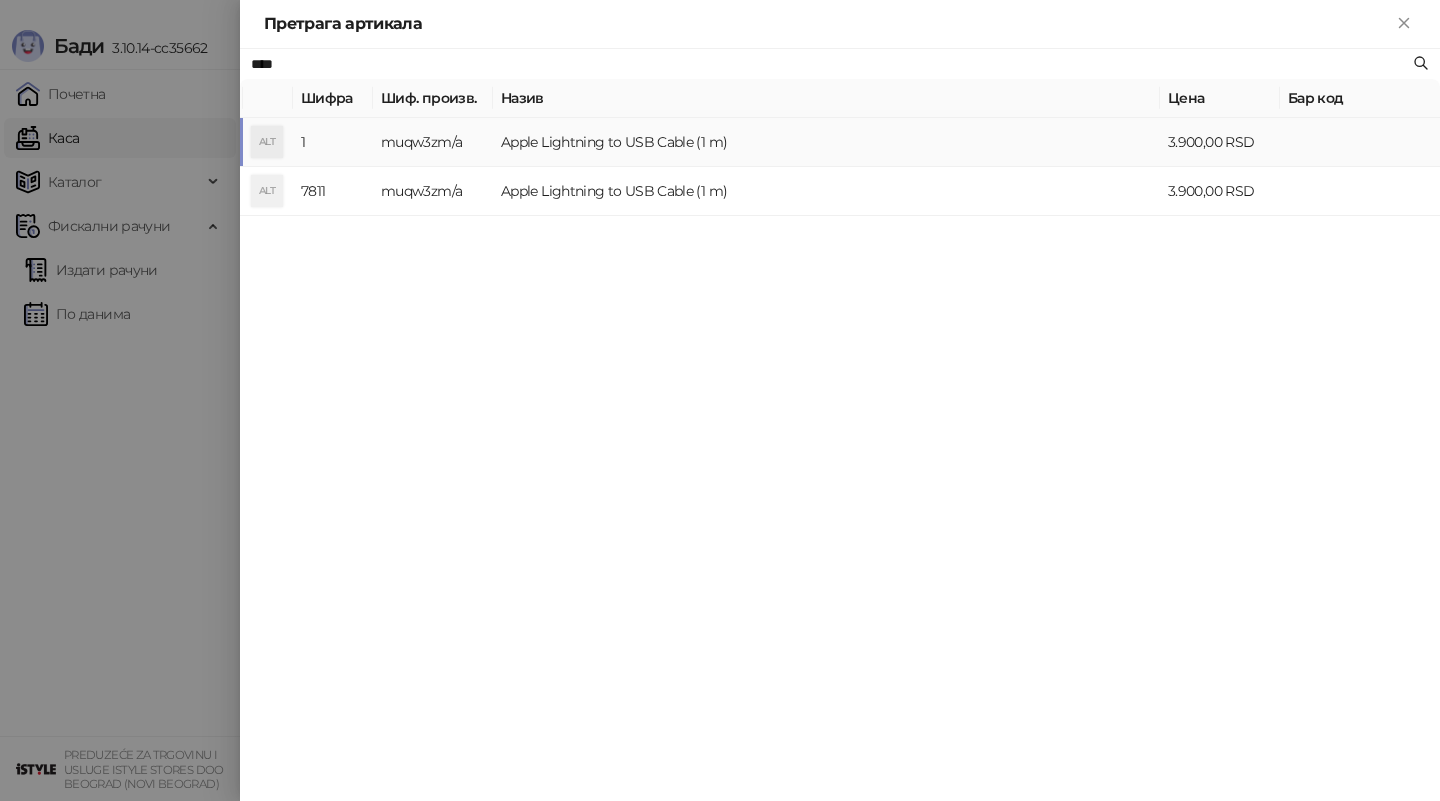 type on "****" 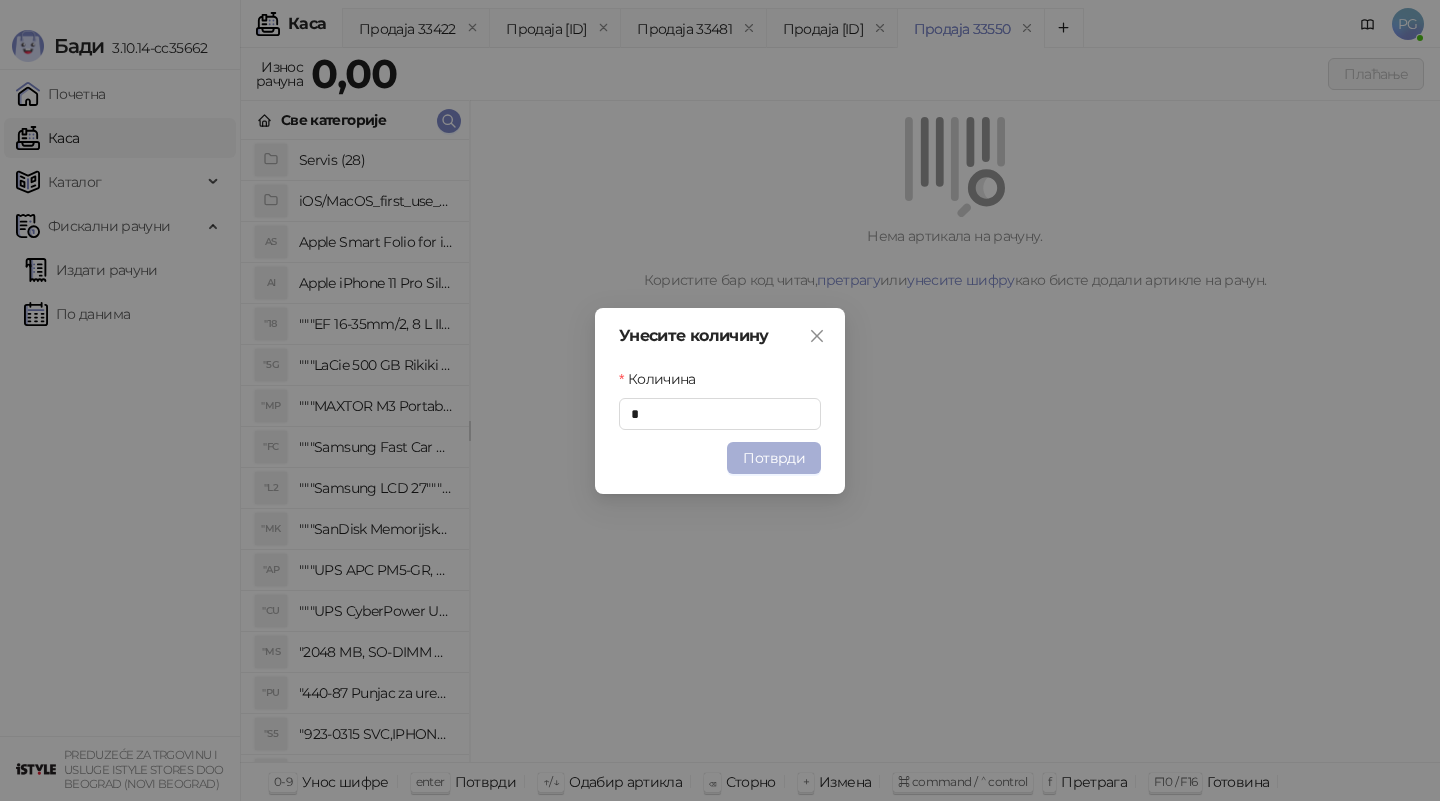 click on "Потврди" at bounding box center (774, 458) 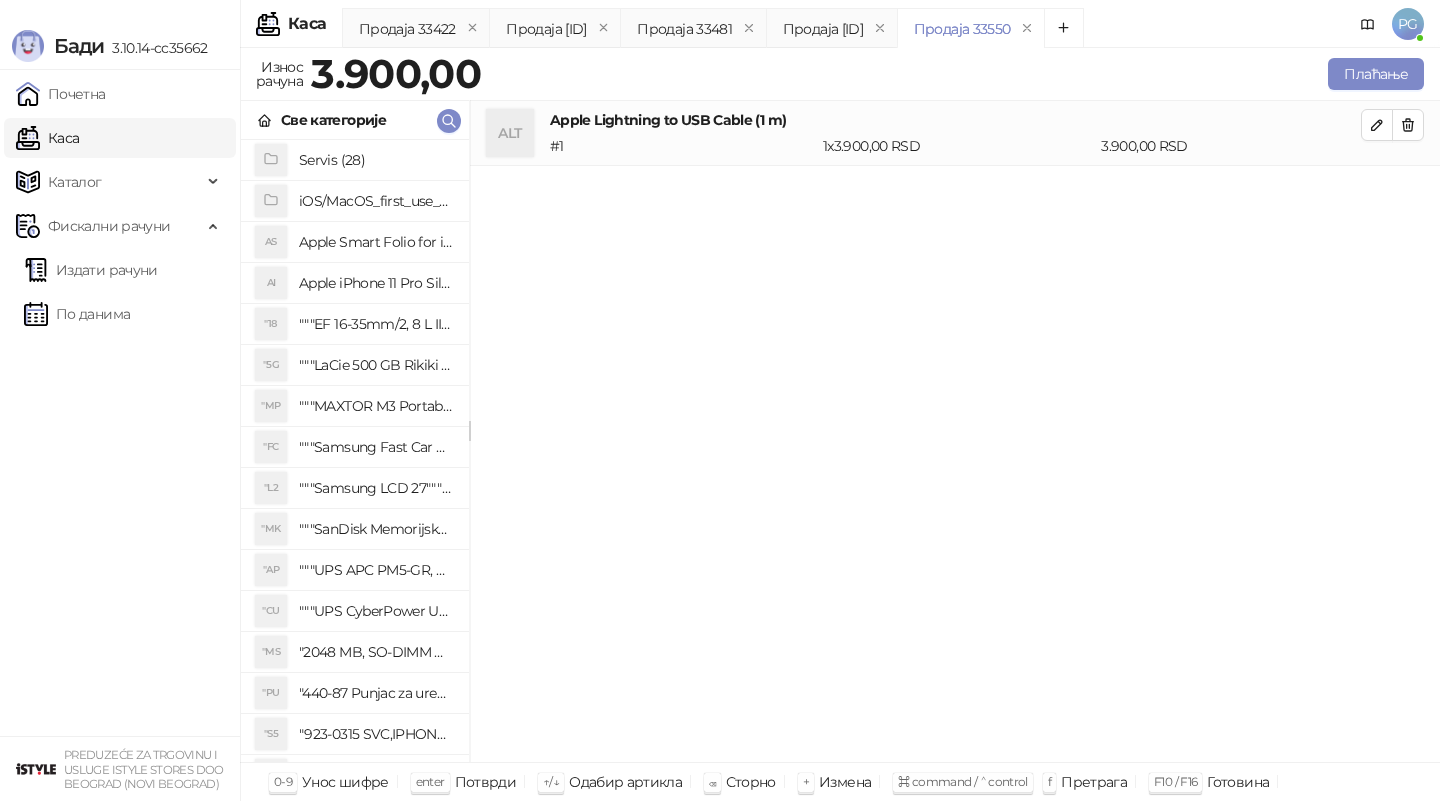 click on "Продаја [NUMBER] Продаја [NUMBER] Продаја [NUMBER] Продаја [NUMBER] Продаја [NUMBER] Износ рачуна [PRICE] Плаћање Све категорије Servis (28) iOS/MacOS_first_use_assistance (4) AS  Apple Smart Folio for iPad mini (A17 Pro) - Sage AI  Apple iPhone 11 Pro Silicone Case -  Black "18 """EF [PRICE]/[NUMBER] L III USM""" "5G """LaCie [NUMBER] GB Rikiki USB 3.0 / Ultra Compact & Resistant aluminum / USB 3.0 / 2.5""""""" "MP """MAXTOR M3 Portable [NUMBER]TB 2.5"""" crni eksterni hard disk HX-M201TCB/GM""" "FC """Samsung Fast Car Charge Adapter, brzi auto punja_, boja crna""" "L2 """Samsung LCD [NUMBER]""" C27F390FHUXEN""" "MK """SanDisk Memorijska kartica [NUMBER]GB microSDXC sa SD adapterom SDSQXA1-256G-GN6MA - Extreme PLUS, A2, UHS-I, V30, U3, Class 10, Brzina _itanja 160 MB/s, Brzina upisa 90 MB/s""" "AP """UPS APC PM5-GR, Essential Surge Arrest,5 utic_nica""" "CU """UPS CyberPower UT650EG, [NUMBER]VA/[NUMBER]W , line-int., s_uko, desktop""" "MS "PU "S5 "SD "3S "AIRPODS 3 SILICONE CASE BLACK" "3S #" at bounding box center (840, 424) 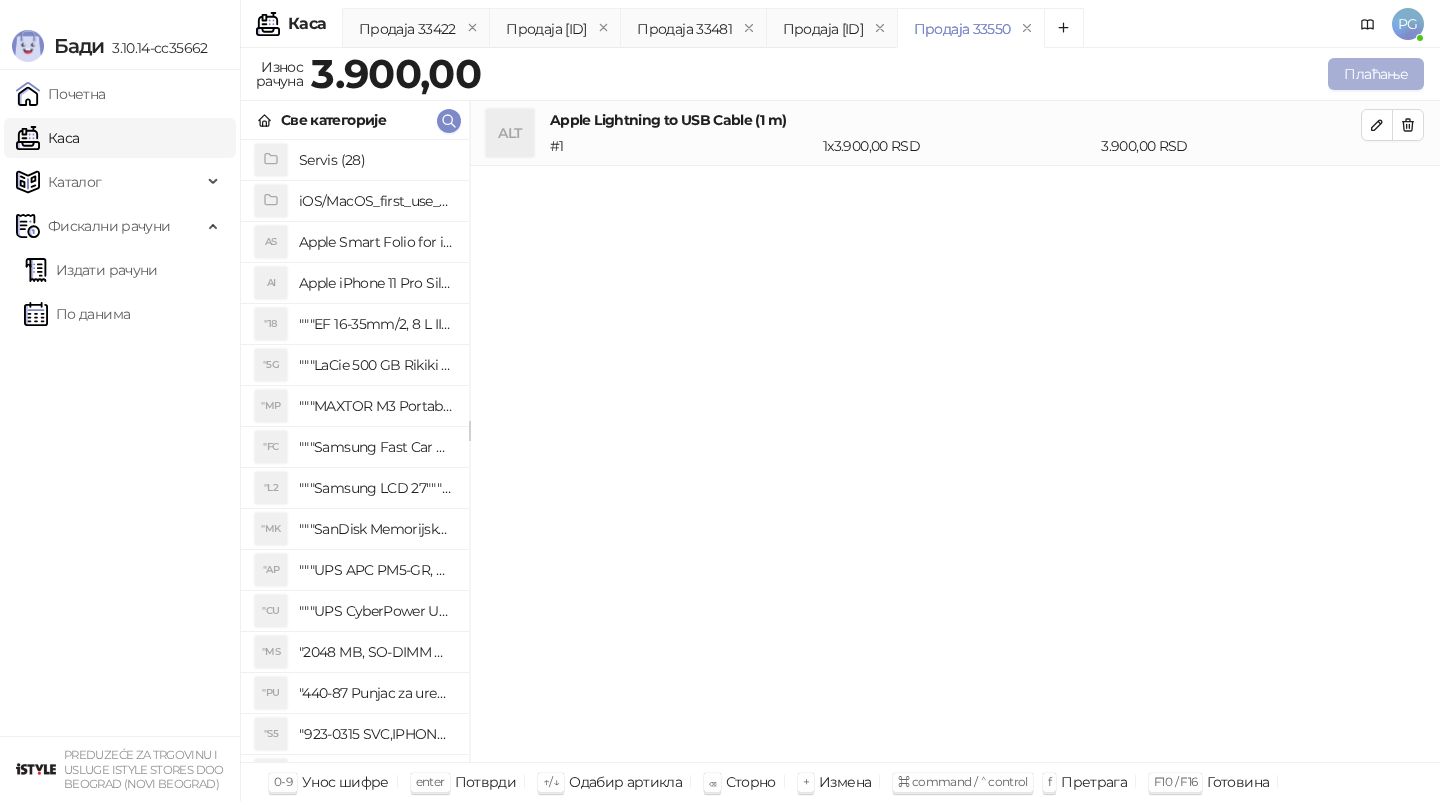 click on "Плаћање" at bounding box center [1376, 74] 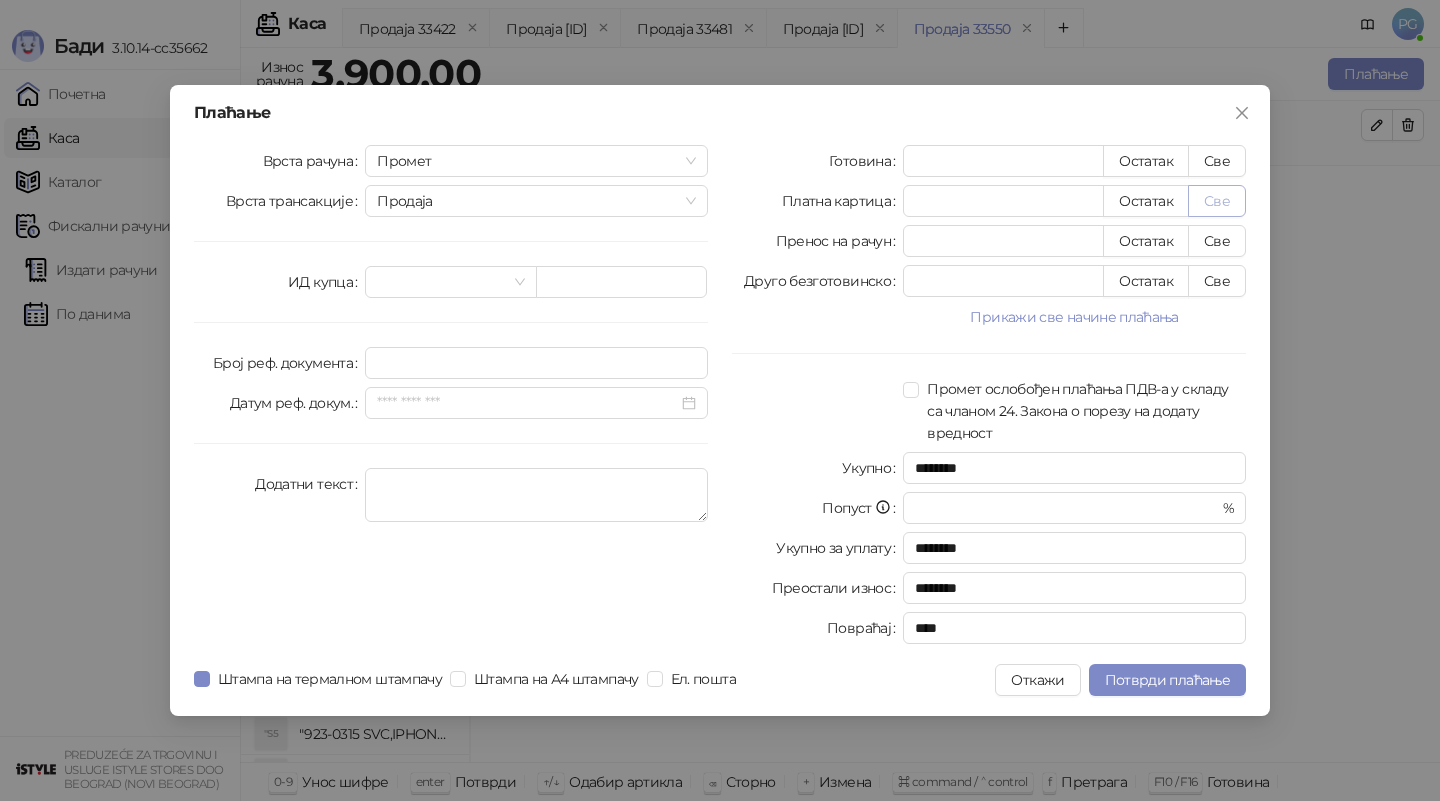 click on "Све" at bounding box center (1217, 201) 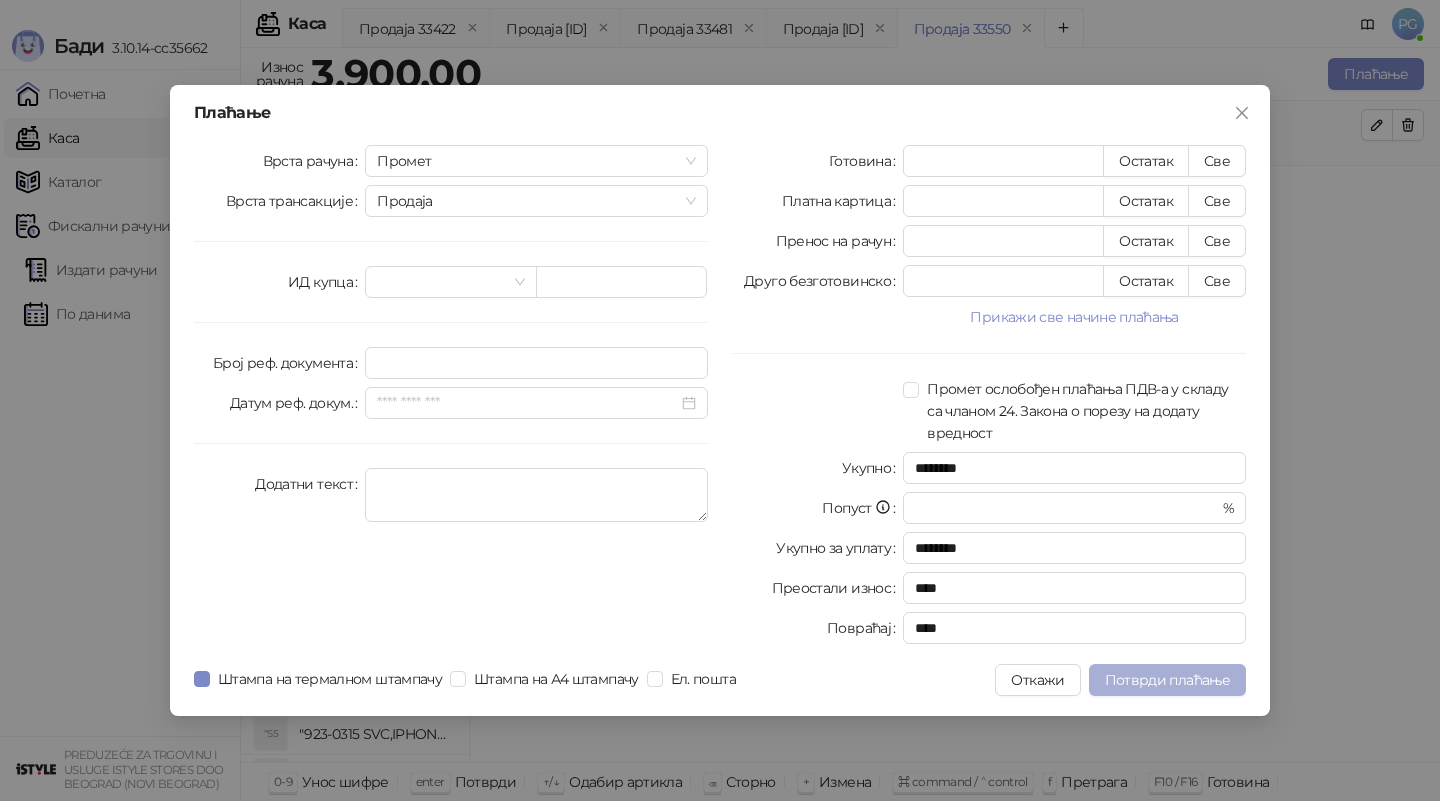 click on "Потврди плаћање" at bounding box center (1167, 680) 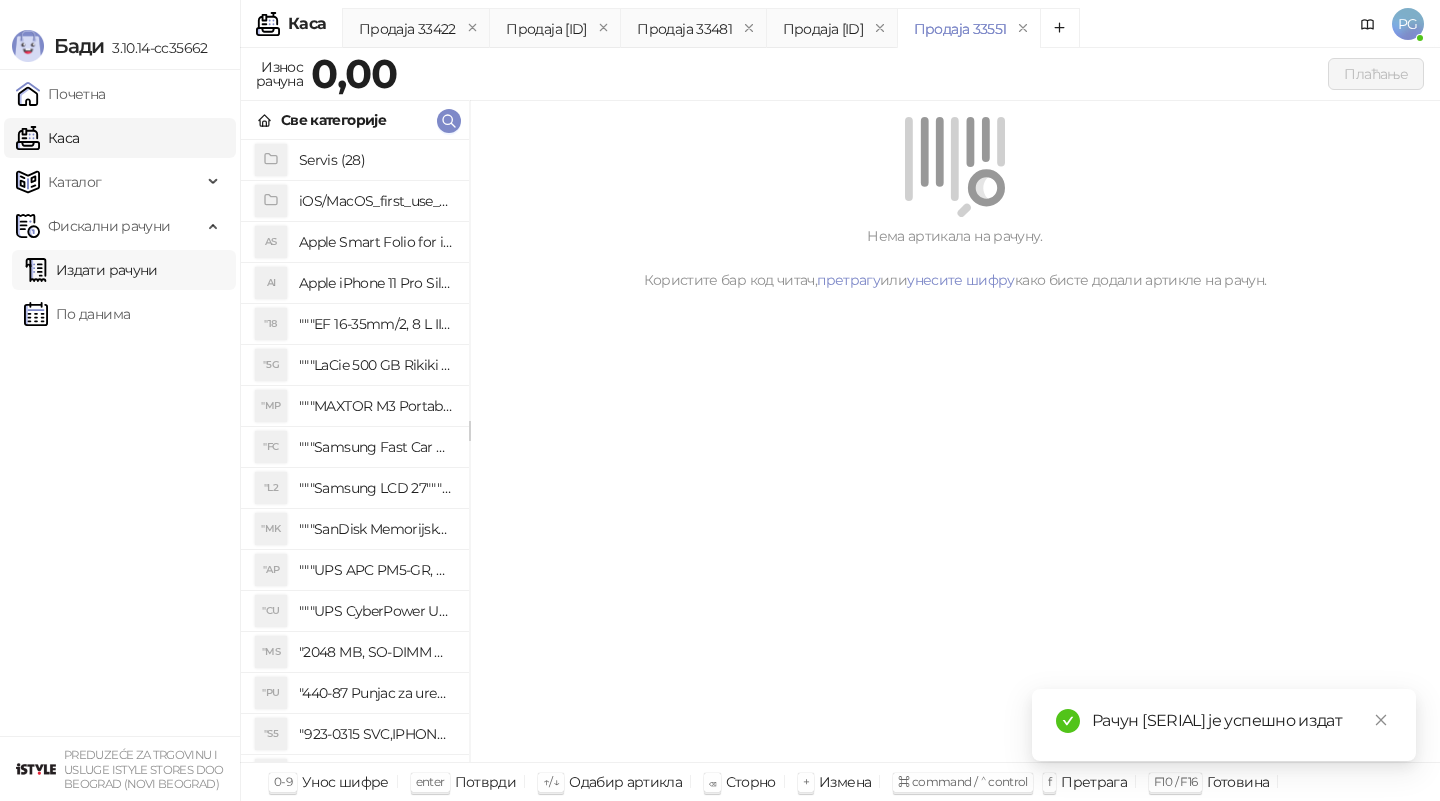 click on "Издати рачуни" at bounding box center (91, 270) 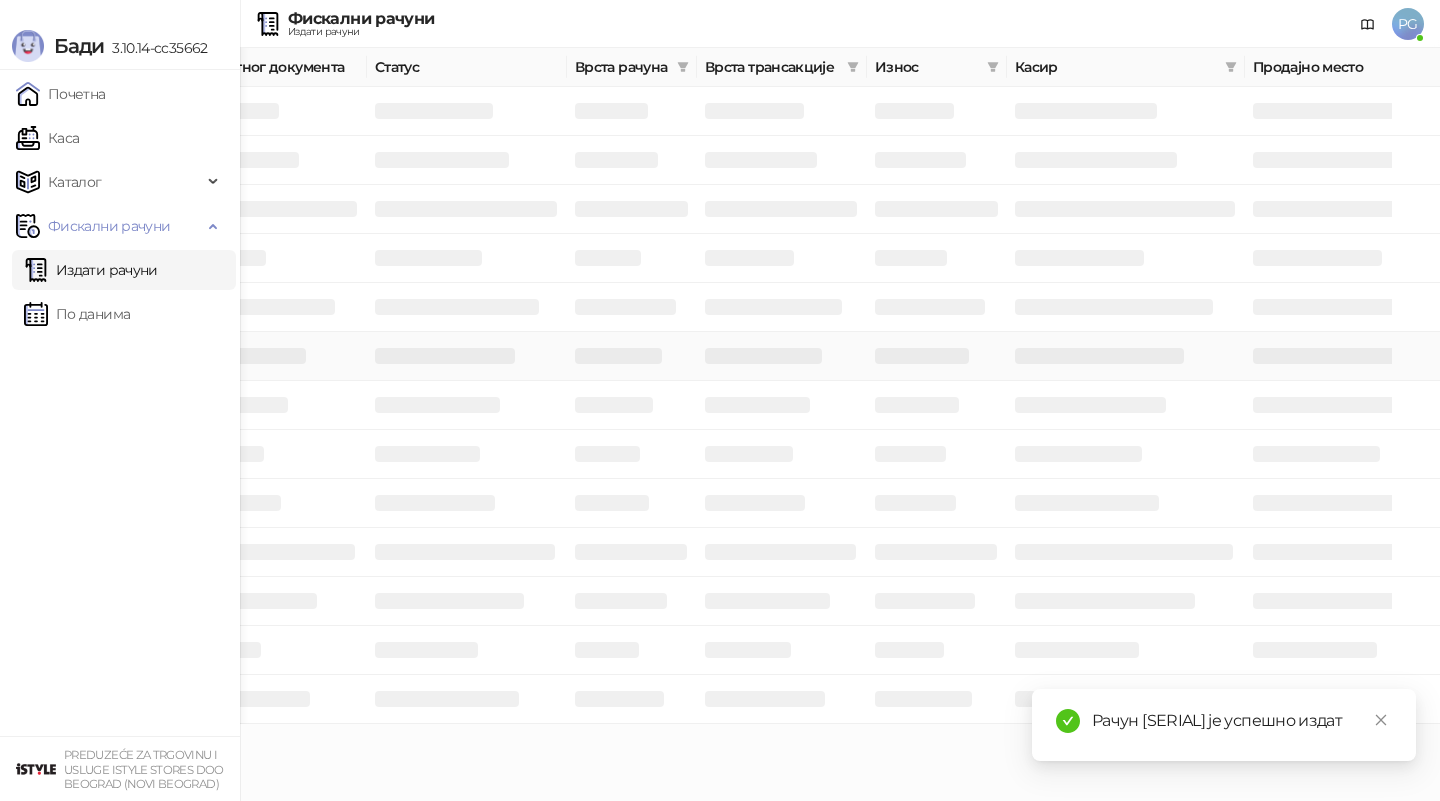 scroll, scrollTop: 0, scrollLeft: 600, axis: horizontal 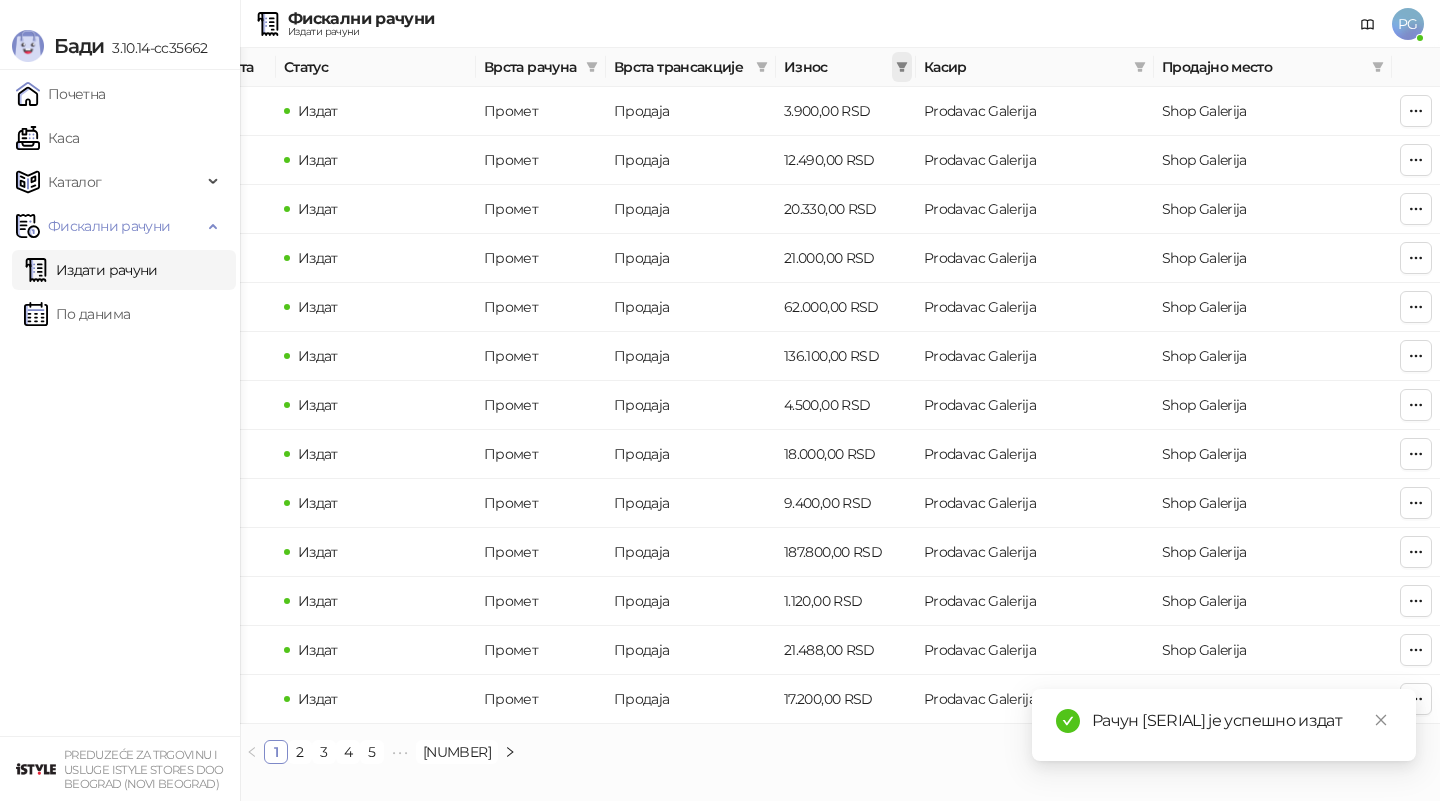 click 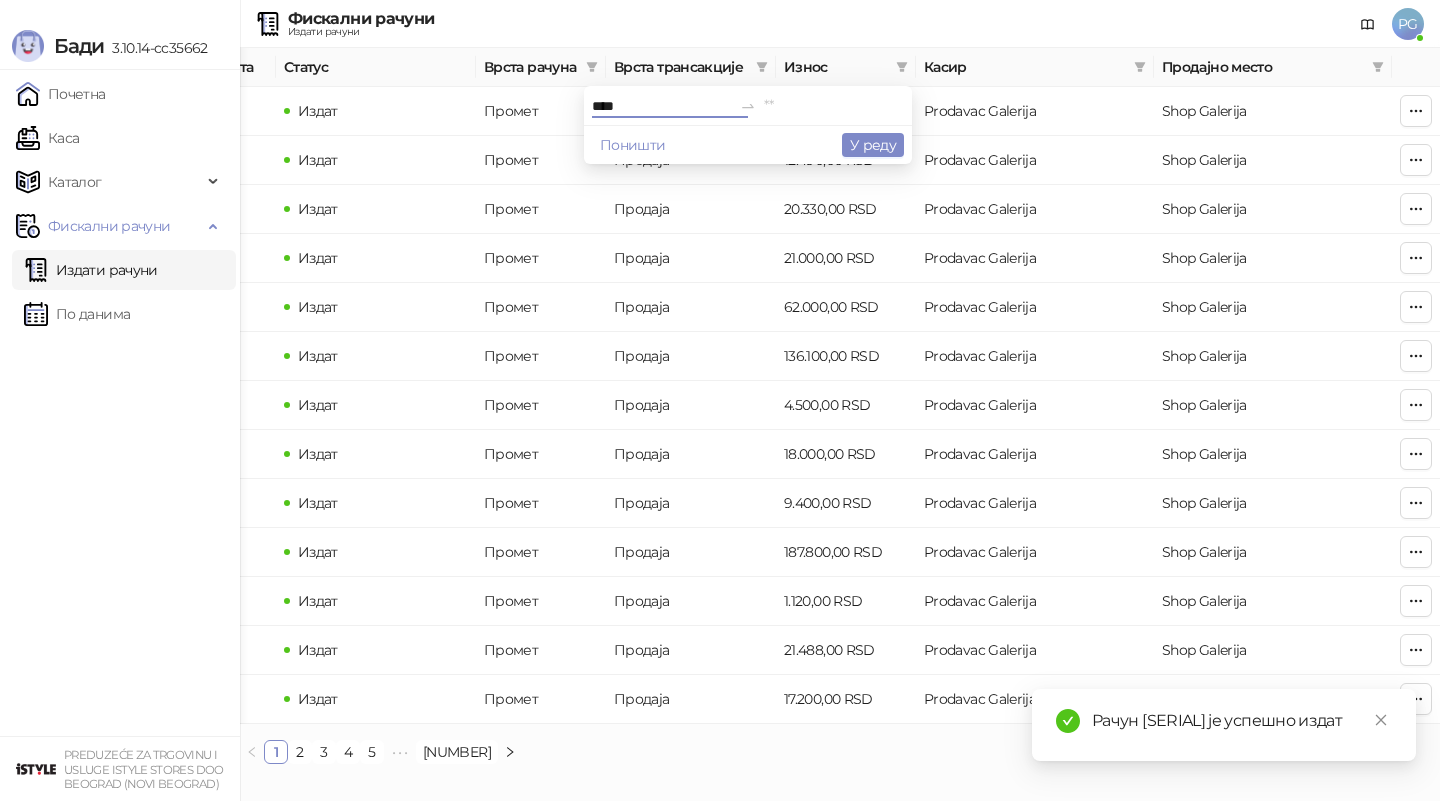 type on "****" 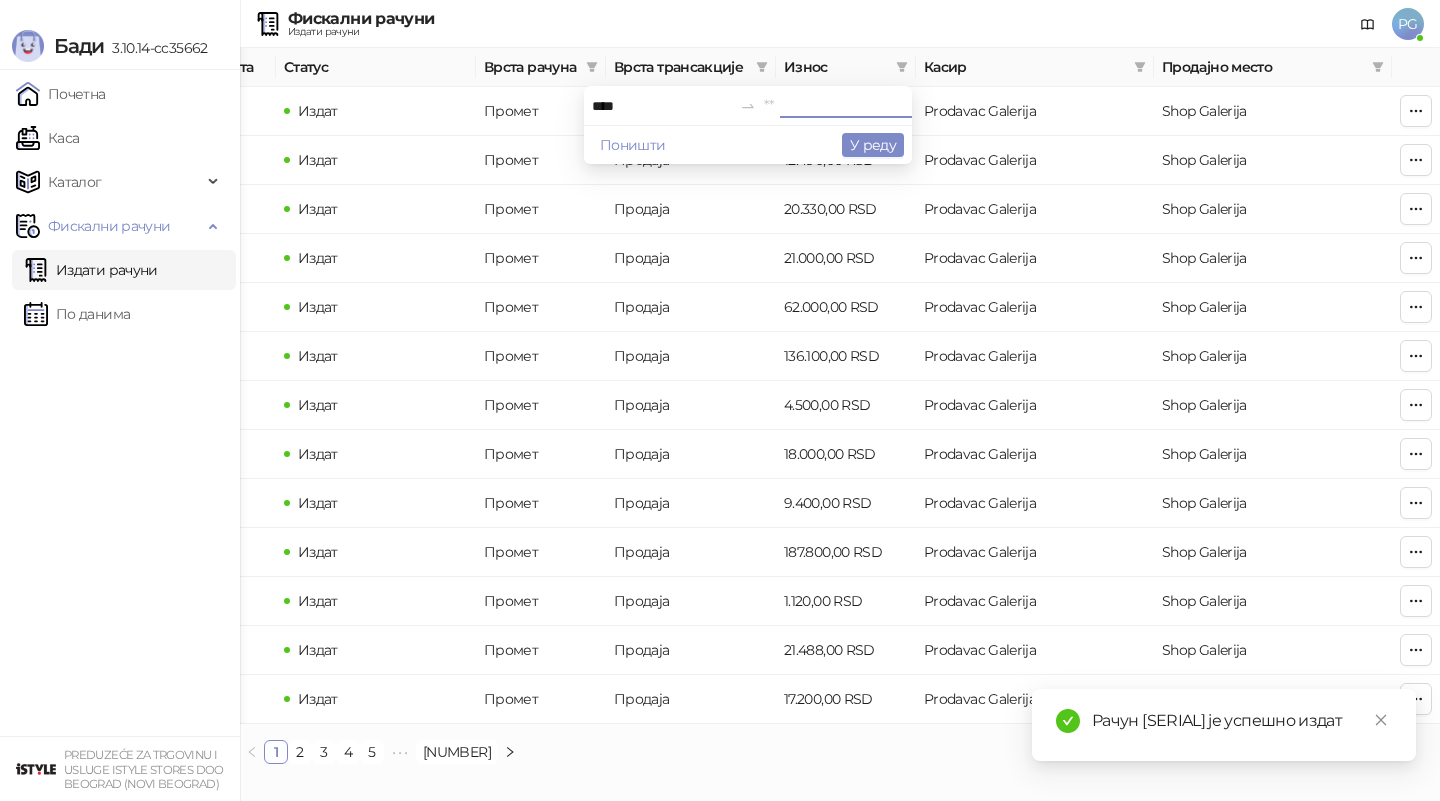 click at bounding box center [834, 106] 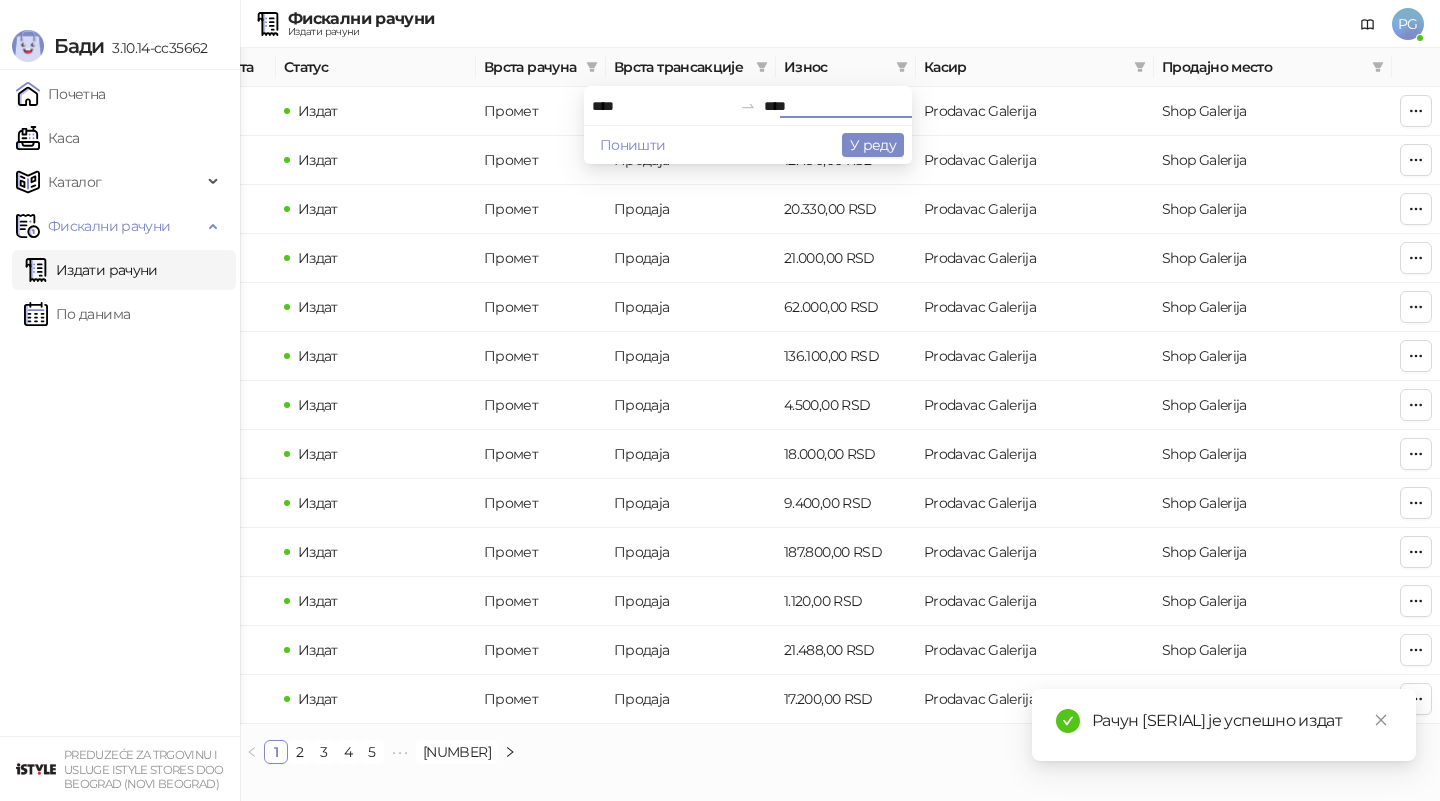 type on "****" 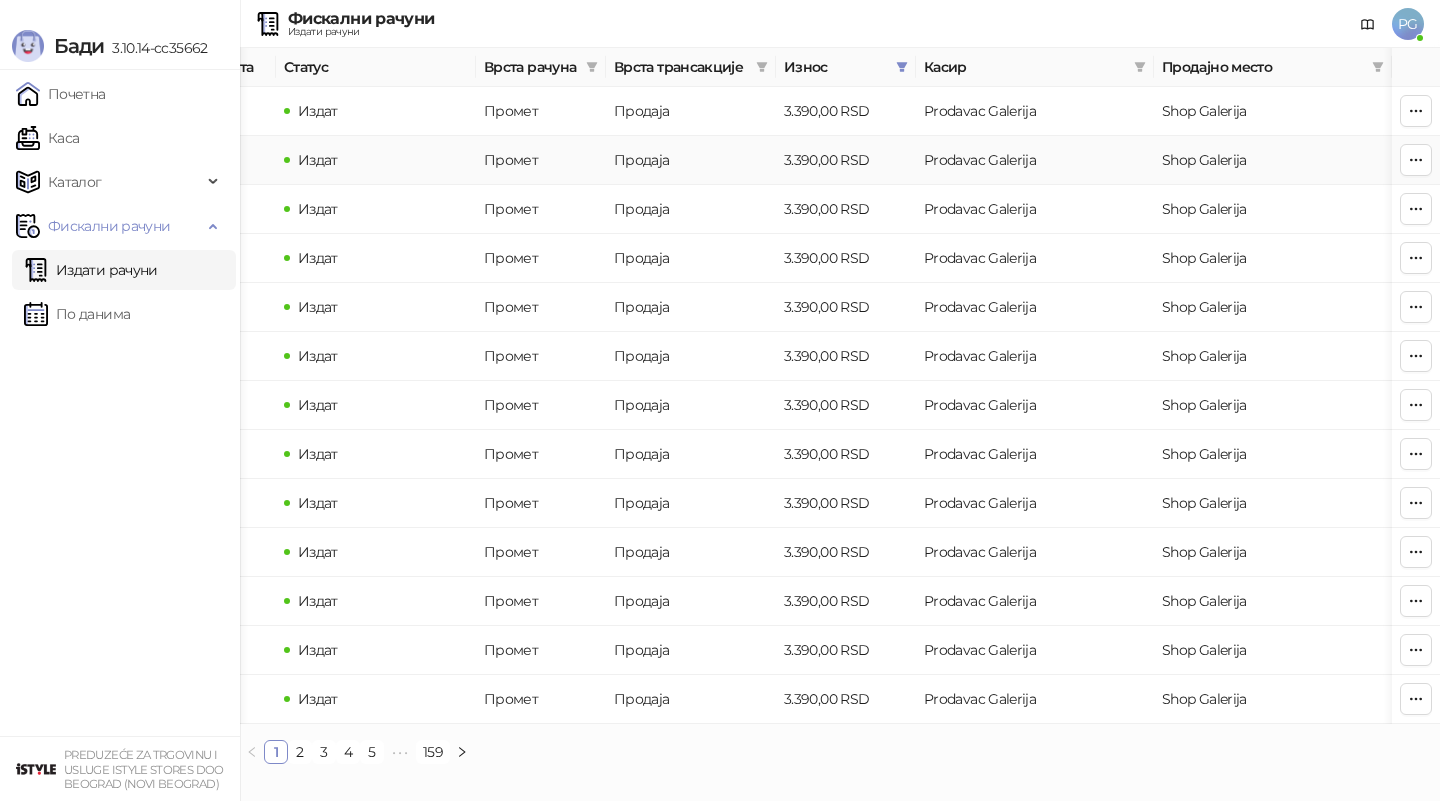 scroll, scrollTop: 0, scrollLeft: 0, axis: both 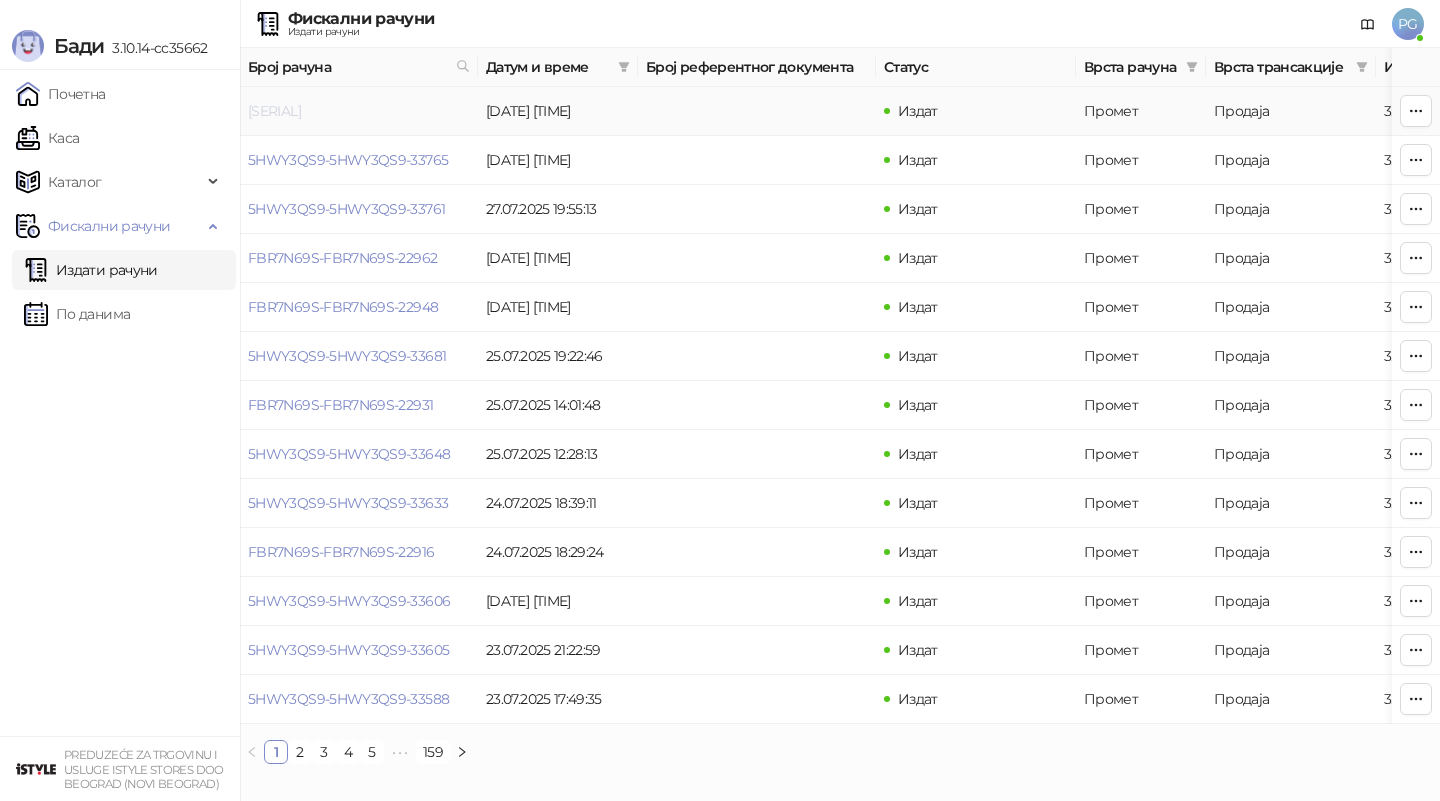 click on "[SERIAL]" at bounding box center (274, 111) 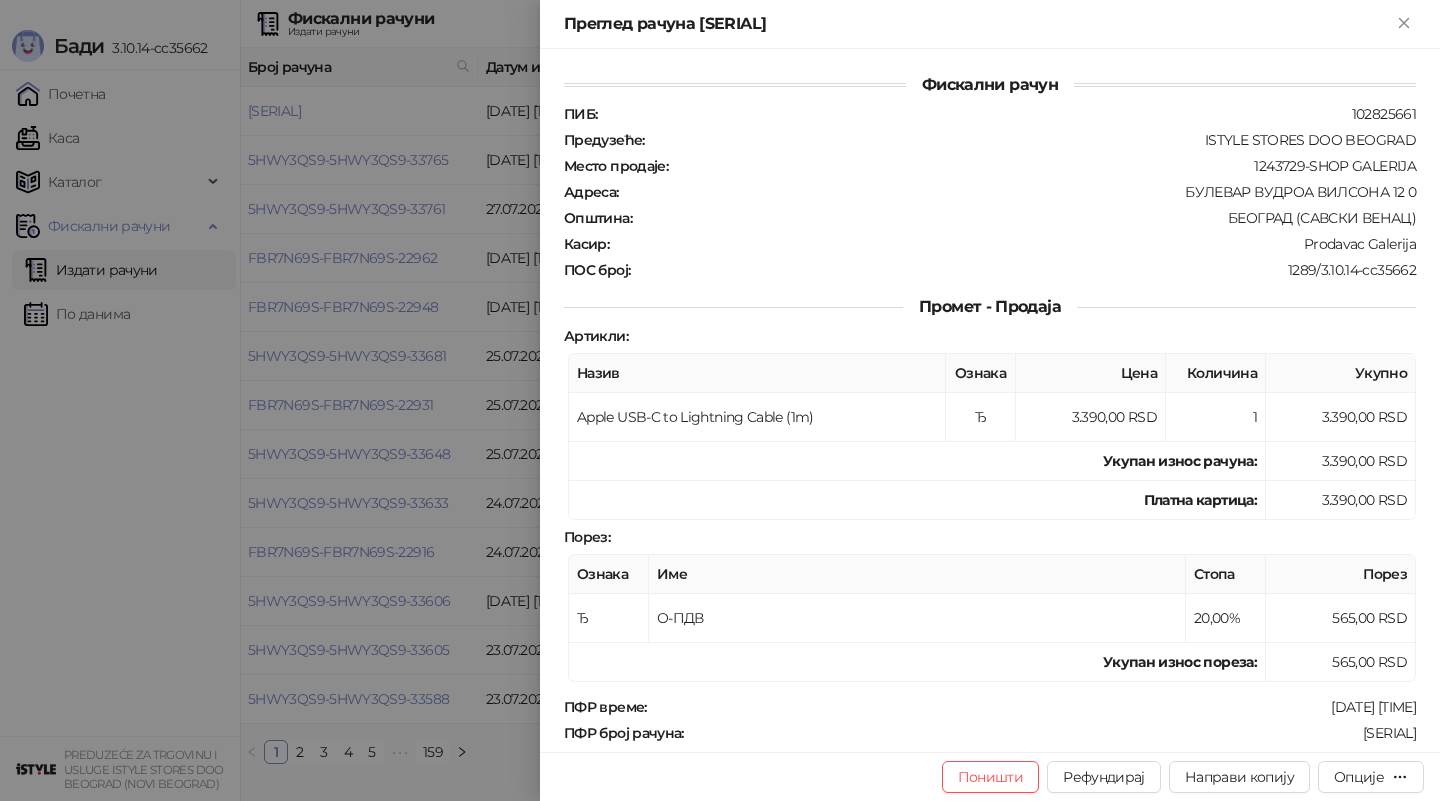 click at bounding box center [720, 400] 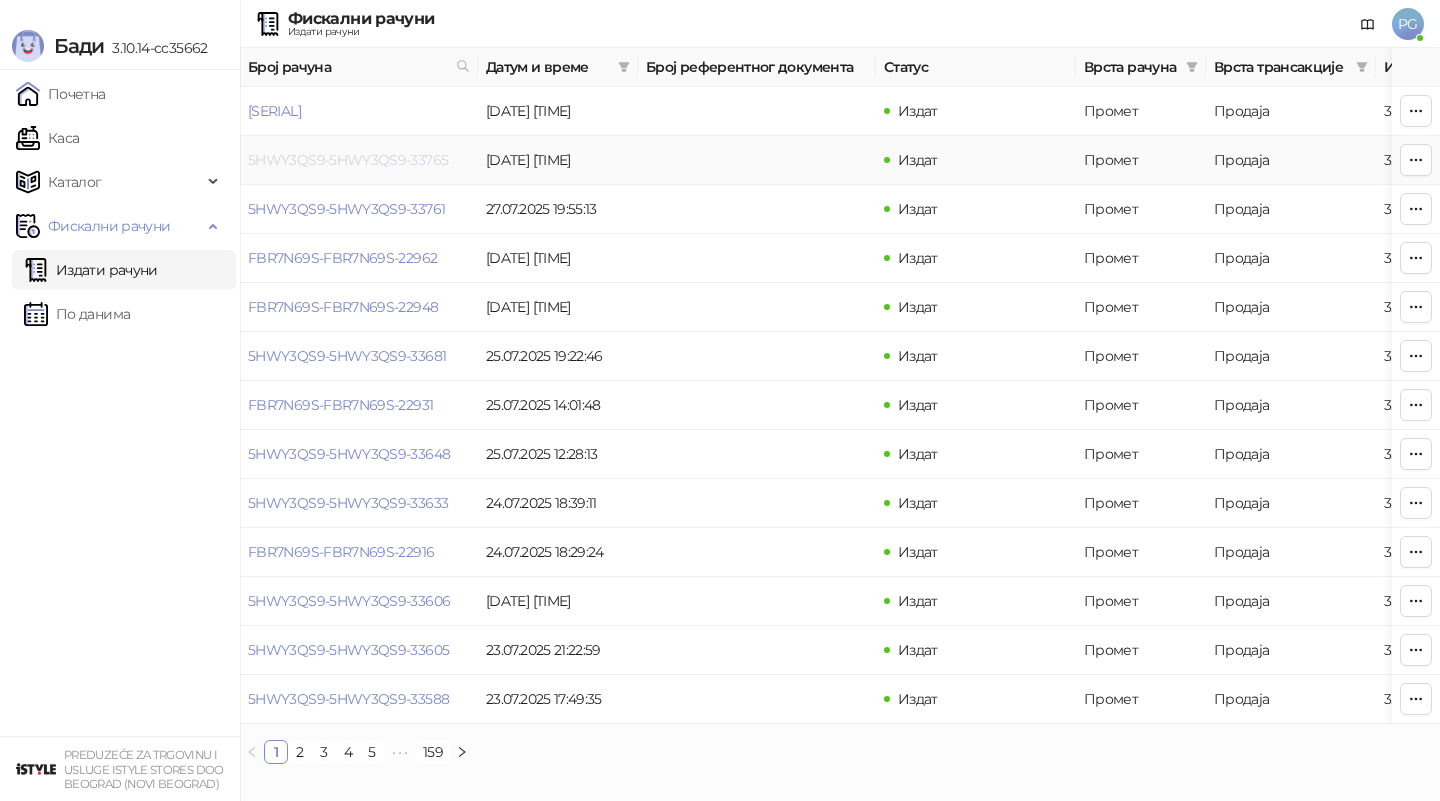 click on "5HWY3QS9-5HWY3QS9-33765" at bounding box center [348, 160] 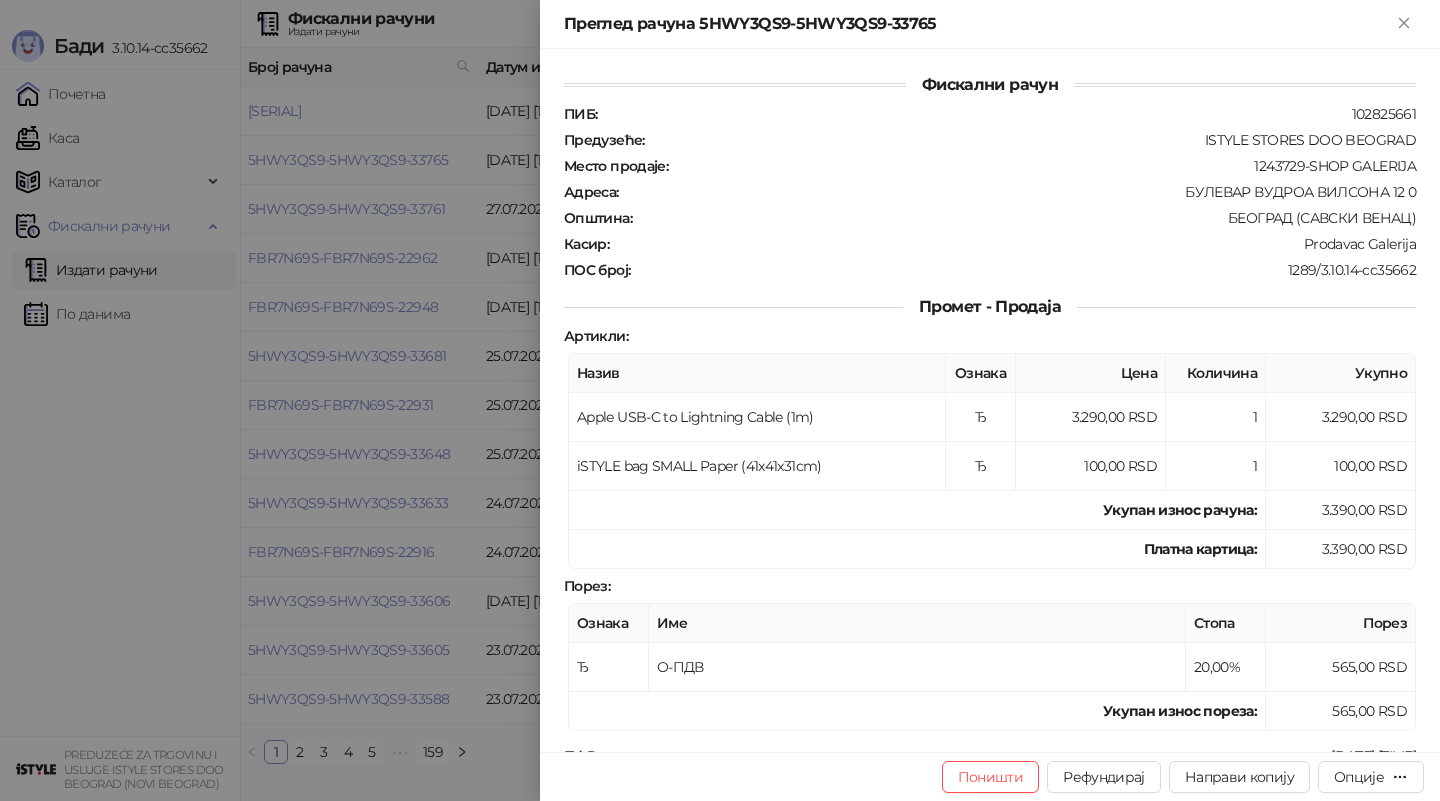 click at bounding box center [720, 400] 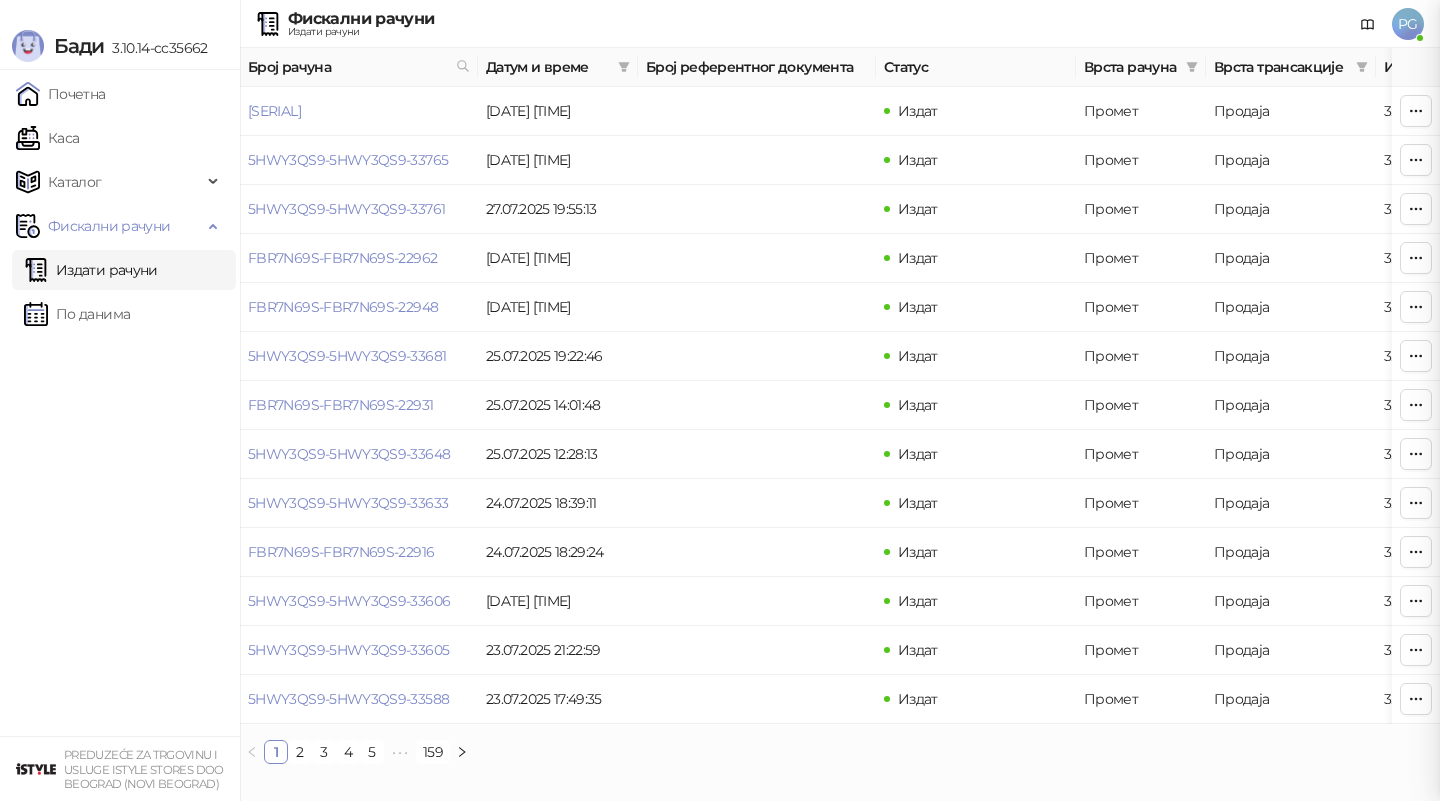 click on "5HWY3QS9-5HWY3QS9-33761" at bounding box center [346, 209] 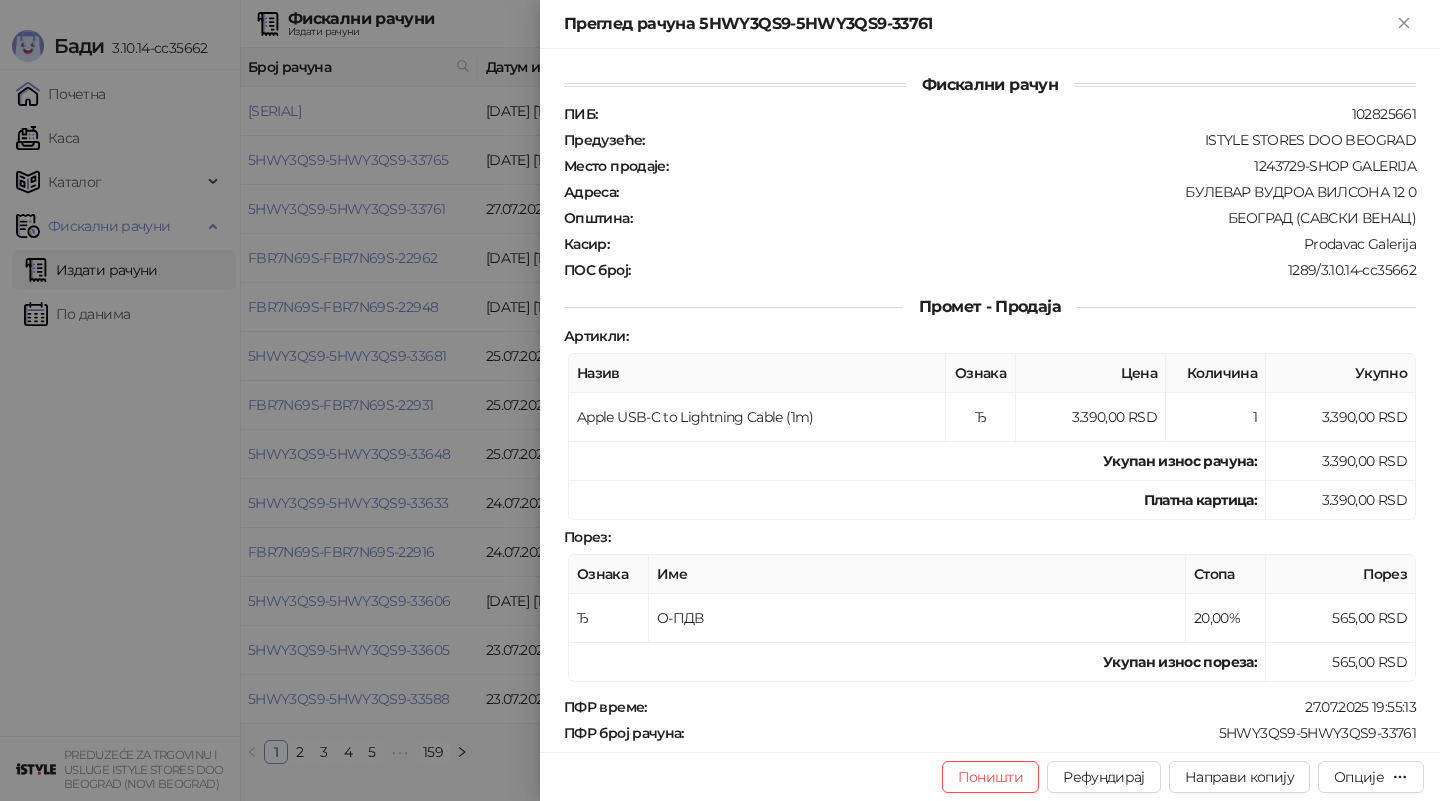 click at bounding box center (720, 400) 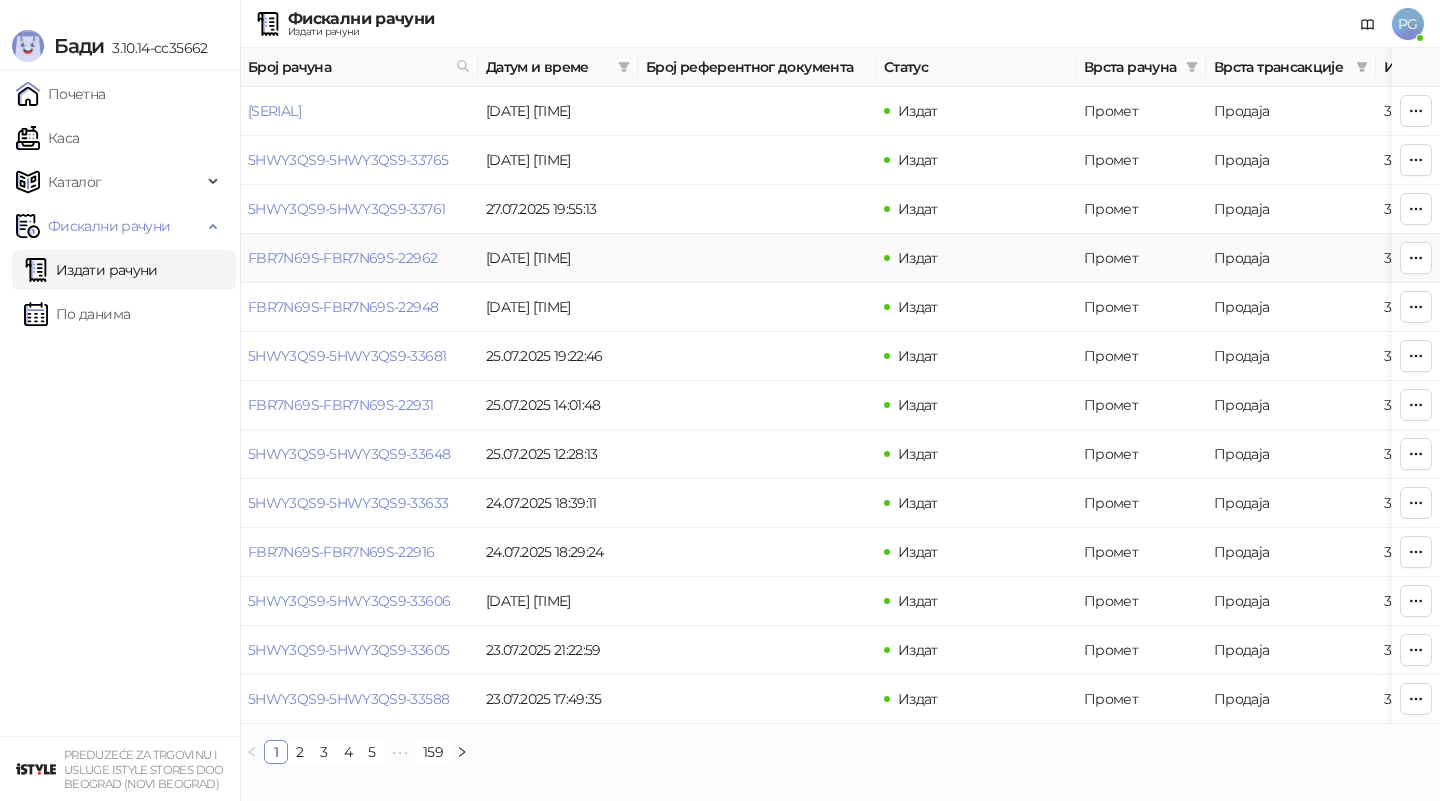 click on "FBR7N69S-FBR7N69S-22962" at bounding box center (342, 258) 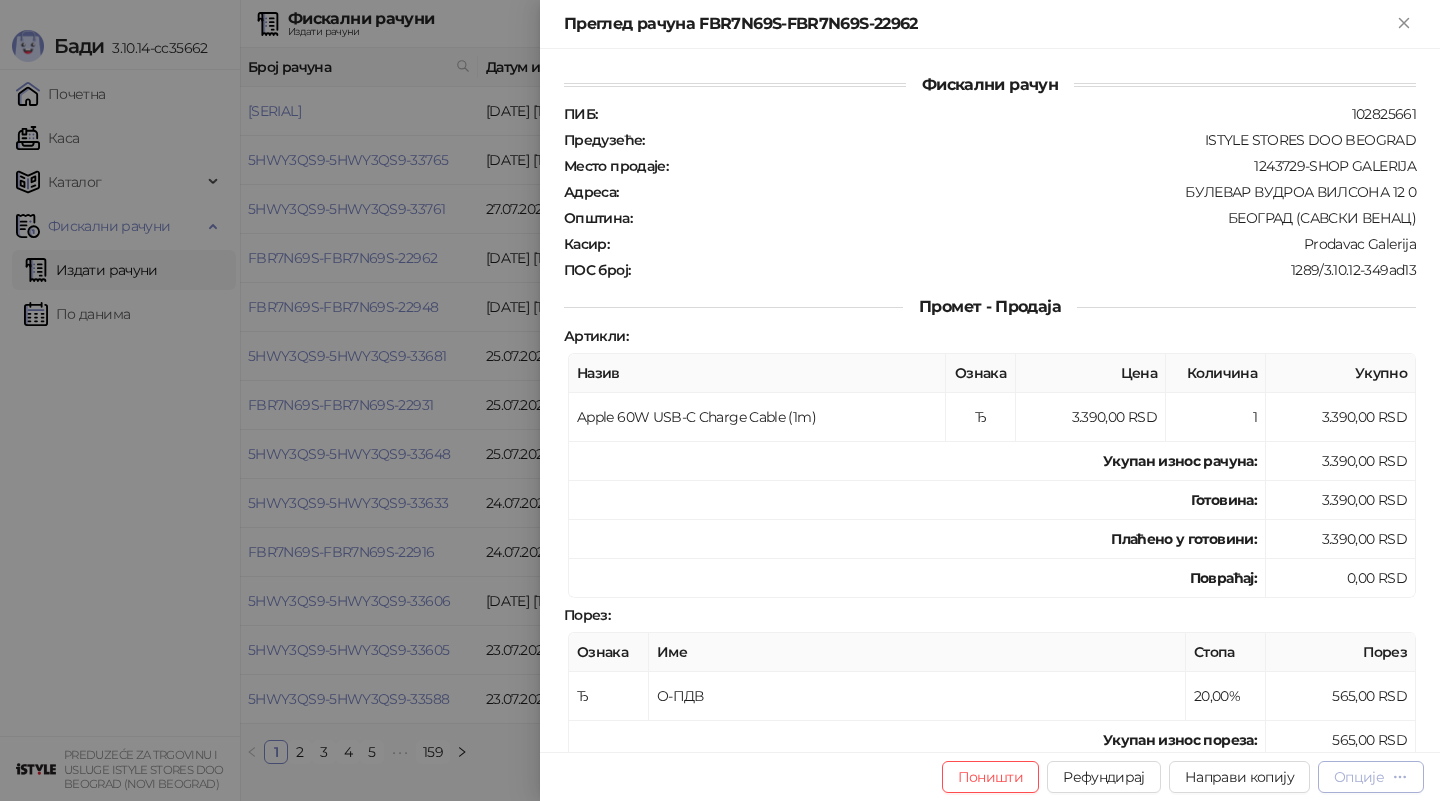 click on "Опције" at bounding box center [1371, 777] 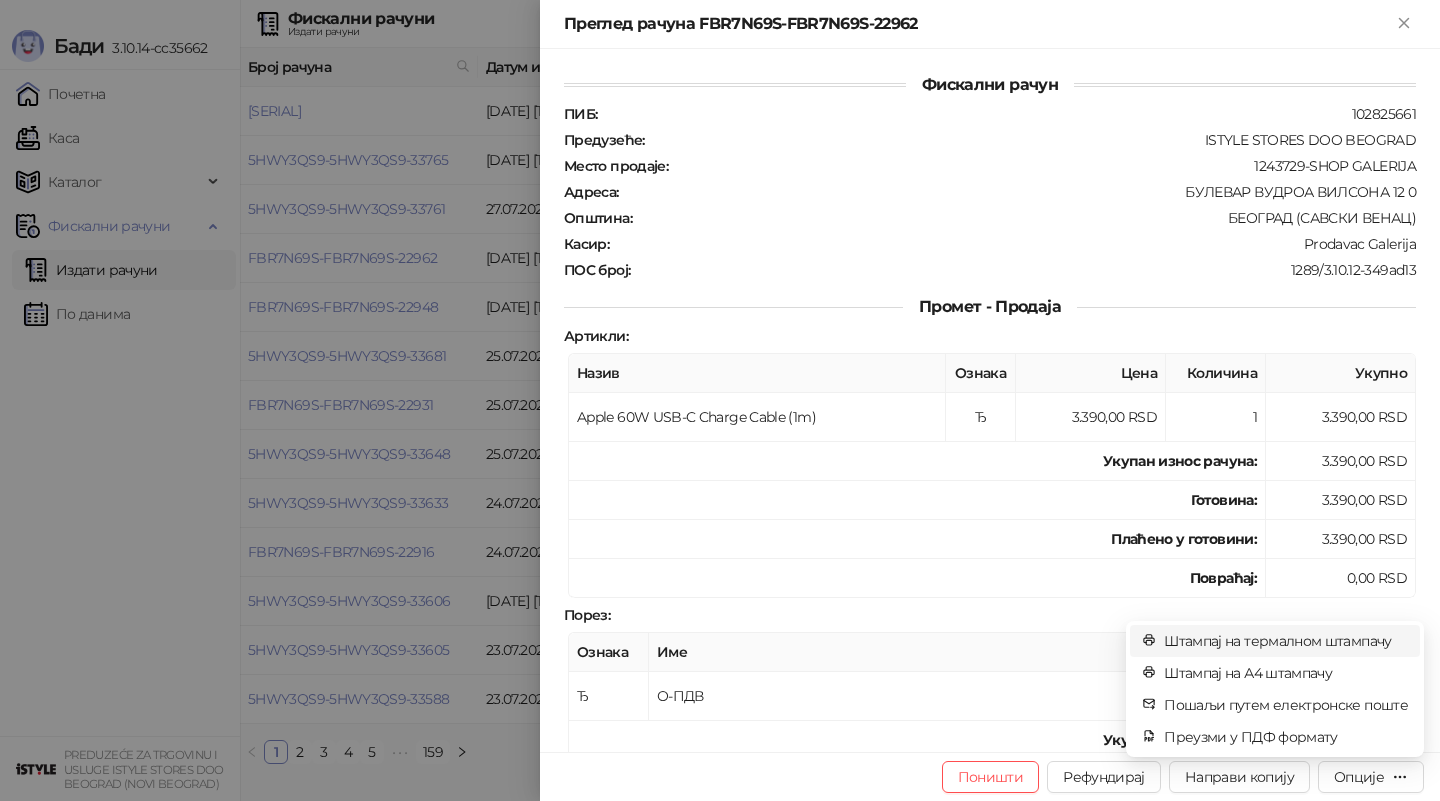 click on "Штампај на термалном штампачу" at bounding box center [1286, 641] 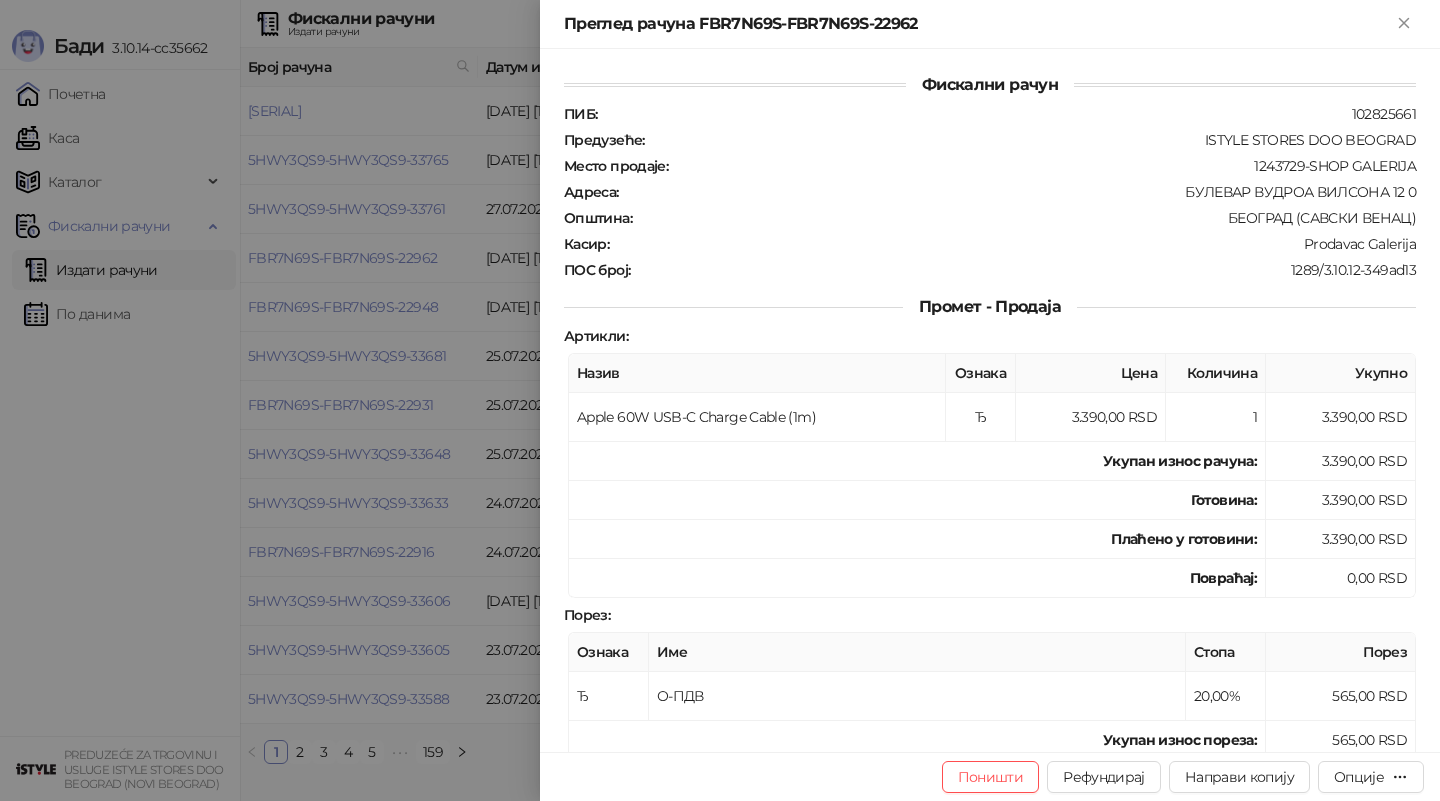 click at bounding box center (720, 400) 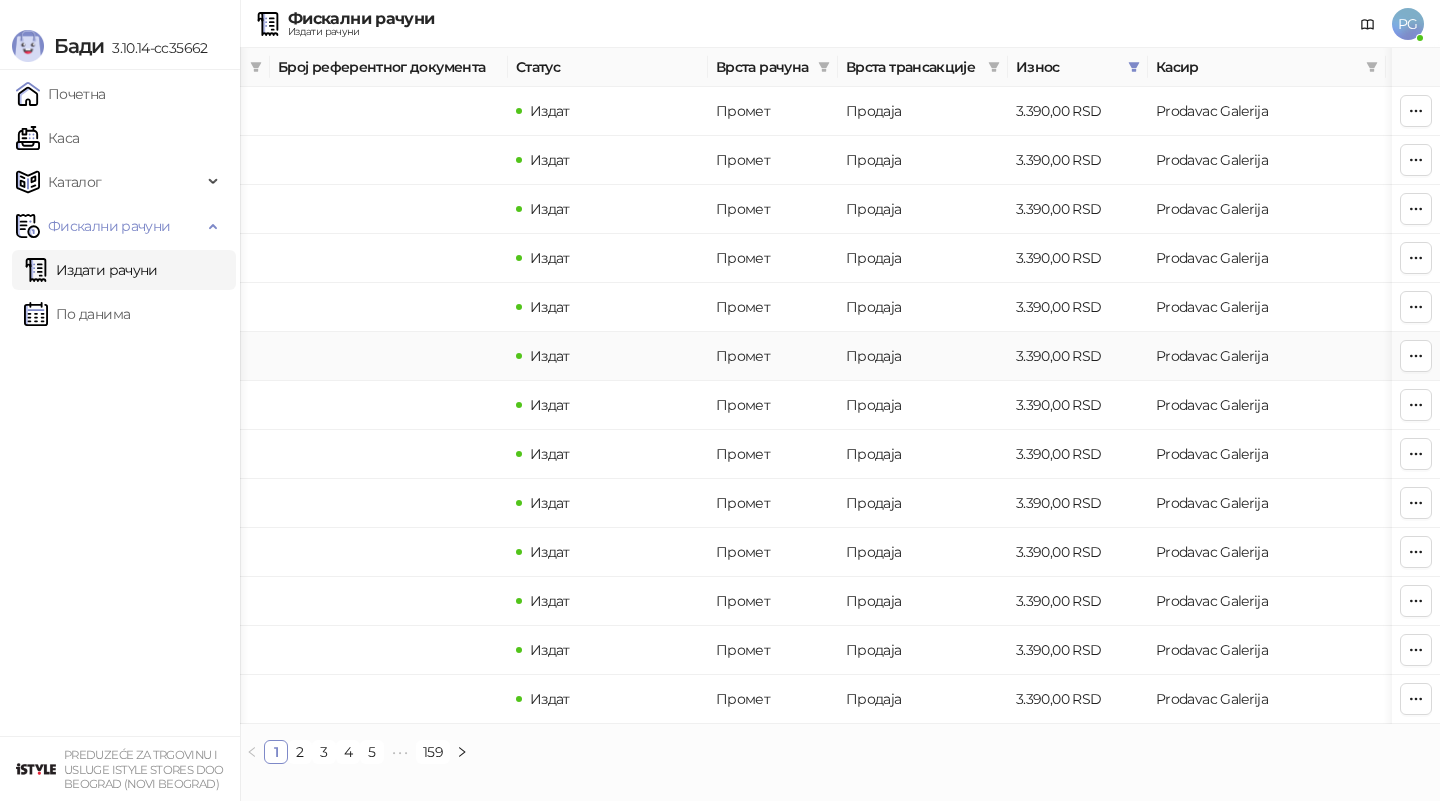 scroll, scrollTop: 0, scrollLeft: 600, axis: horizontal 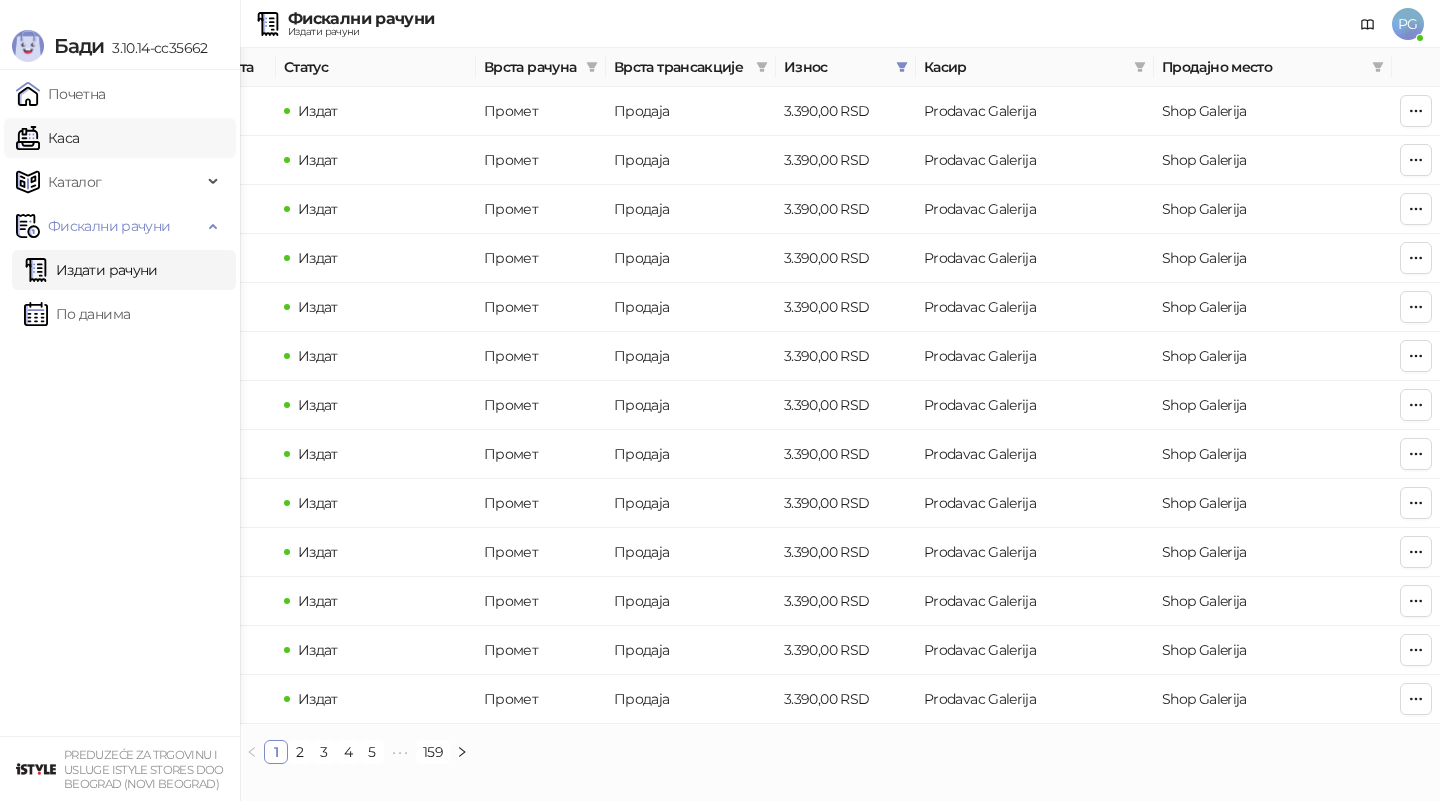 click on "Каса" at bounding box center [47, 138] 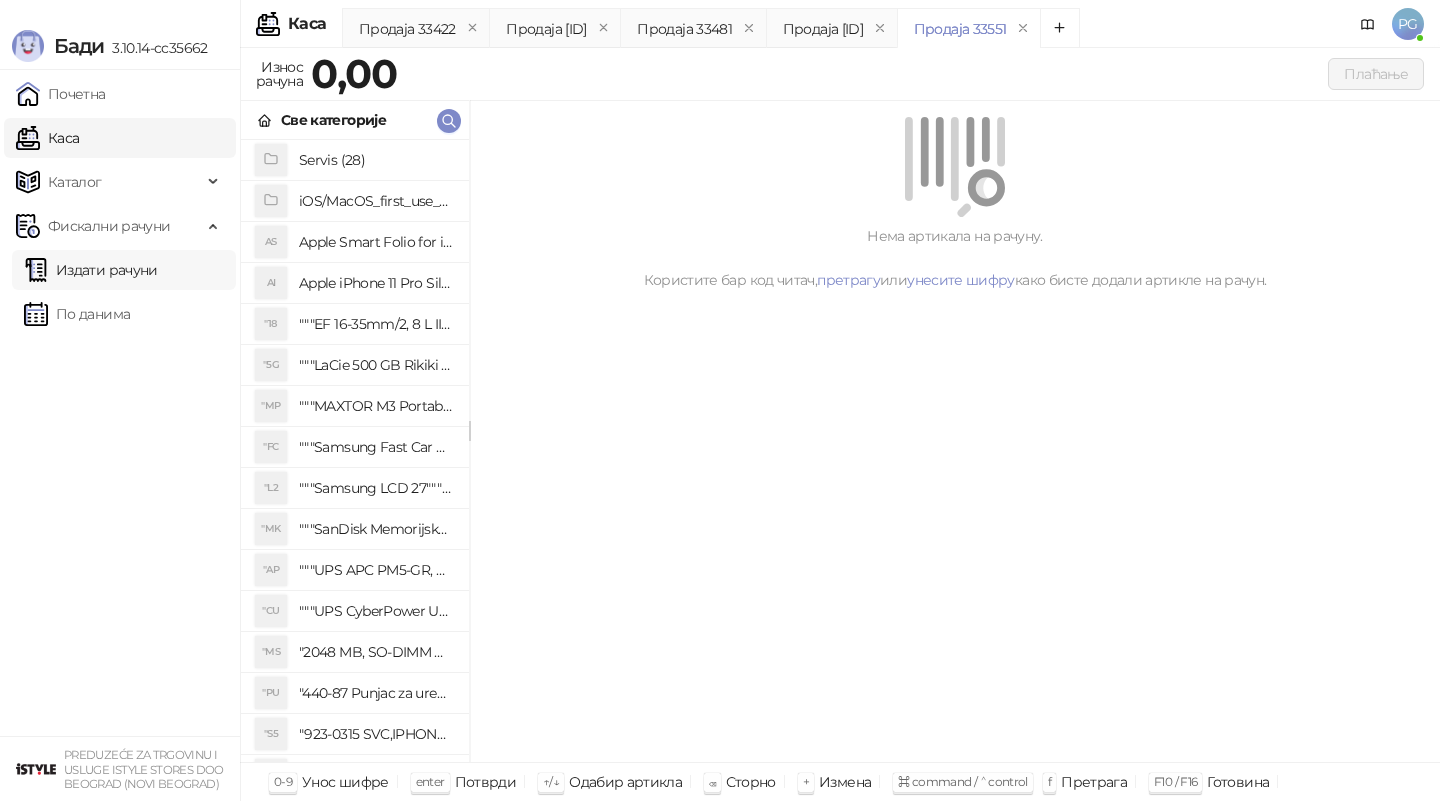 click on "Издати рачуни" at bounding box center [91, 270] 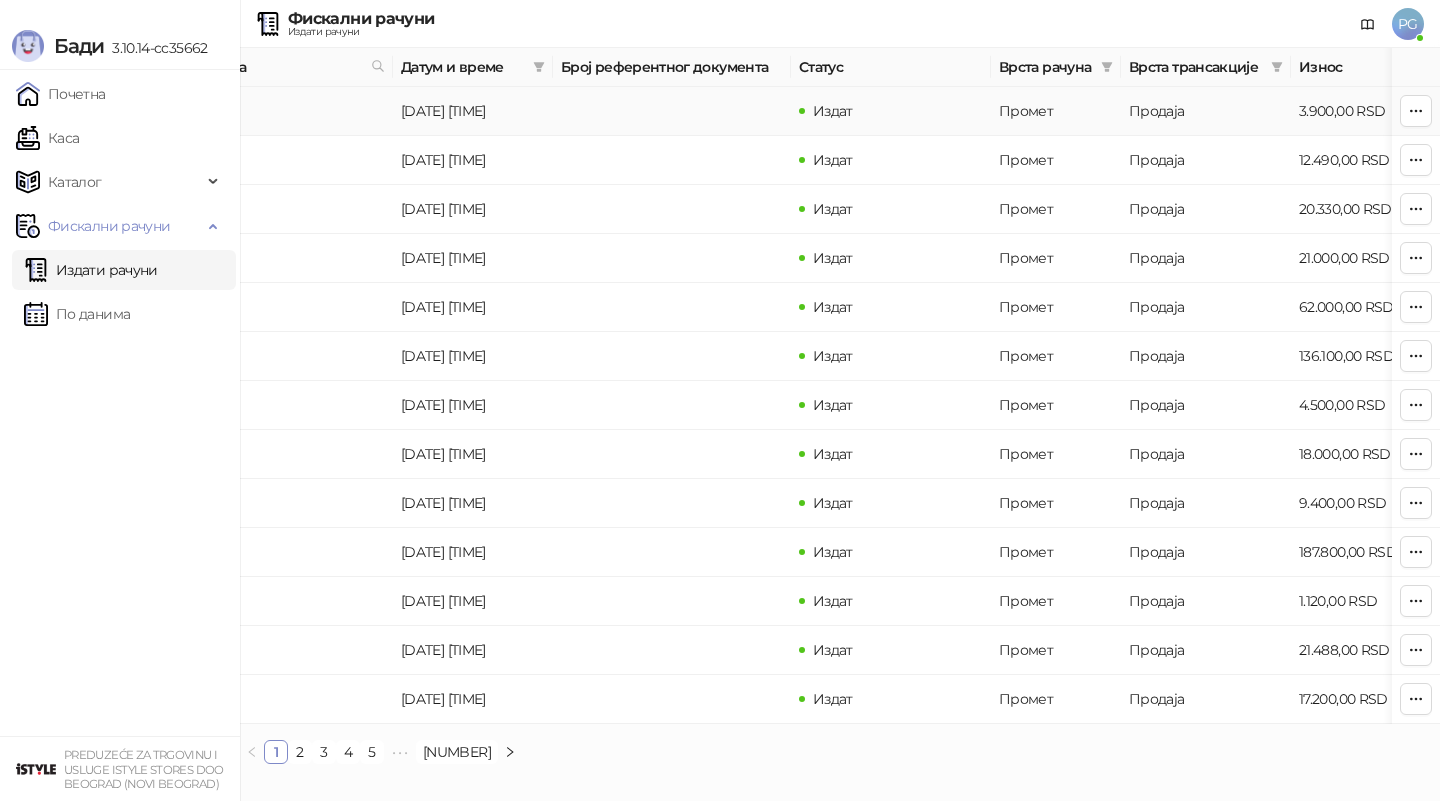 scroll, scrollTop: 0, scrollLeft: 0, axis: both 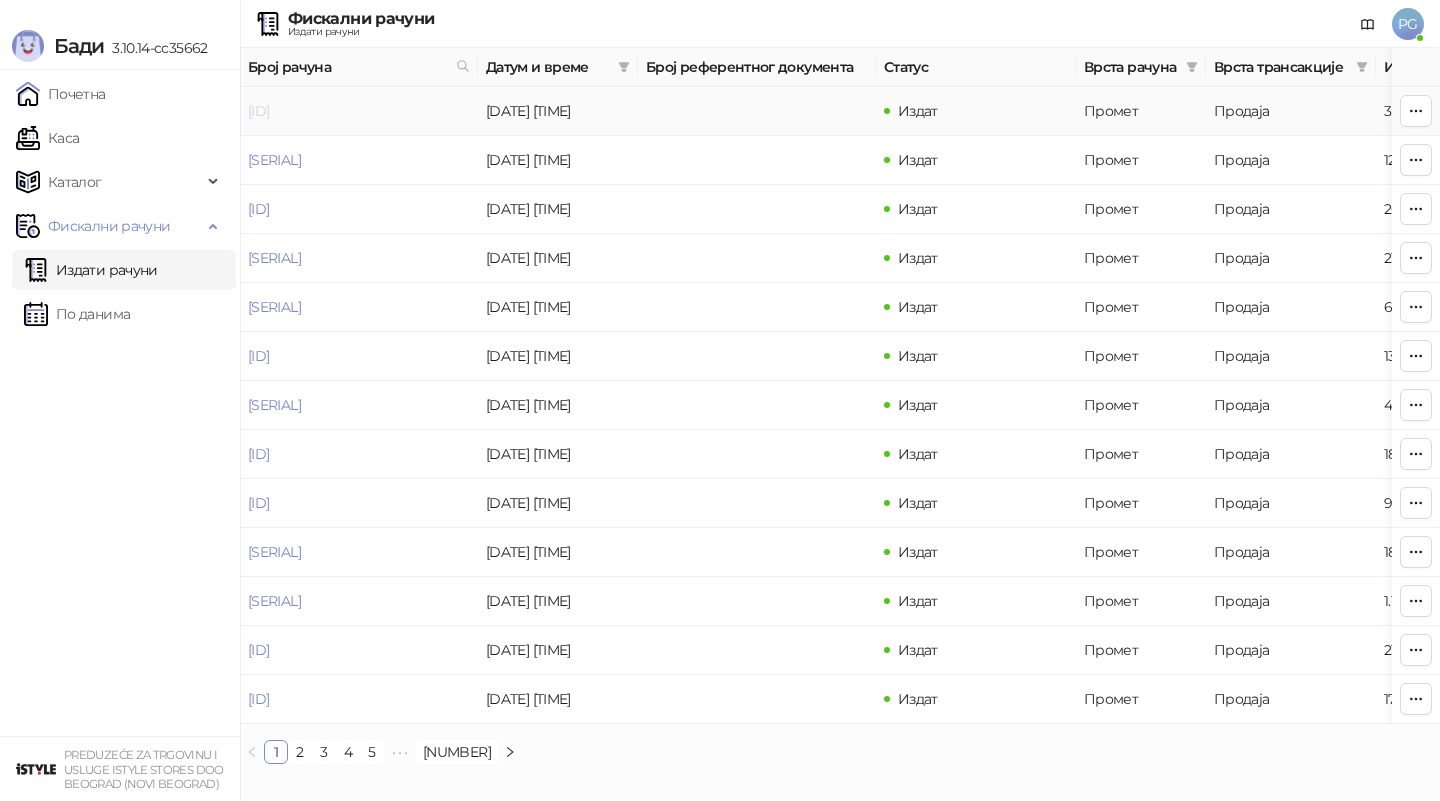 click on "[ID]" at bounding box center (258, 111) 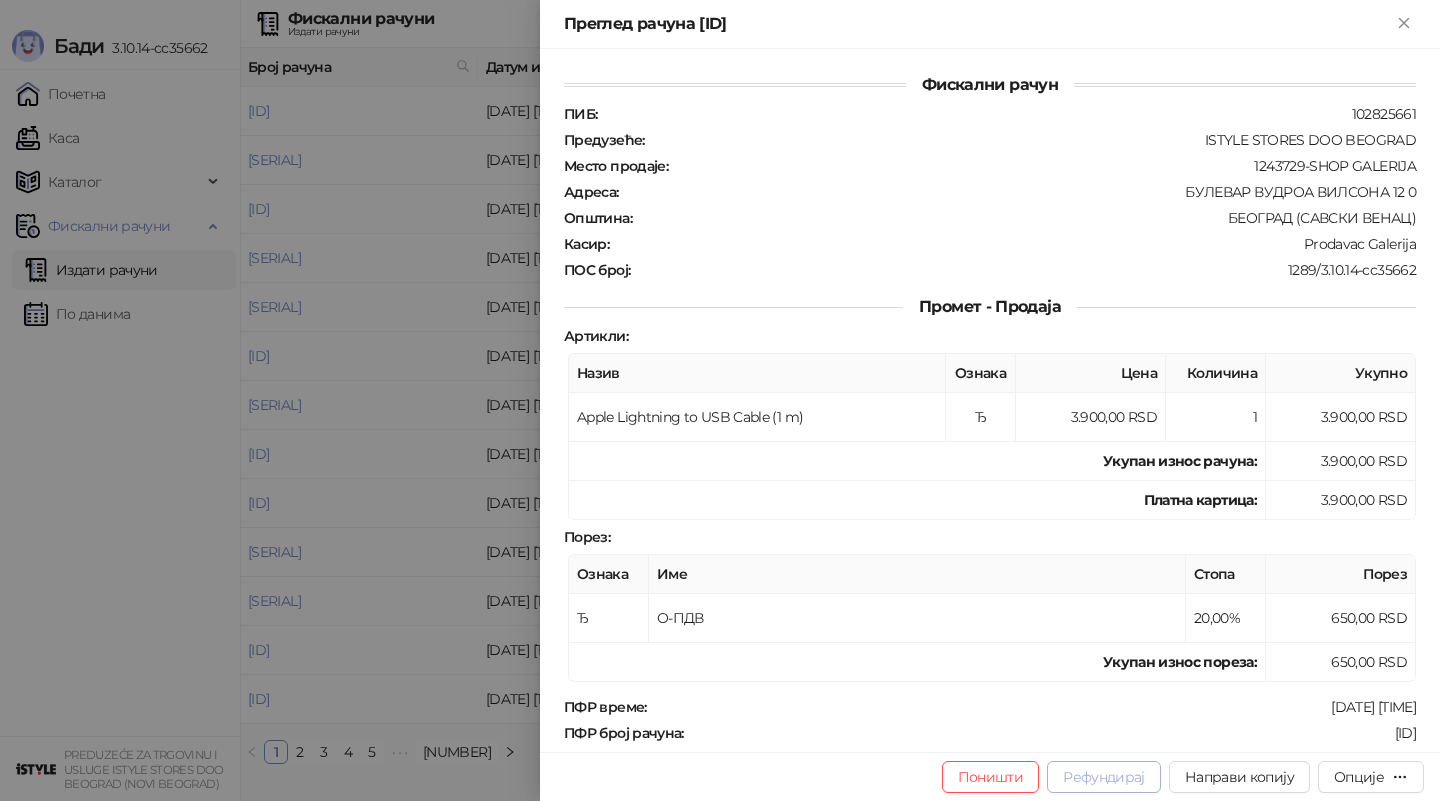 click on "Рефундирај" at bounding box center [1104, 777] 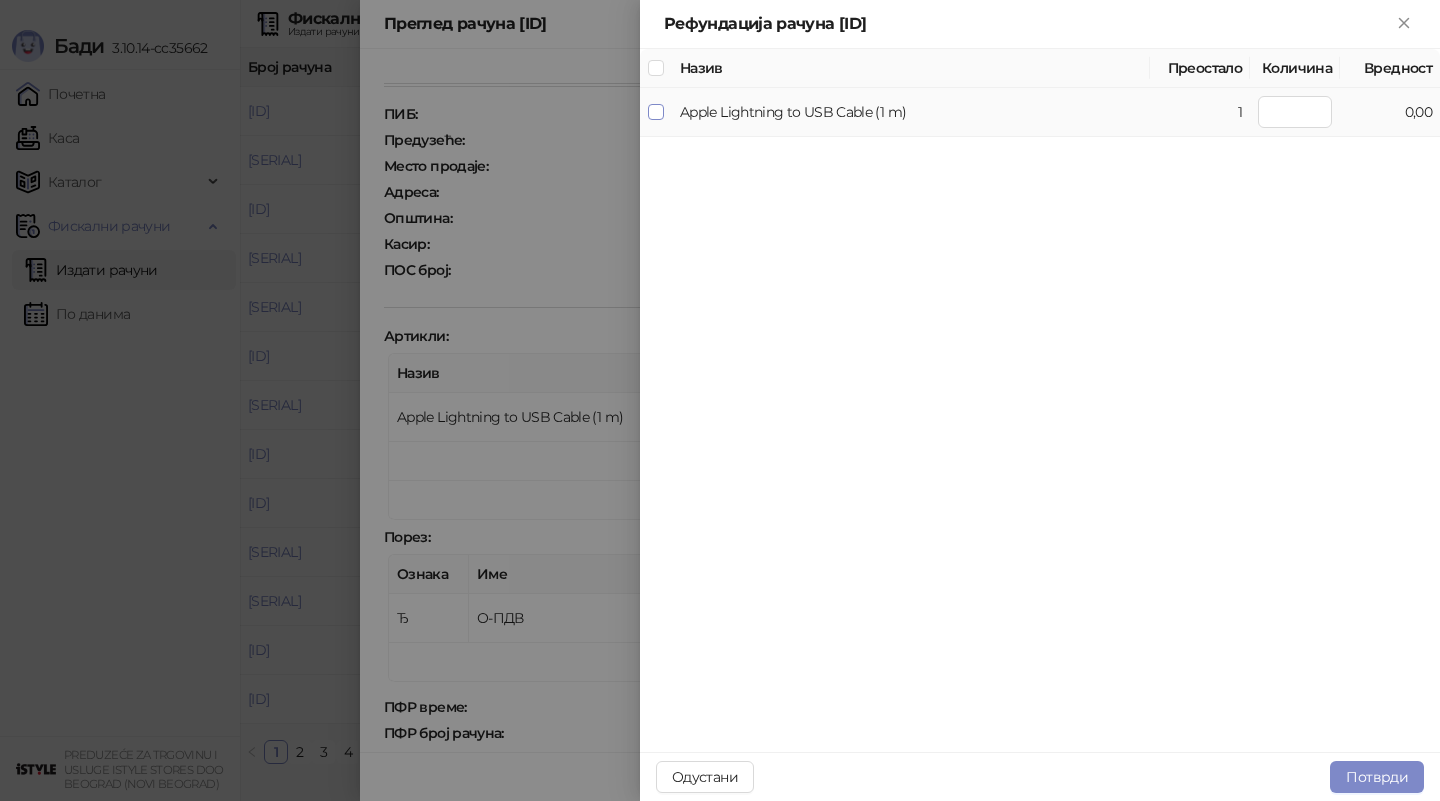 type on "*" 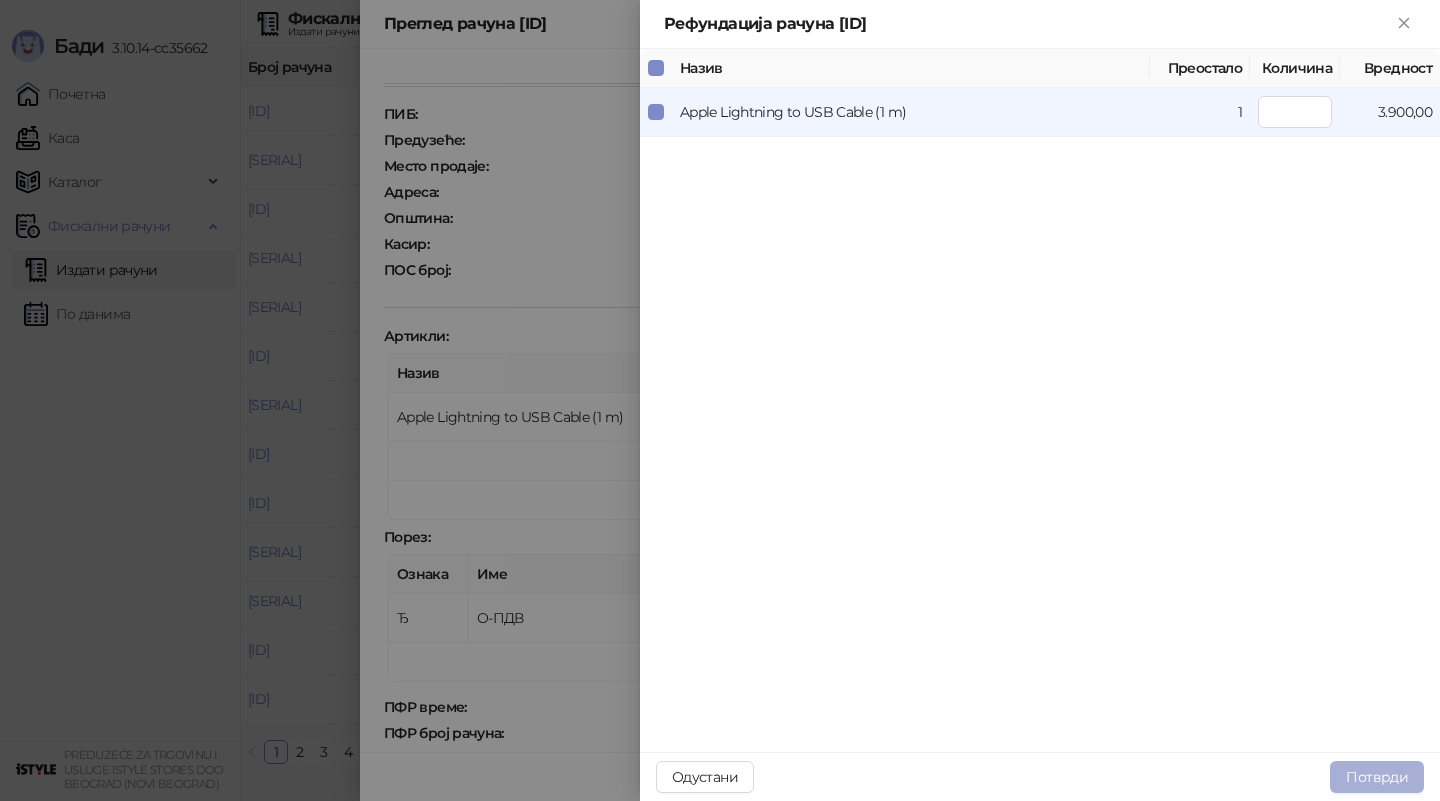 click on "Потврди" at bounding box center [1377, 777] 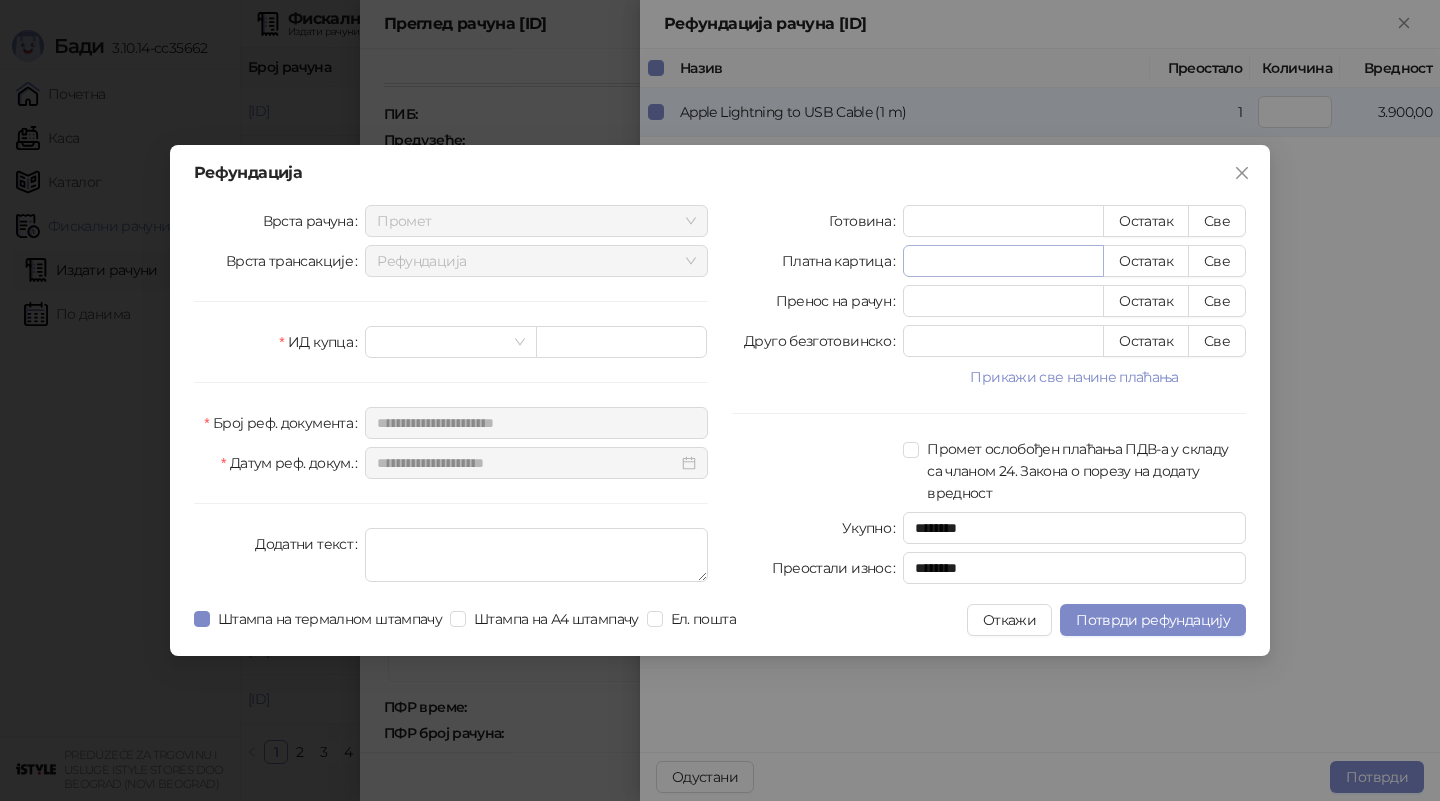 click on "Све" at bounding box center (1217, 261) 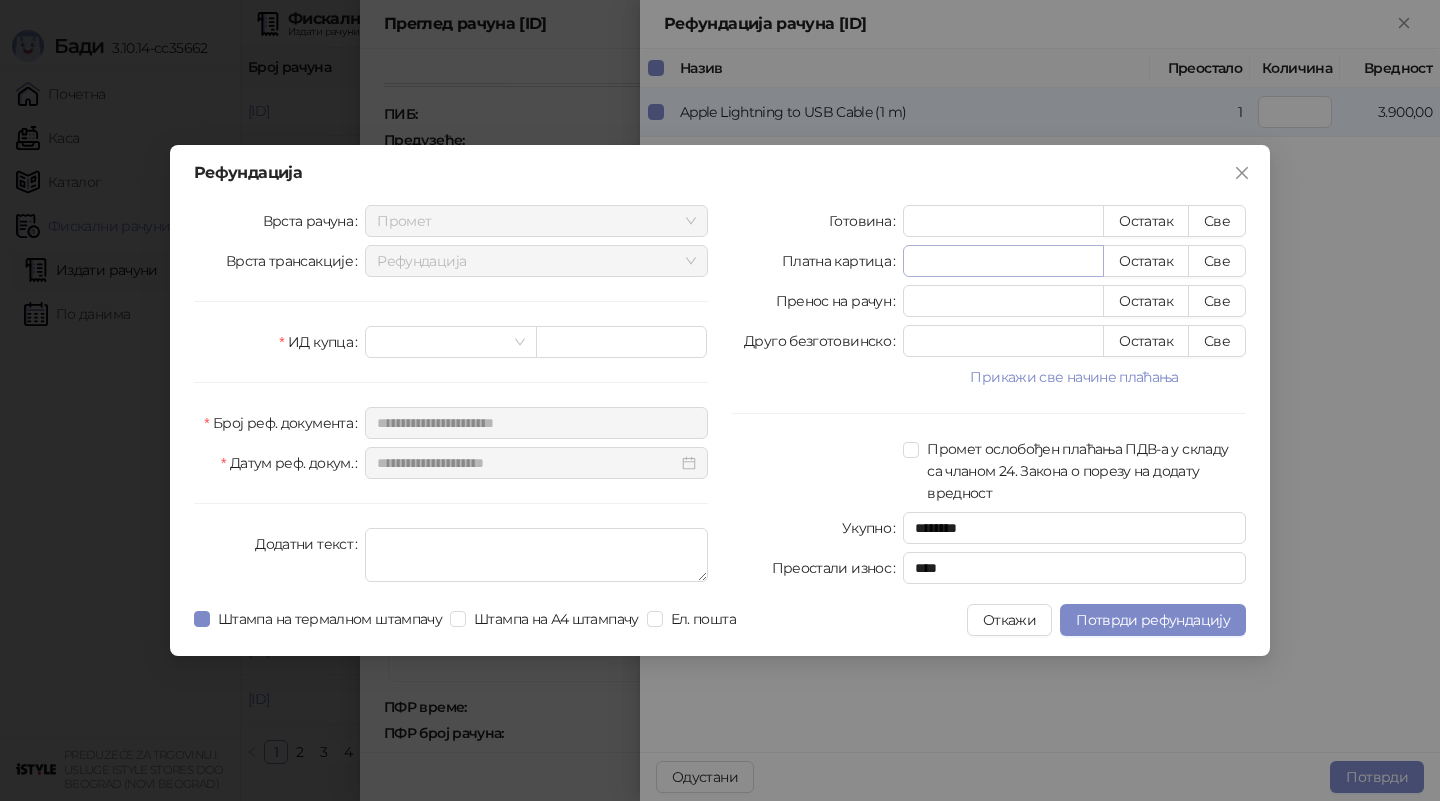 type on "****" 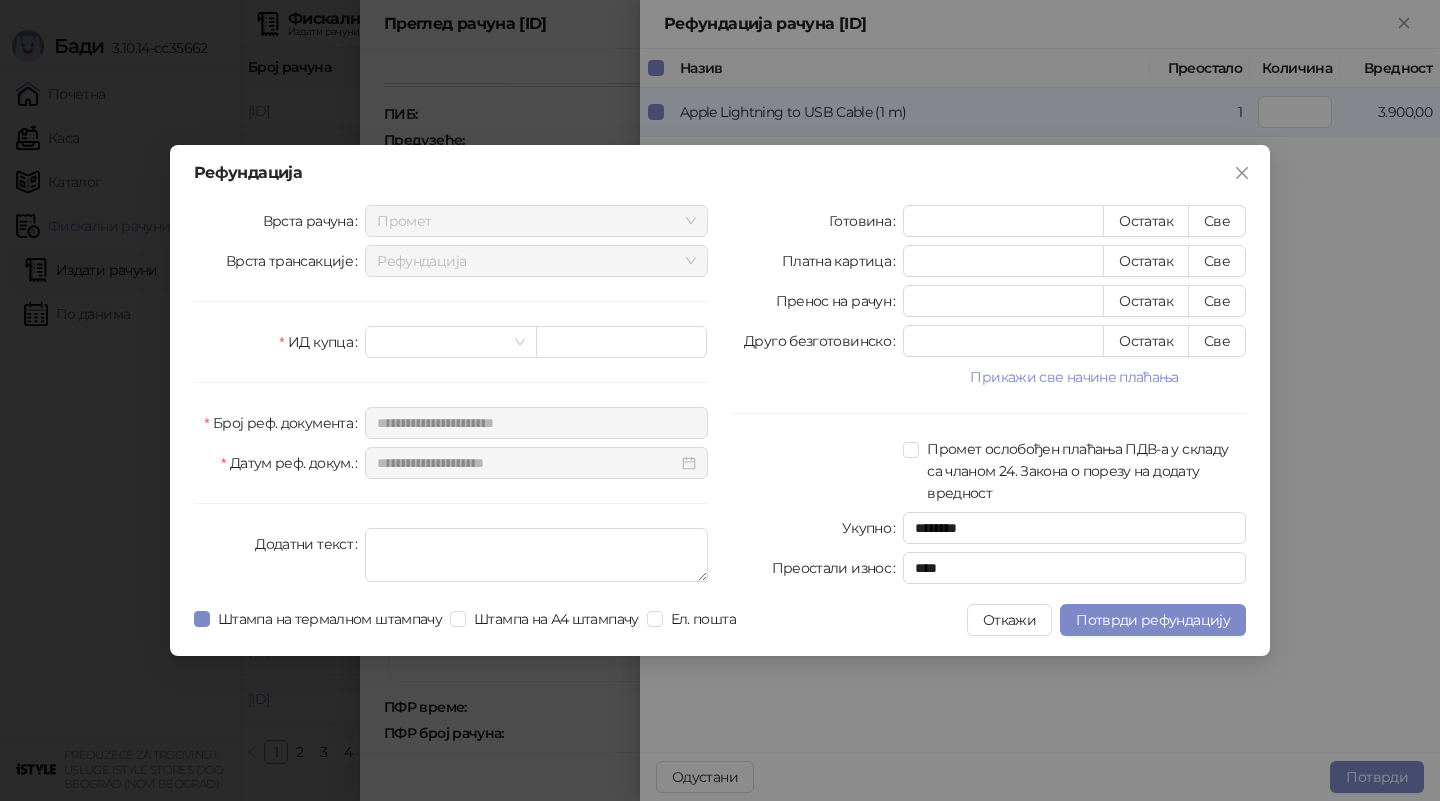 click on "**********" at bounding box center [451, 398] 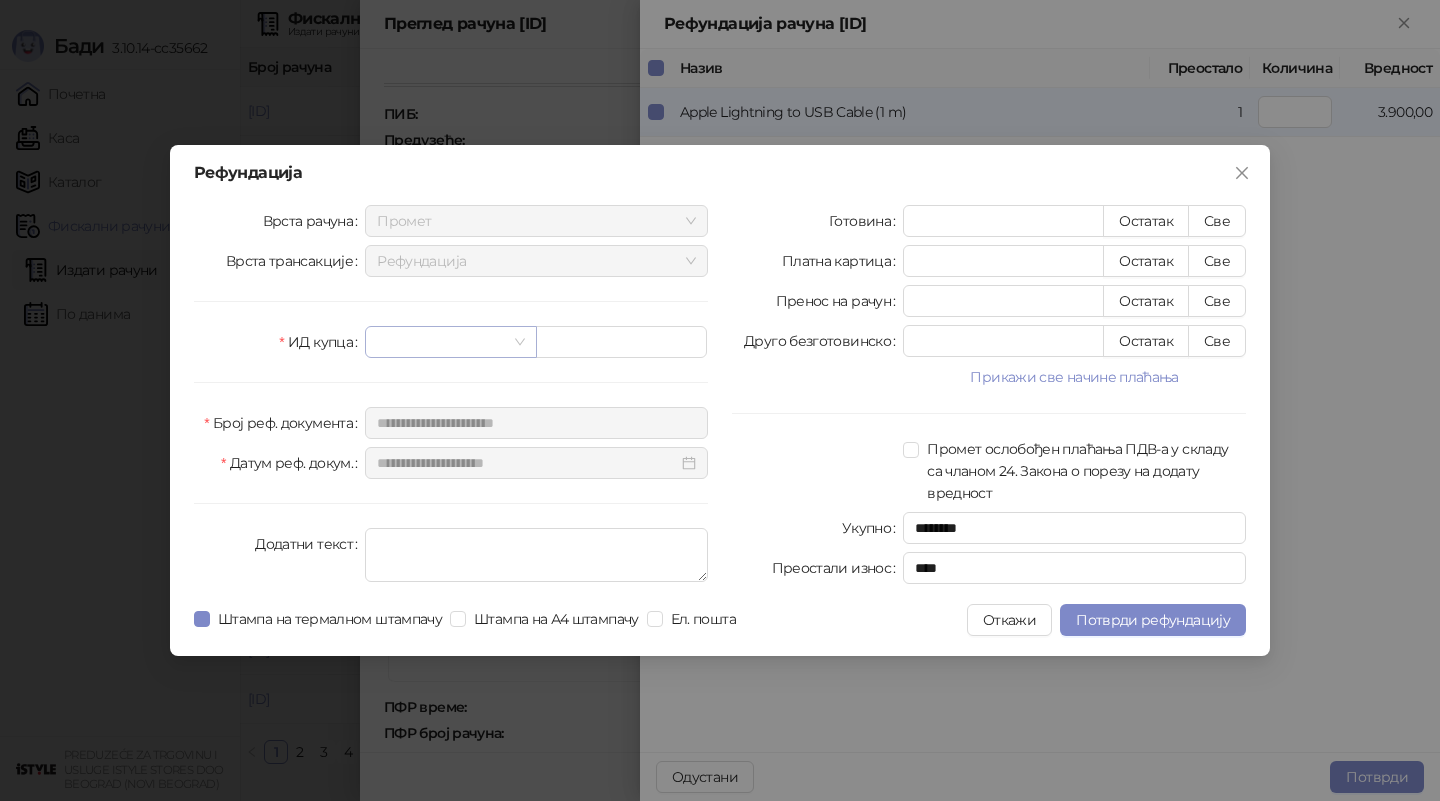 click at bounding box center [441, 342] 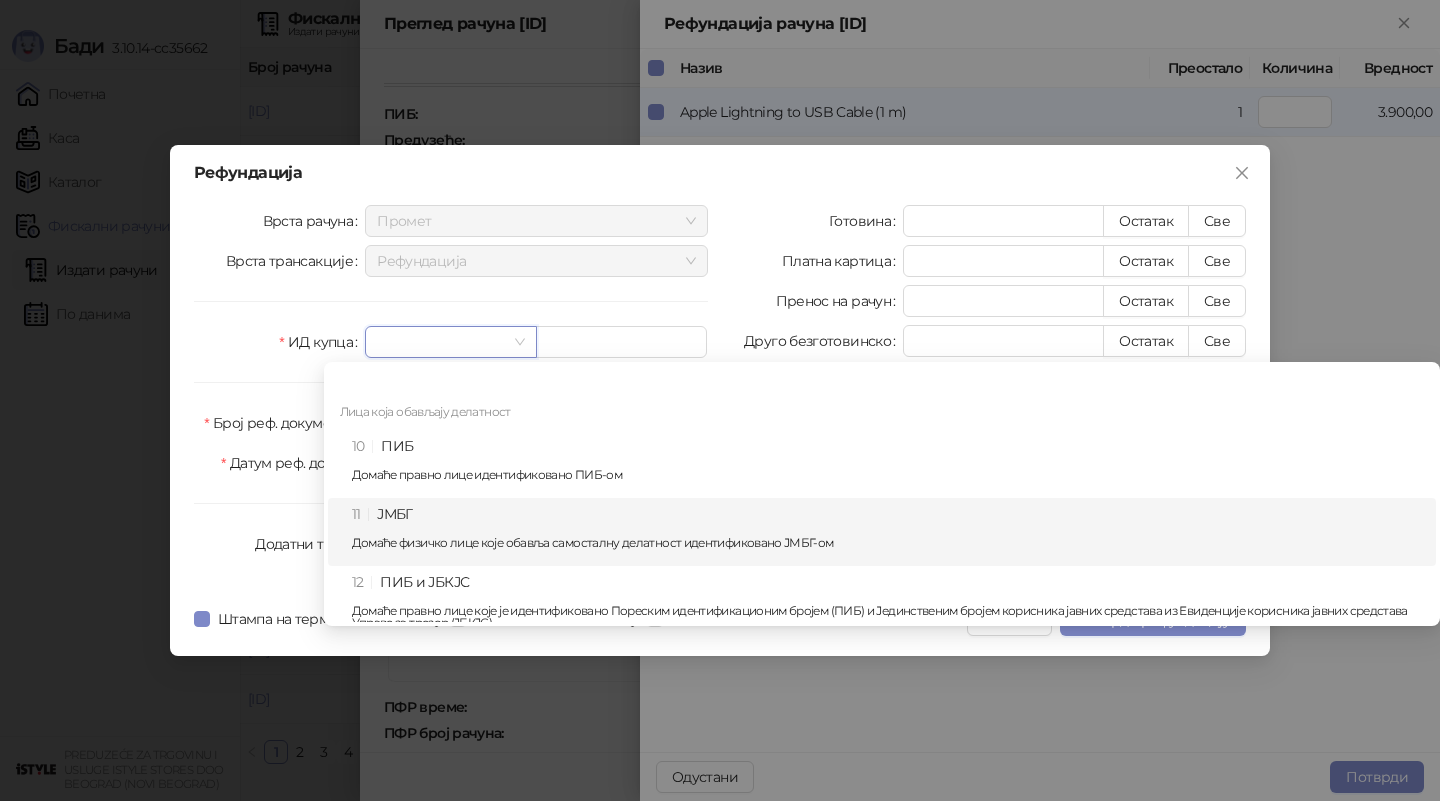 click on "[JMBG] Домаће физичко лице које обавља самосталну делатност идентификовано ЈМБГ-ом" at bounding box center [888, 532] 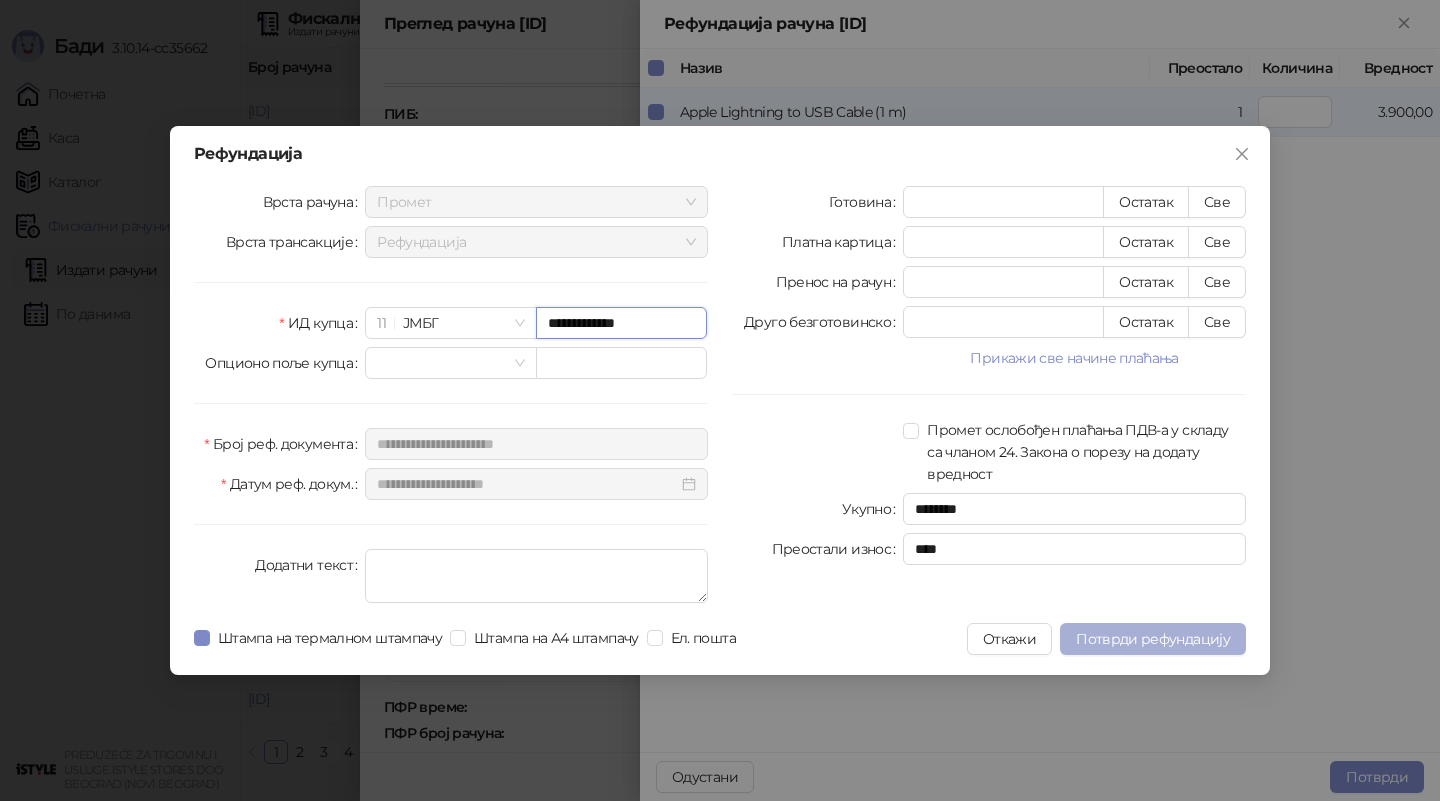type on "**********" 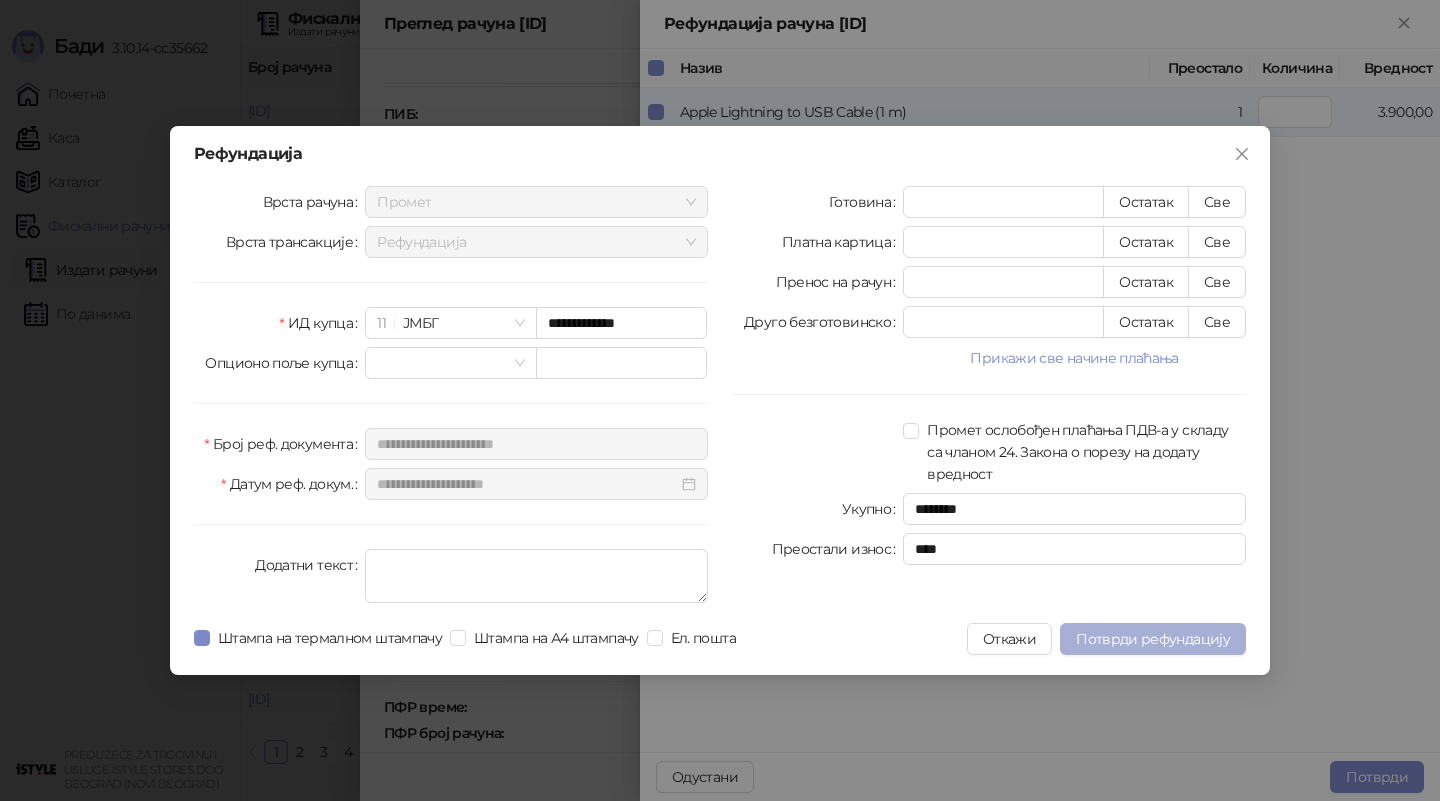 click on "Потврди рефундацију" at bounding box center (1153, 639) 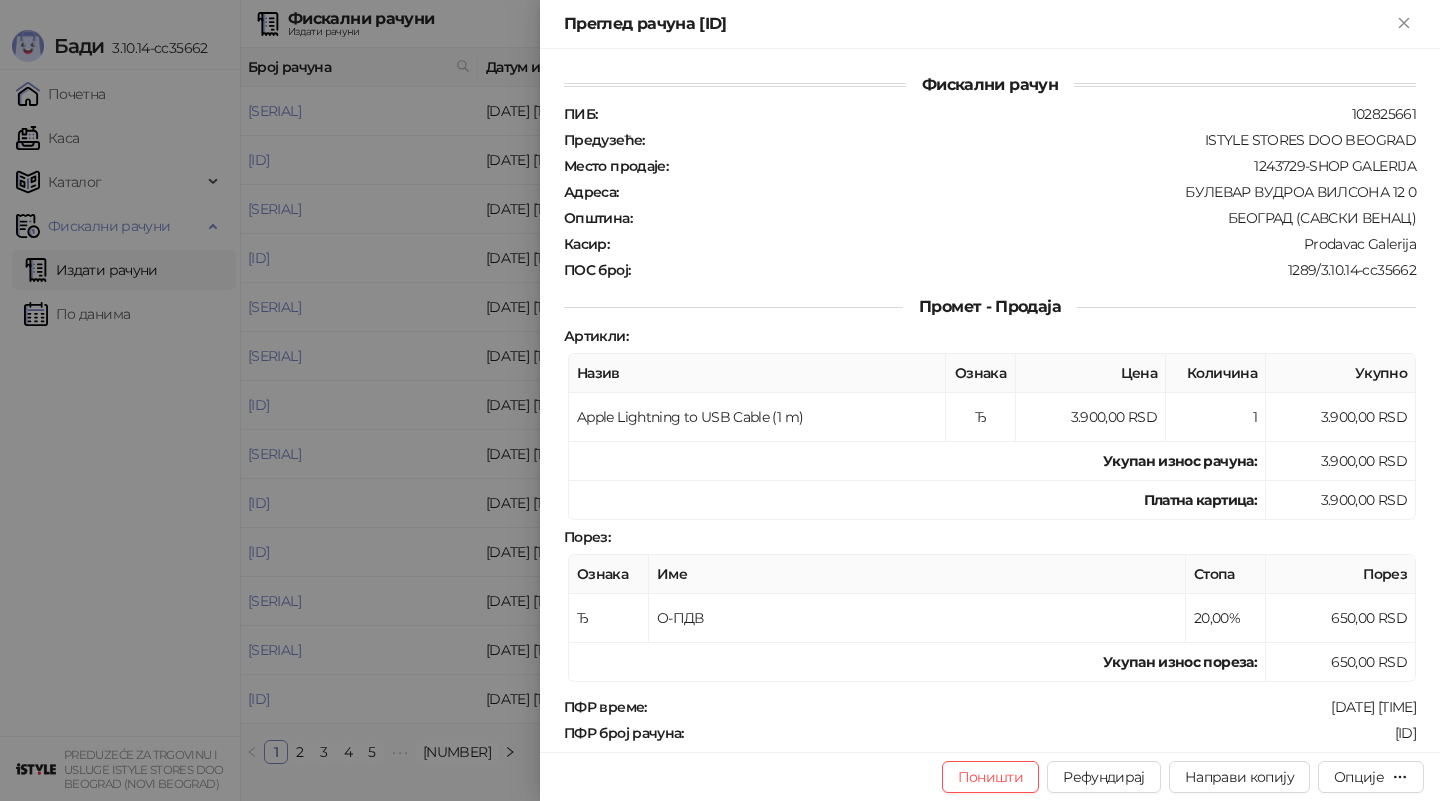 click at bounding box center [720, 400] 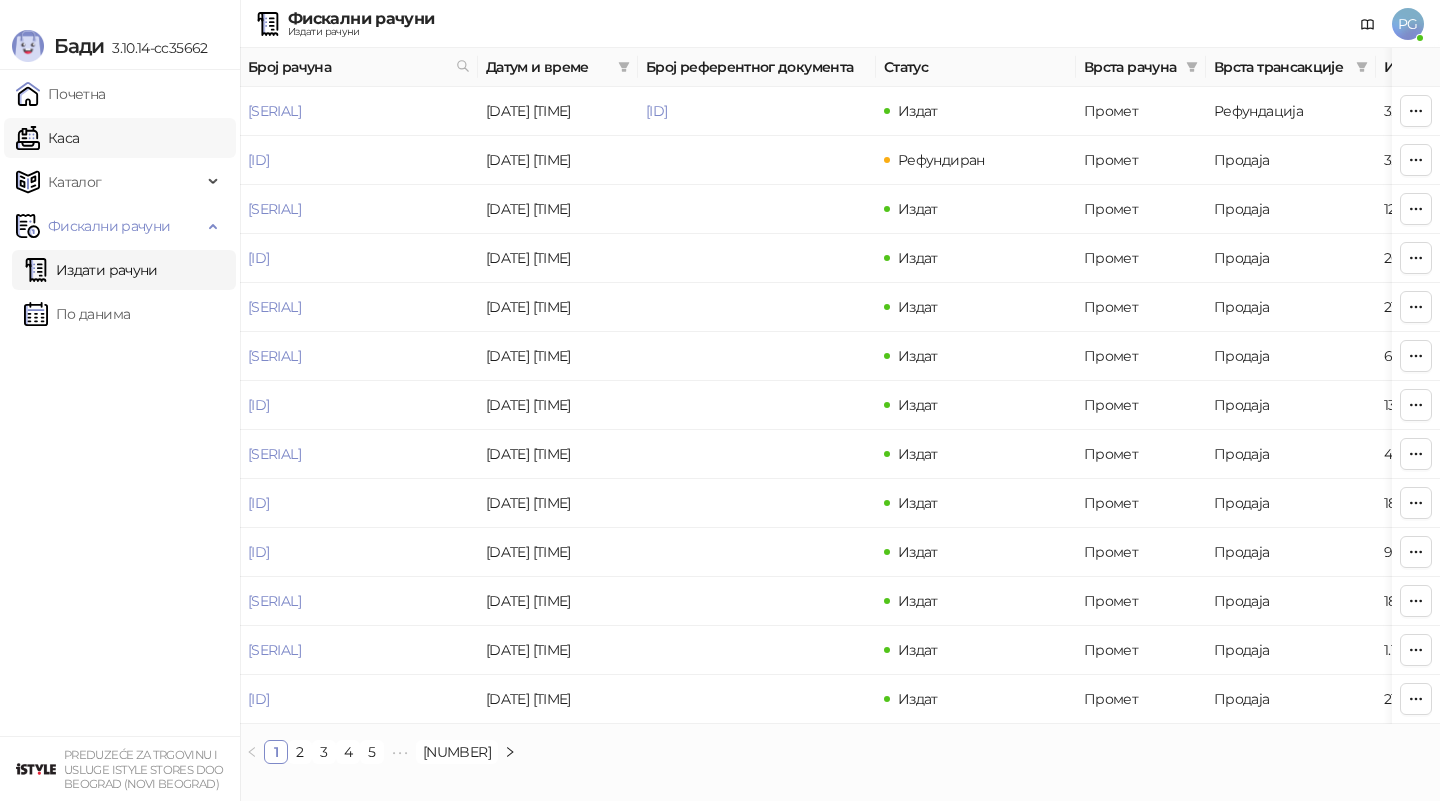 click on "Каса" at bounding box center (47, 138) 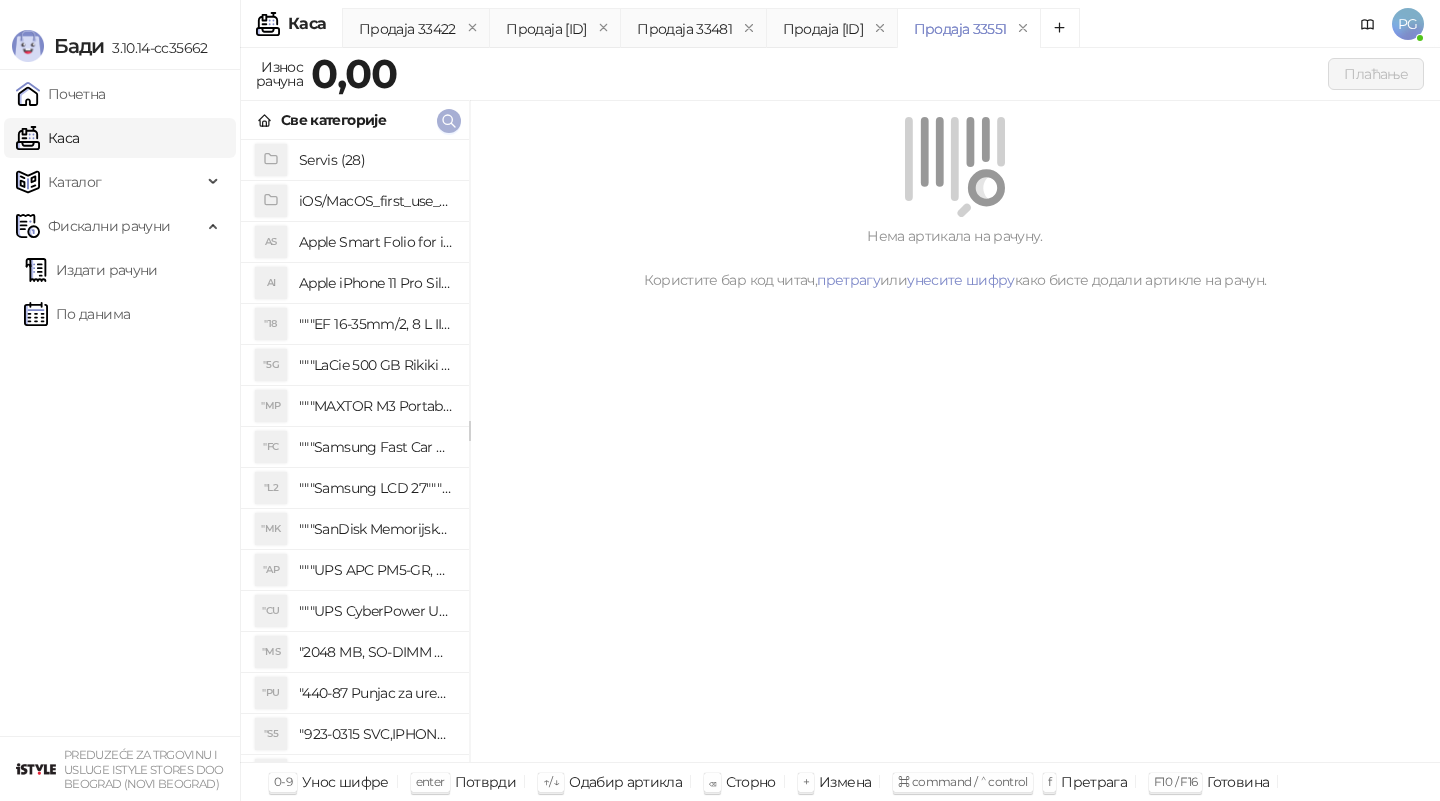 click 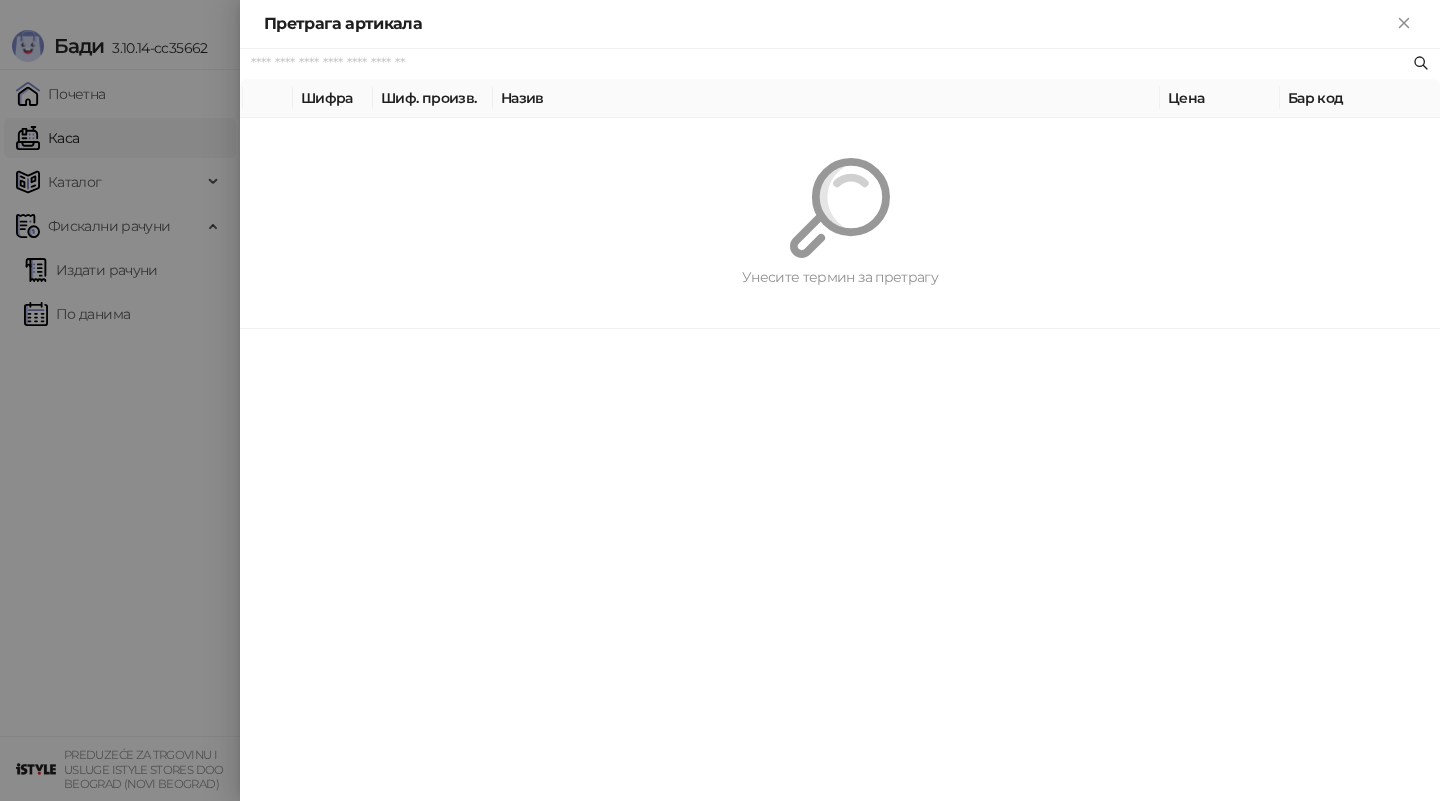 paste on "*********" 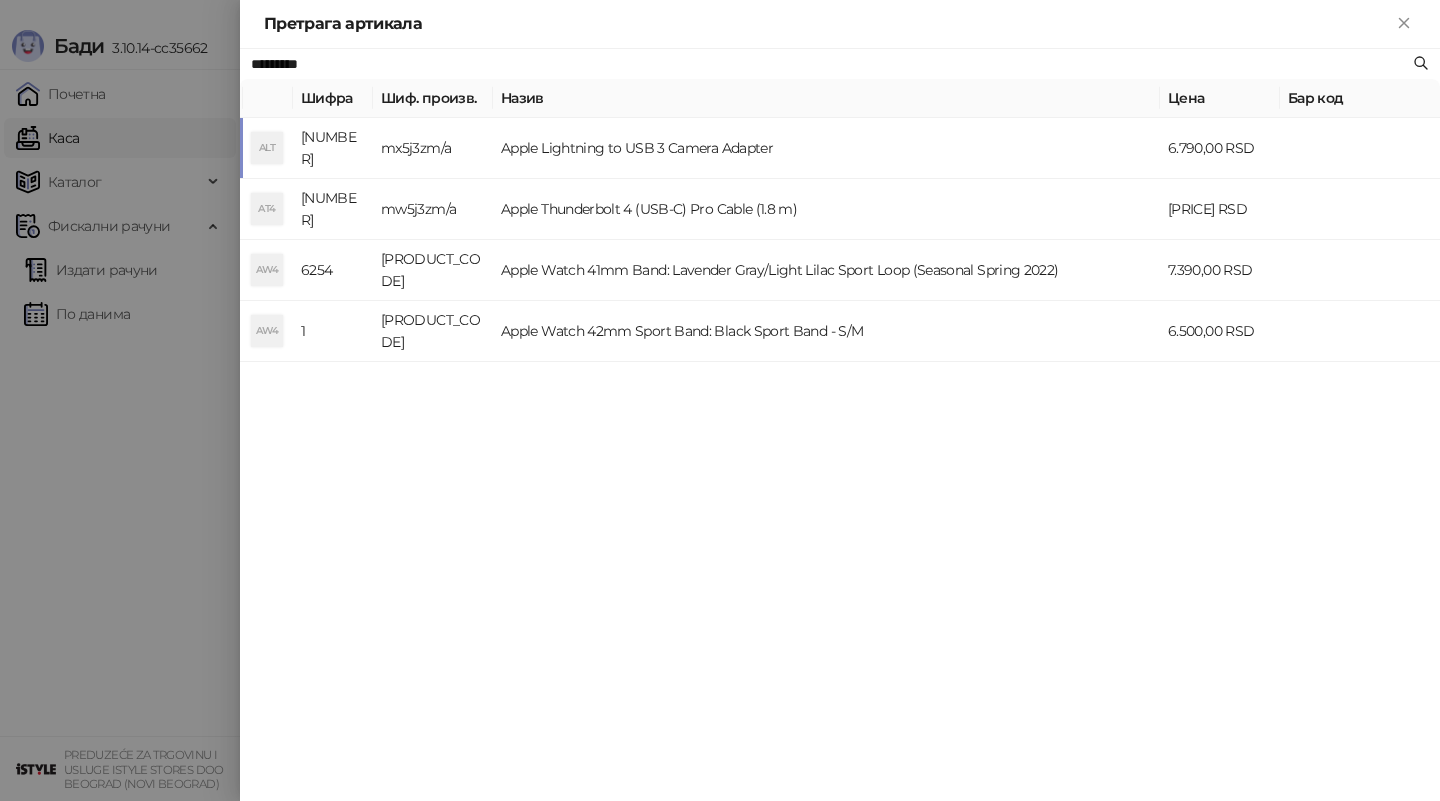 click on "Apple Lightning to USB 3 Camera Adapter" at bounding box center (826, 148) 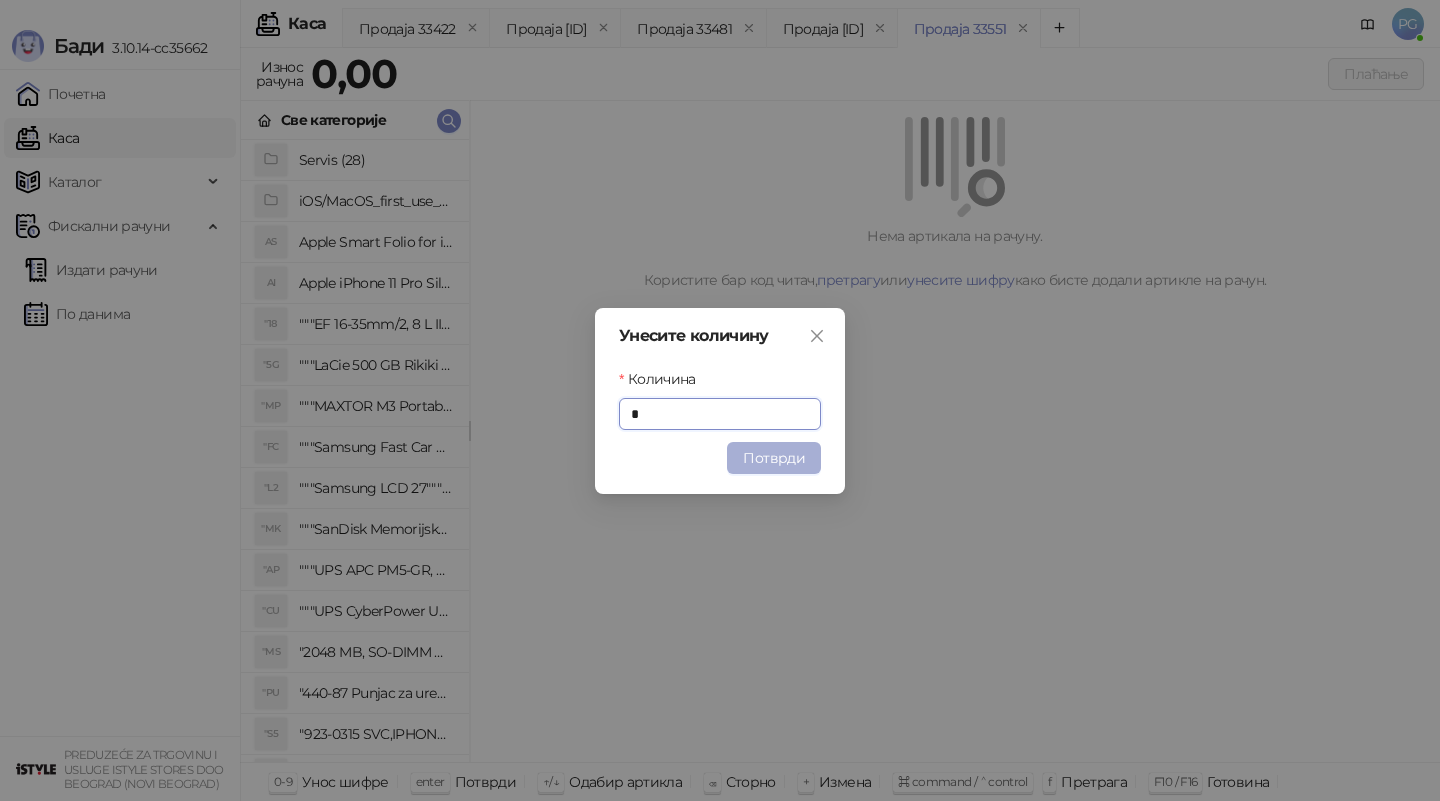 click on "Потврди" at bounding box center (774, 458) 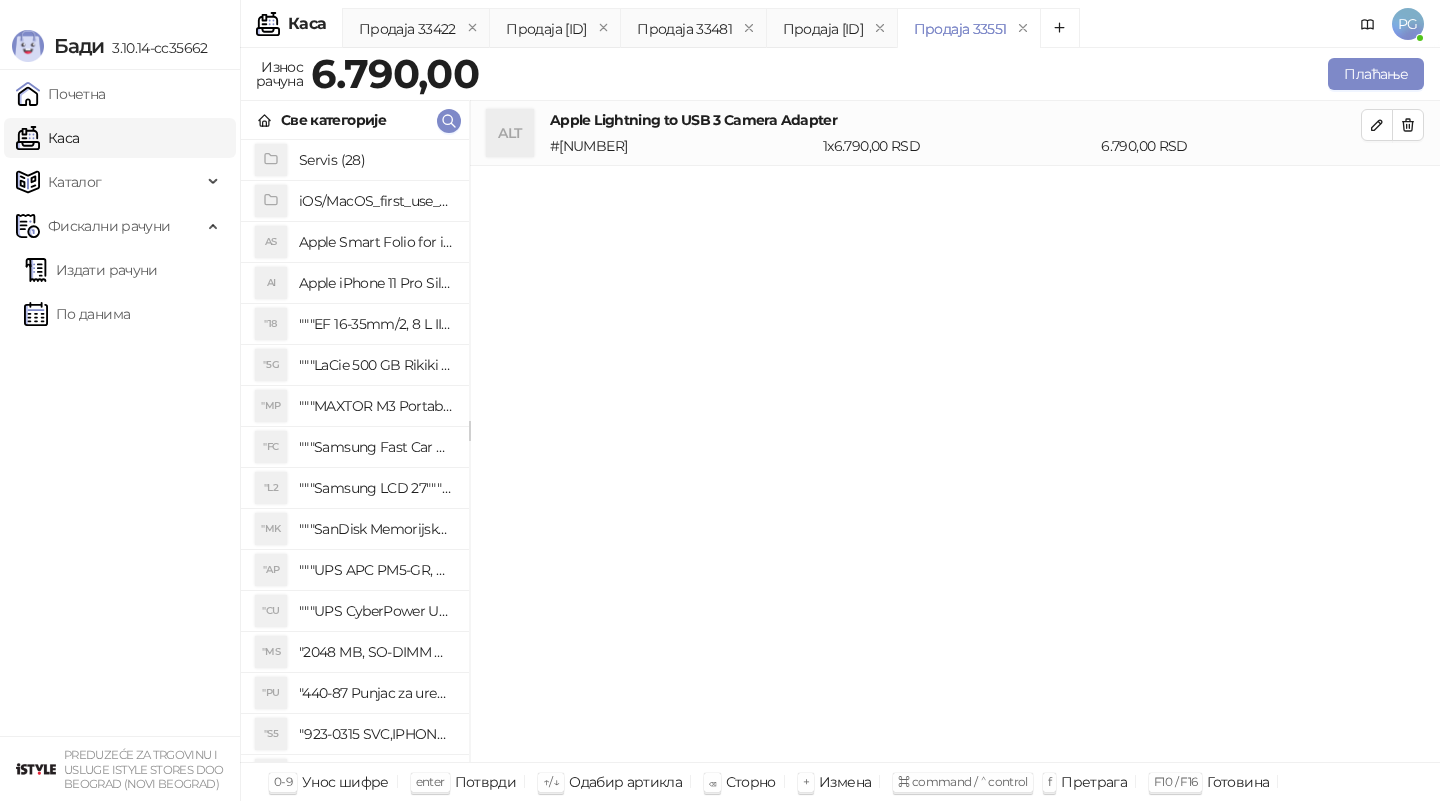 click on "Све категорије" at bounding box center (355, 120) 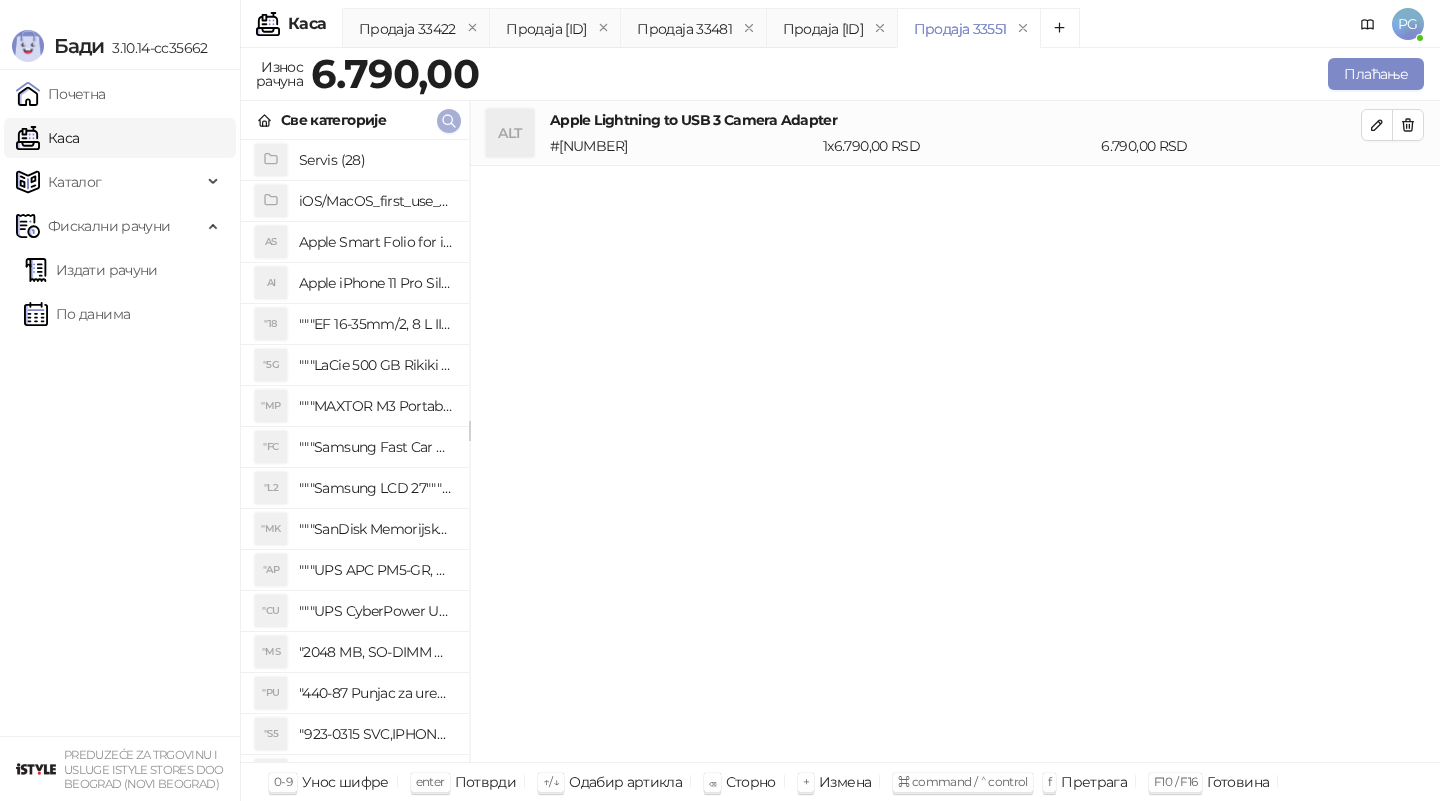 click 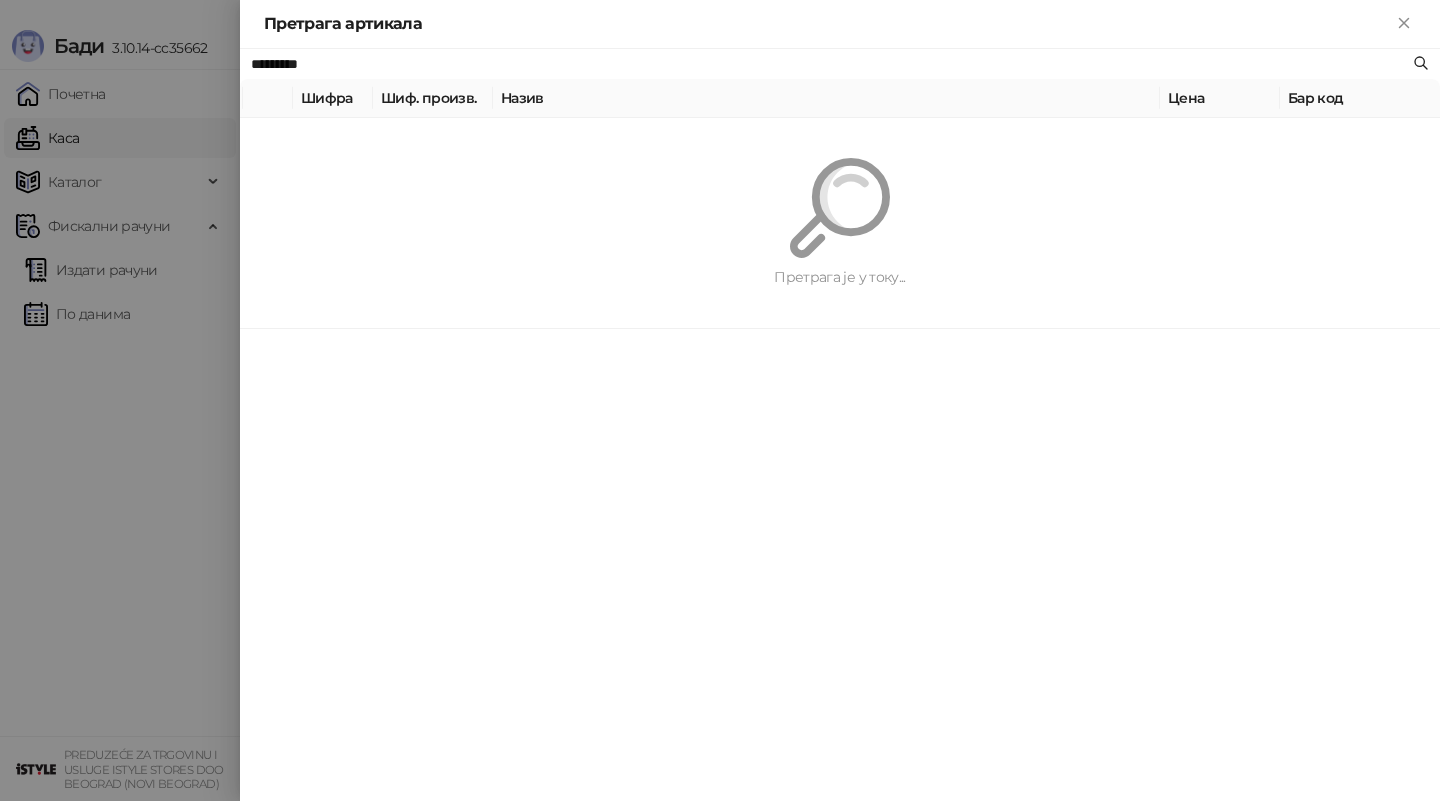 paste 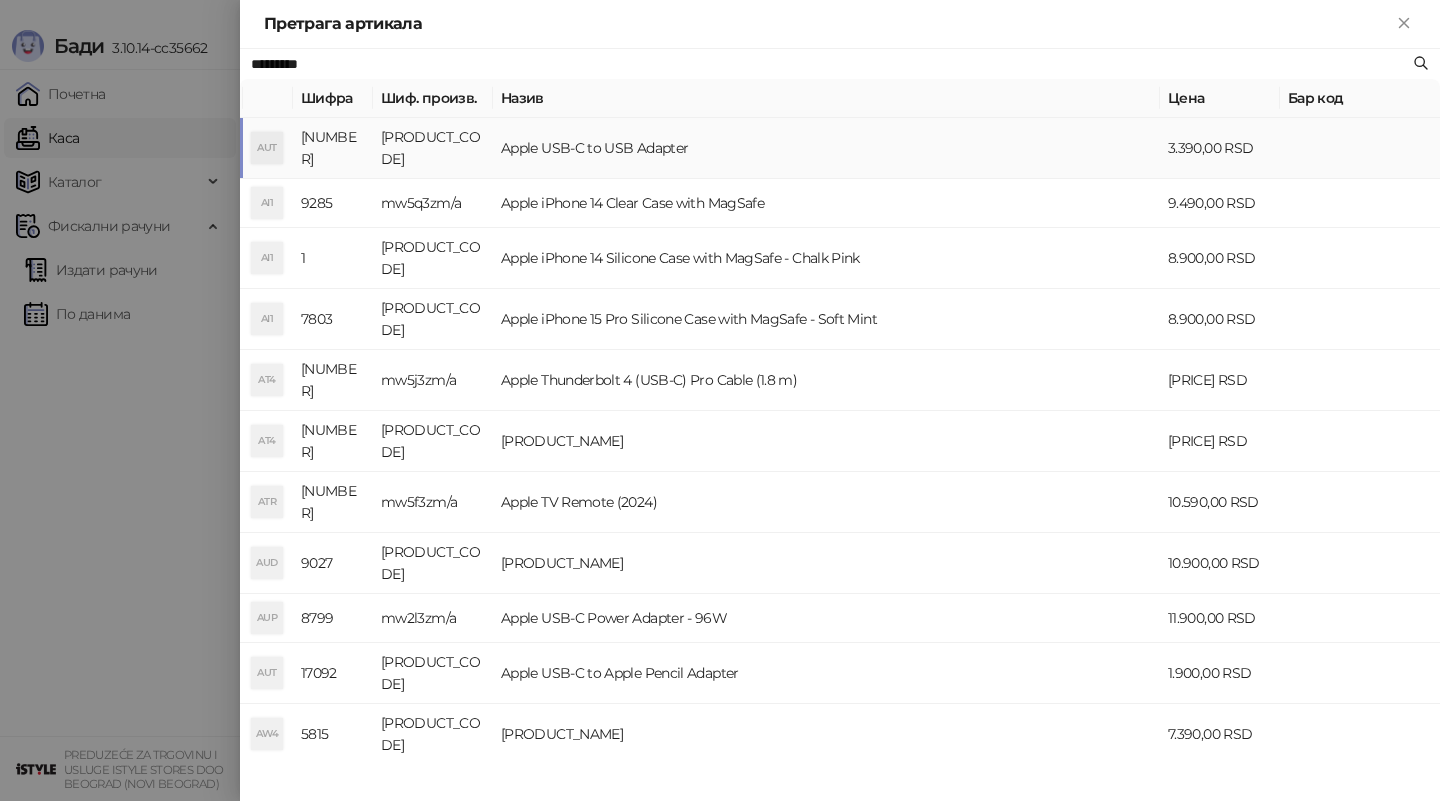 drag, startPoint x: 694, startPoint y: 141, endPoint x: 648, endPoint y: 143, distance: 46.043457 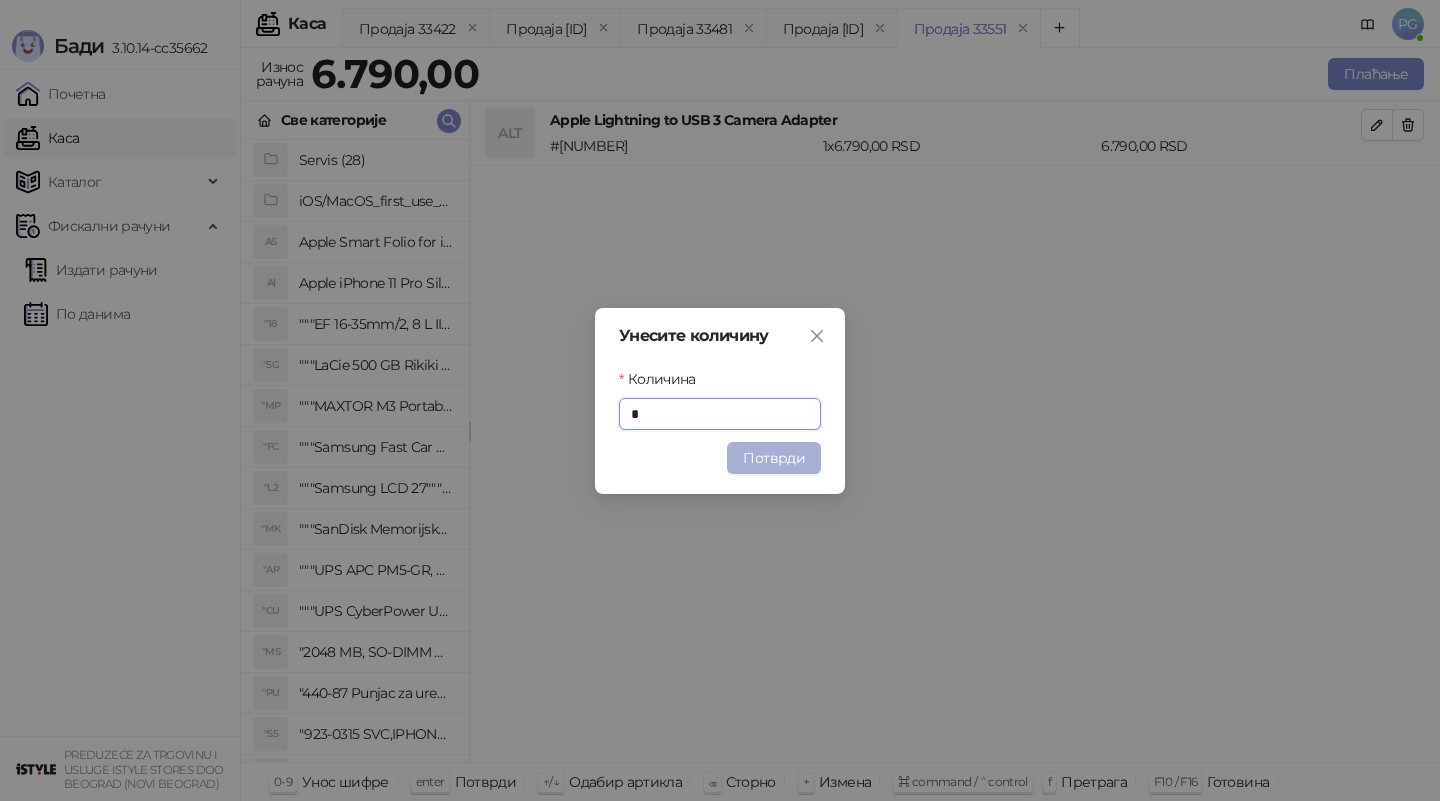 click on "Потврди" at bounding box center (774, 458) 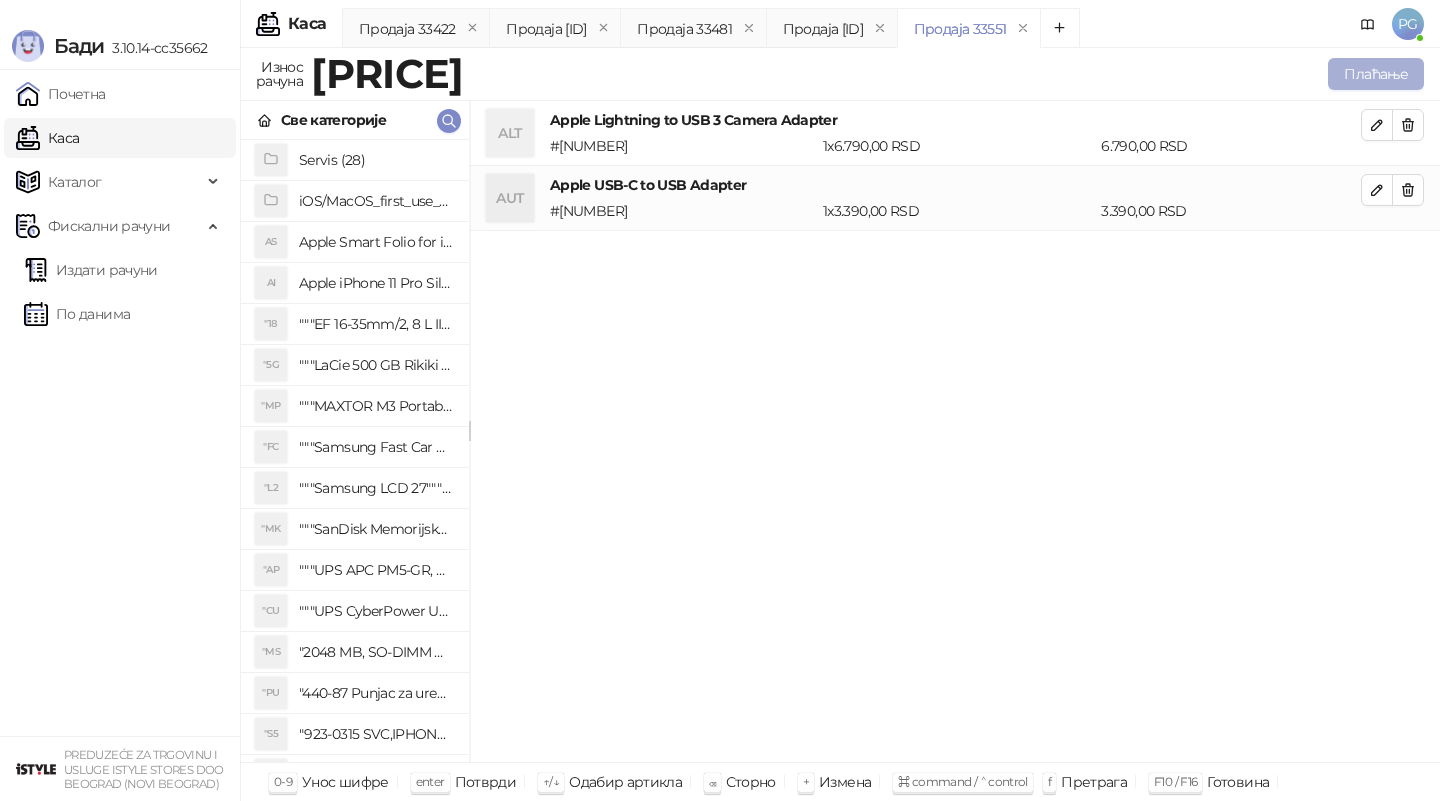 click on "Плаћање" at bounding box center [1376, 74] 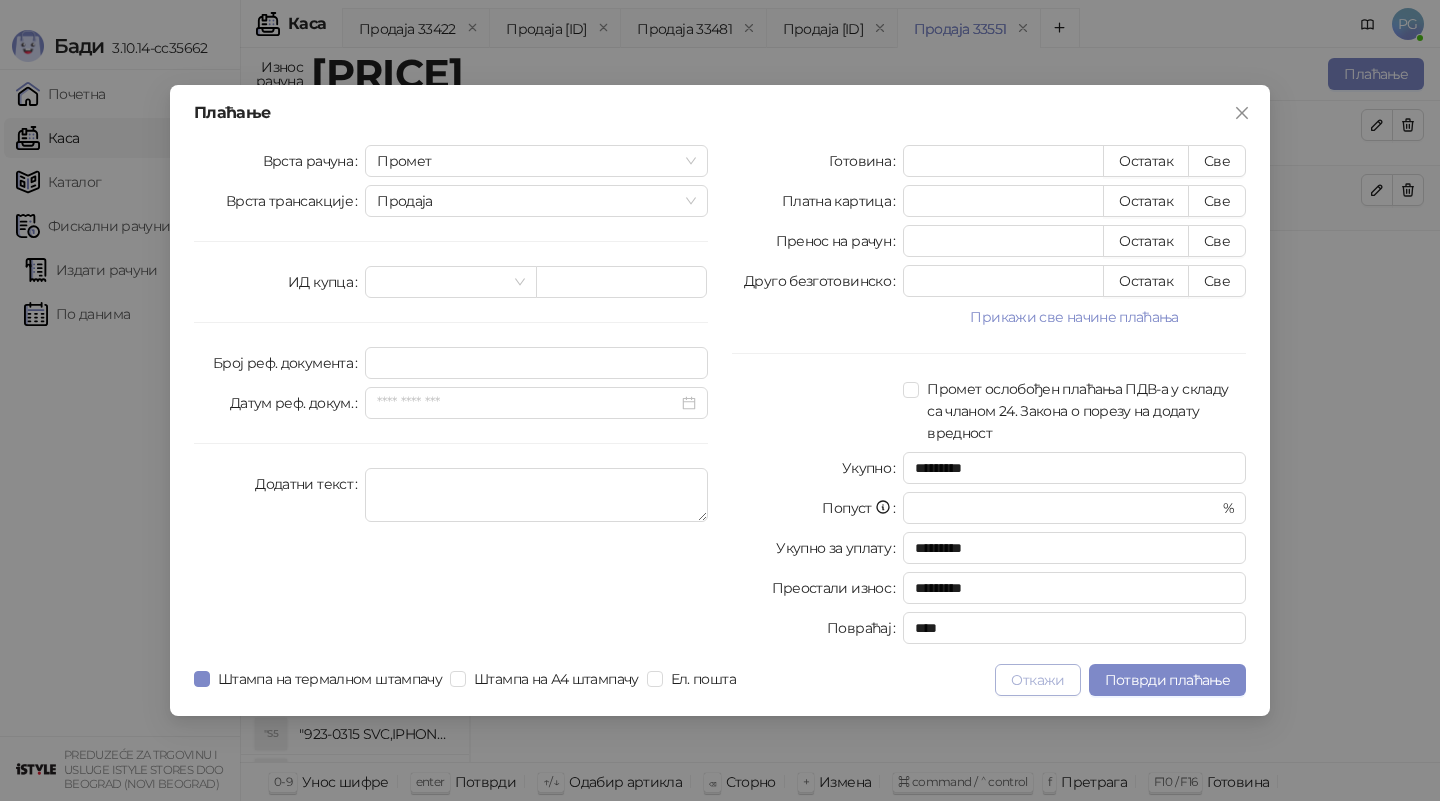 click on "Откажи" at bounding box center (1037, 680) 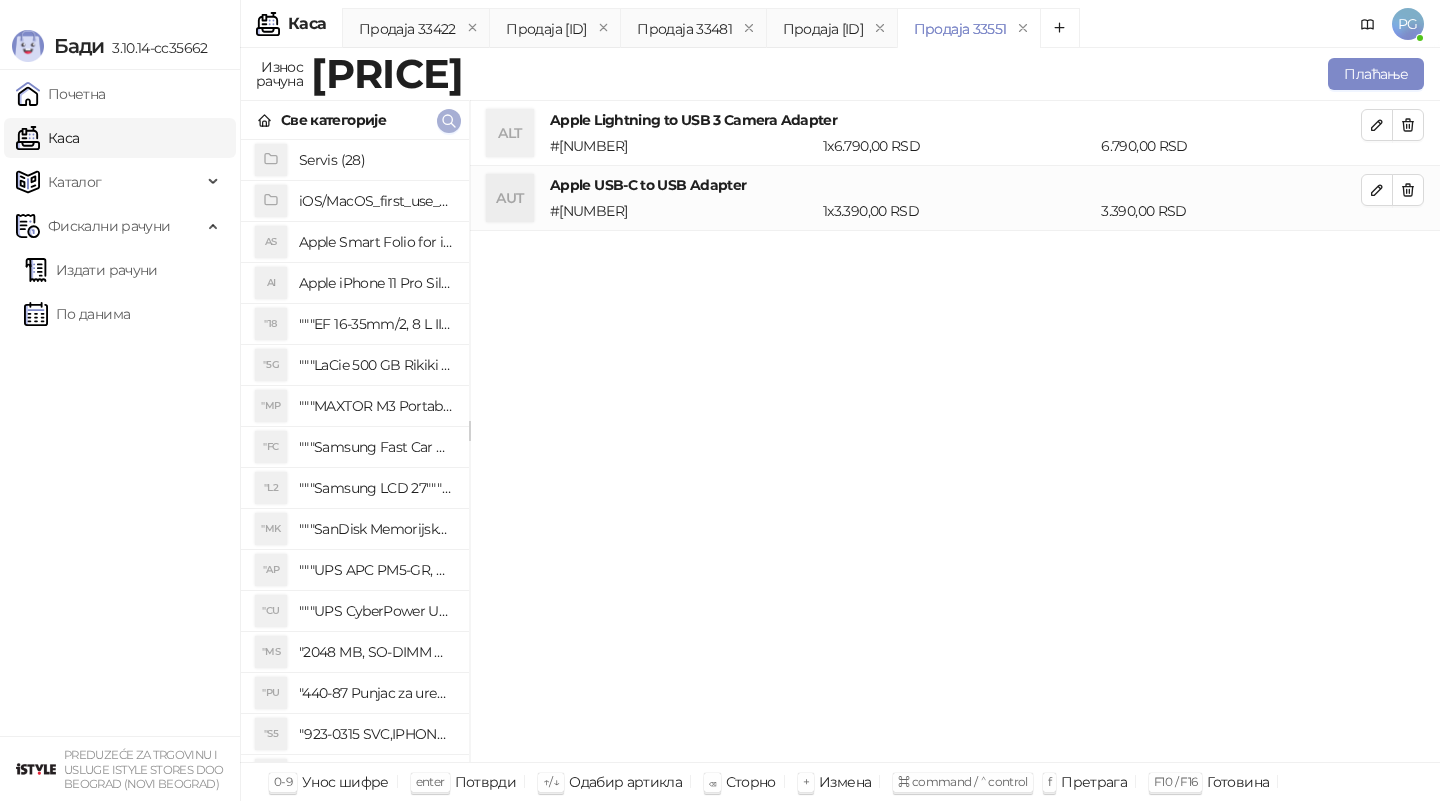 click 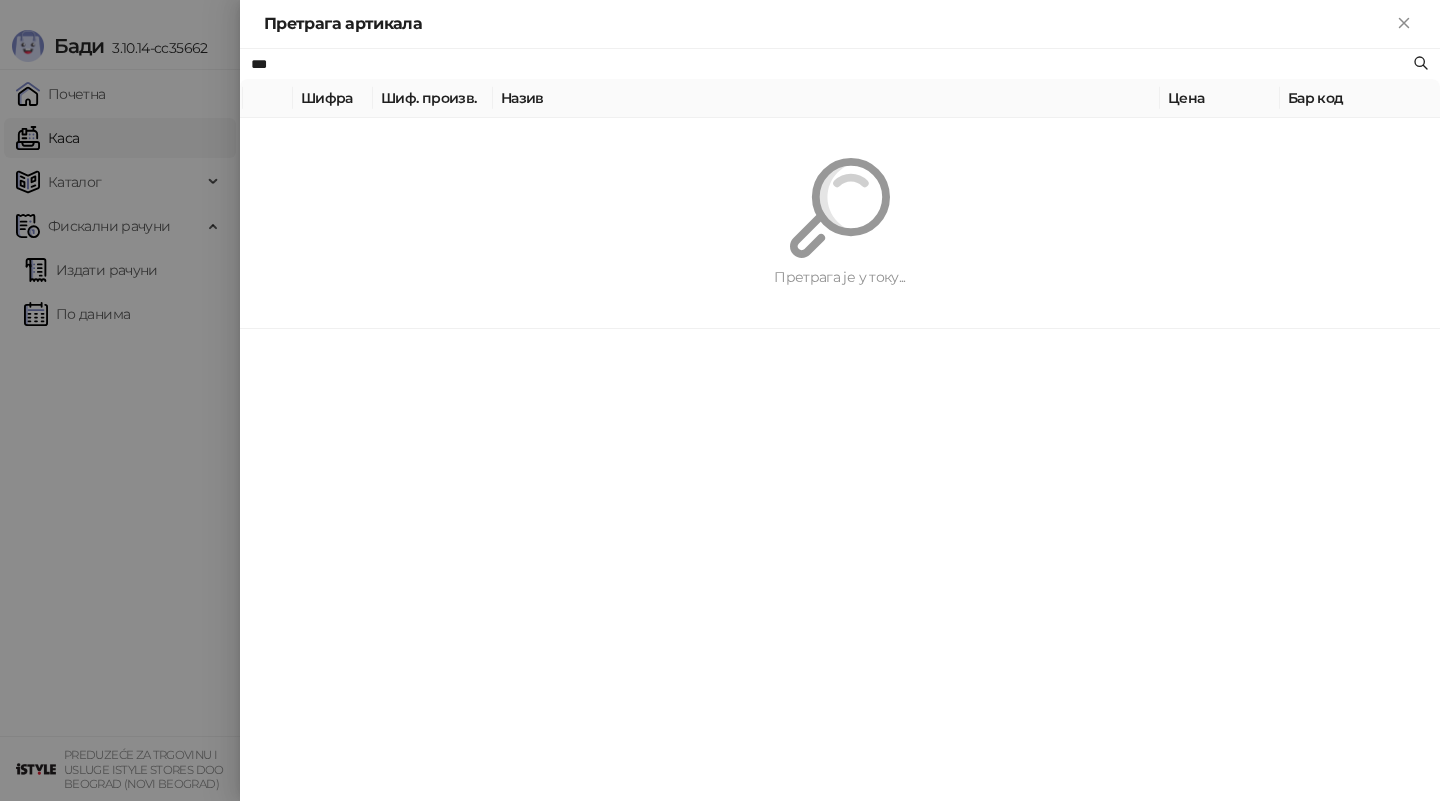 type on "***" 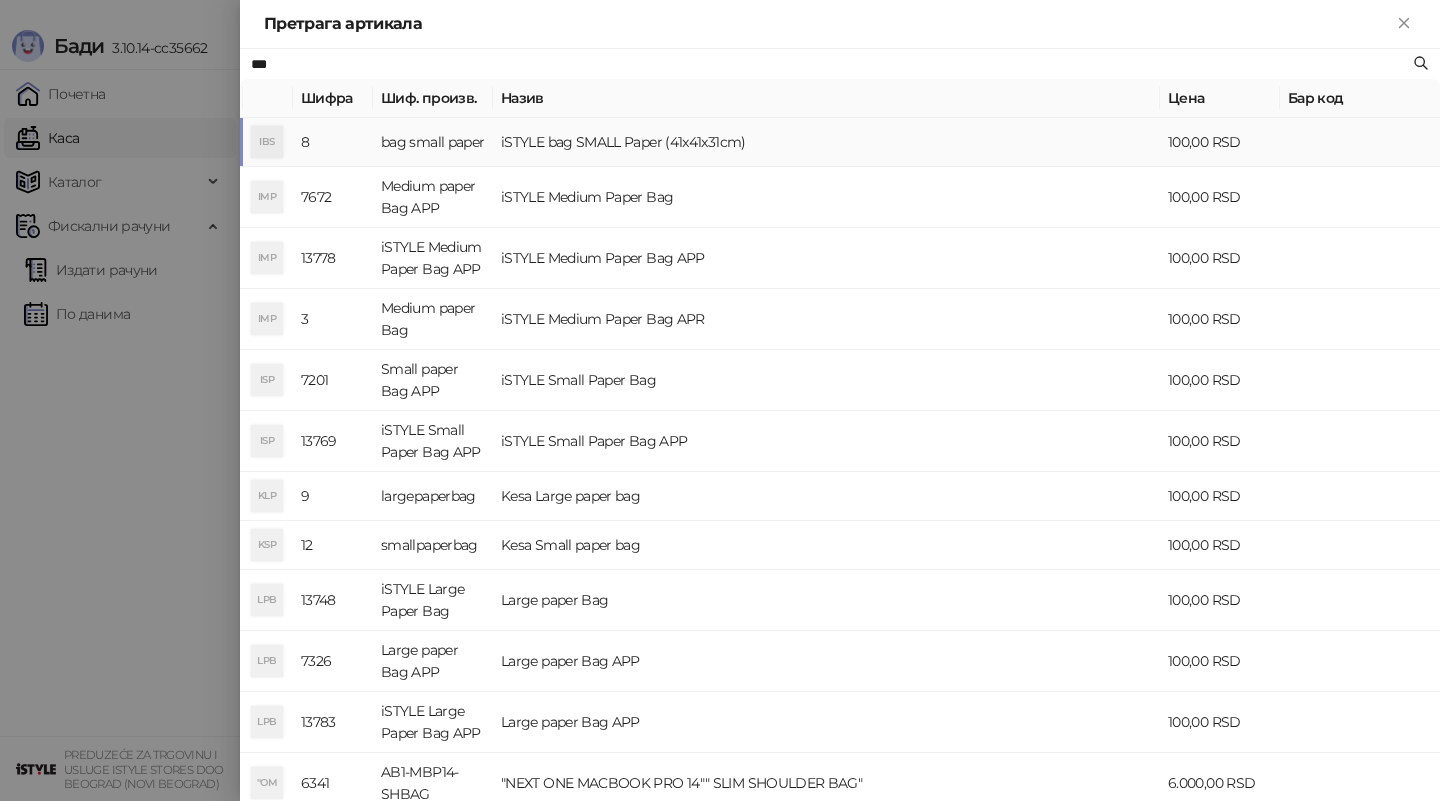 click on "iSTYLE bag SMALL Paper (41x41x31cm)" at bounding box center [826, 142] 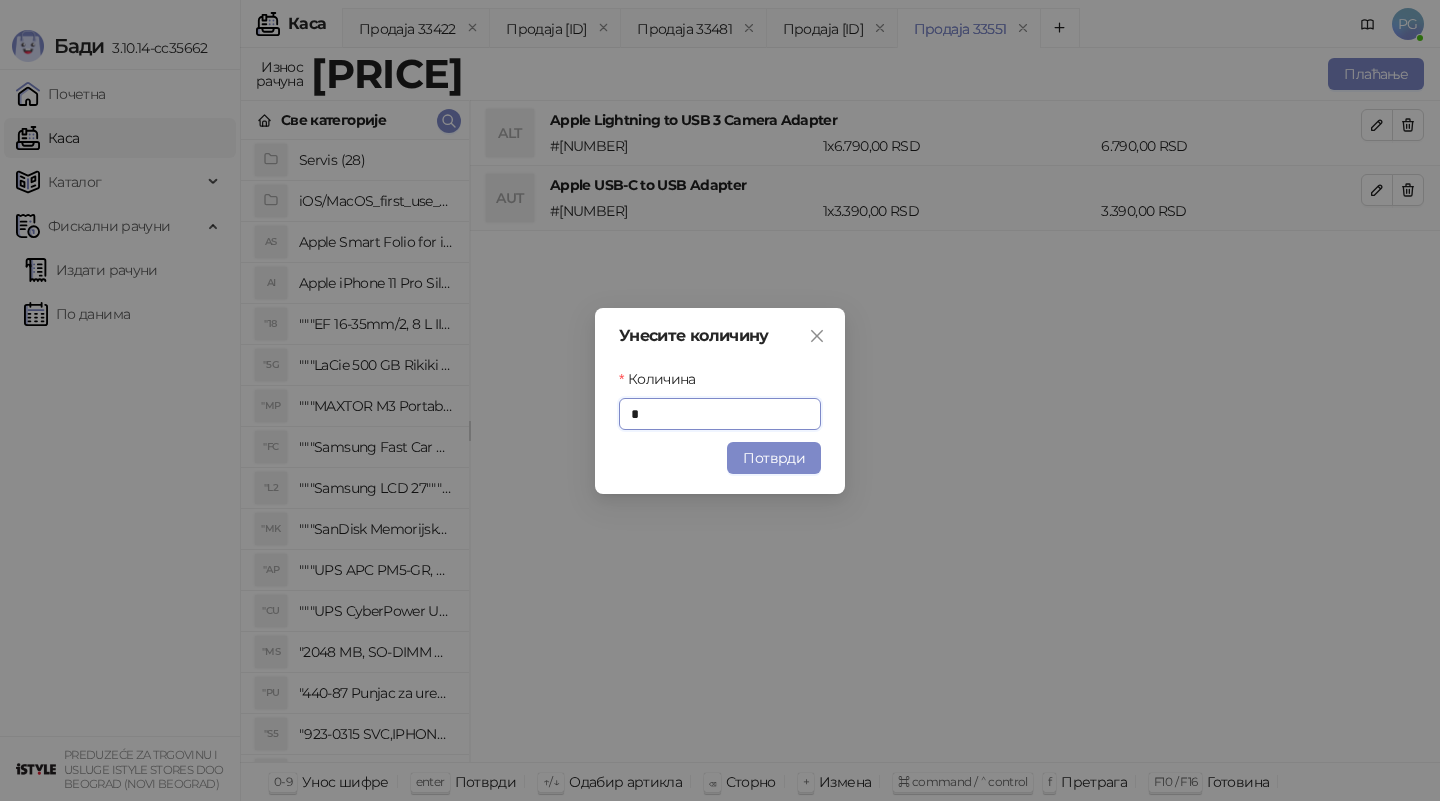 click on "Унесите количину Количина * Потврди" at bounding box center (720, 401) 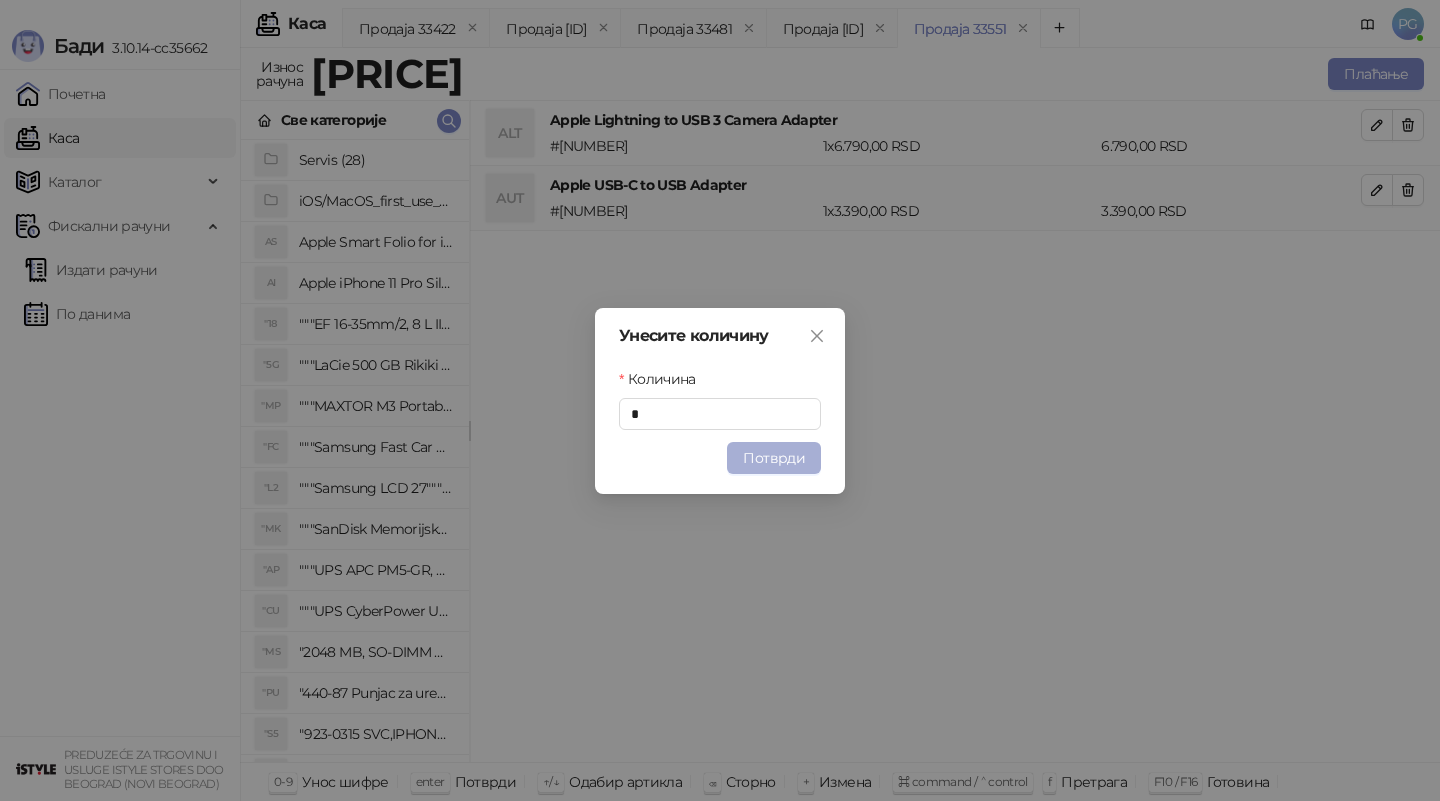 click on "Потврди" at bounding box center [774, 458] 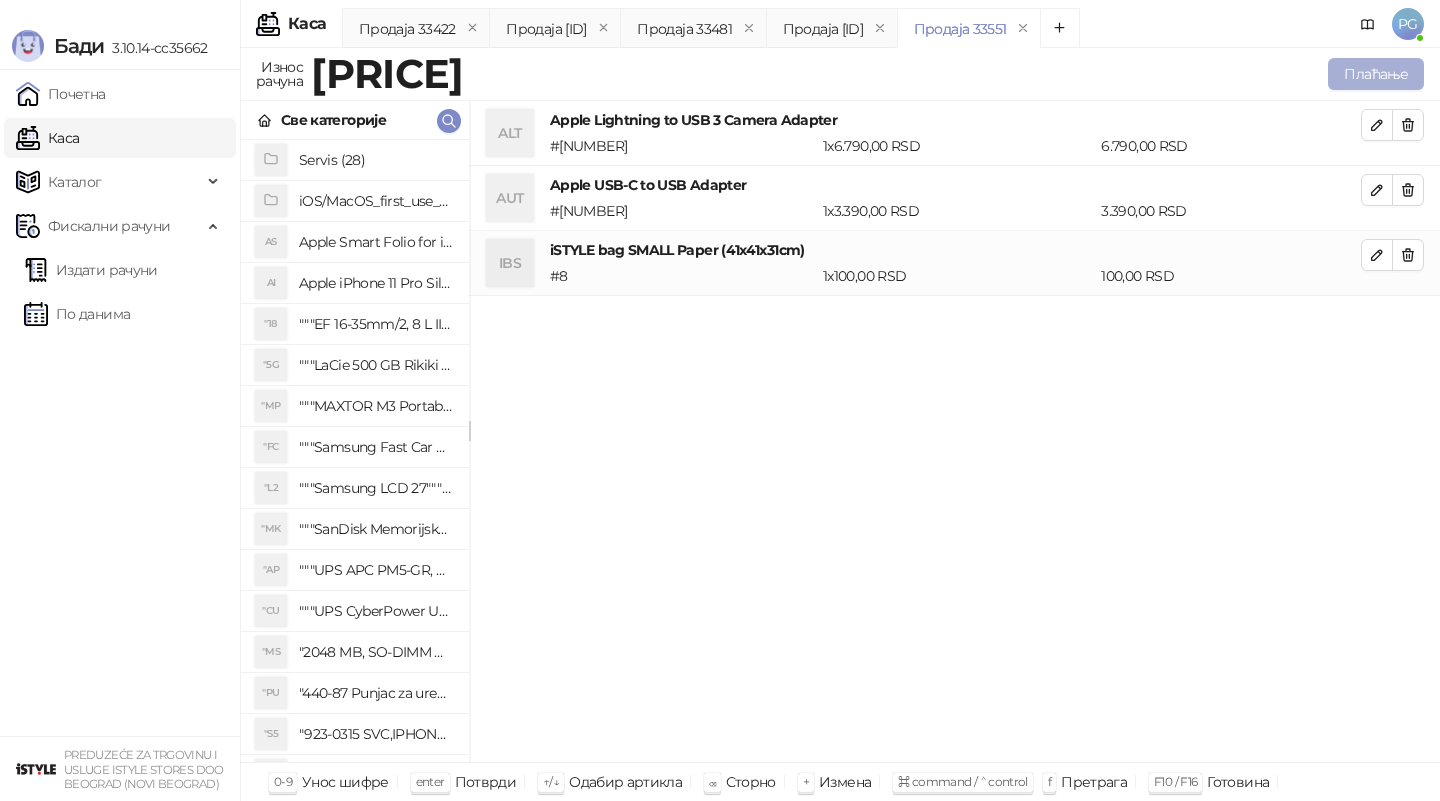 click on "Плаћање" at bounding box center (1376, 74) 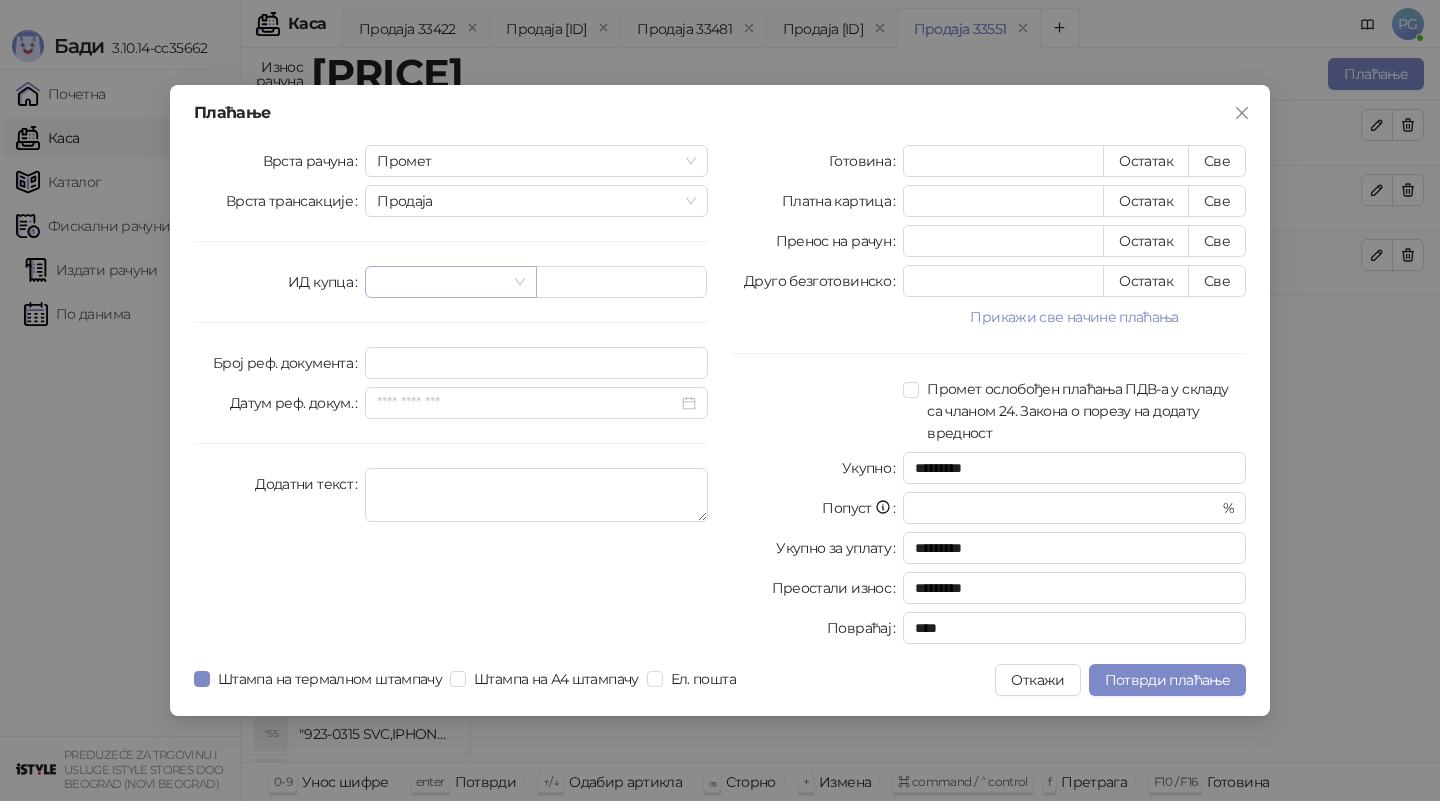 click at bounding box center (441, 282) 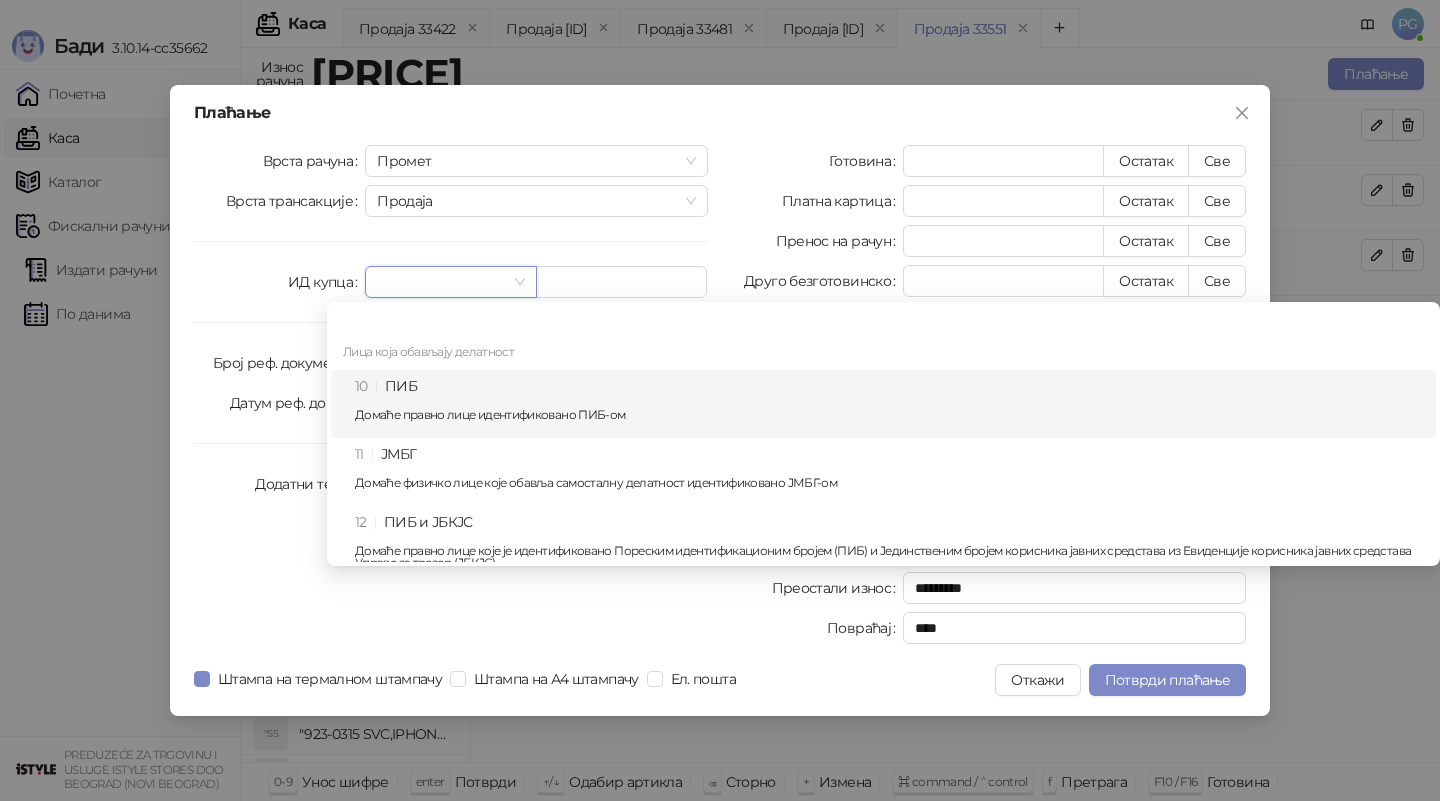 click on "10 ПИБ Домаће правно лице идентификовано ПИБ-ом" at bounding box center (889, 404) 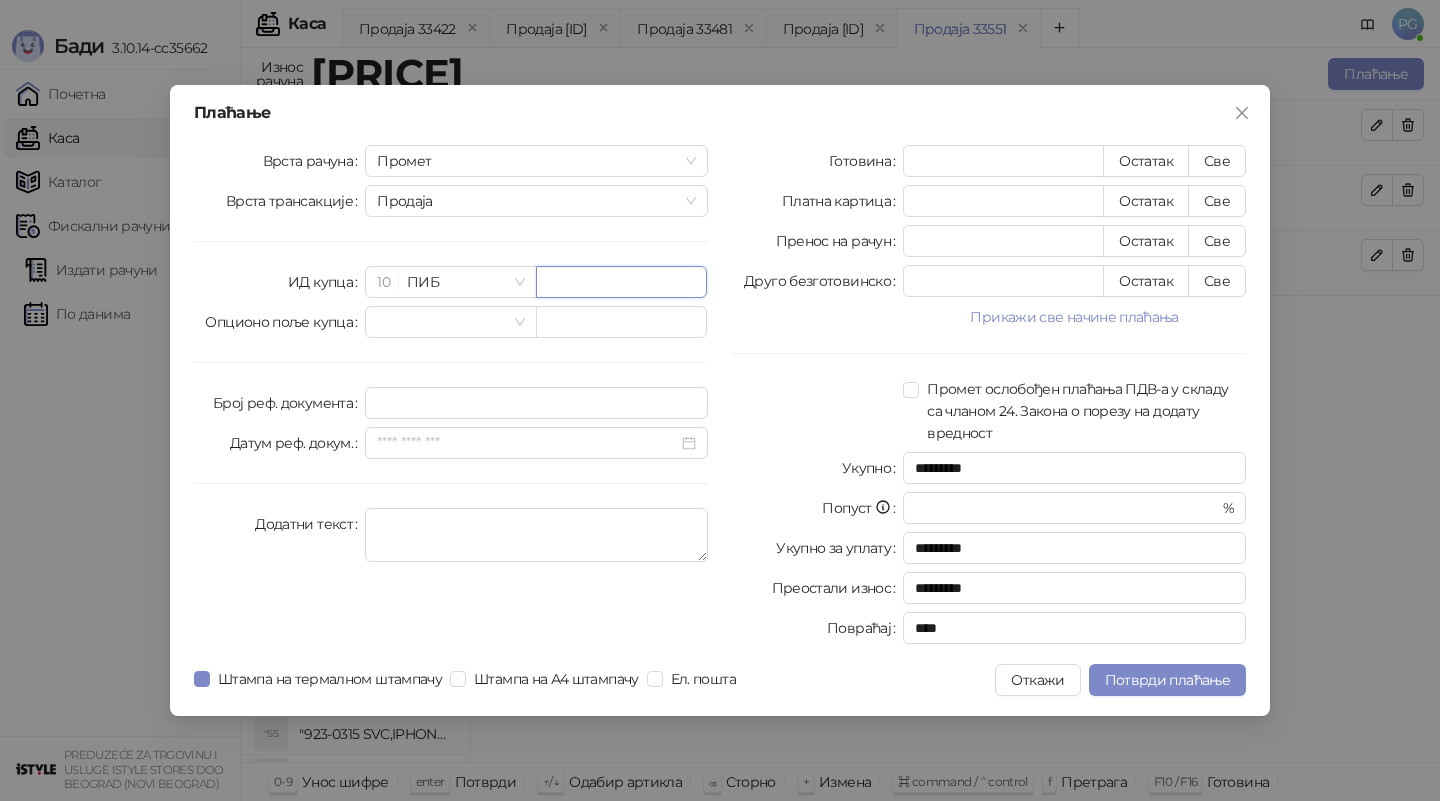 paste on "*********" 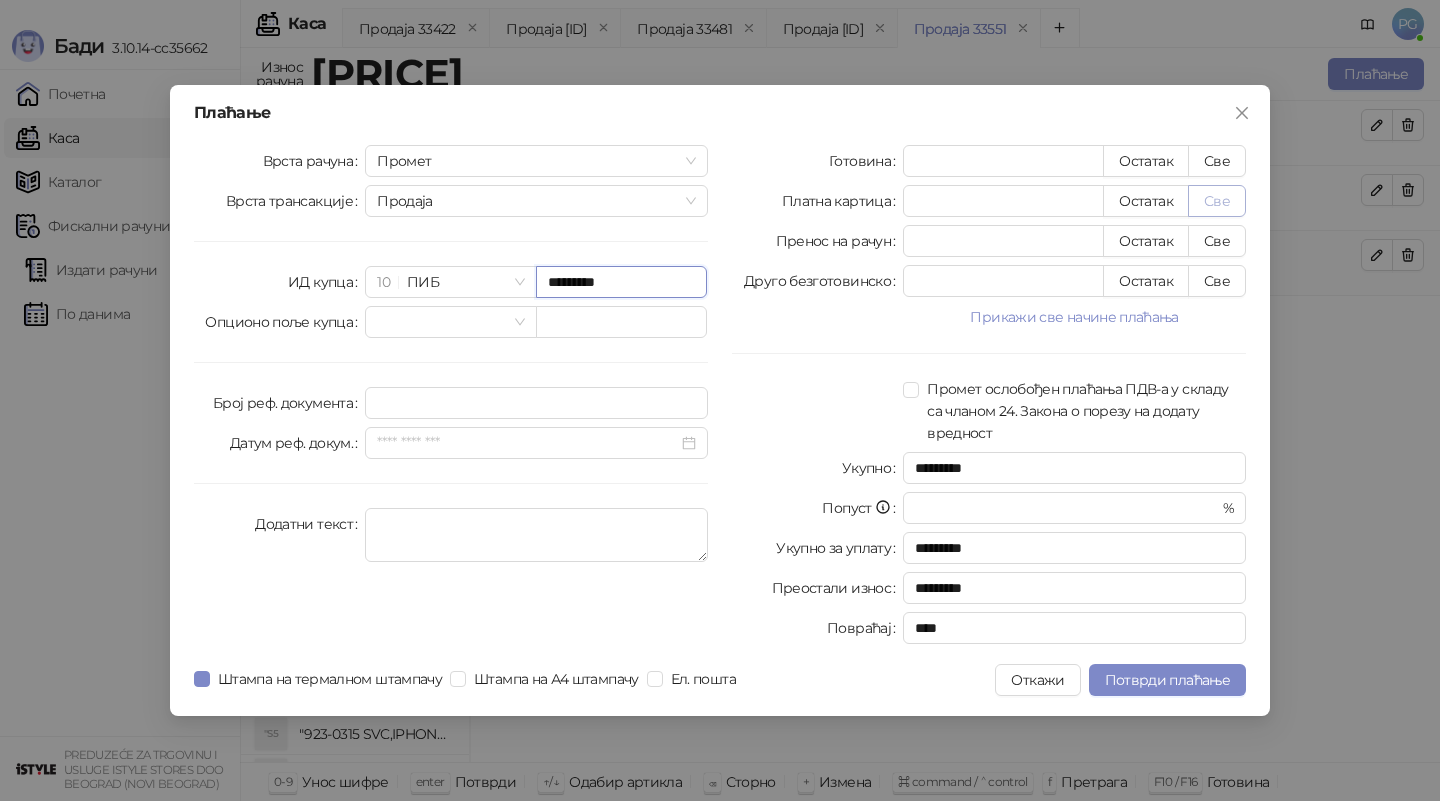 type on "*********" 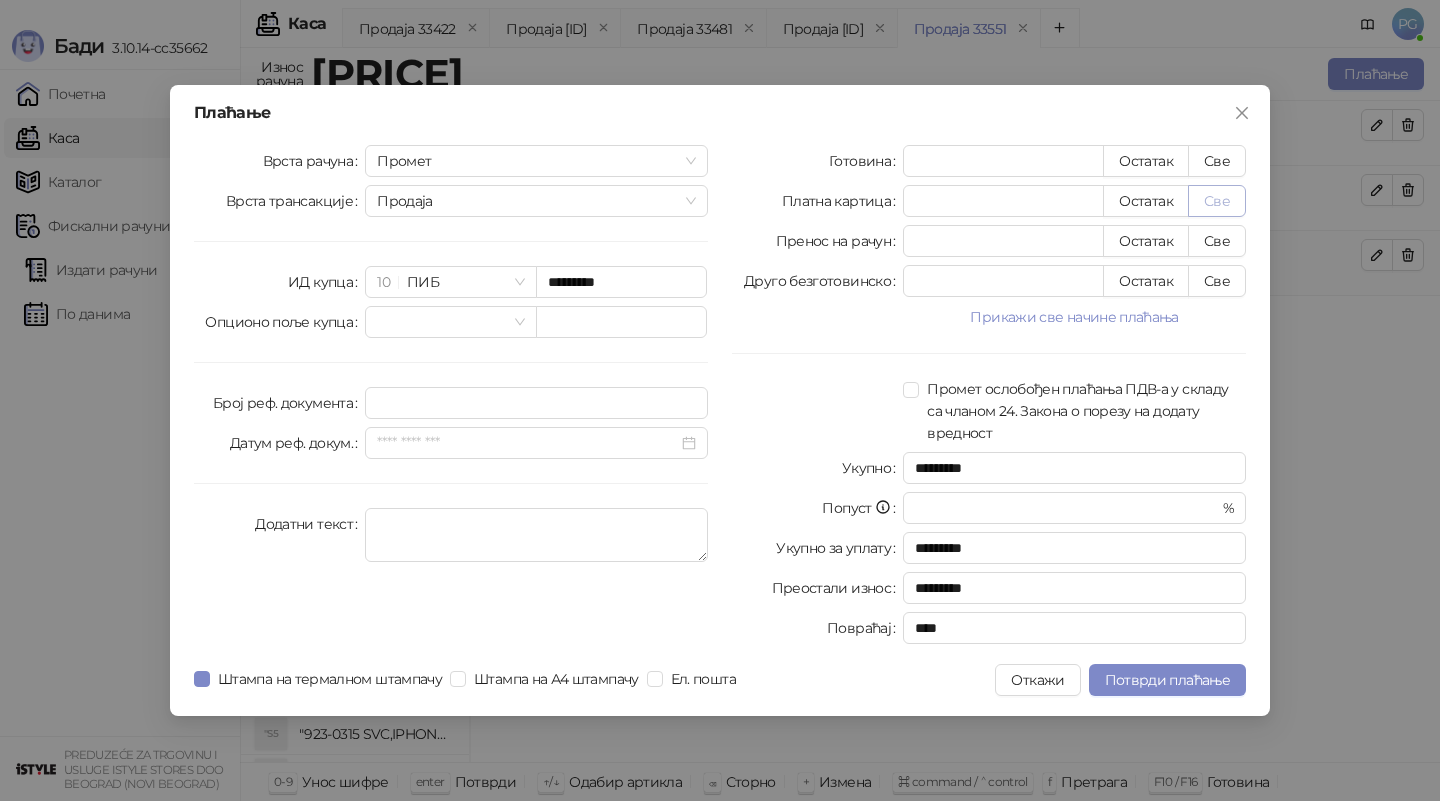 click on "Све" at bounding box center [1217, 201] 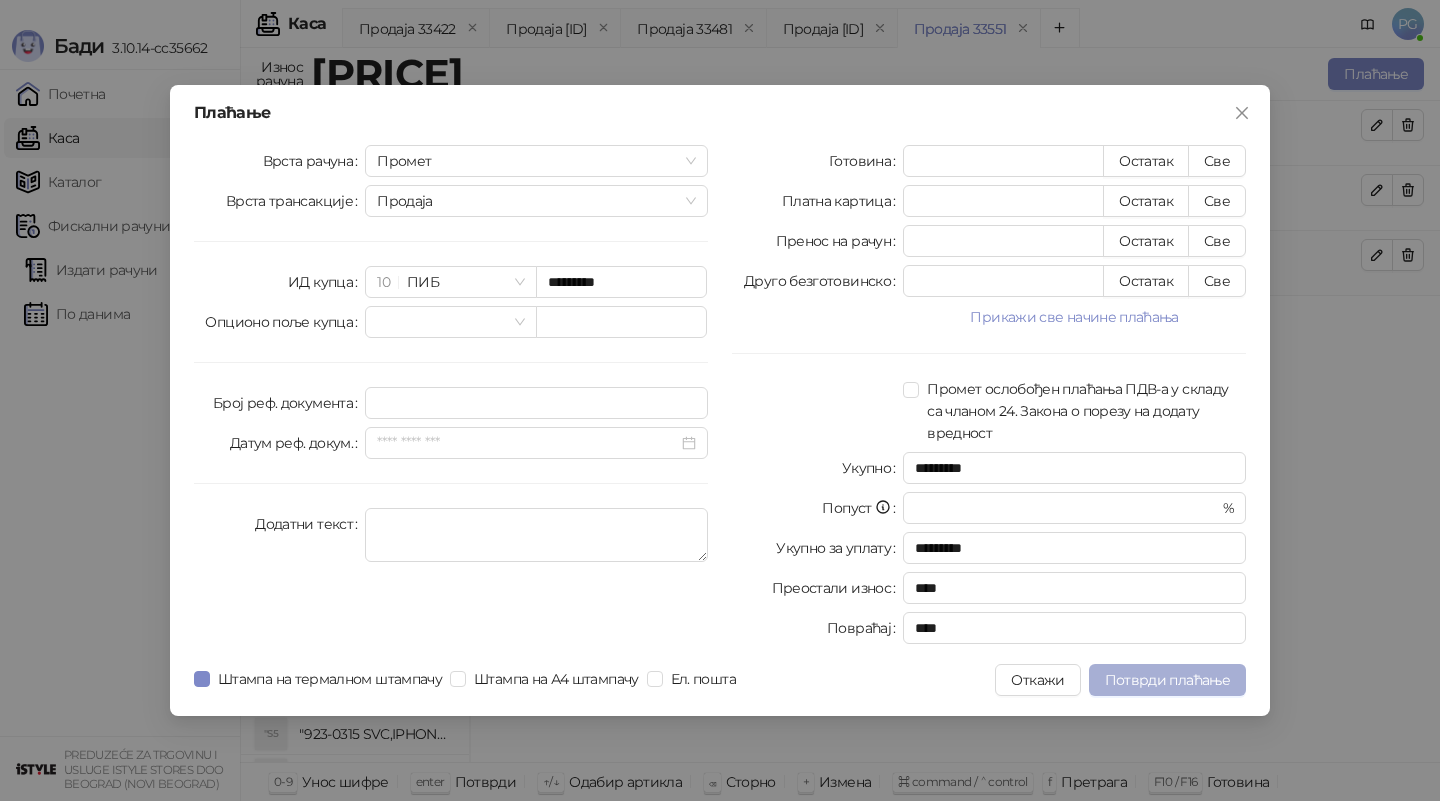 click on "Потврди плаћање" at bounding box center [1167, 680] 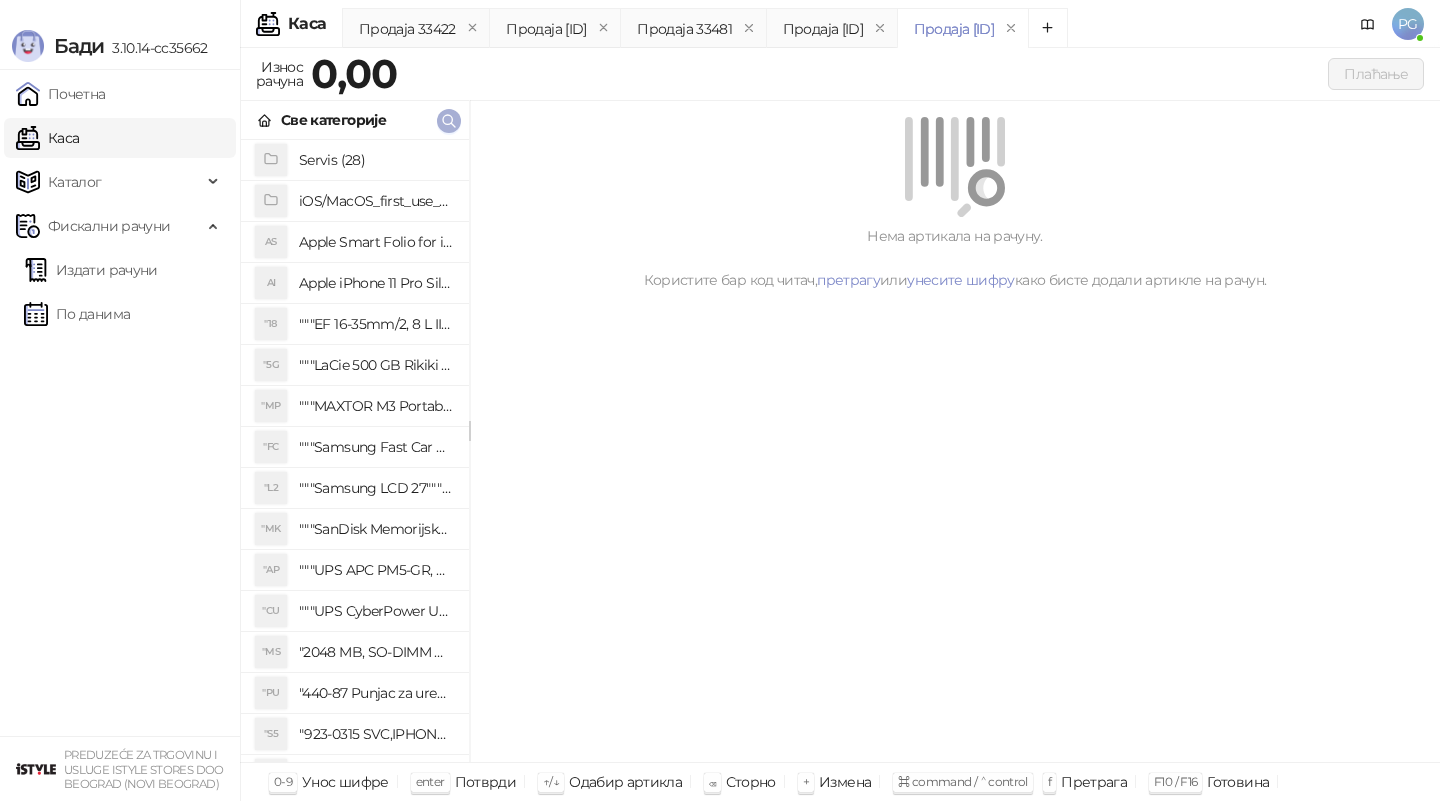 click 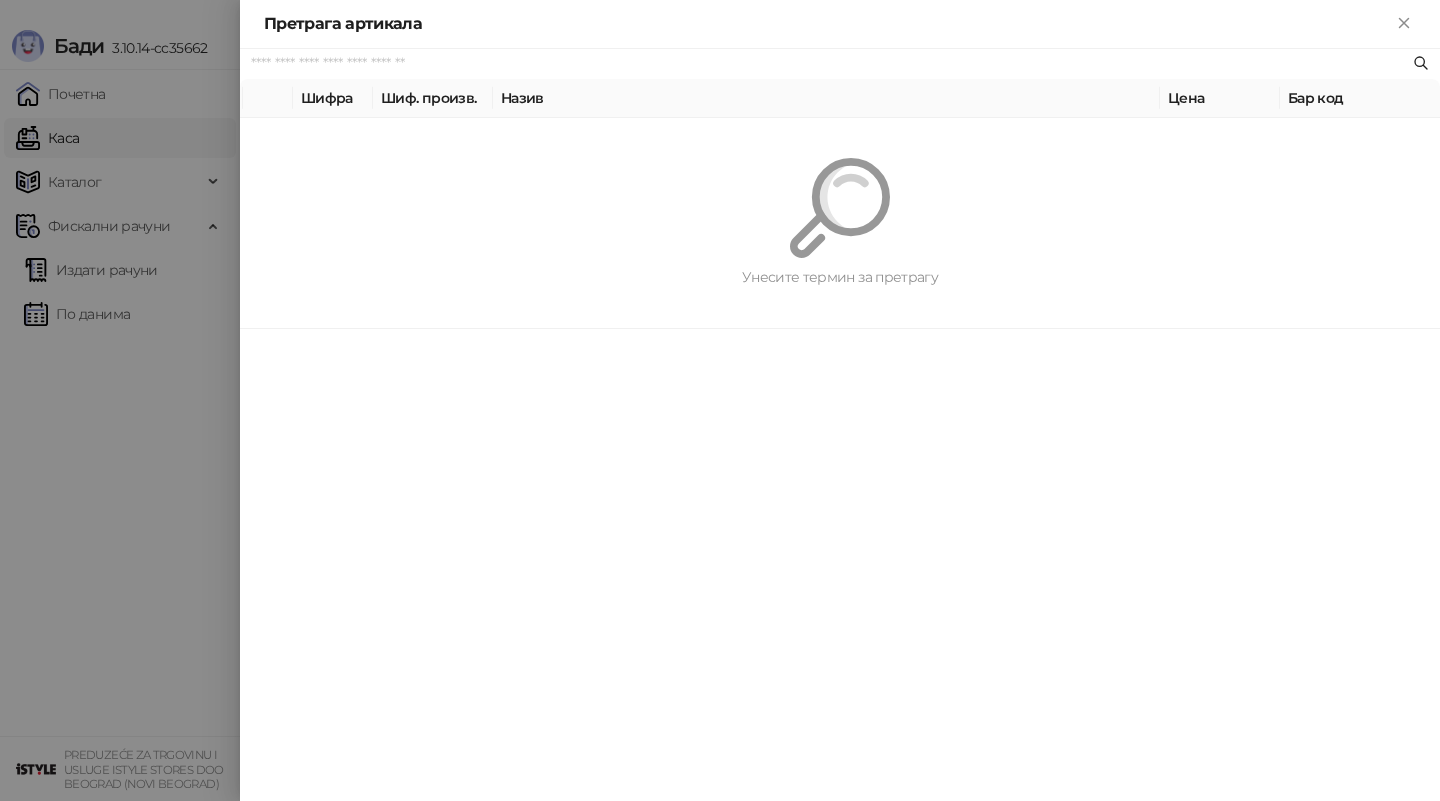 paste on "*********" 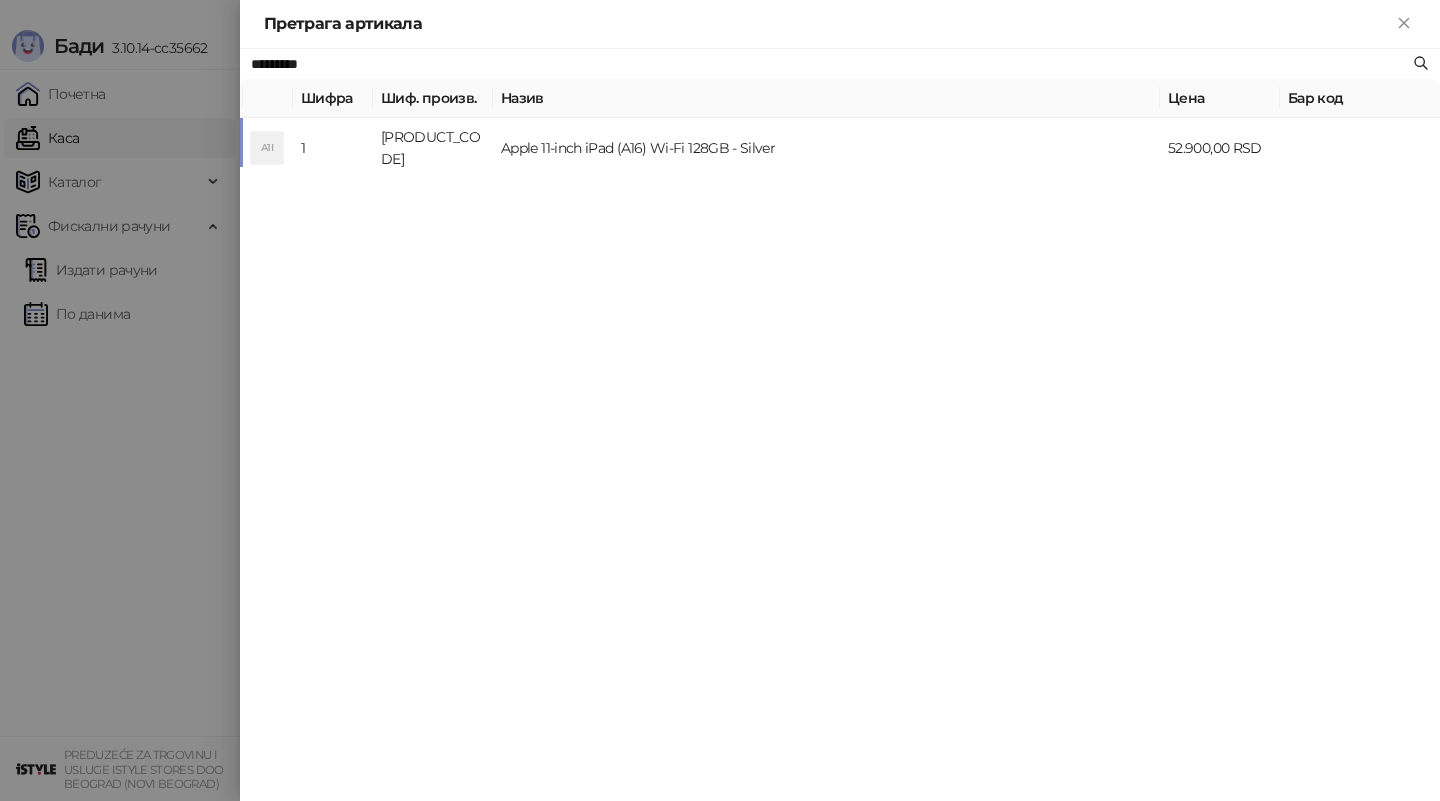 click on "*********" at bounding box center [840, 64] 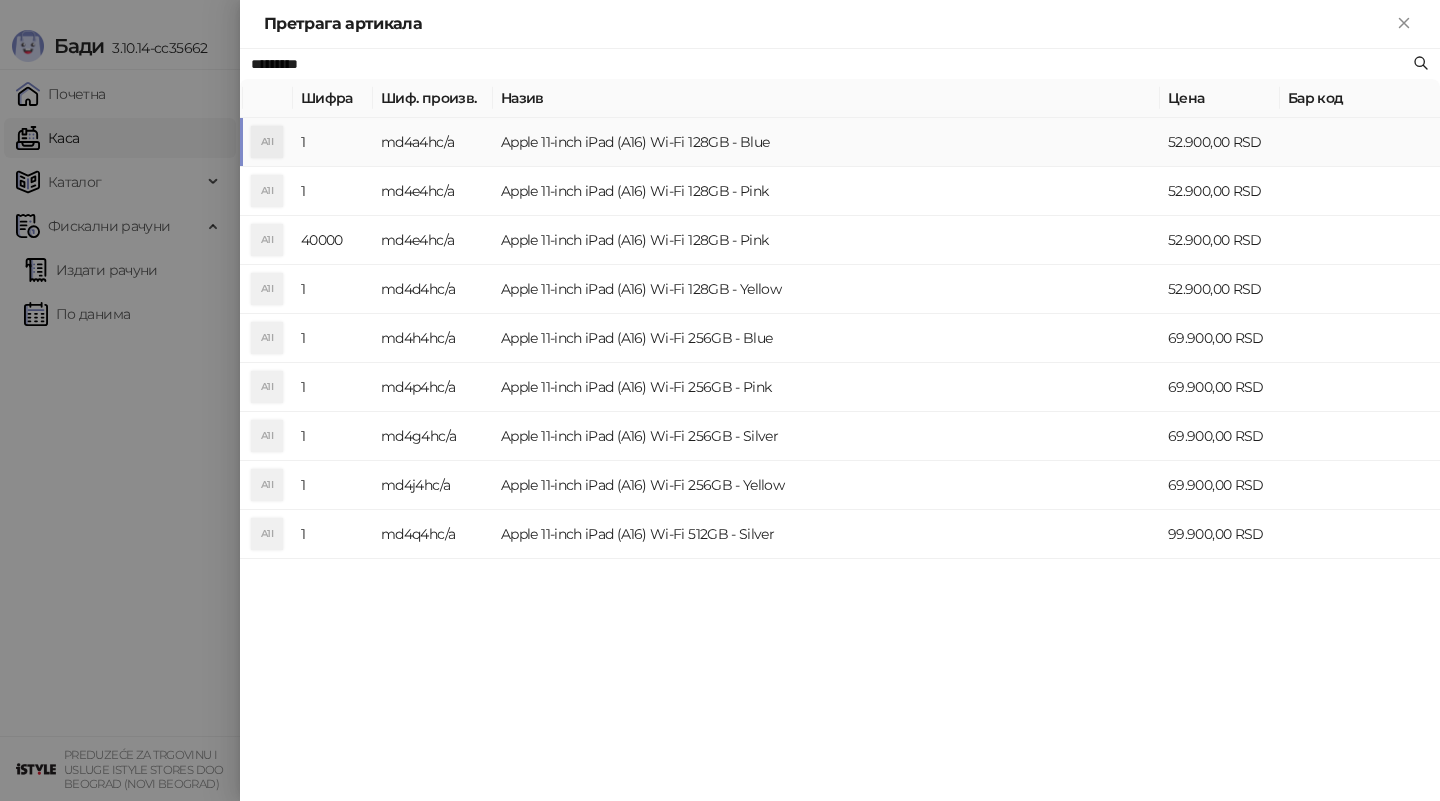 type on "*********" 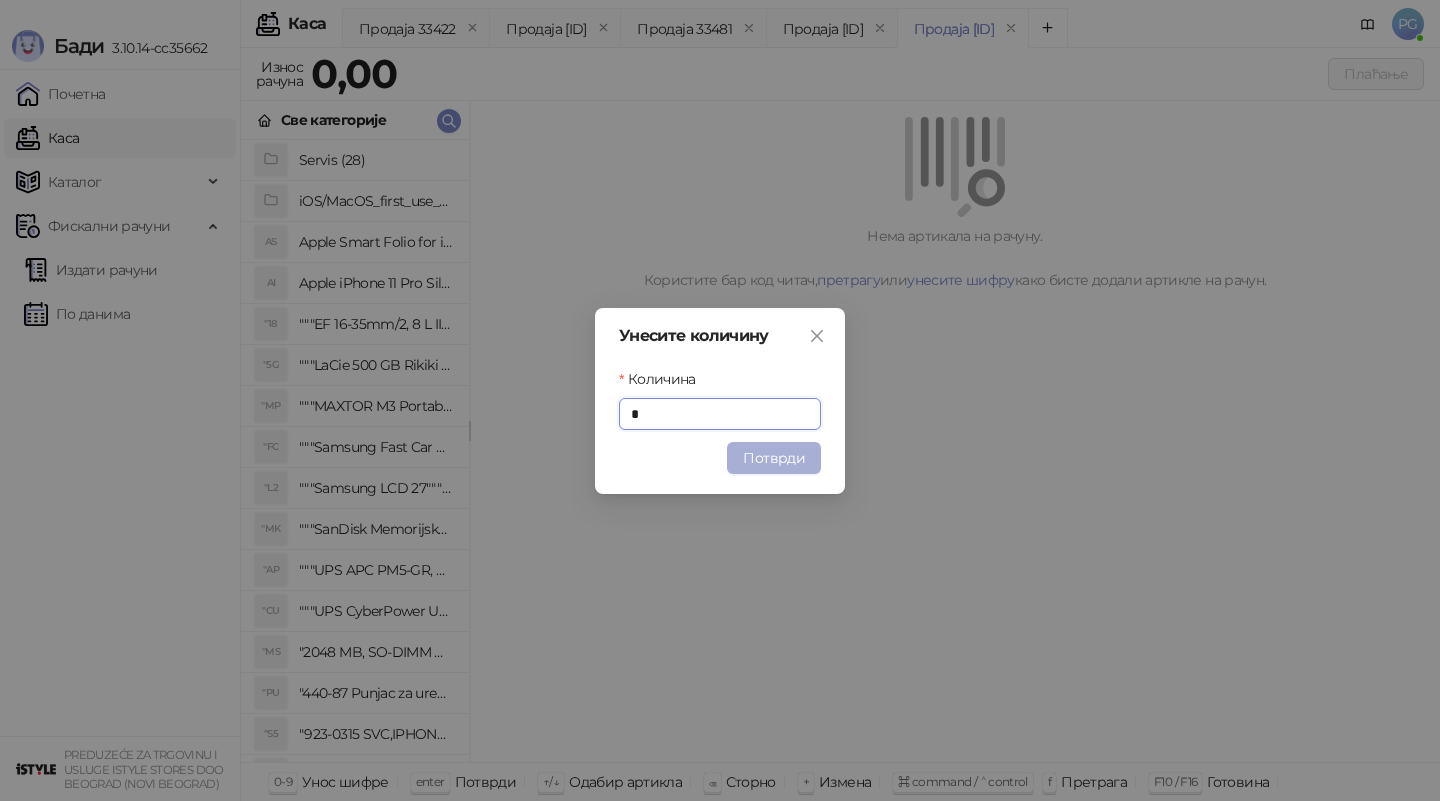 click on "Потврди" at bounding box center [774, 458] 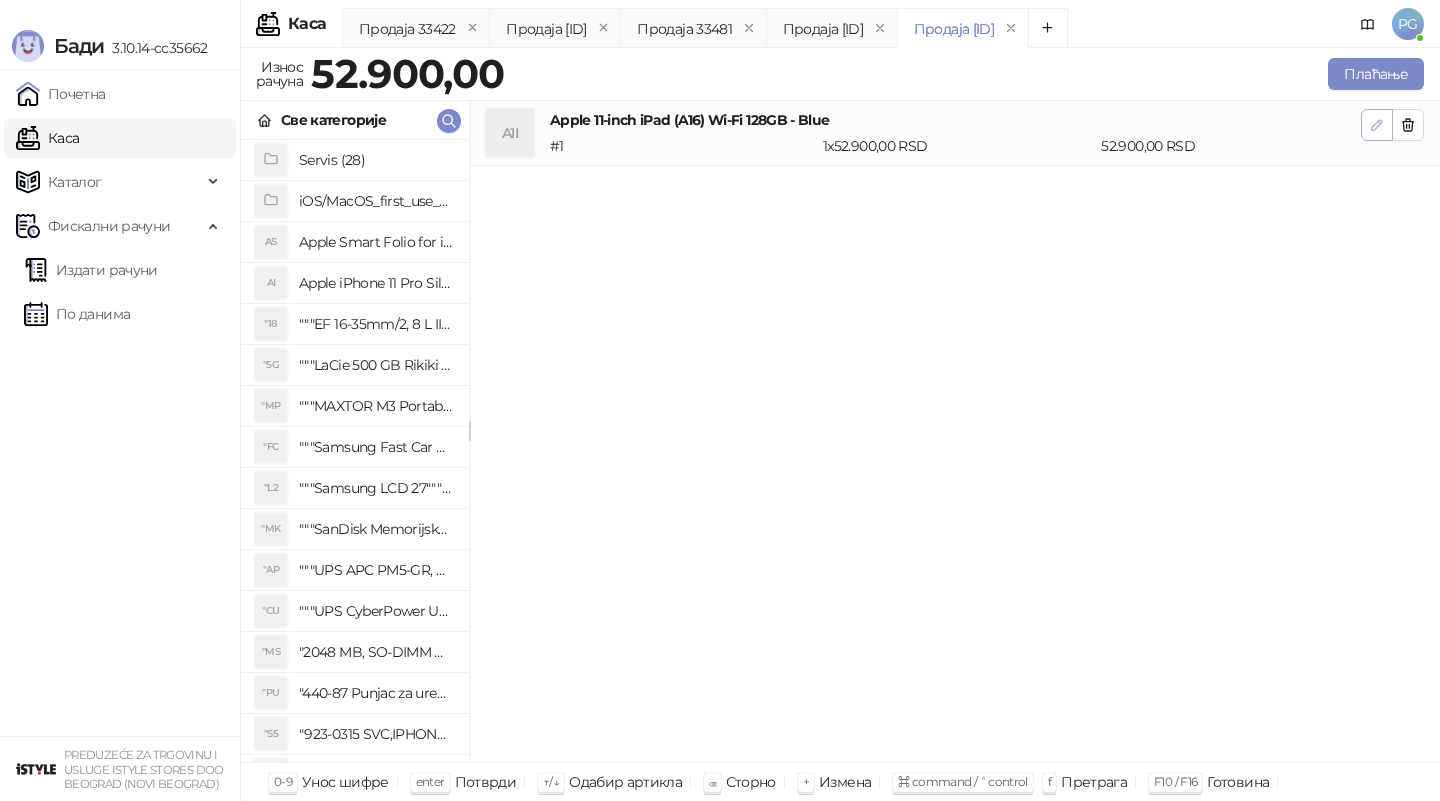 click 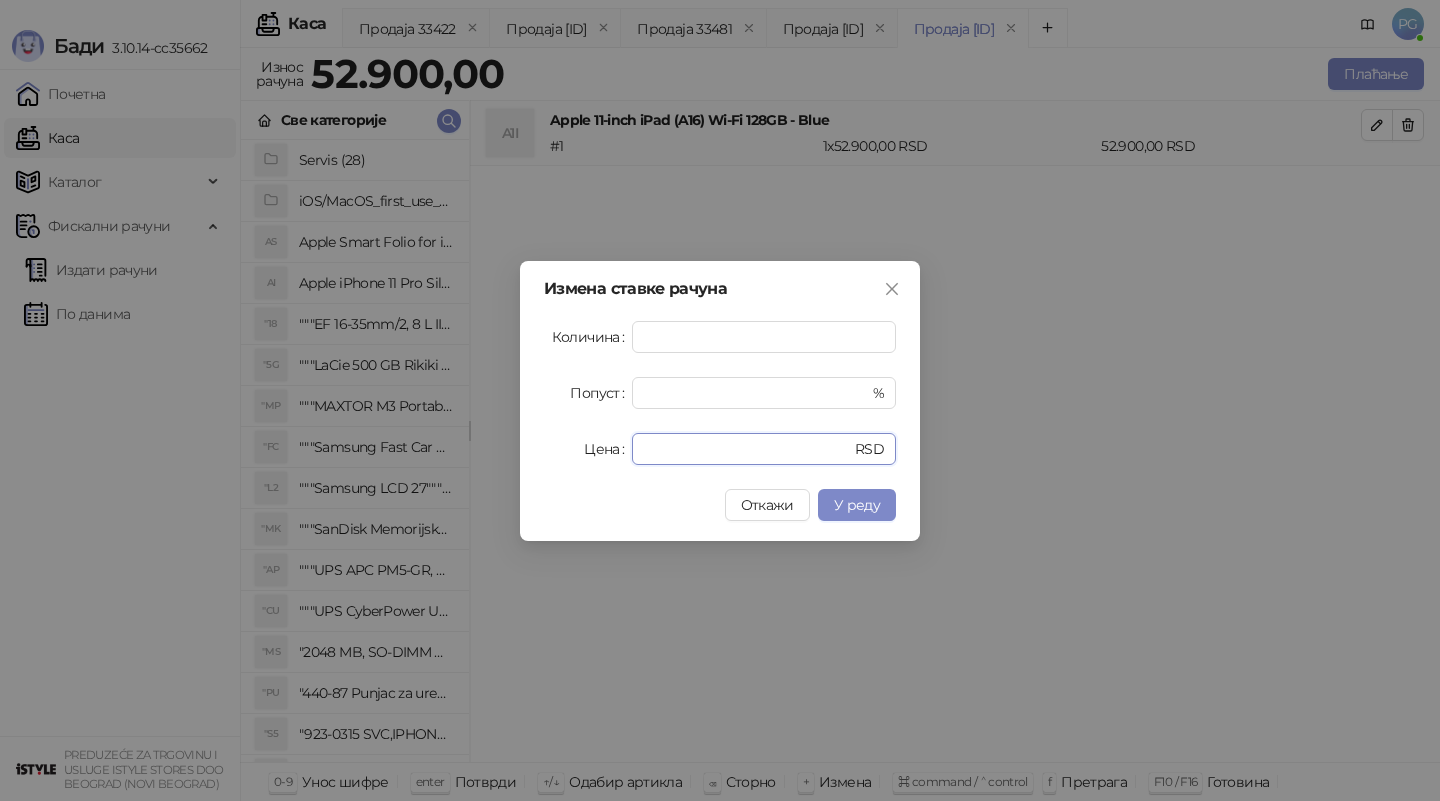 drag, startPoint x: 709, startPoint y: 456, endPoint x: 465, endPoint y: 455, distance: 244.00204 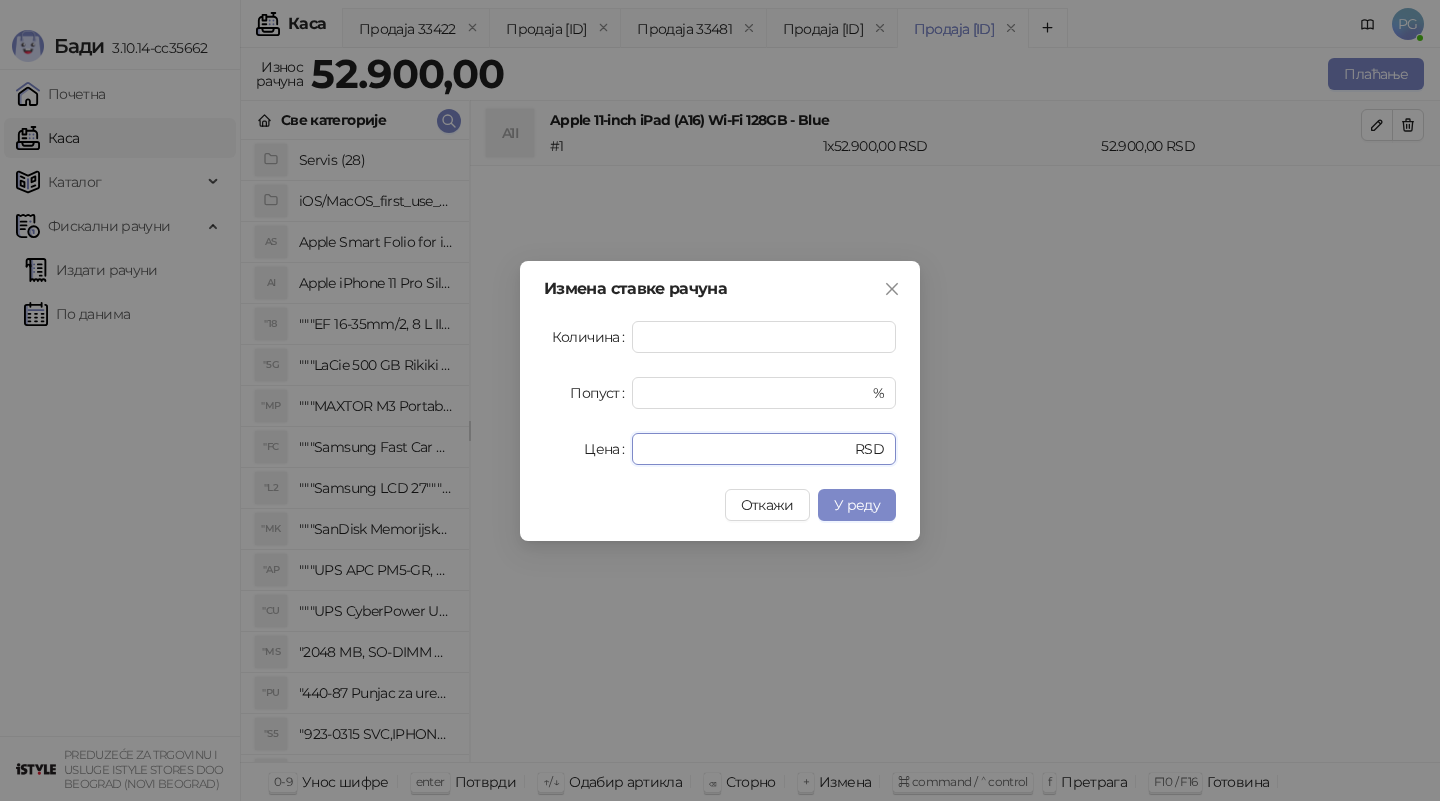type on "*****" 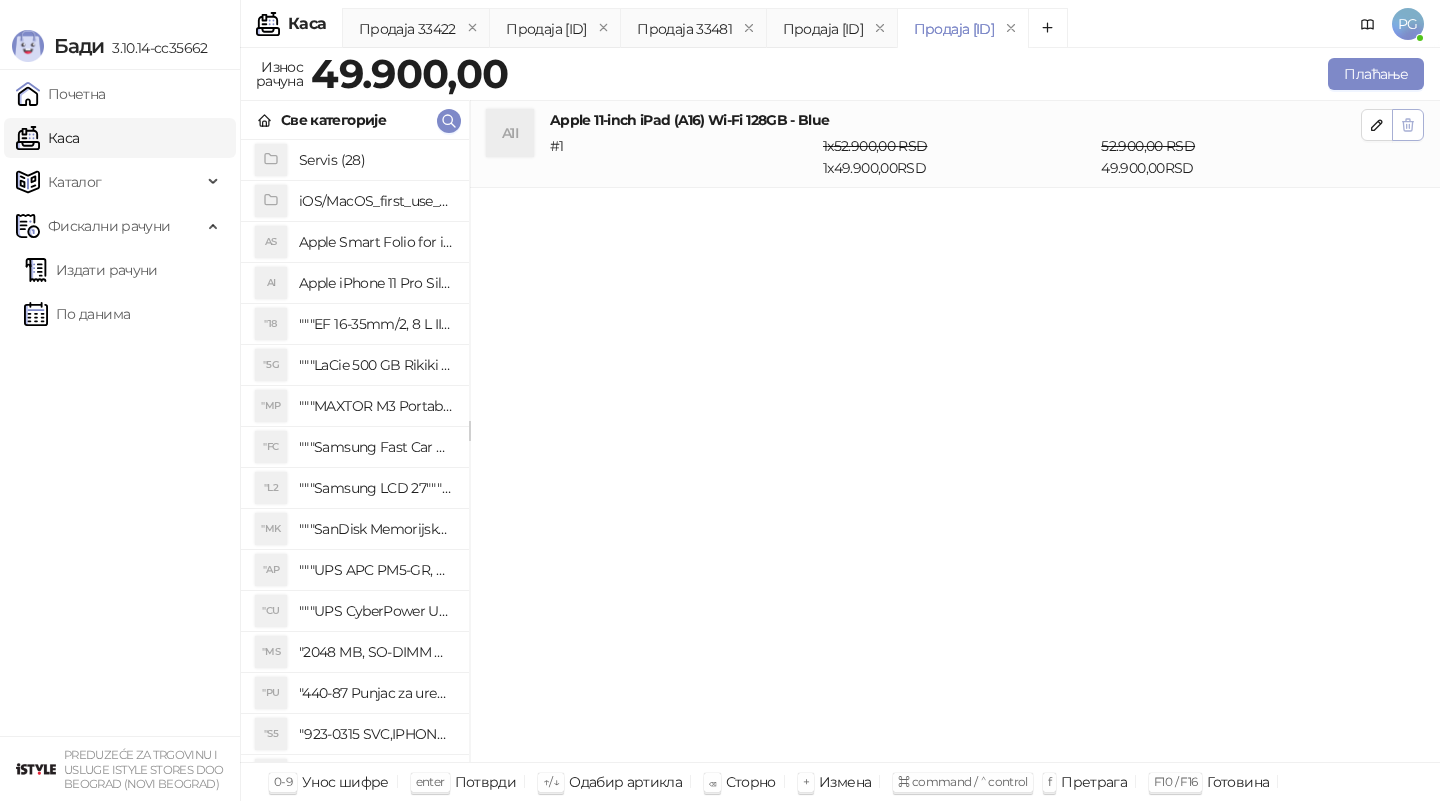 click at bounding box center (1408, 125) 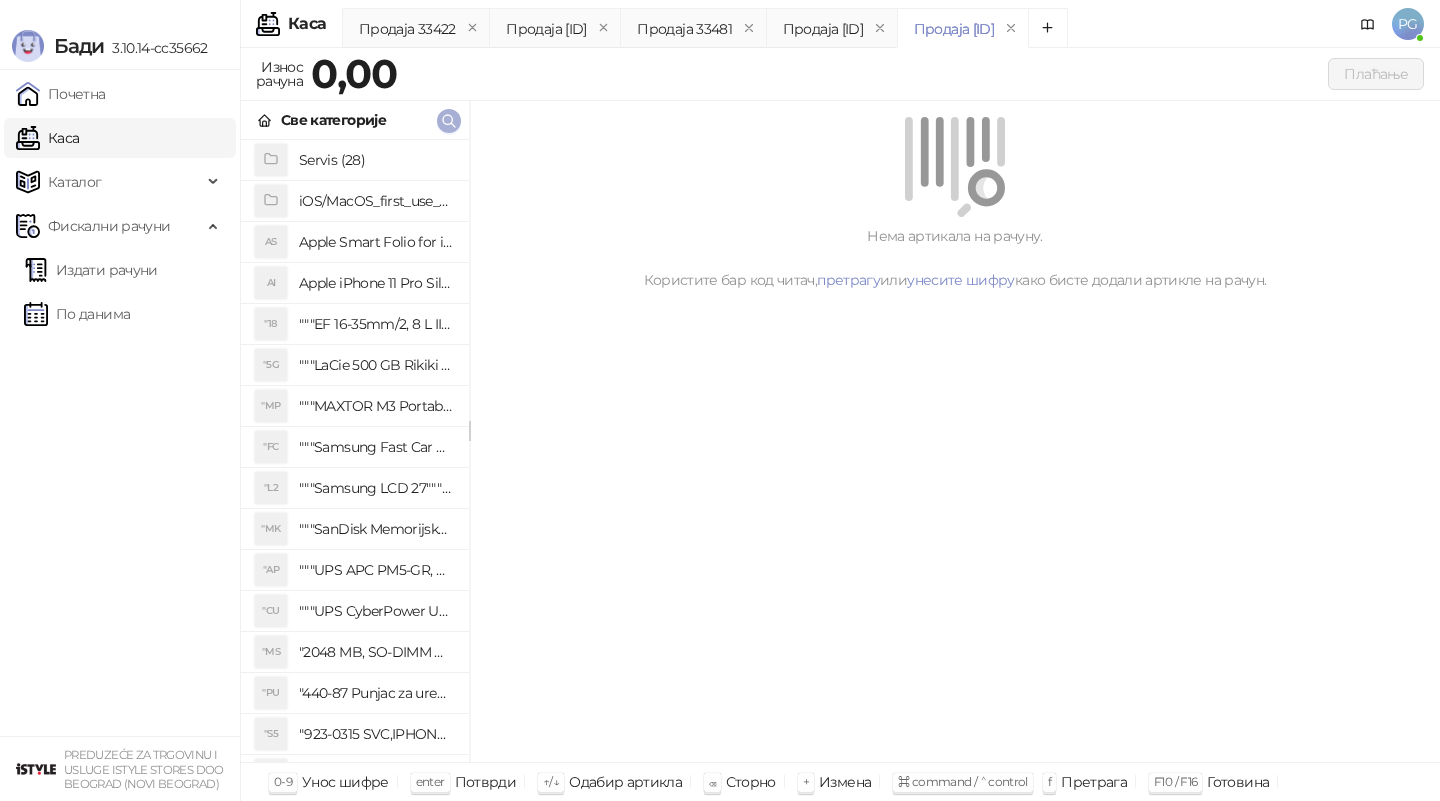 click 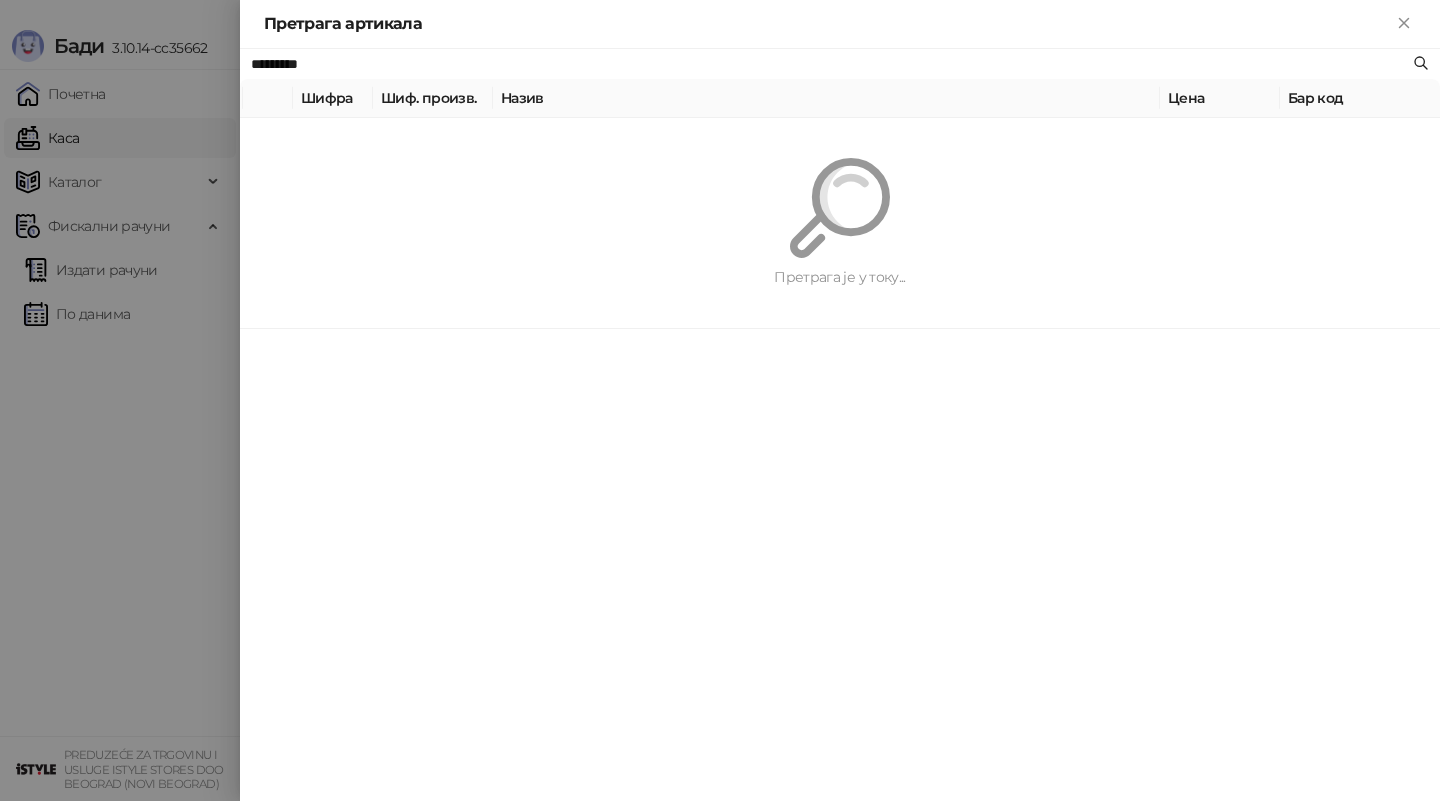 paste 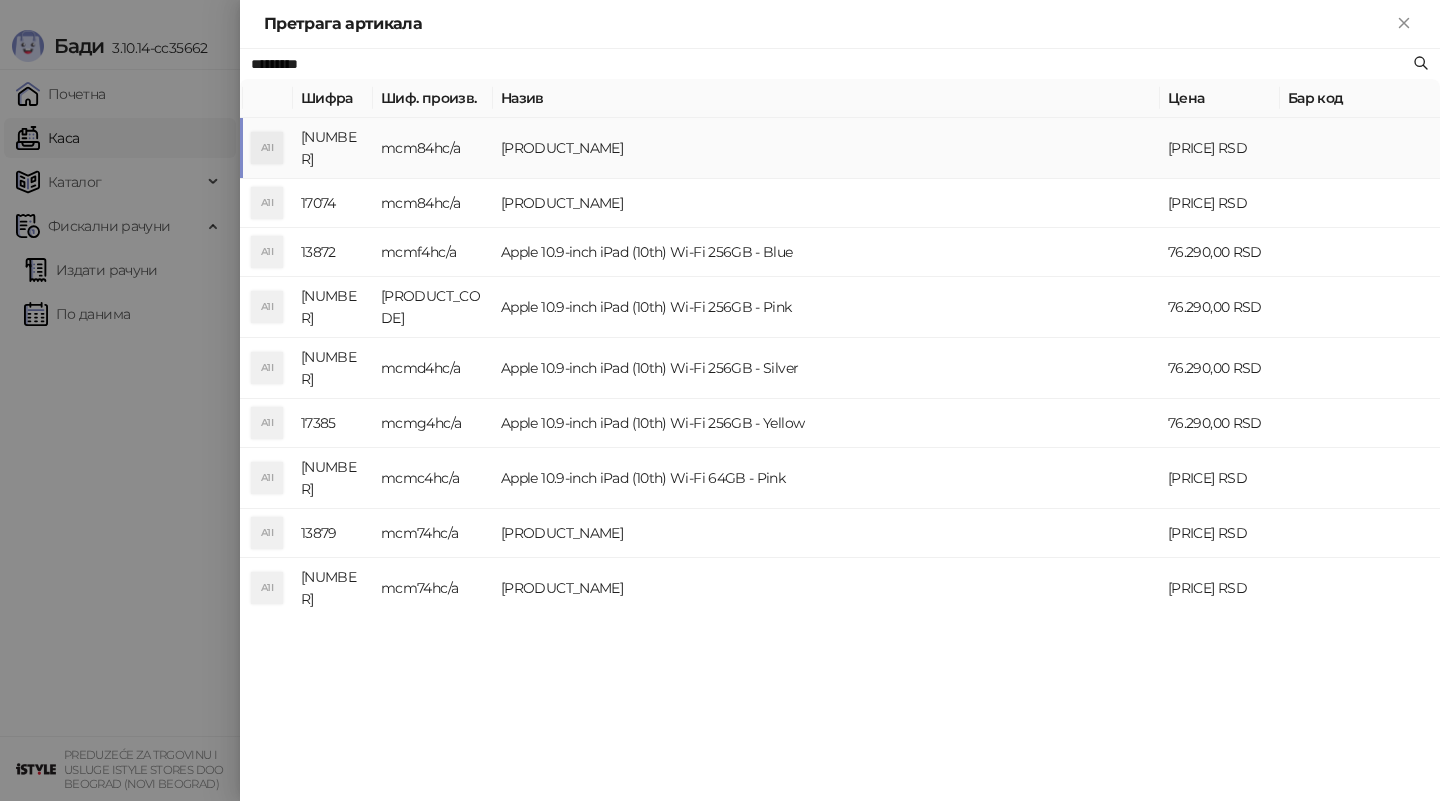 type on "*********" 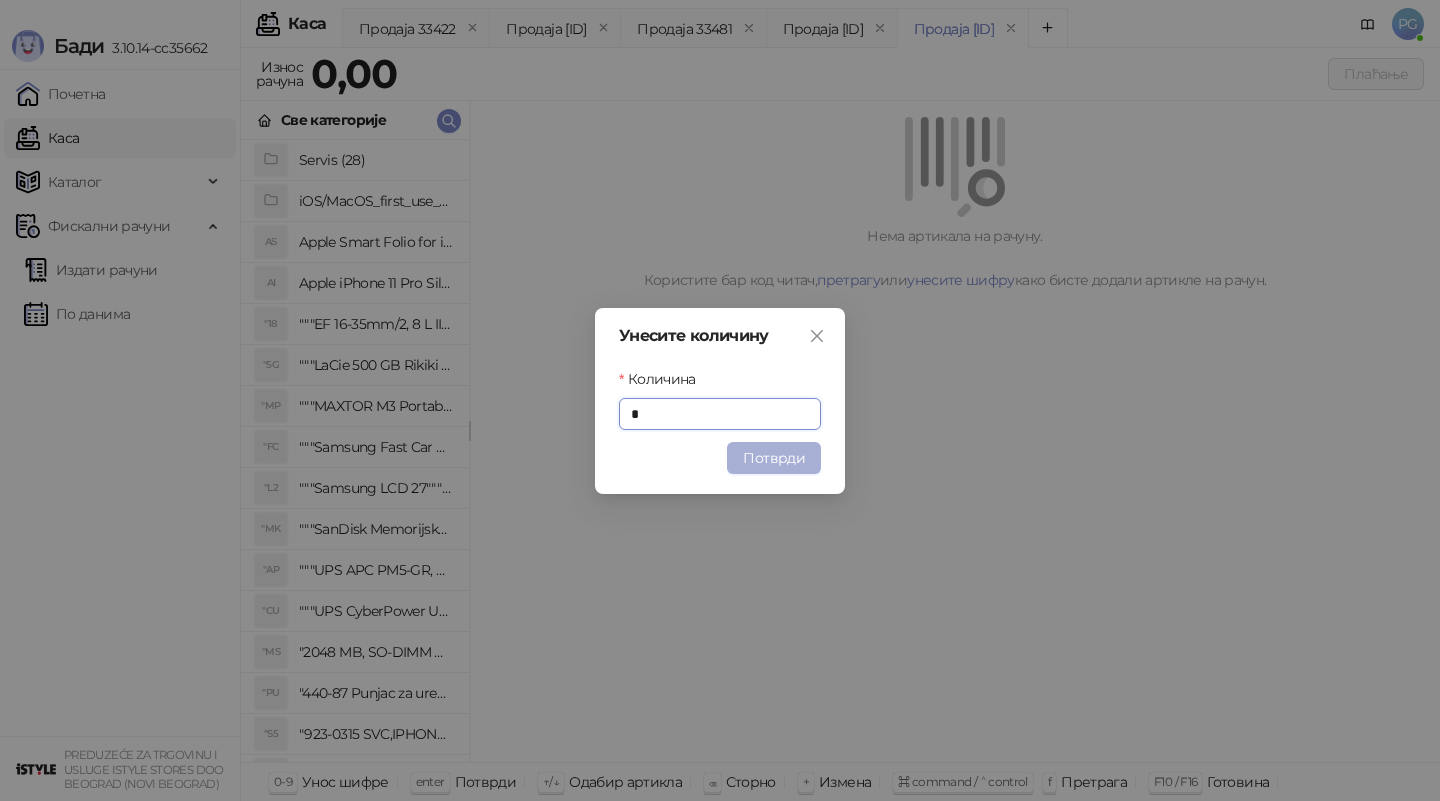 click on "Потврди" at bounding box center (774, 458) 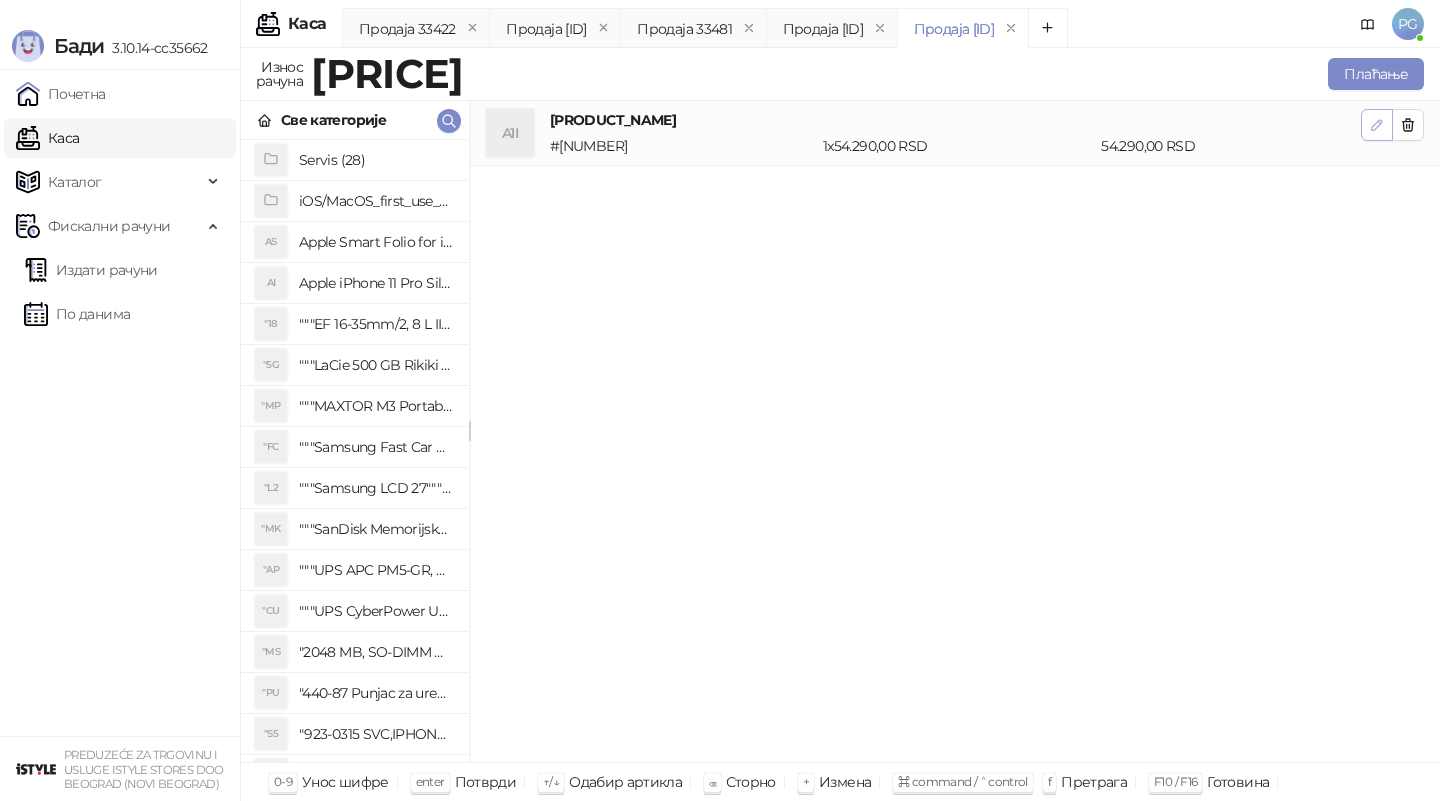 click at bounding box center (1377, 125) 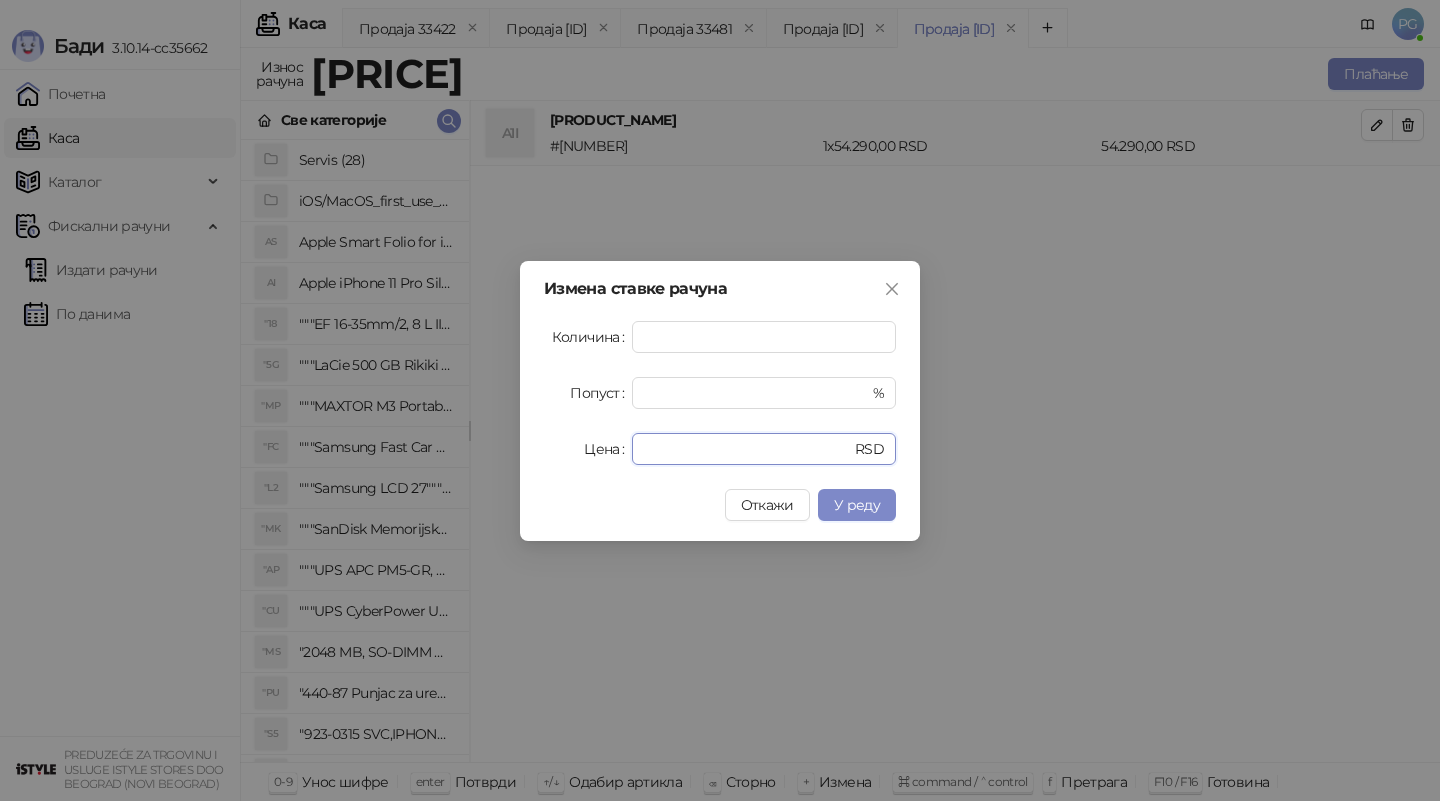 drag, startPoint x: 707, startPoint y: 458, endPoint x: 566, endPoint y: 449, distance: 141.28694 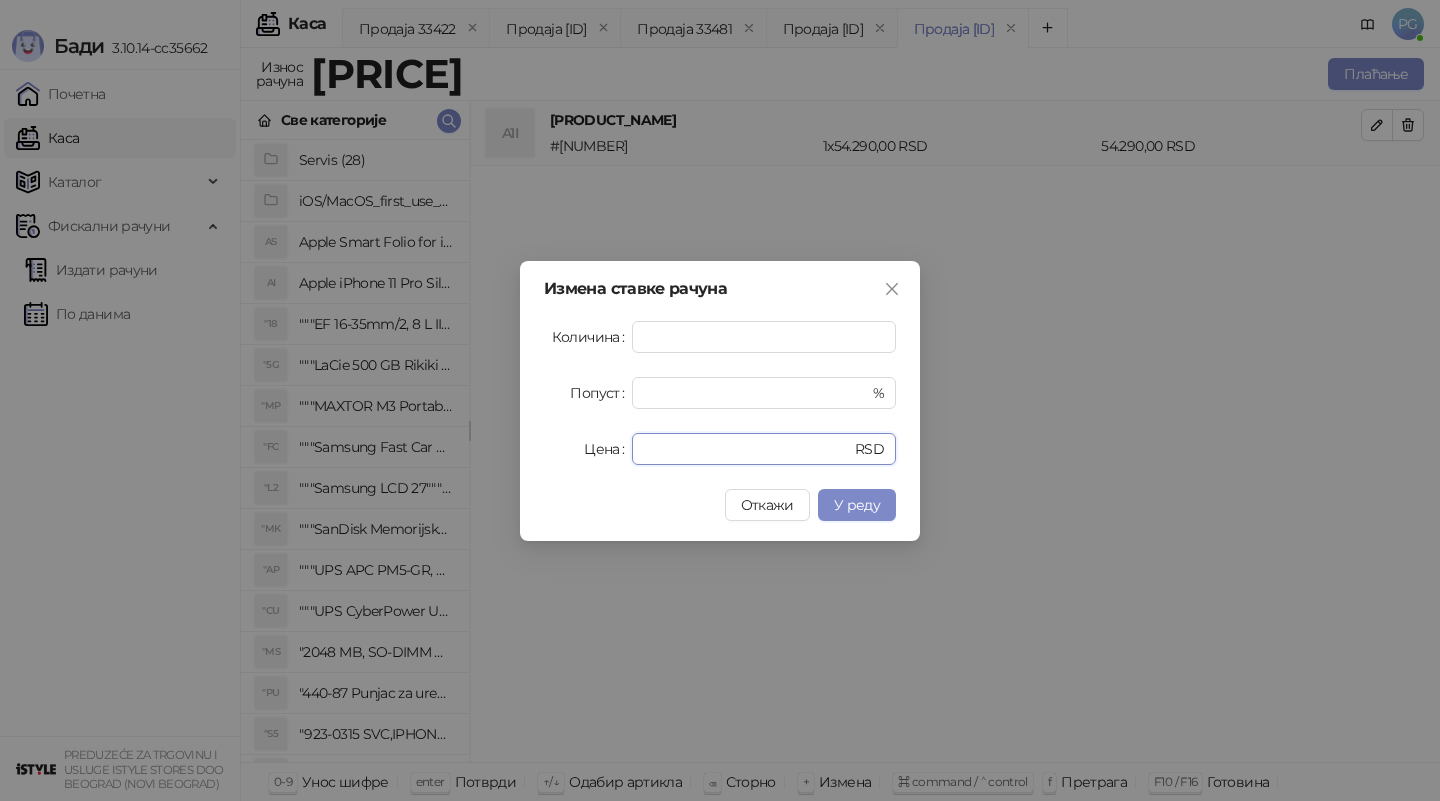 type on "*****" 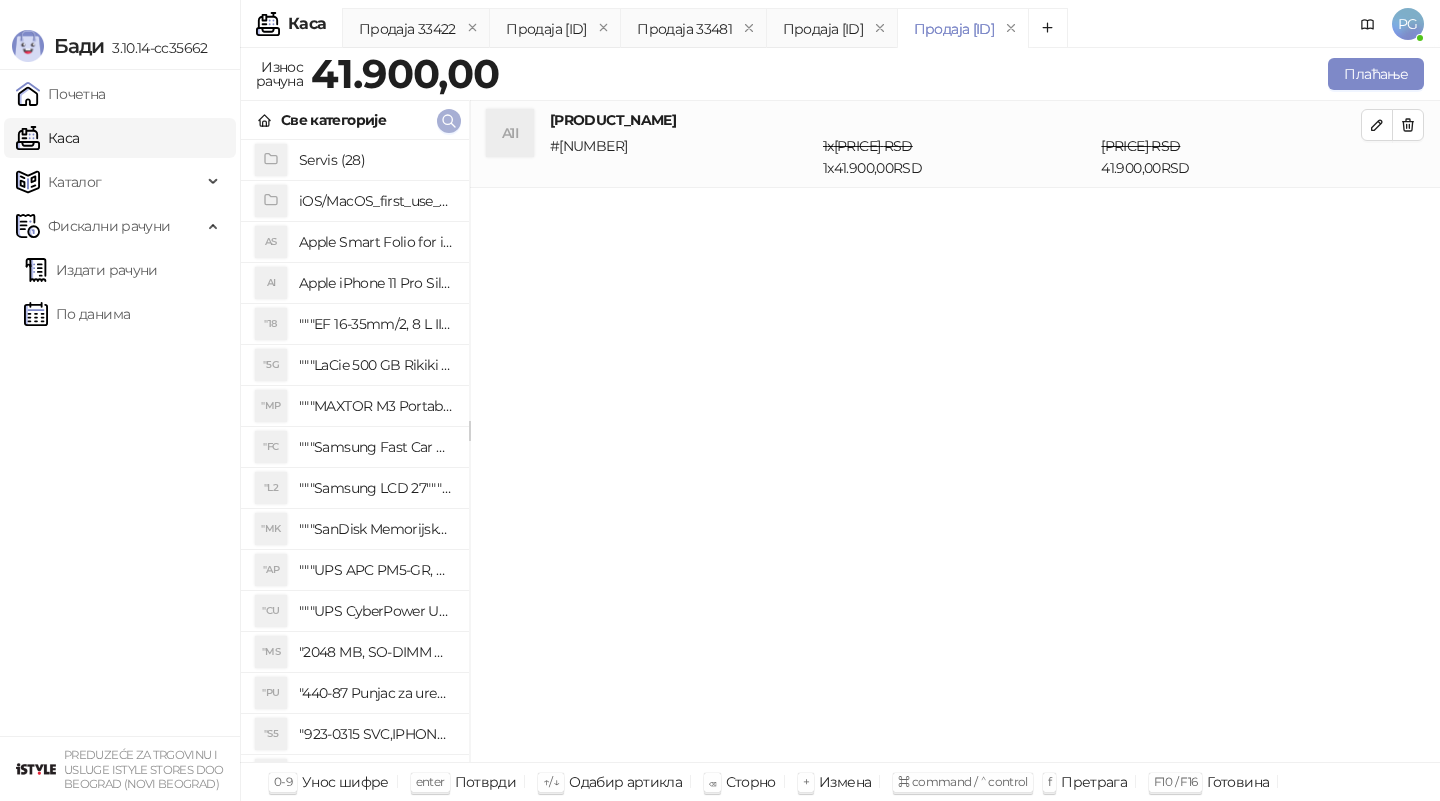 click 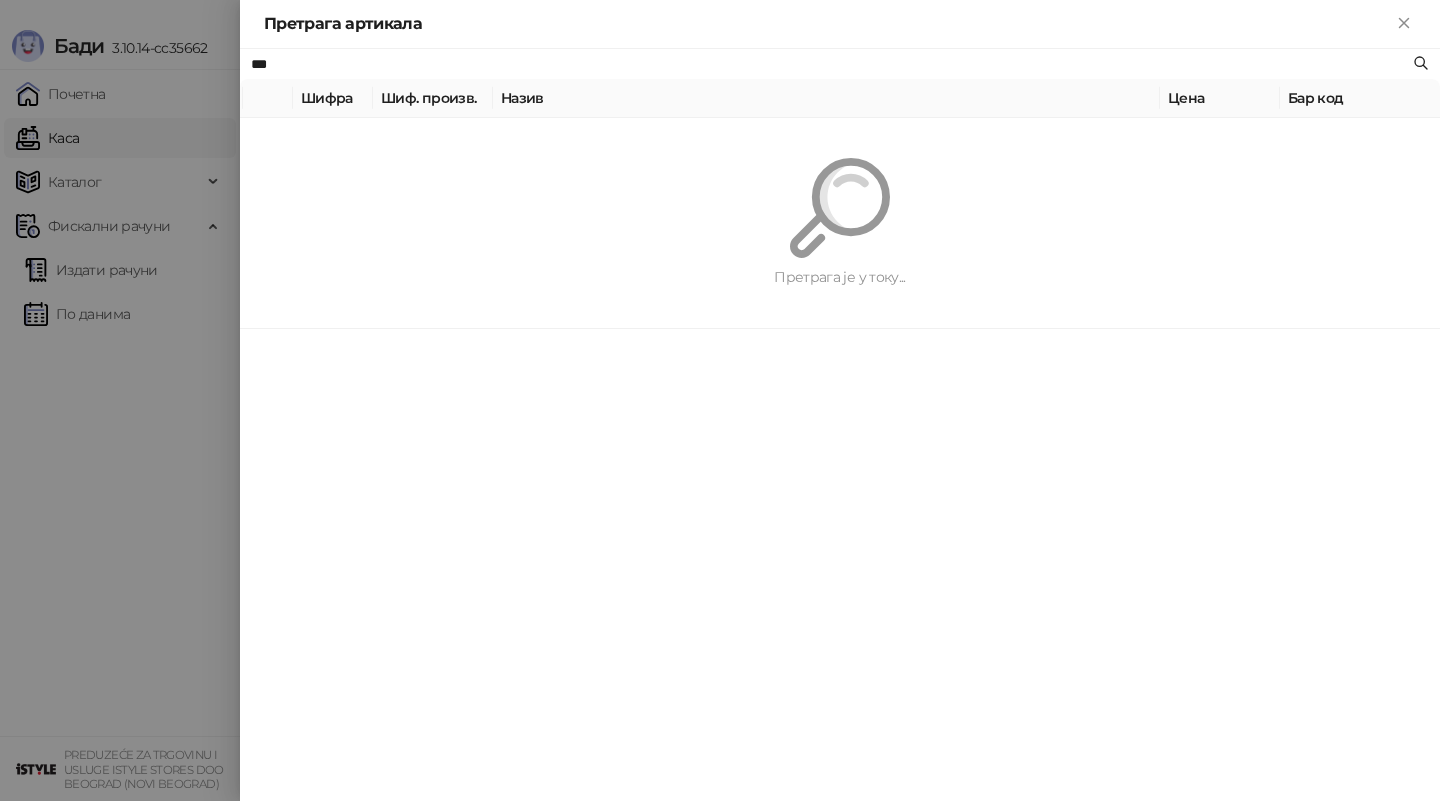 type on "***" 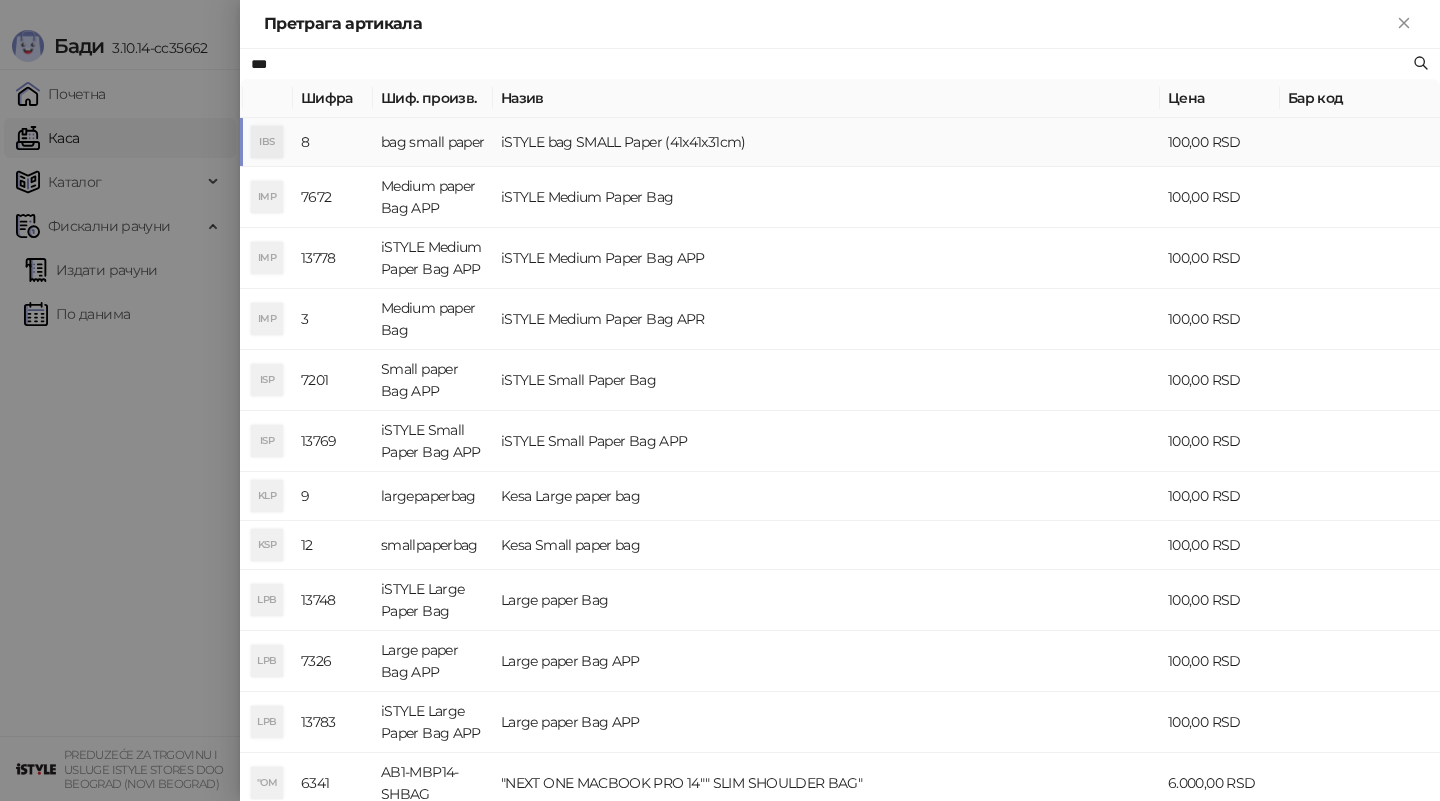 click on "iSTYLE bag SMALL Paper (41x41x31cm)" at bounding box center (826, 142) 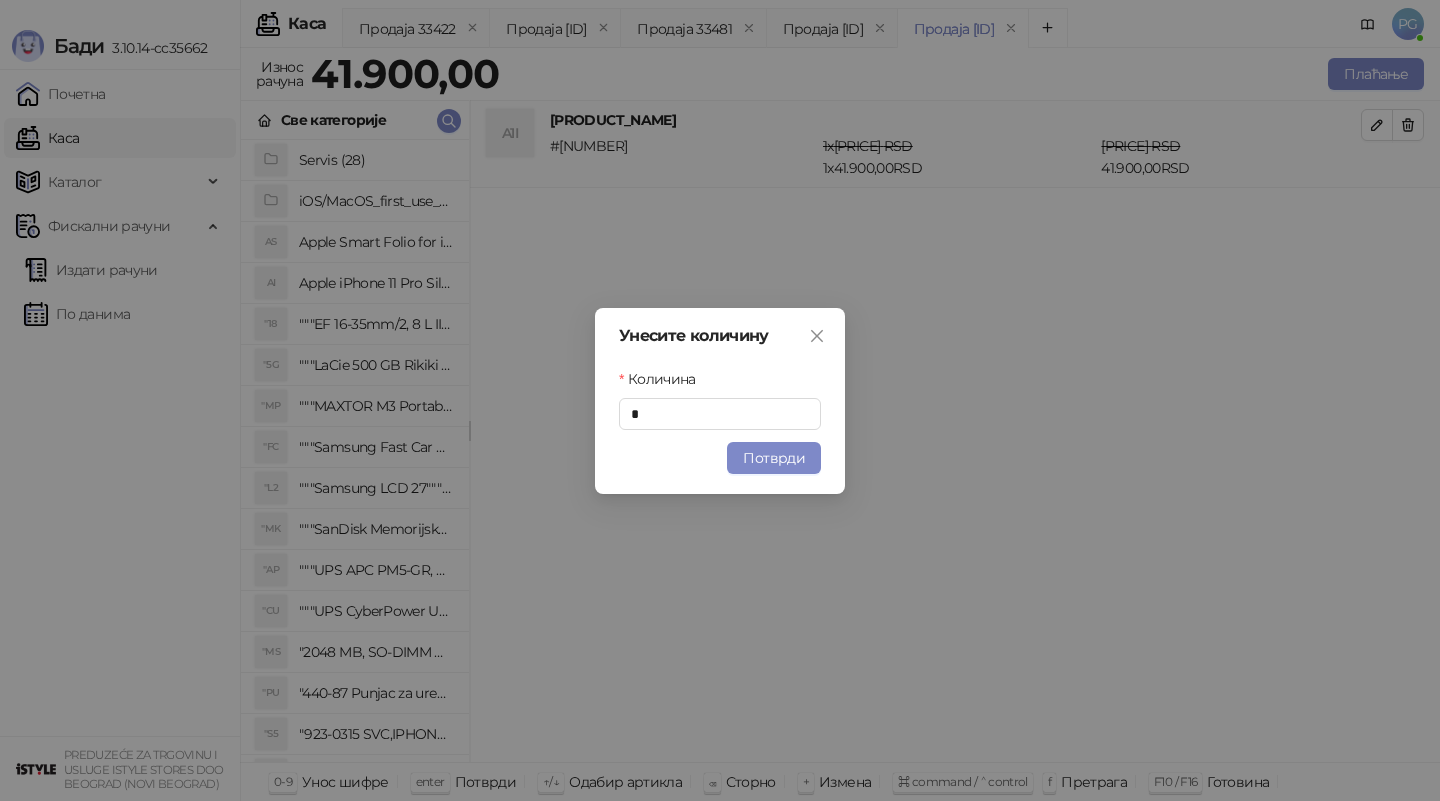 click on "Потврди" at bounding box center [774, 458] 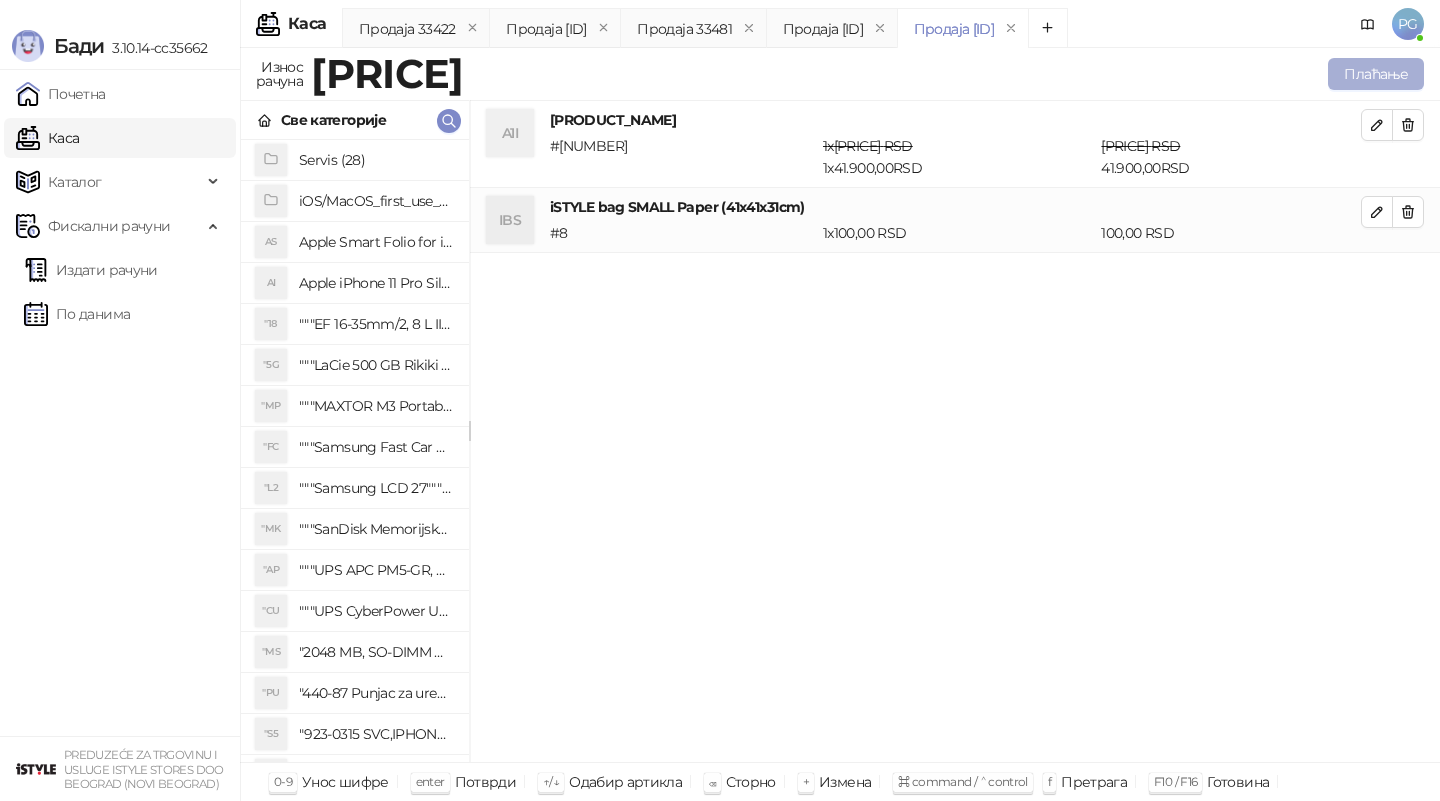 click on "Плаћање" at bounding box center [1376, 74] 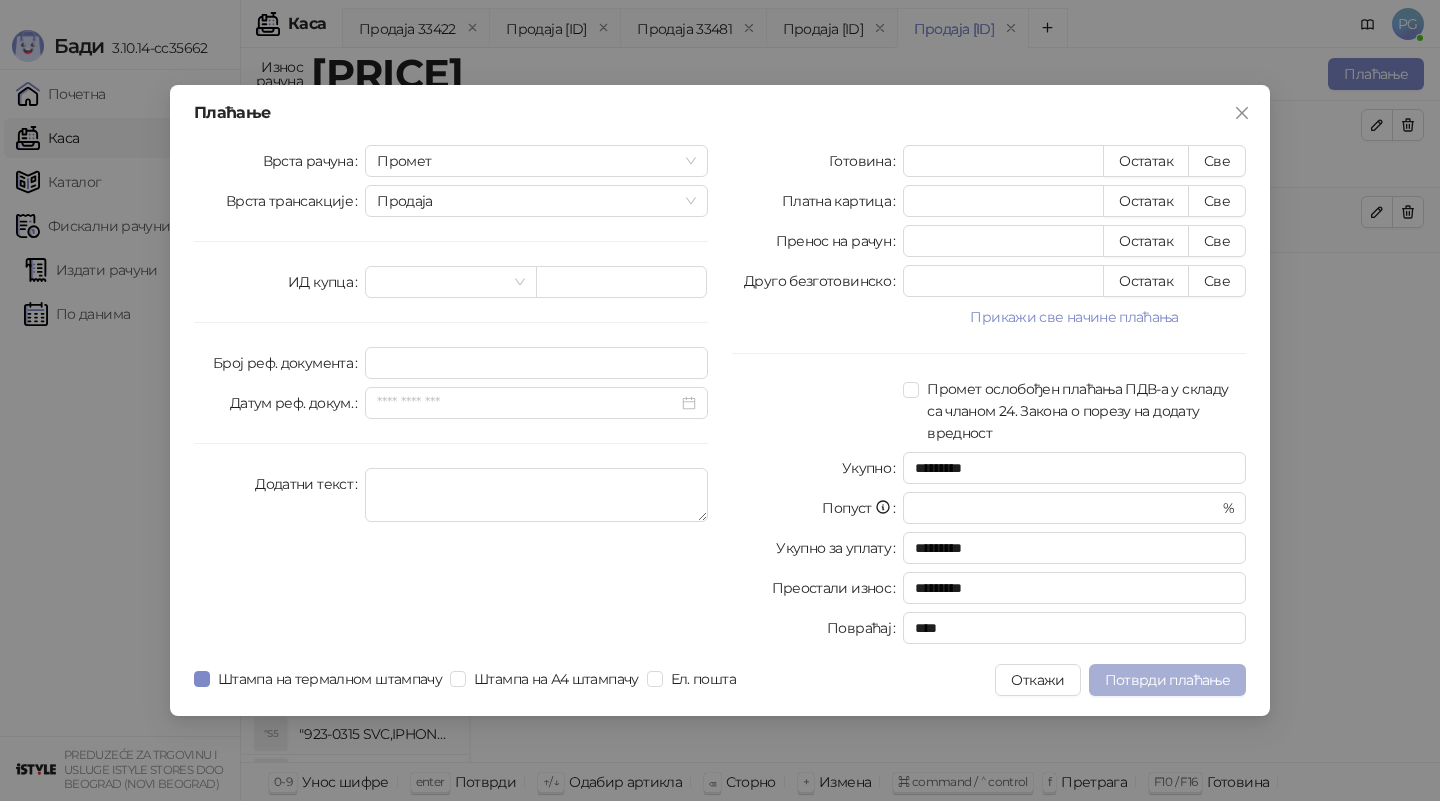 click on "Све" at bounding box center (1217, 161) 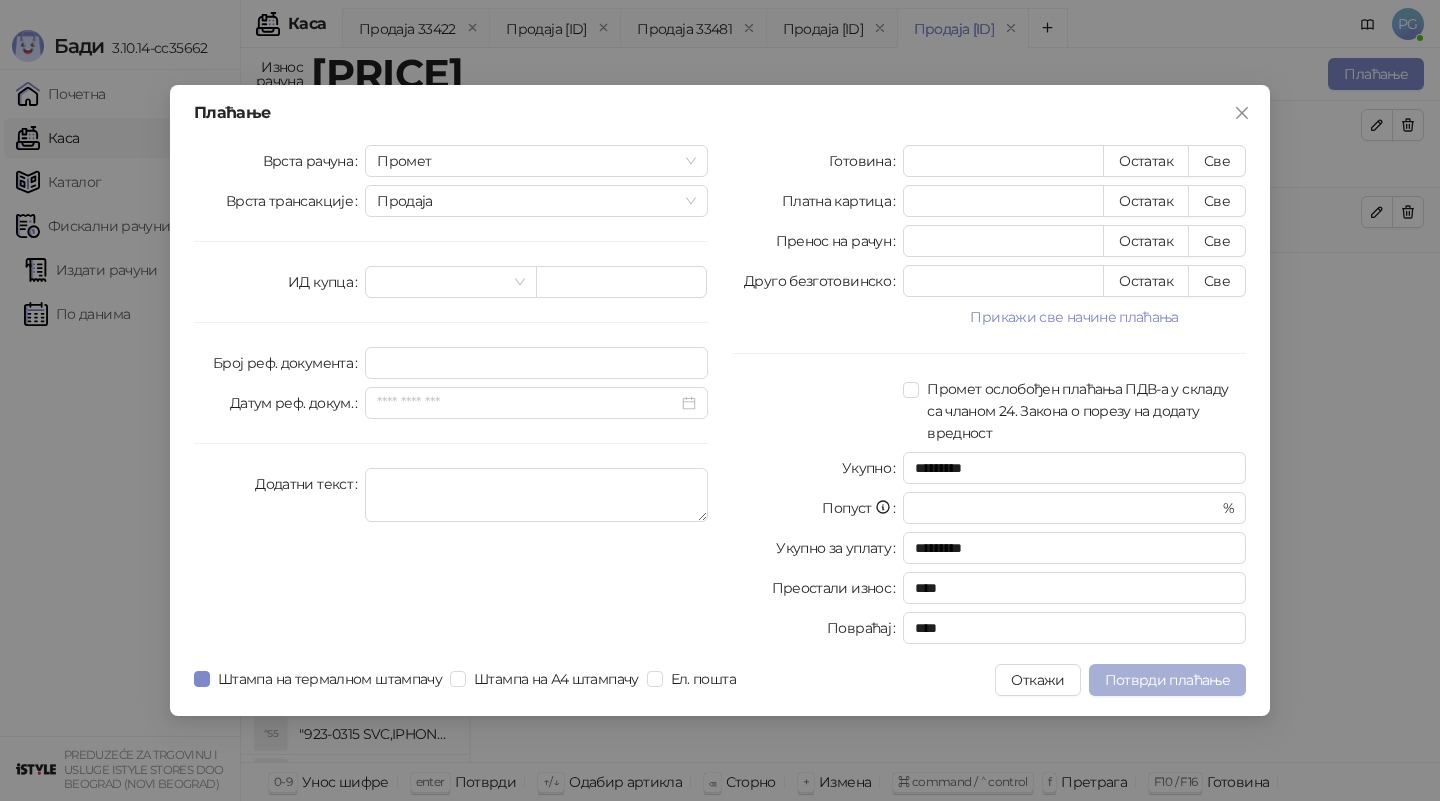 type on "*****" 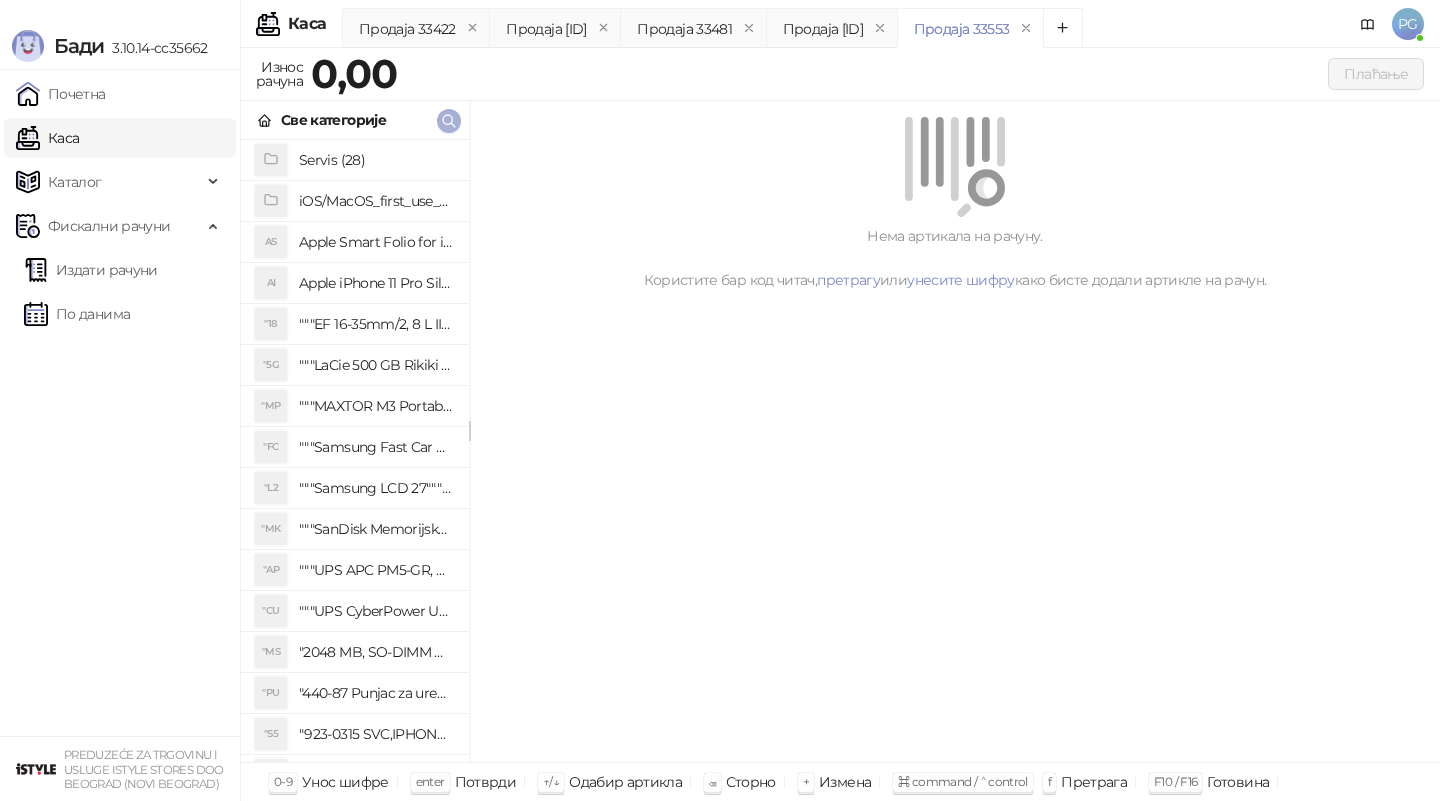click 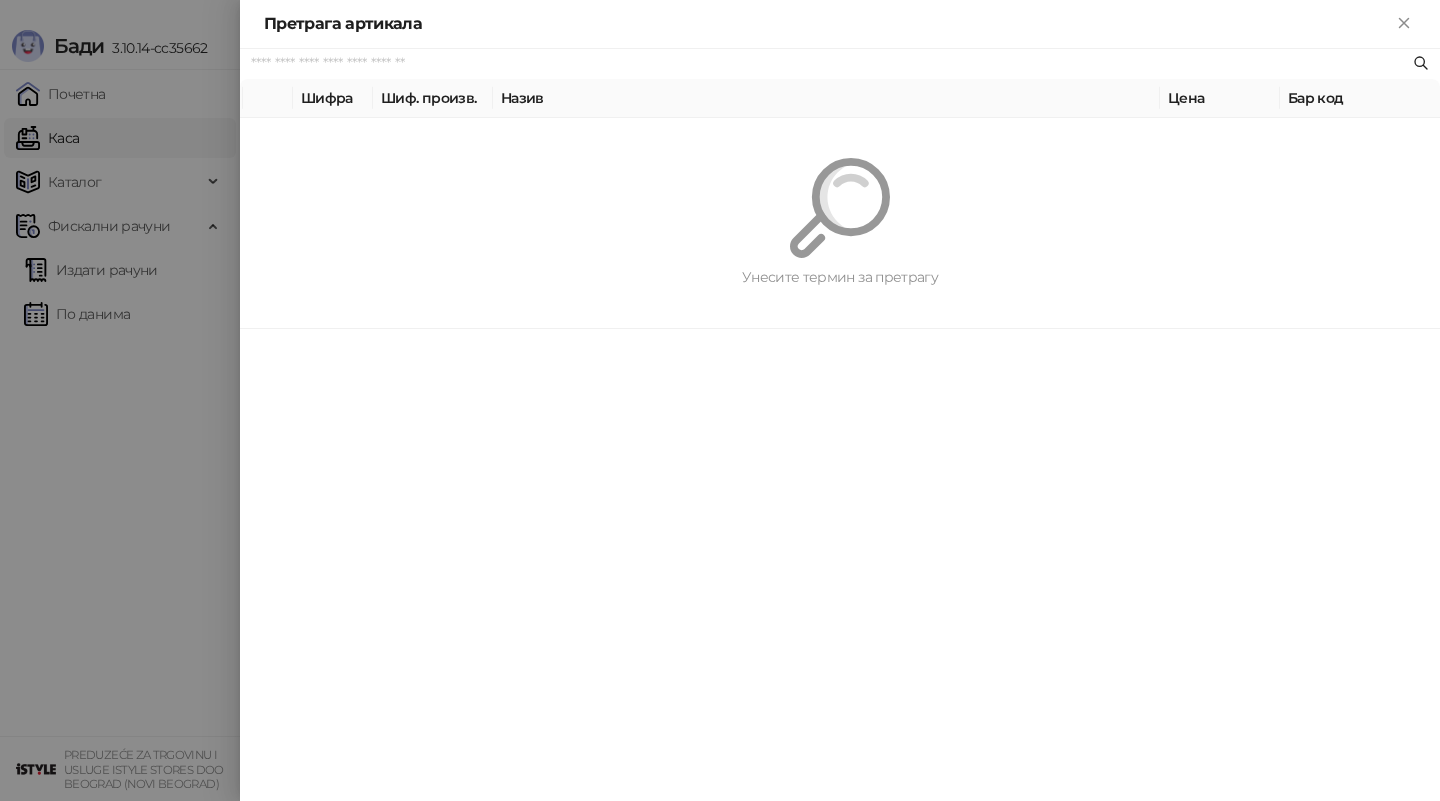 paste on "**********" 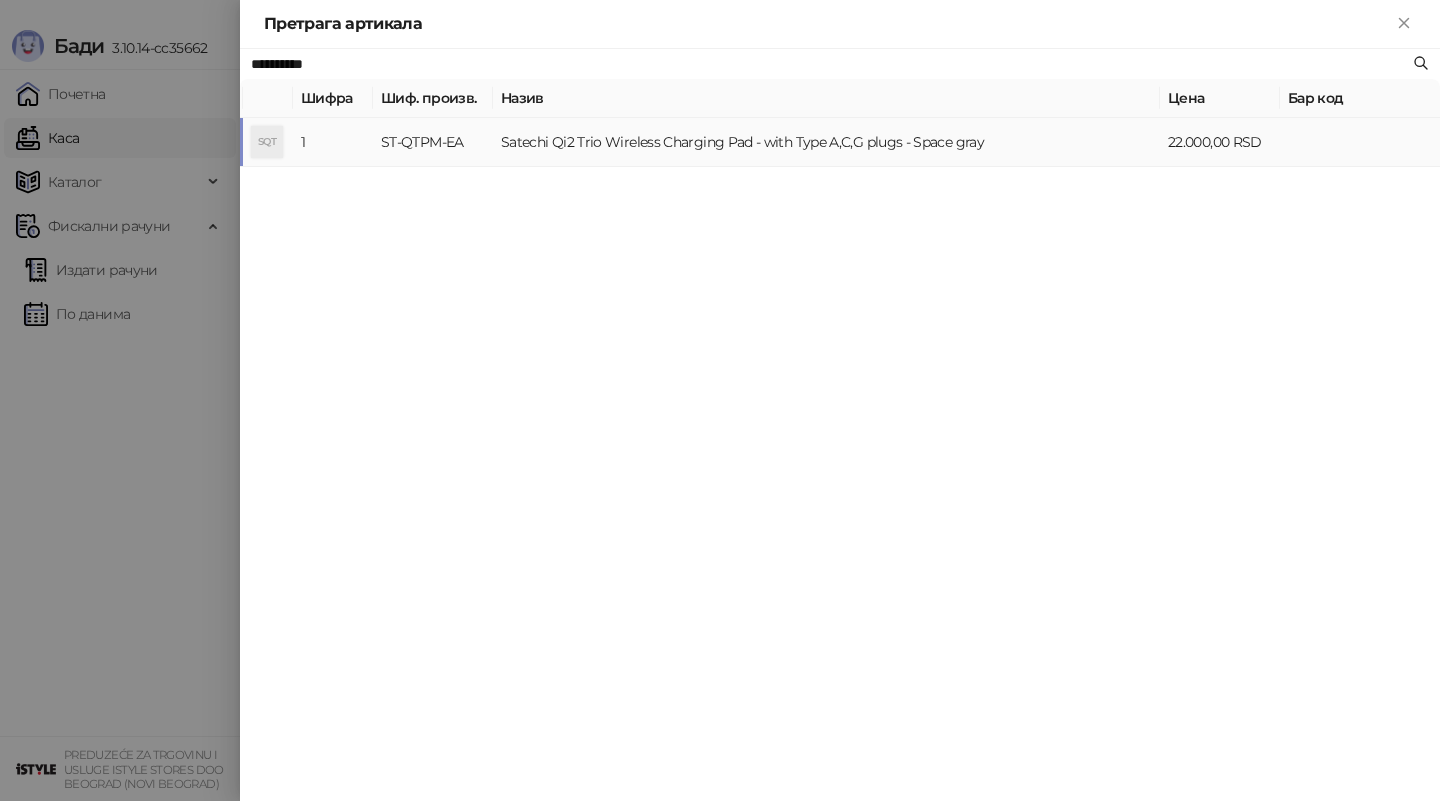 type on "**********" 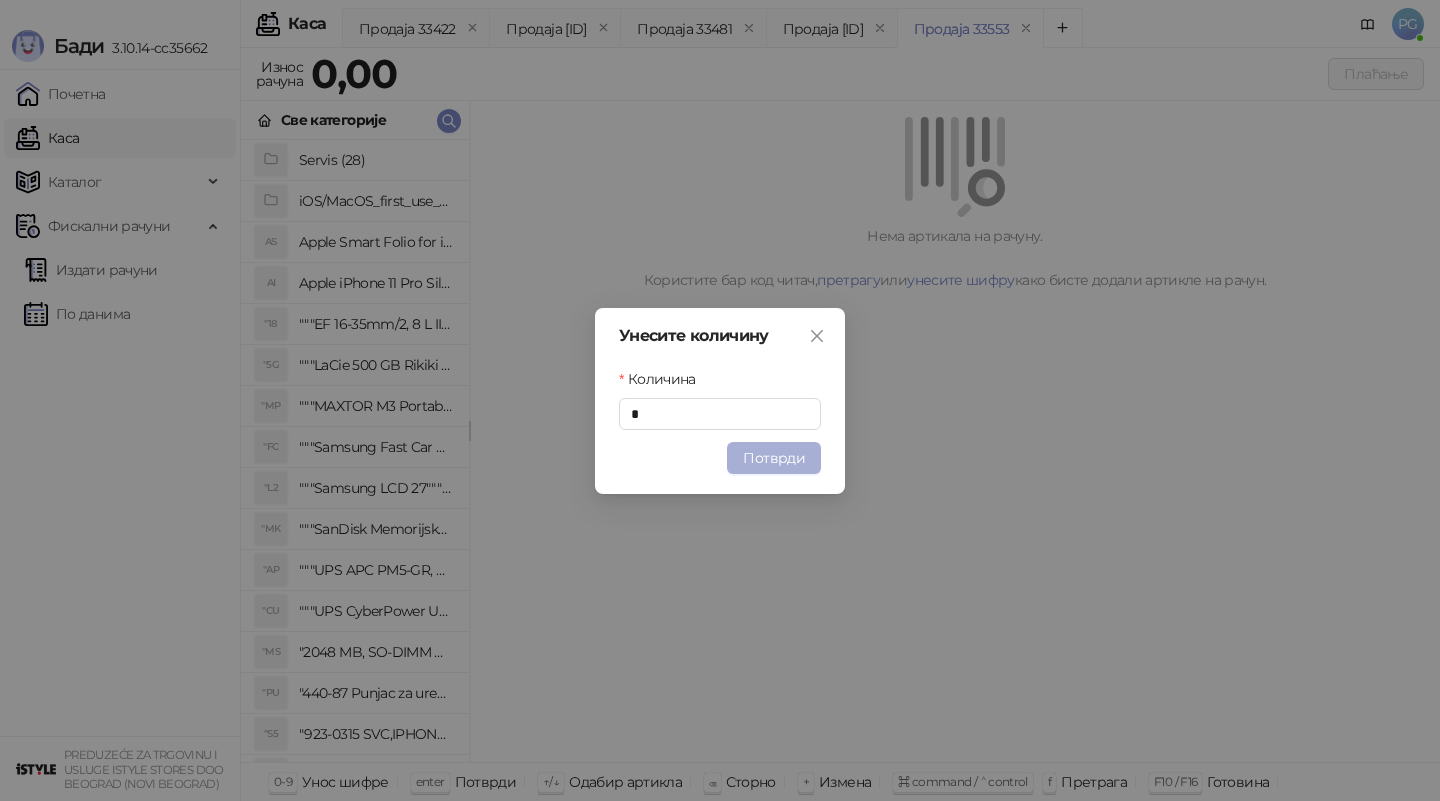 click on "Потврди" at bounding box center (774, 458) 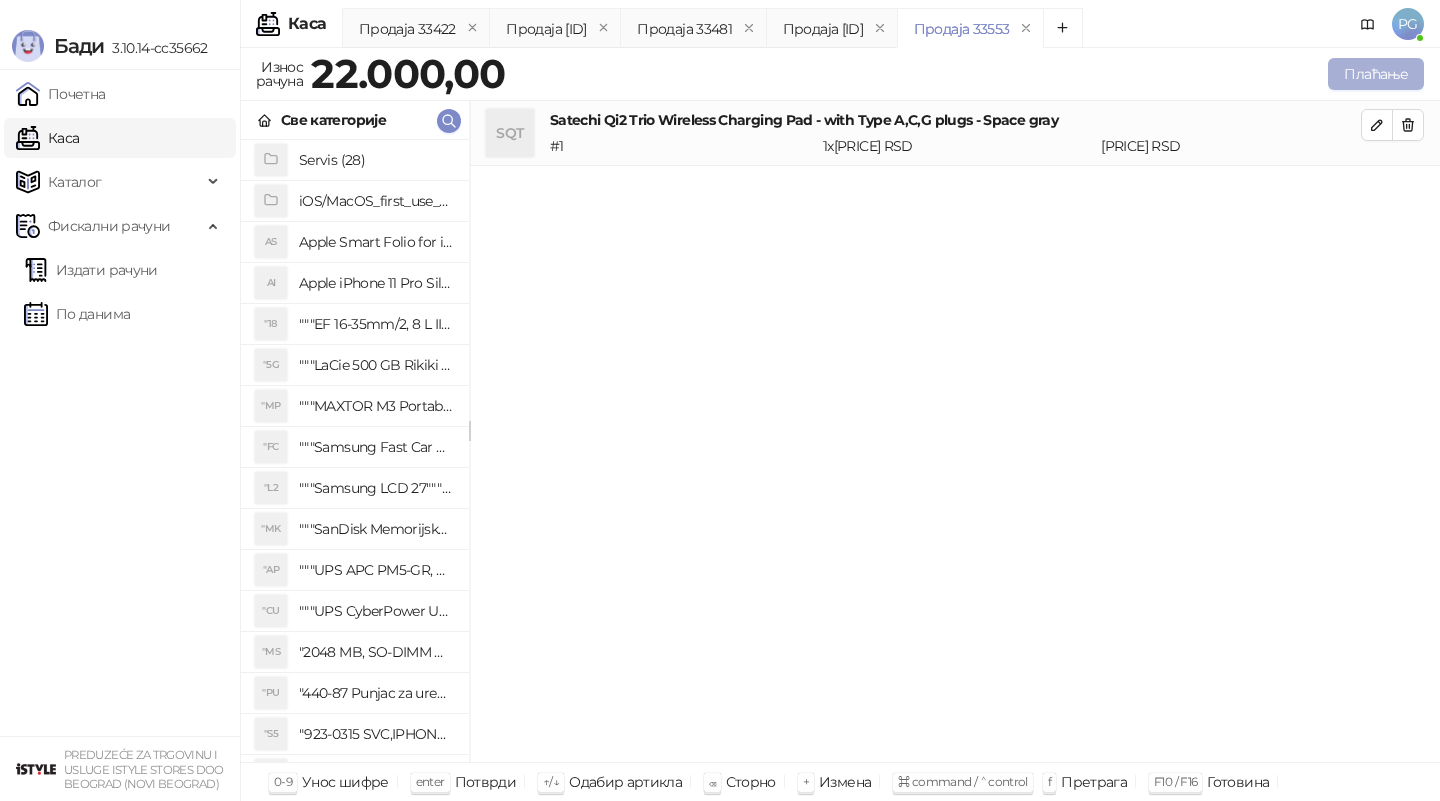 click on "Плаћање" at bounding box center [1376, 74] 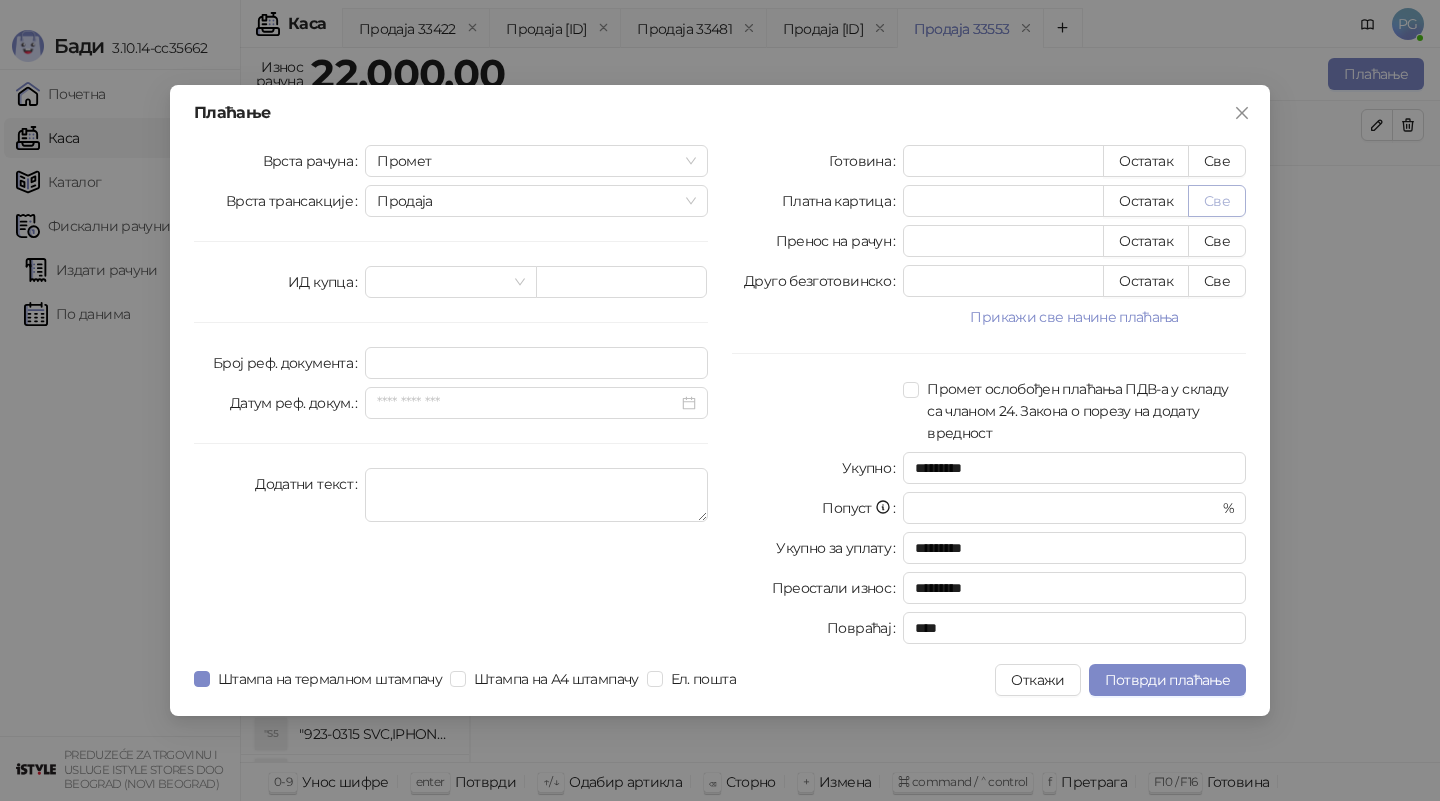 click on "Све" at bounding box center (1217, 201) 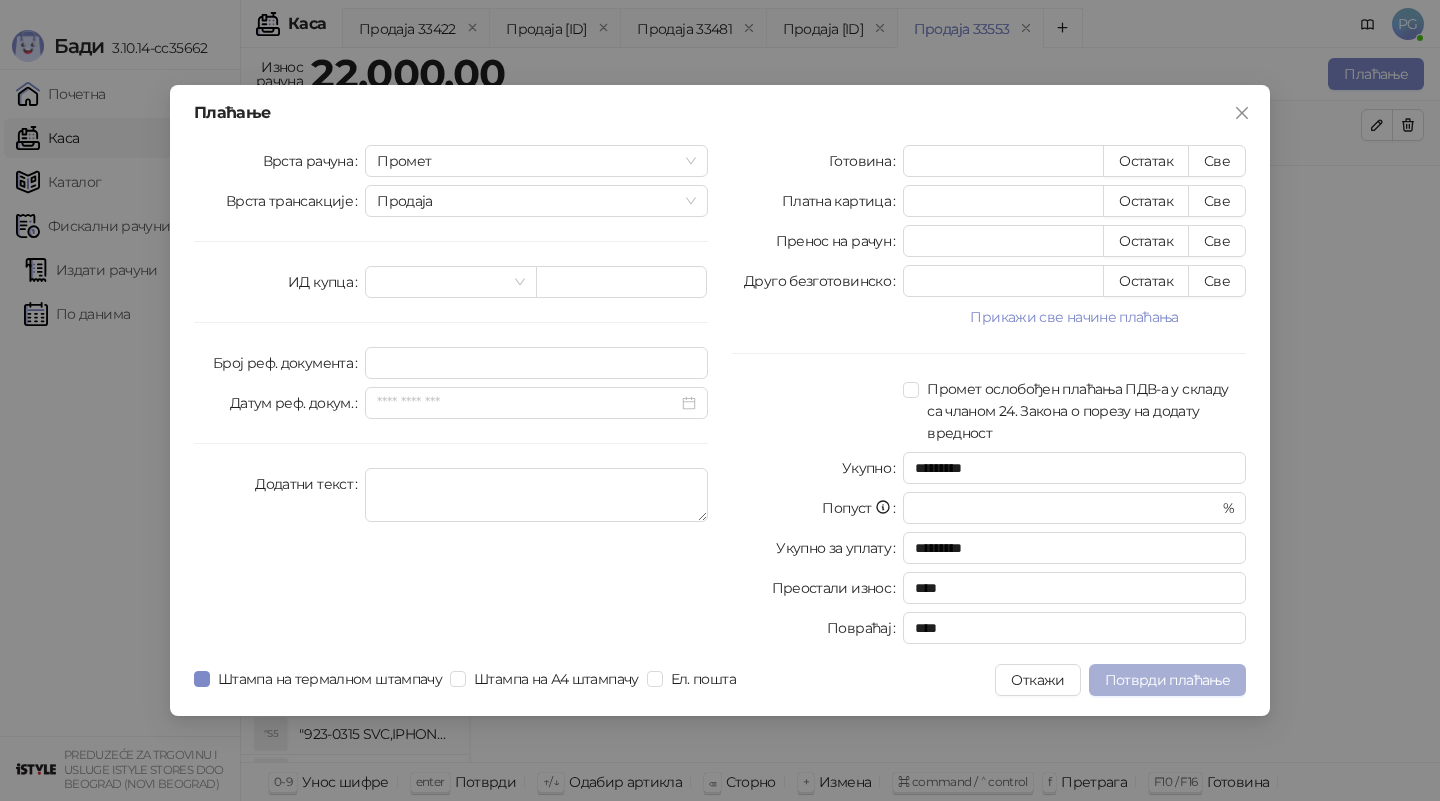 click on "Потврди плаћање" at bounding box center (1167, 680) 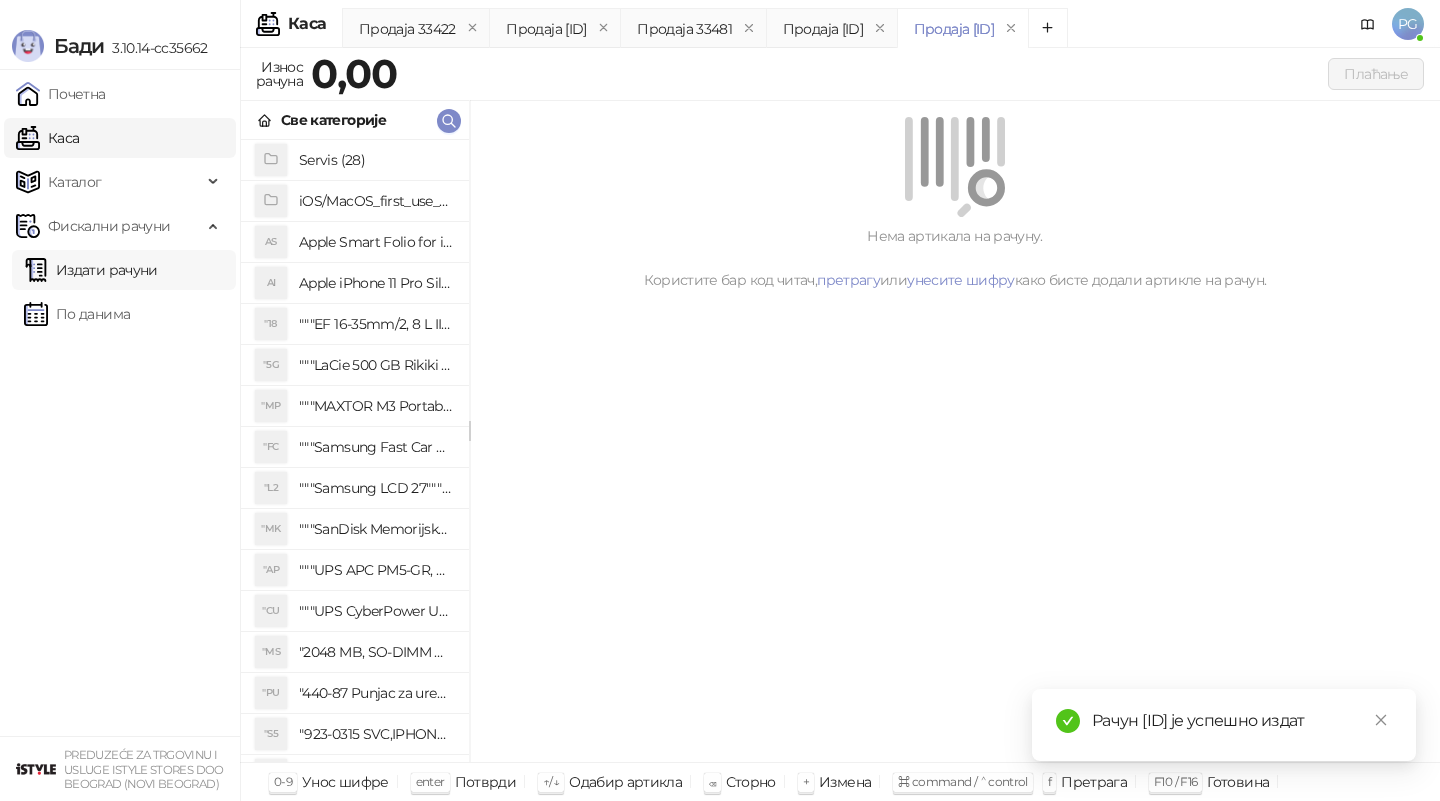 click on "Издати рачуни" at bounding box center (91, 270) 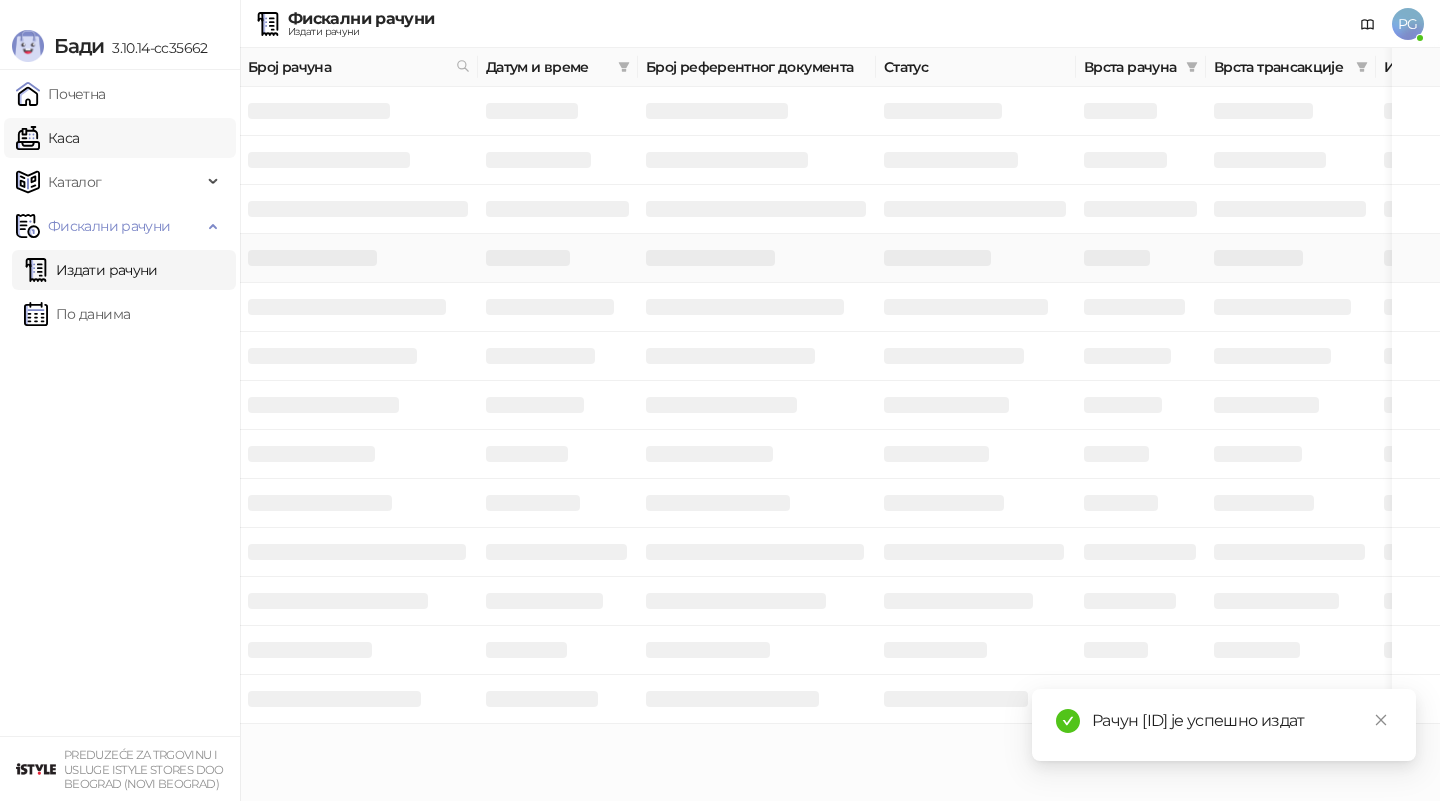click on "Каса" at bounding box center [47, 138] 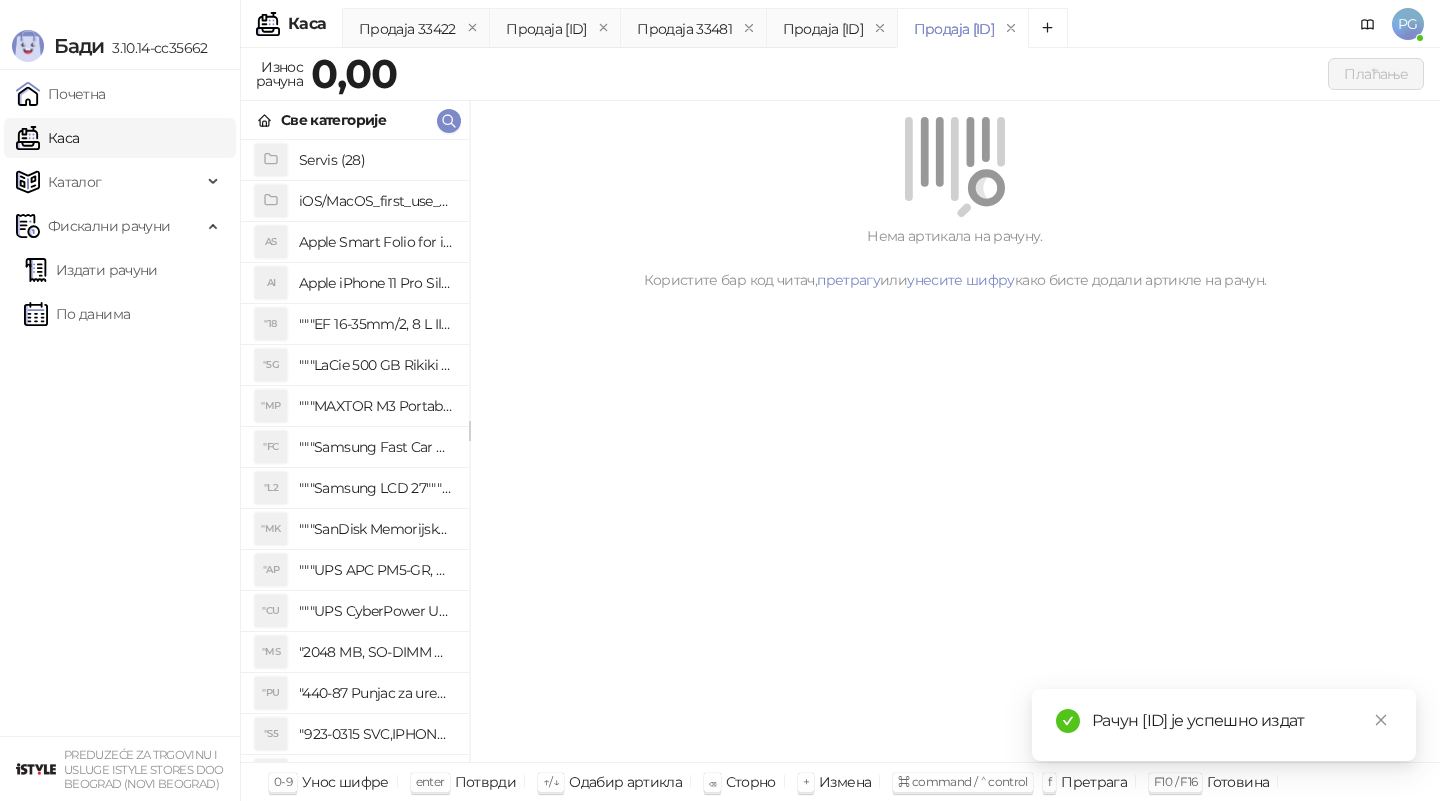 click on "Каса" at bounding box center [47, 138] 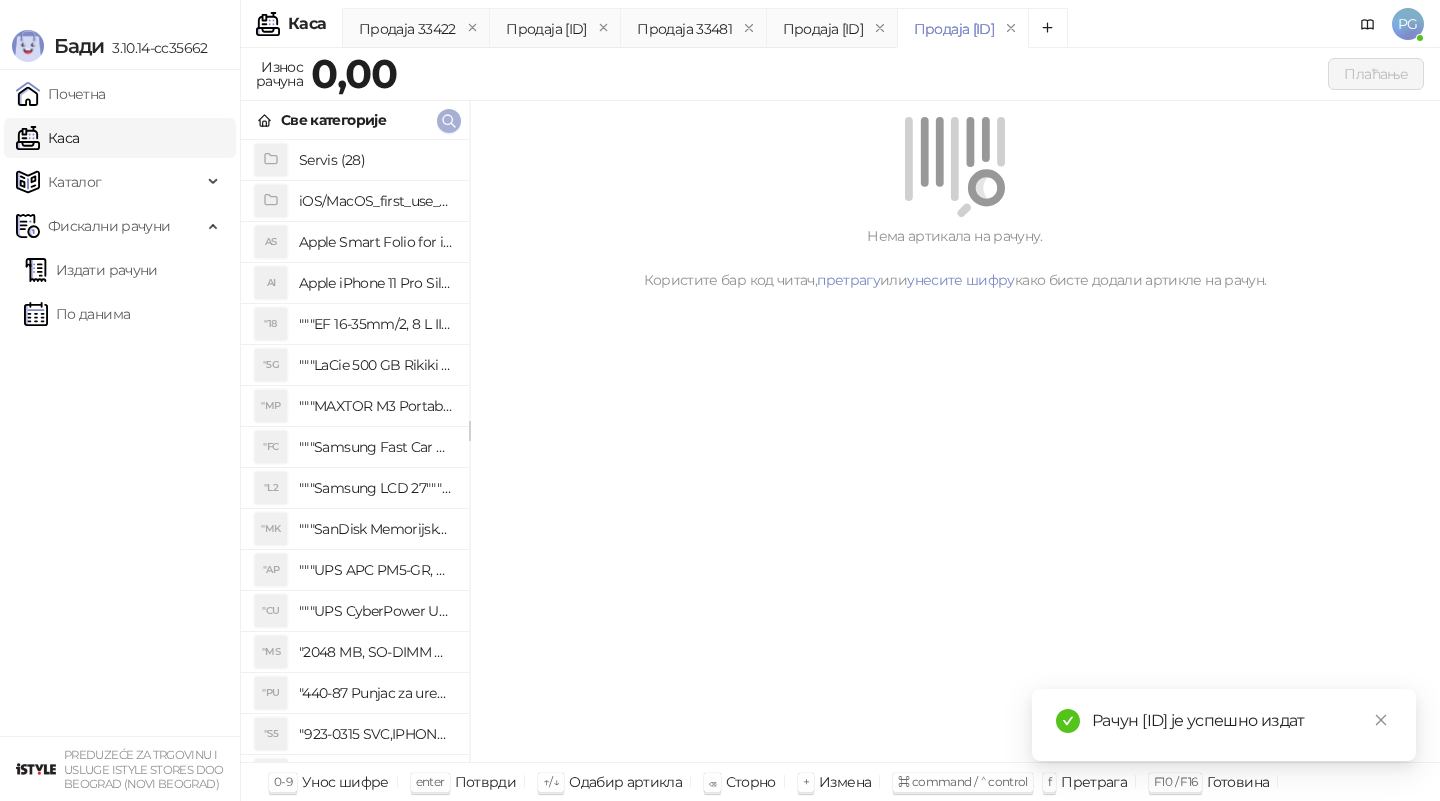 click 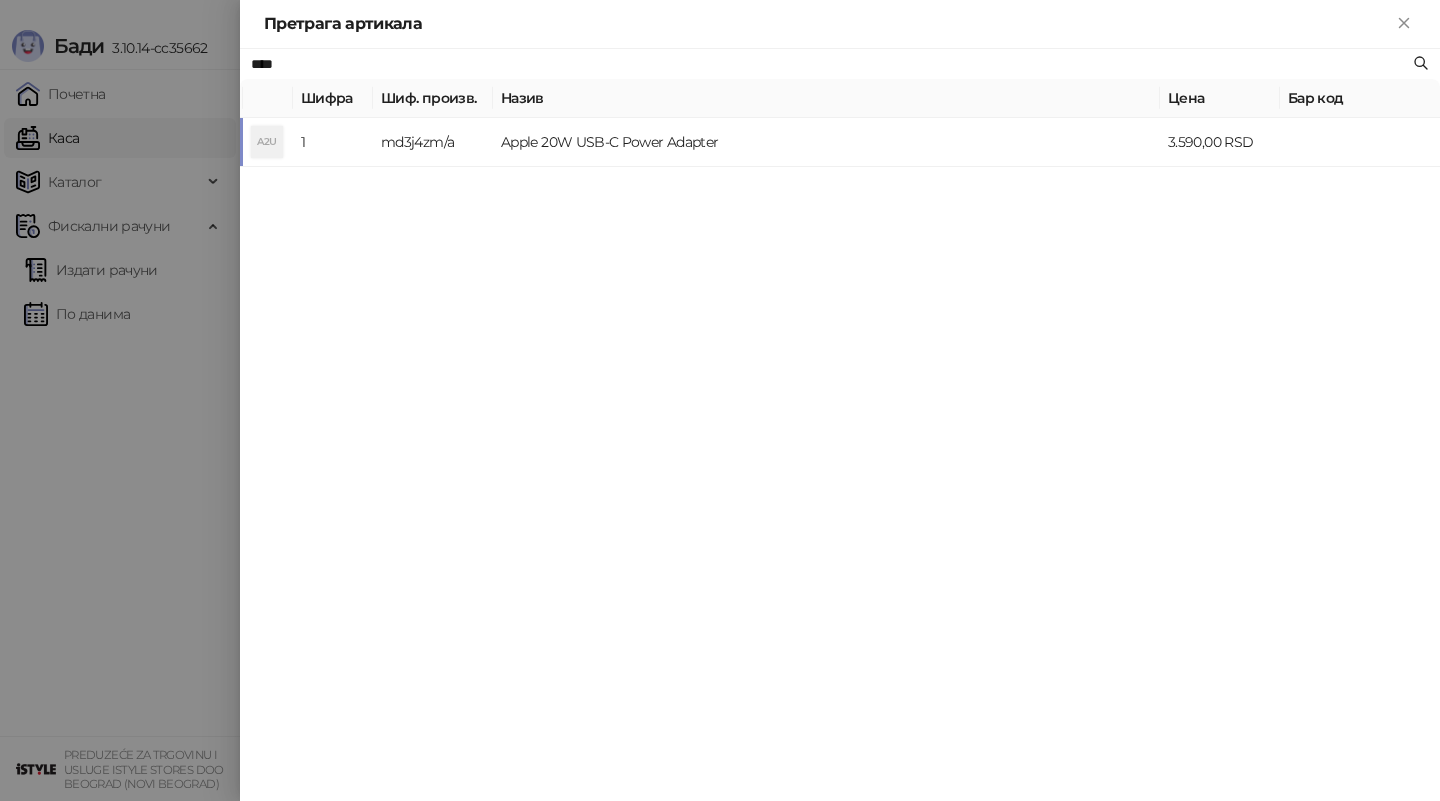 type on "****" 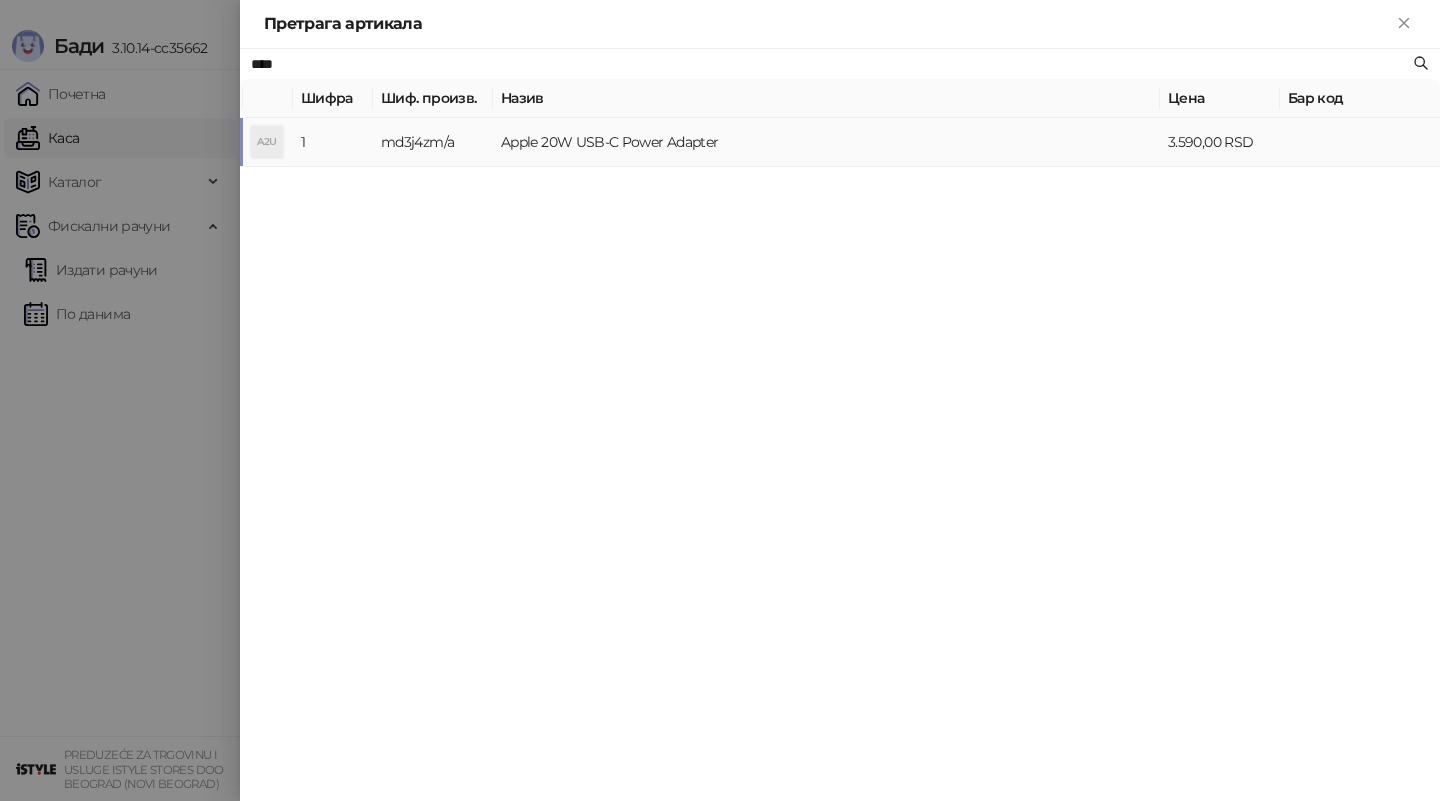 click on "Apple 20W USB-C Power Adapter" at bounding box center [826, 142] 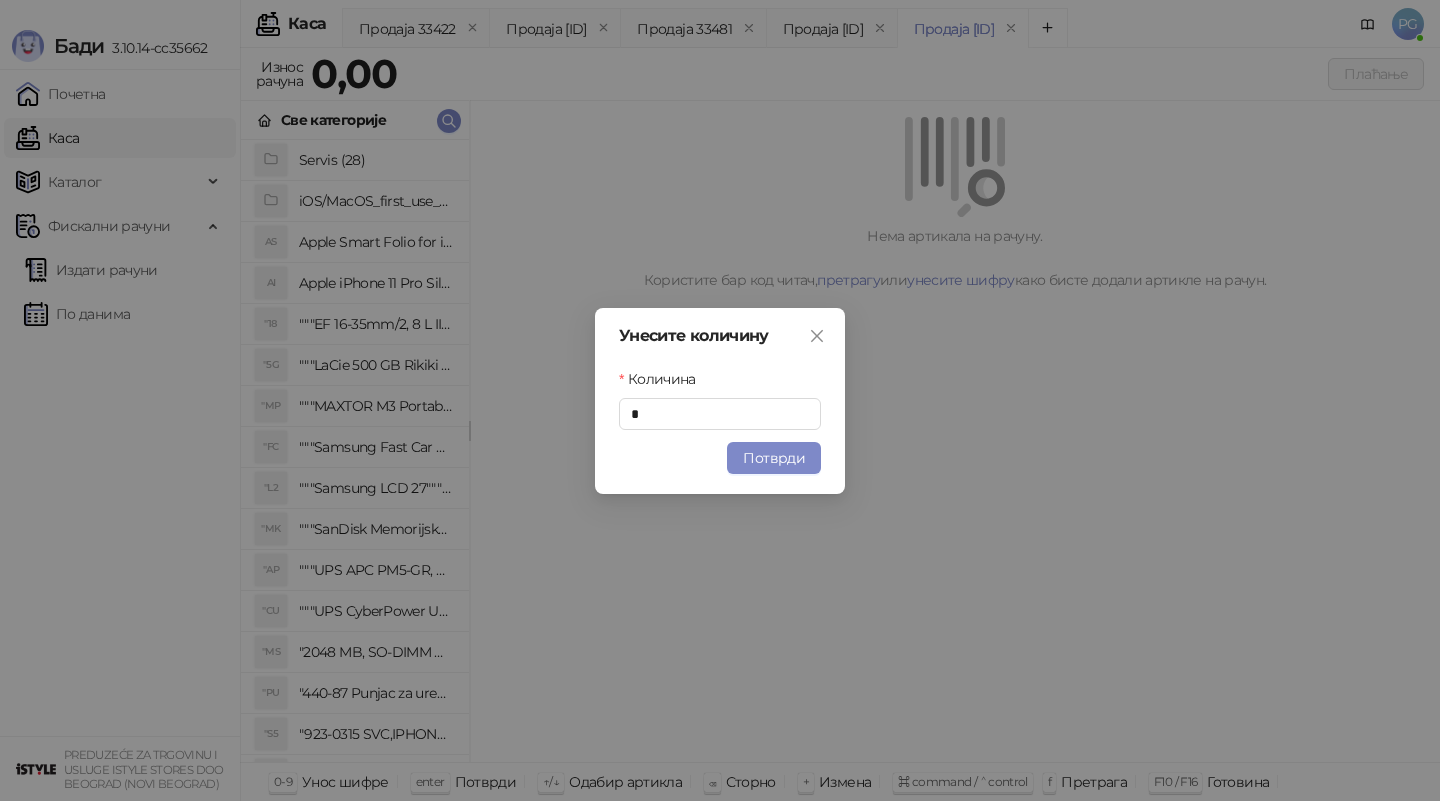 click on "Потврди" at bounding box center [774, 458] 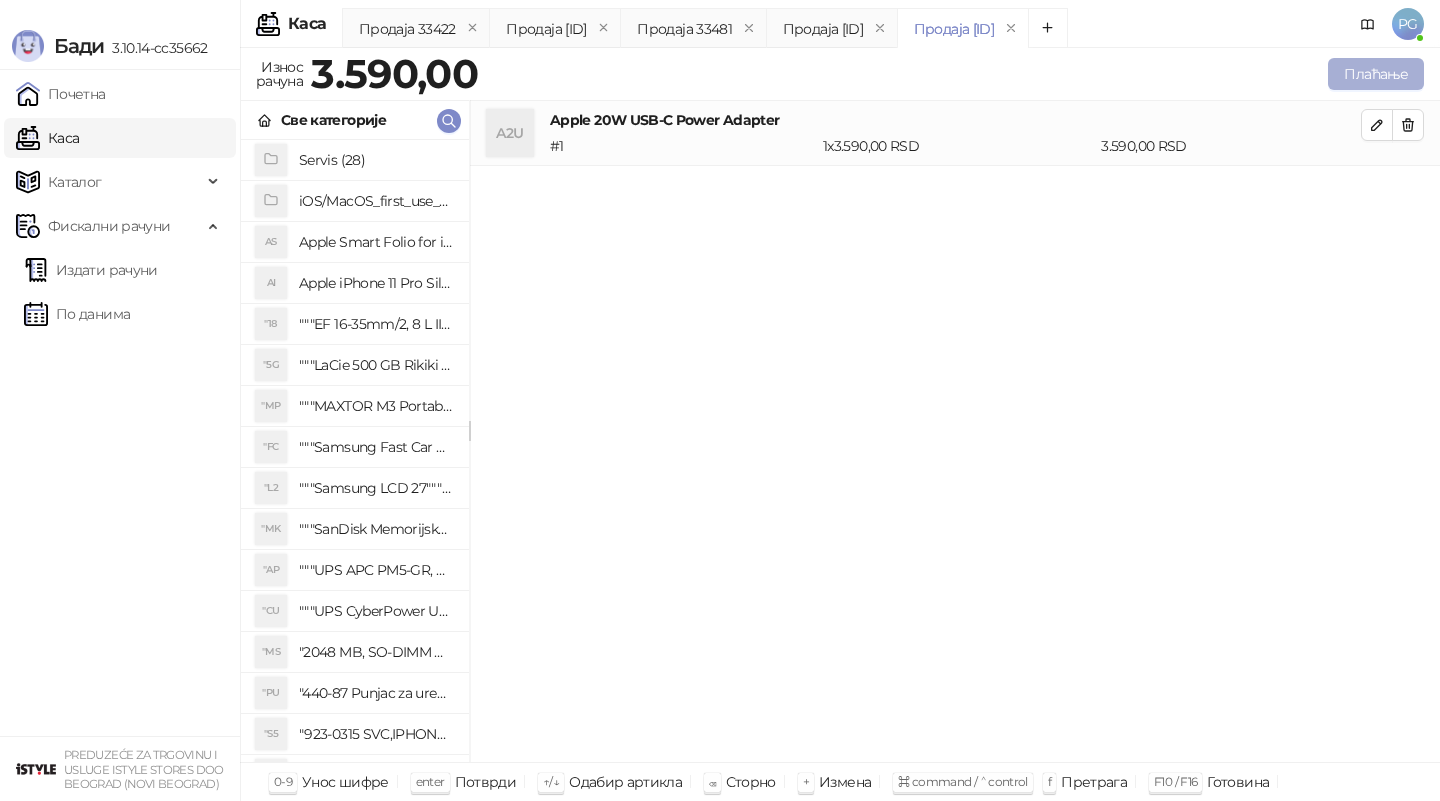 click on "Плаћање" at bounding box center (1376, 74) 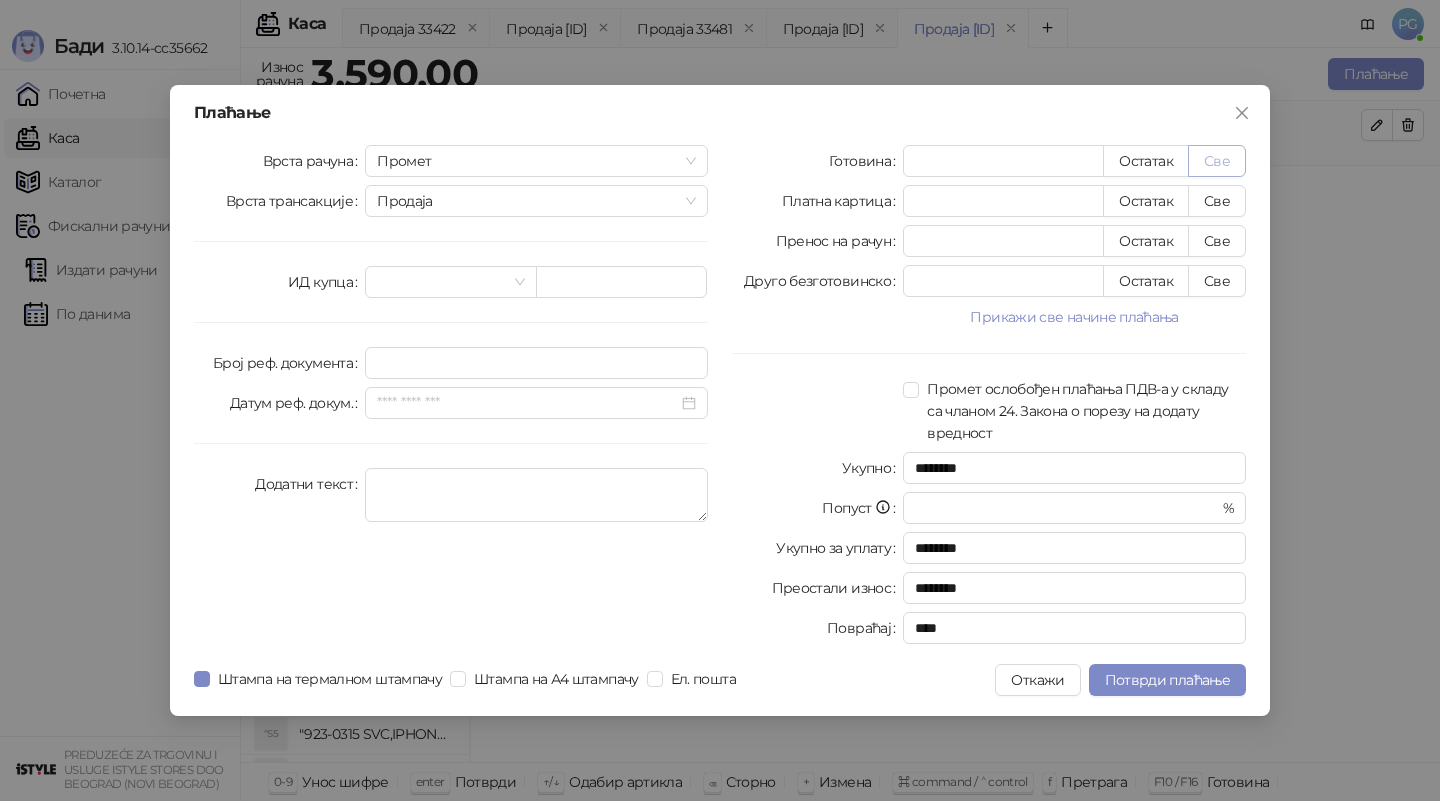 click on "Све" at bounding box center (1217, 161) 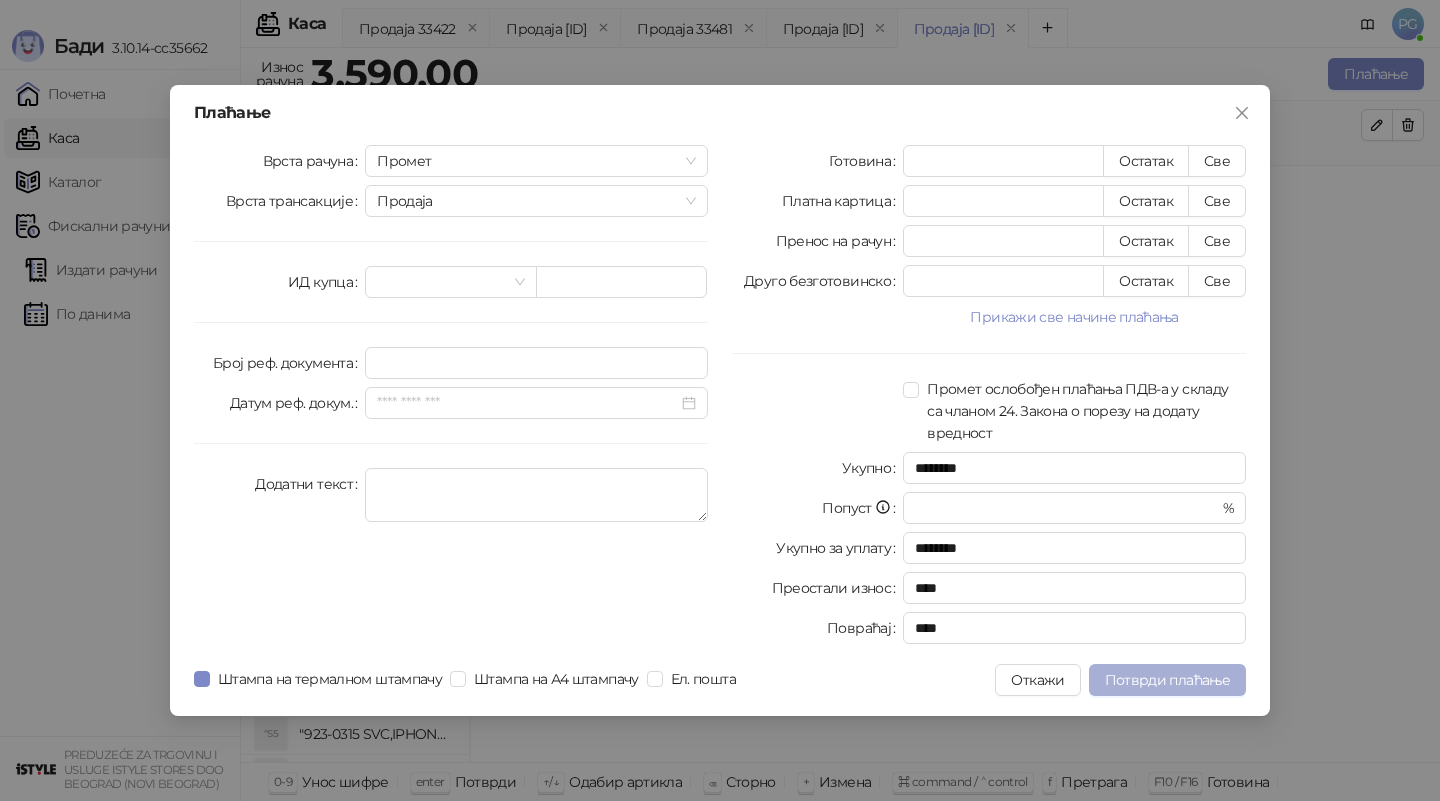 click on "Потврди плаћање" at bounding box center [1167, 680] 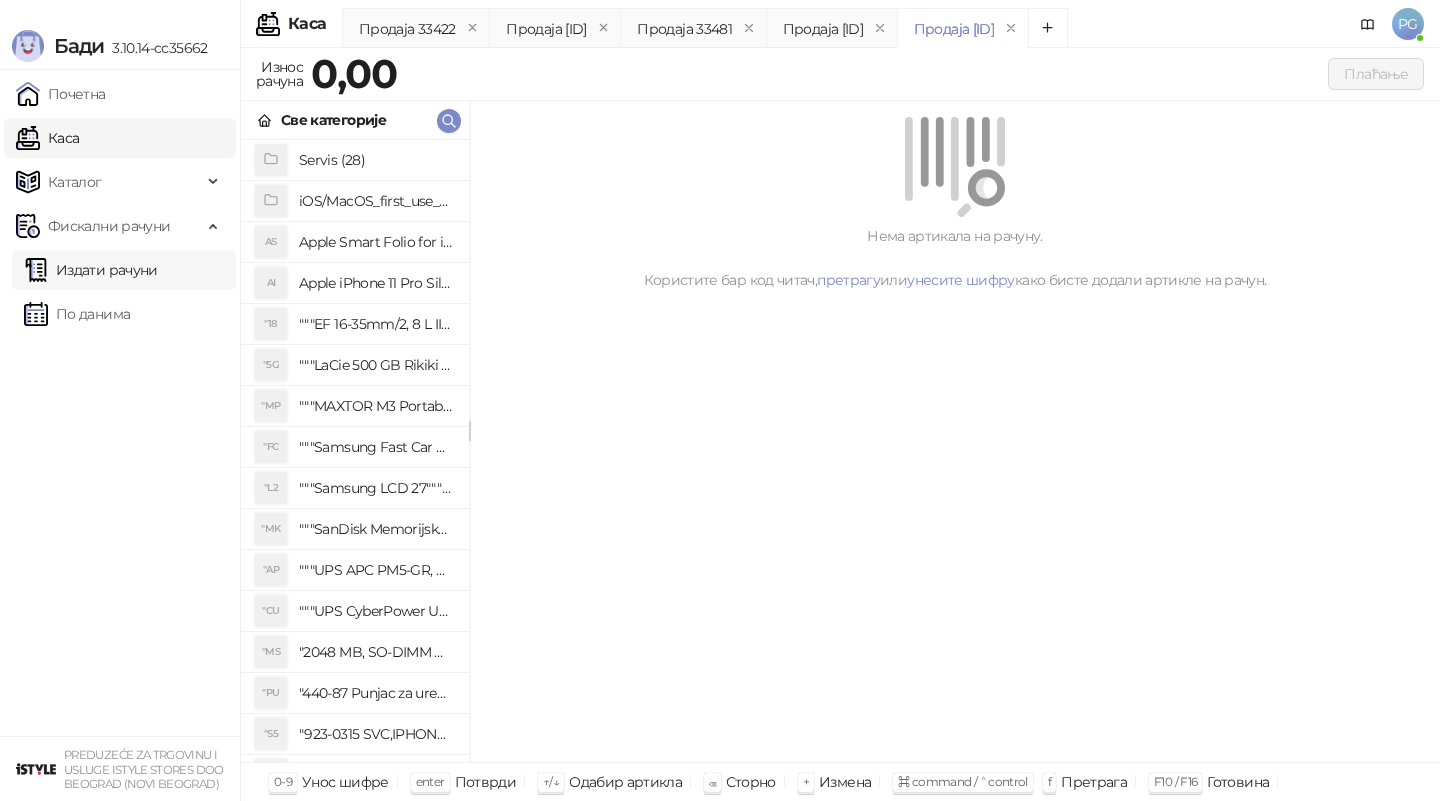 click on "Издати рачуни" at bounding box center [91, 270] 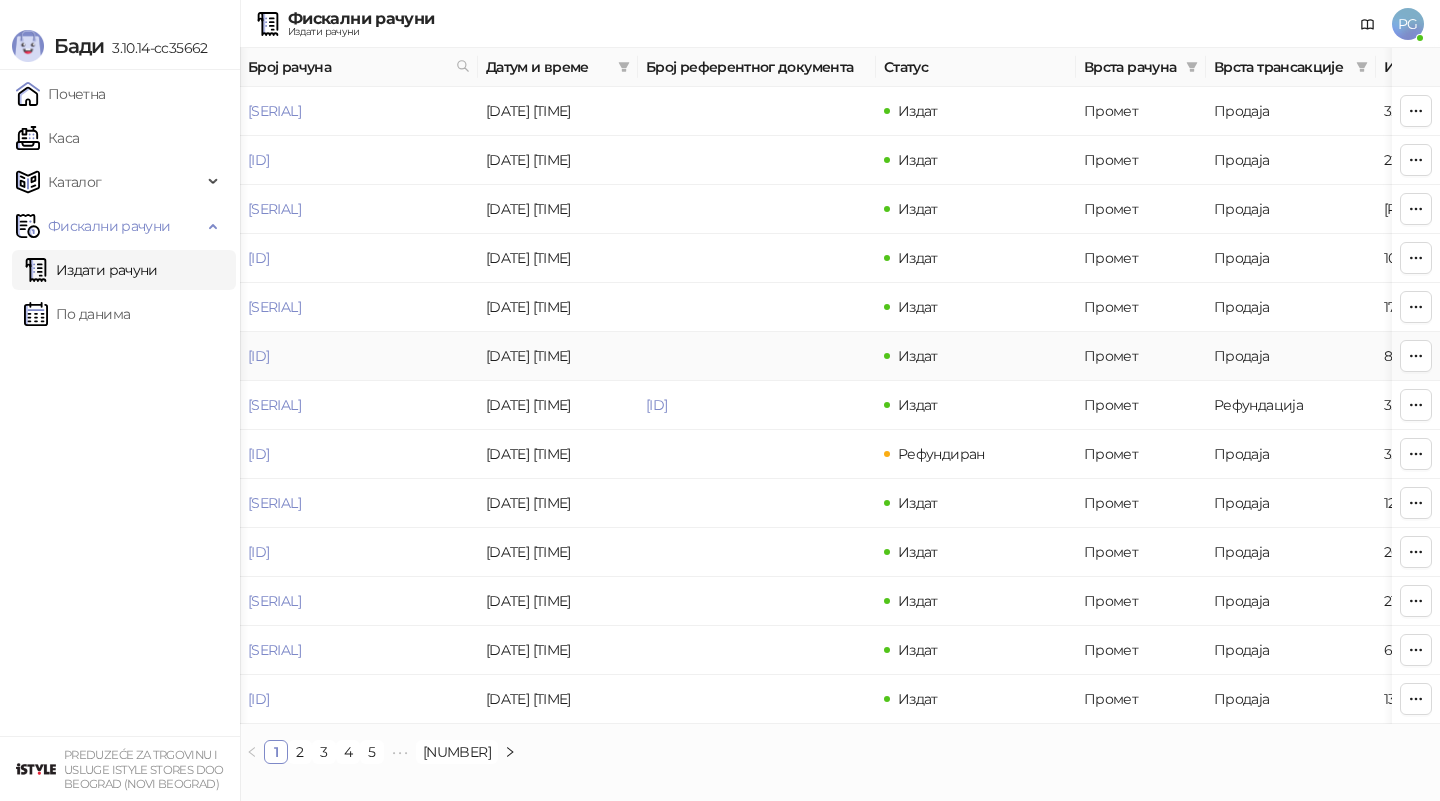 scroll, scrollTop: 0, scrollLeft: 600, axis: horizontal 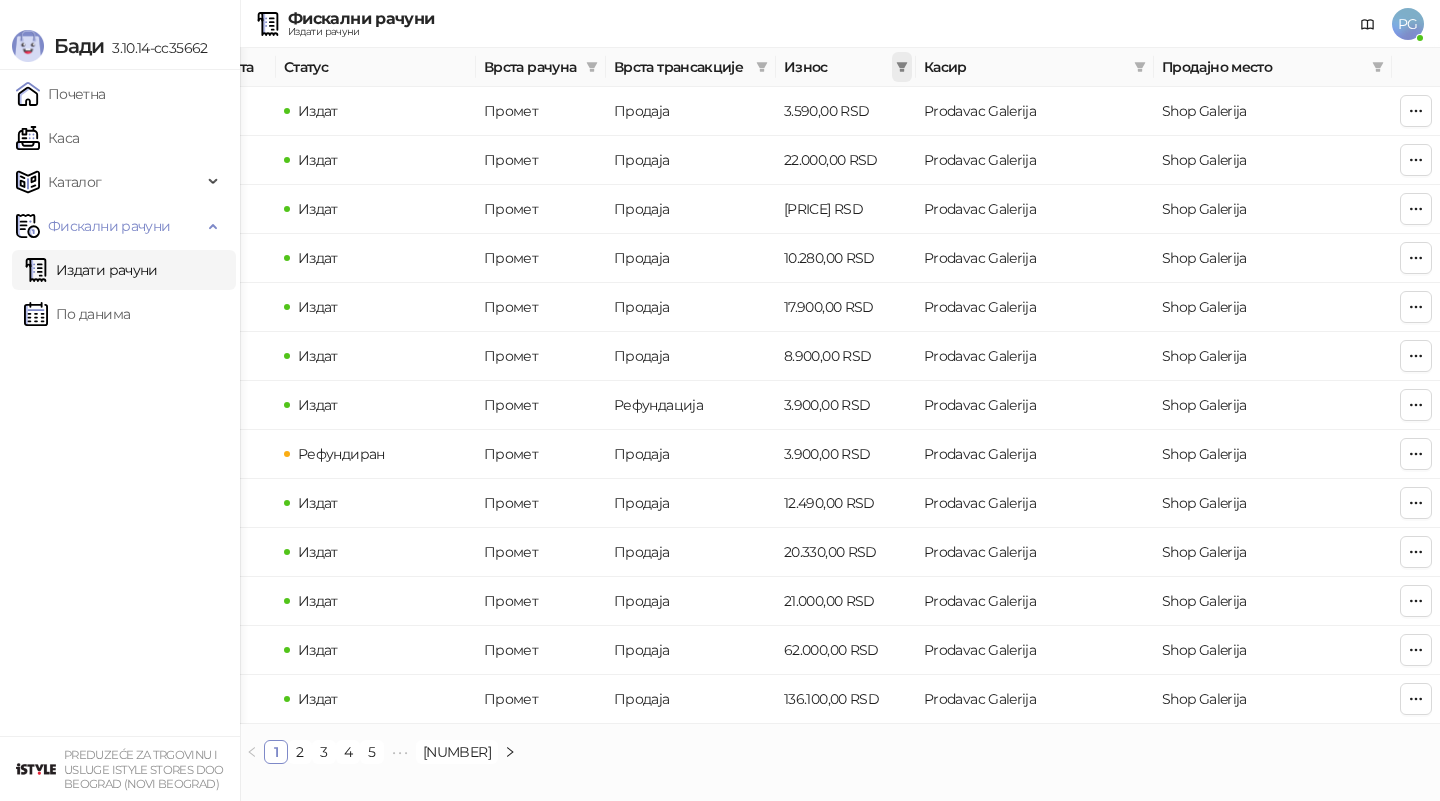 click 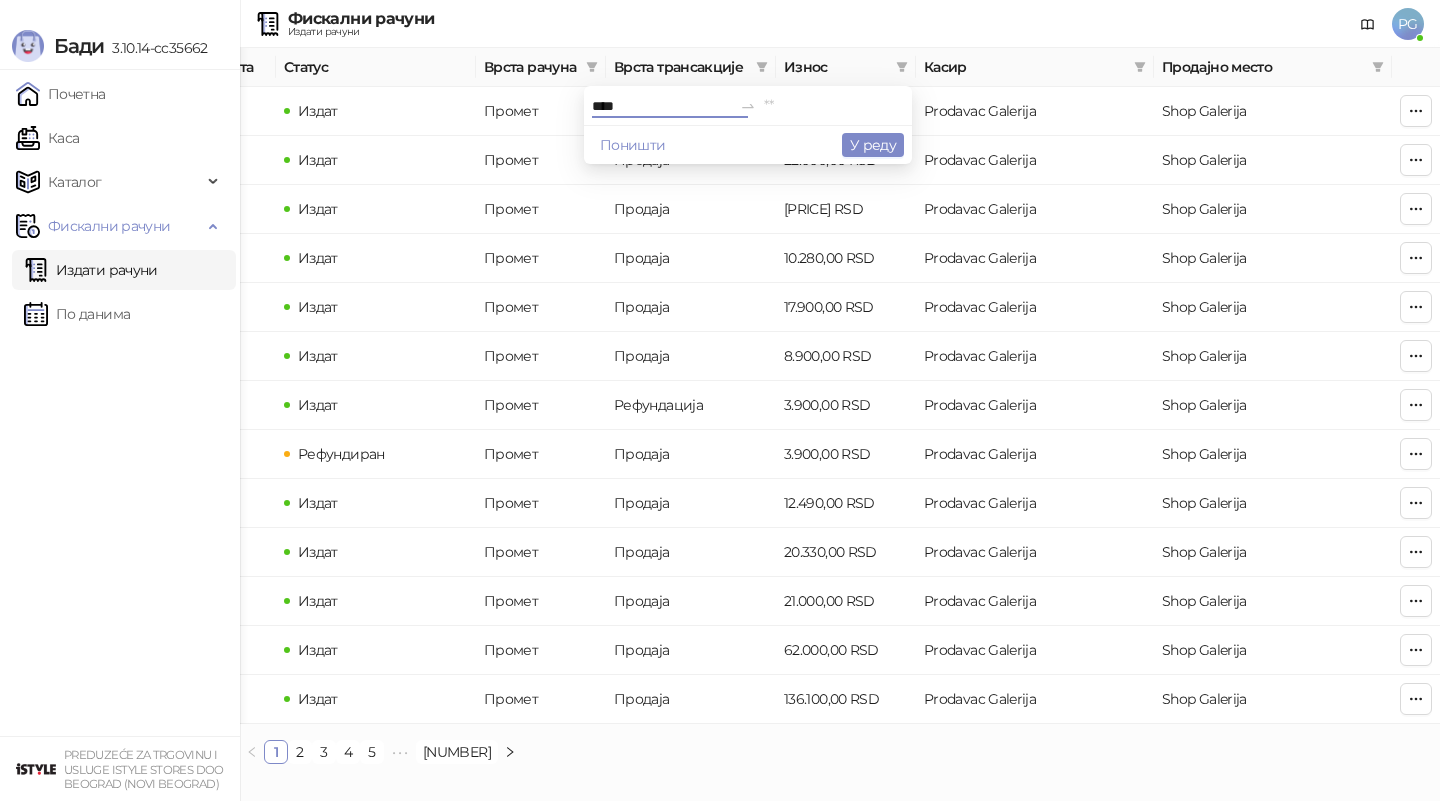 type on "****" 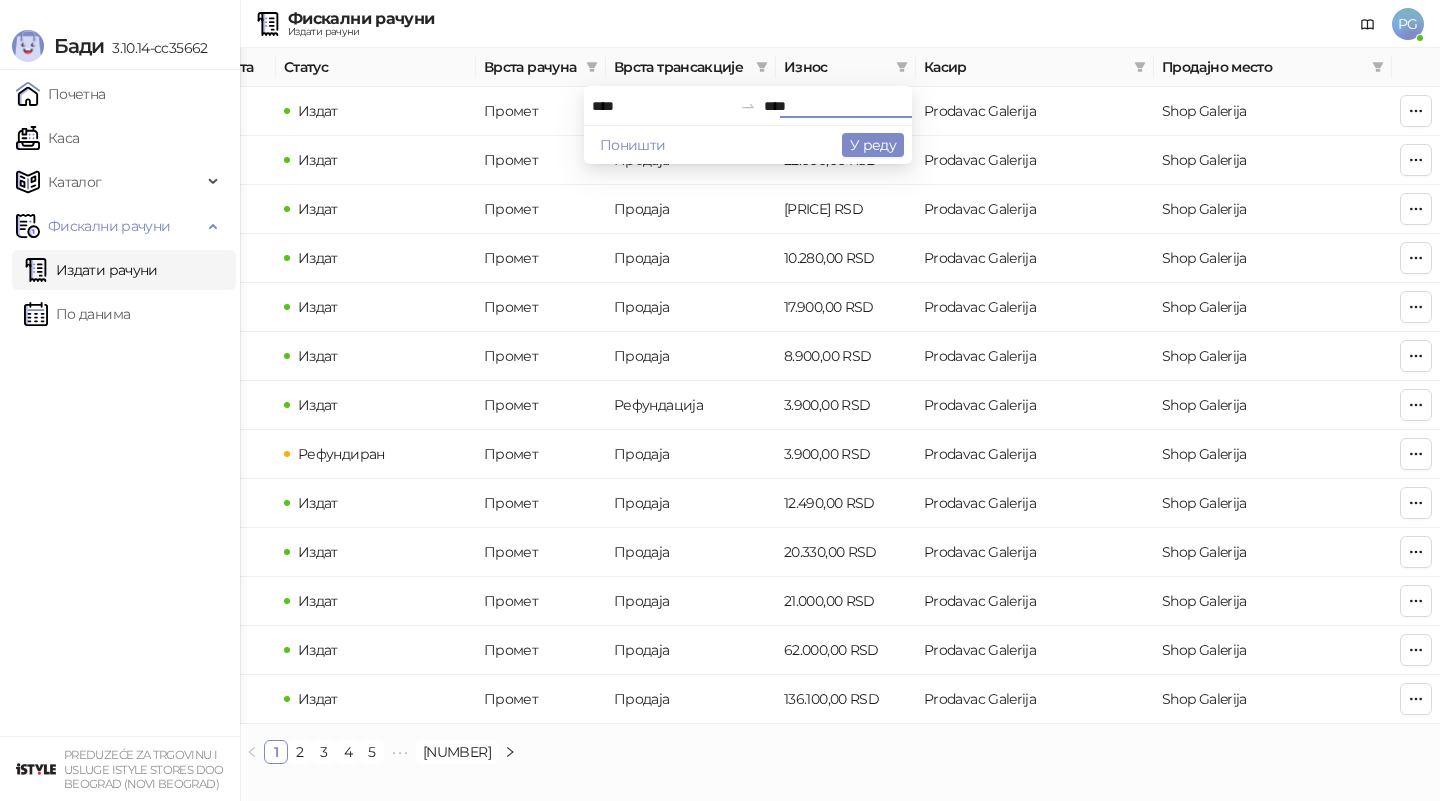 type on "****" 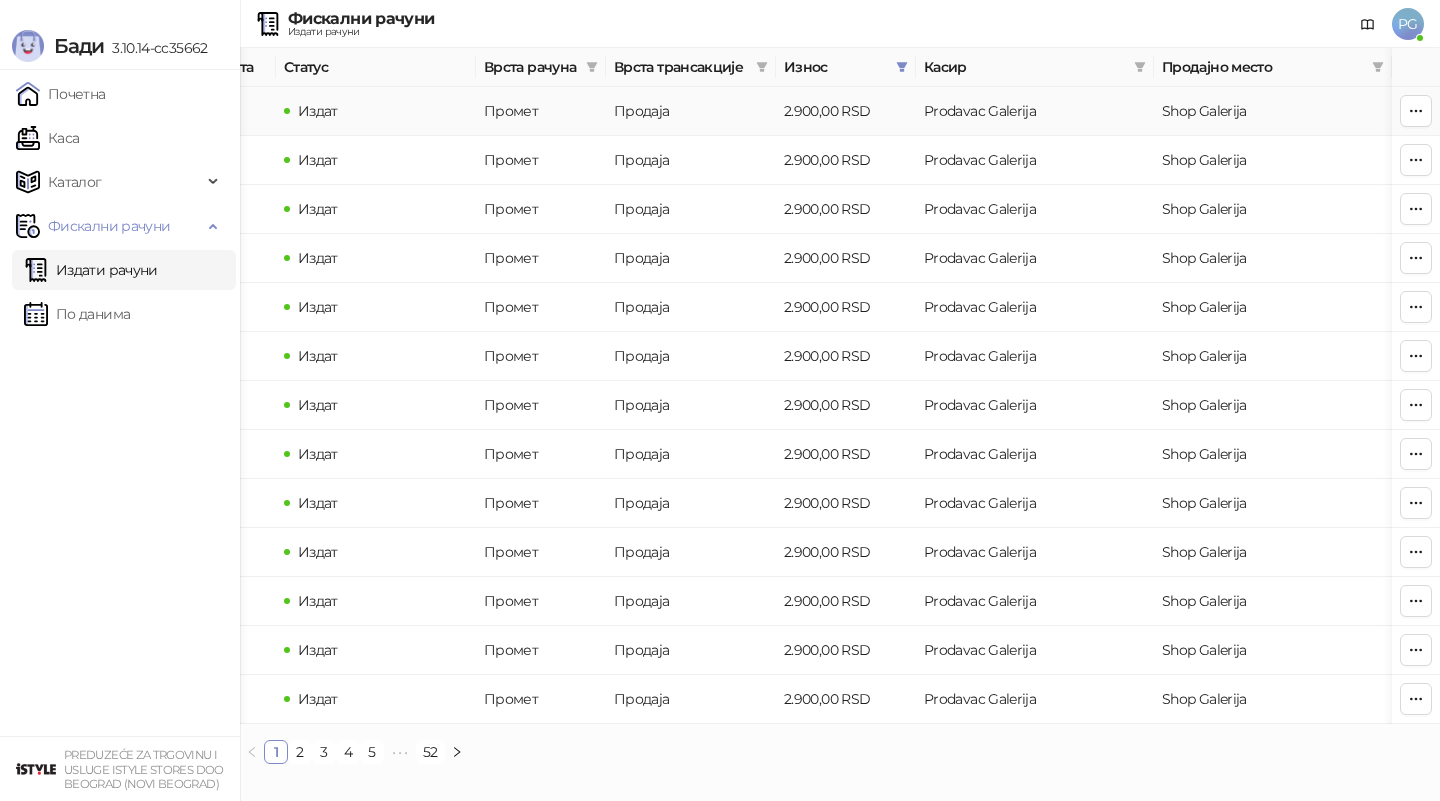 scroll, scrollTop: 0, scrollLeft: 0, axis: both 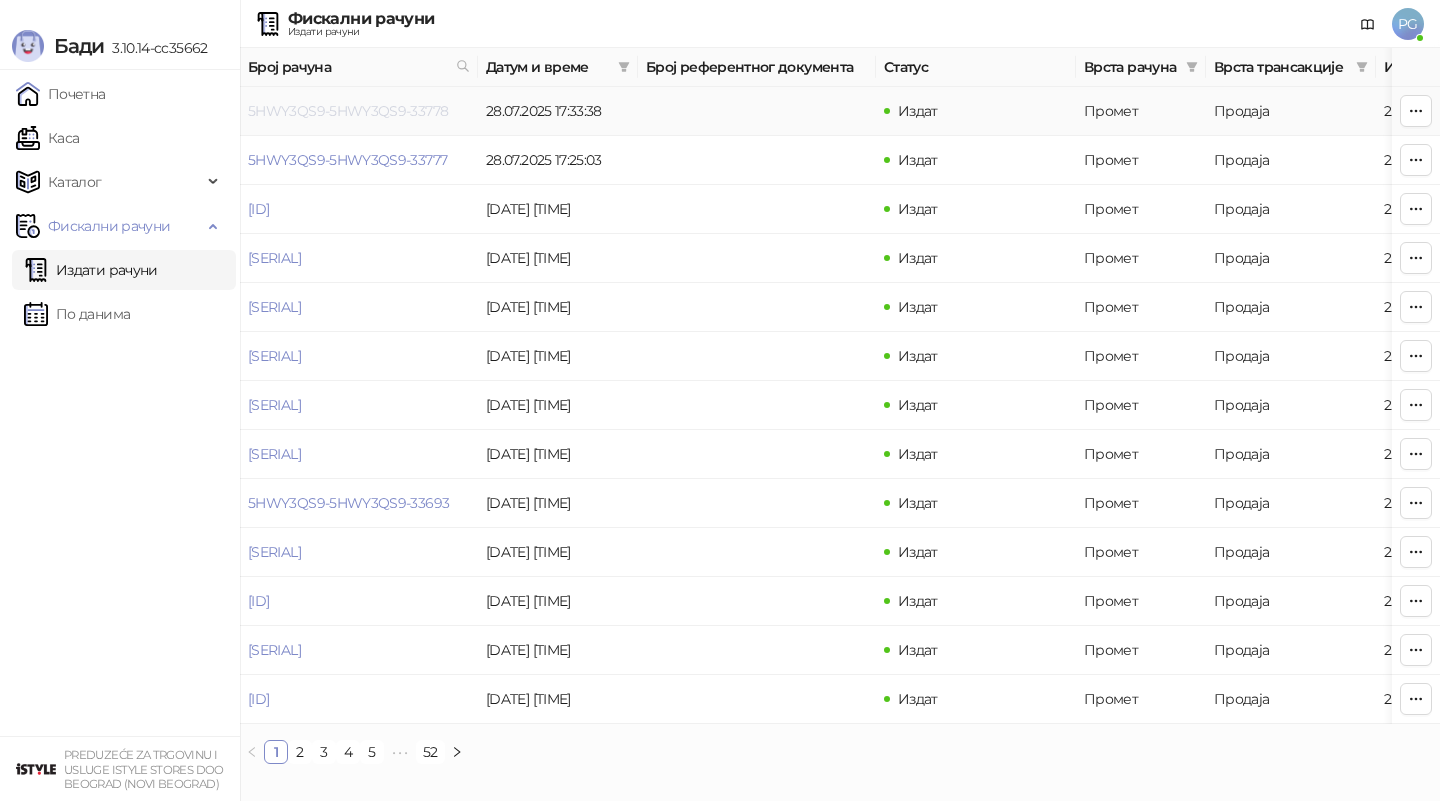 click on "5HWY3QS9-5HWY3QS9-33778" at bounding box center (348, 111) 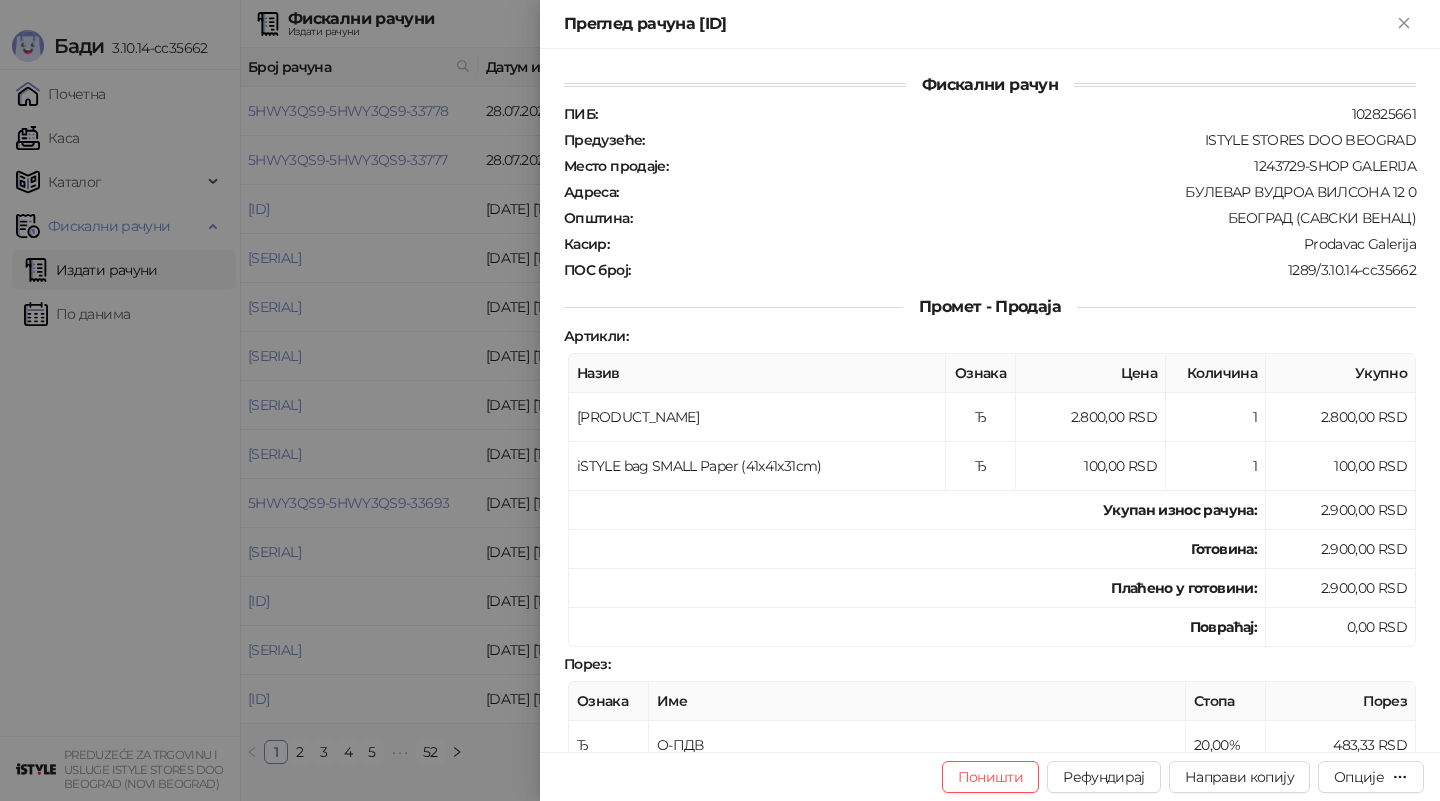 click at bounding box center [720, 400] 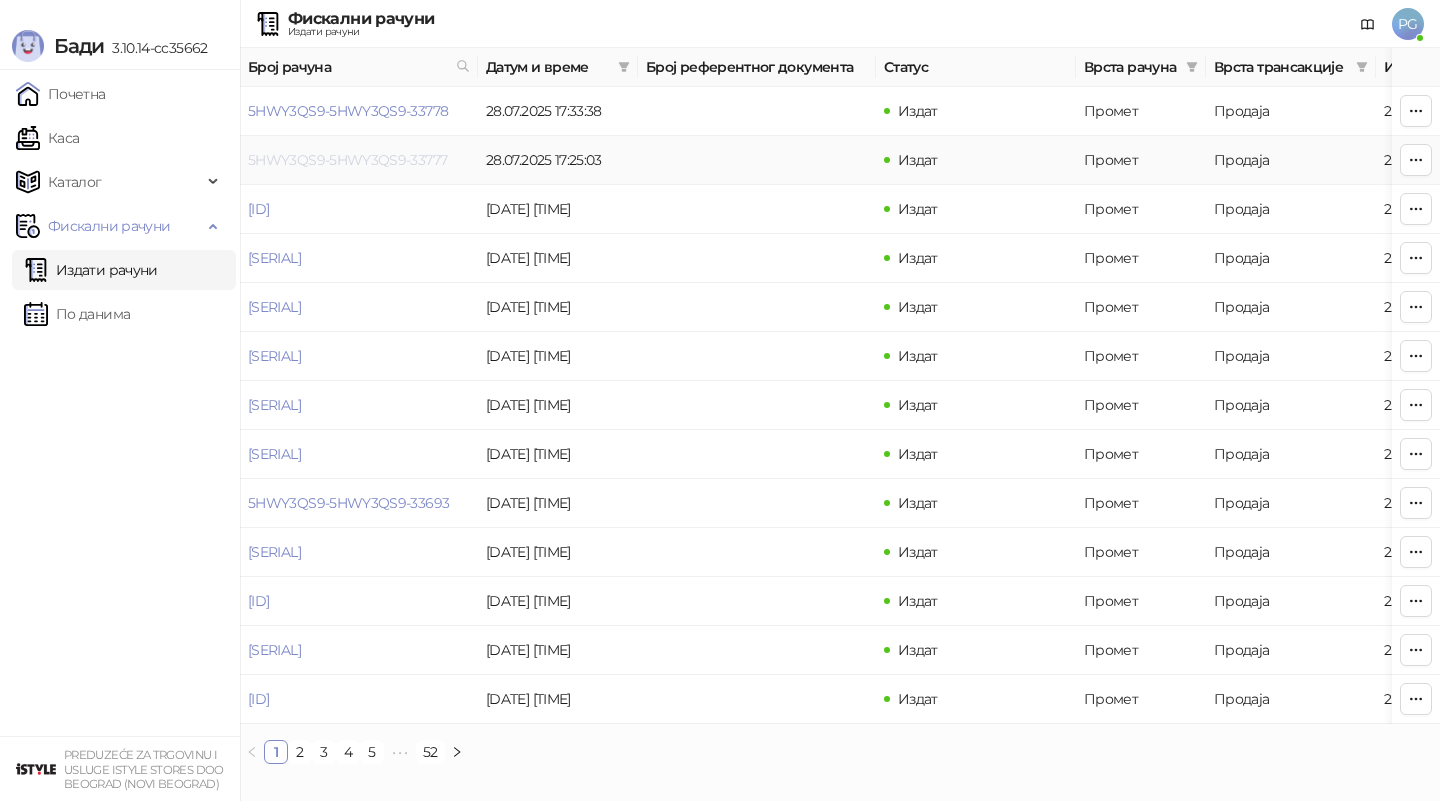 click on "5HWY3QS9-5HWY3QS9-33777" at bounding box center [347, 160] 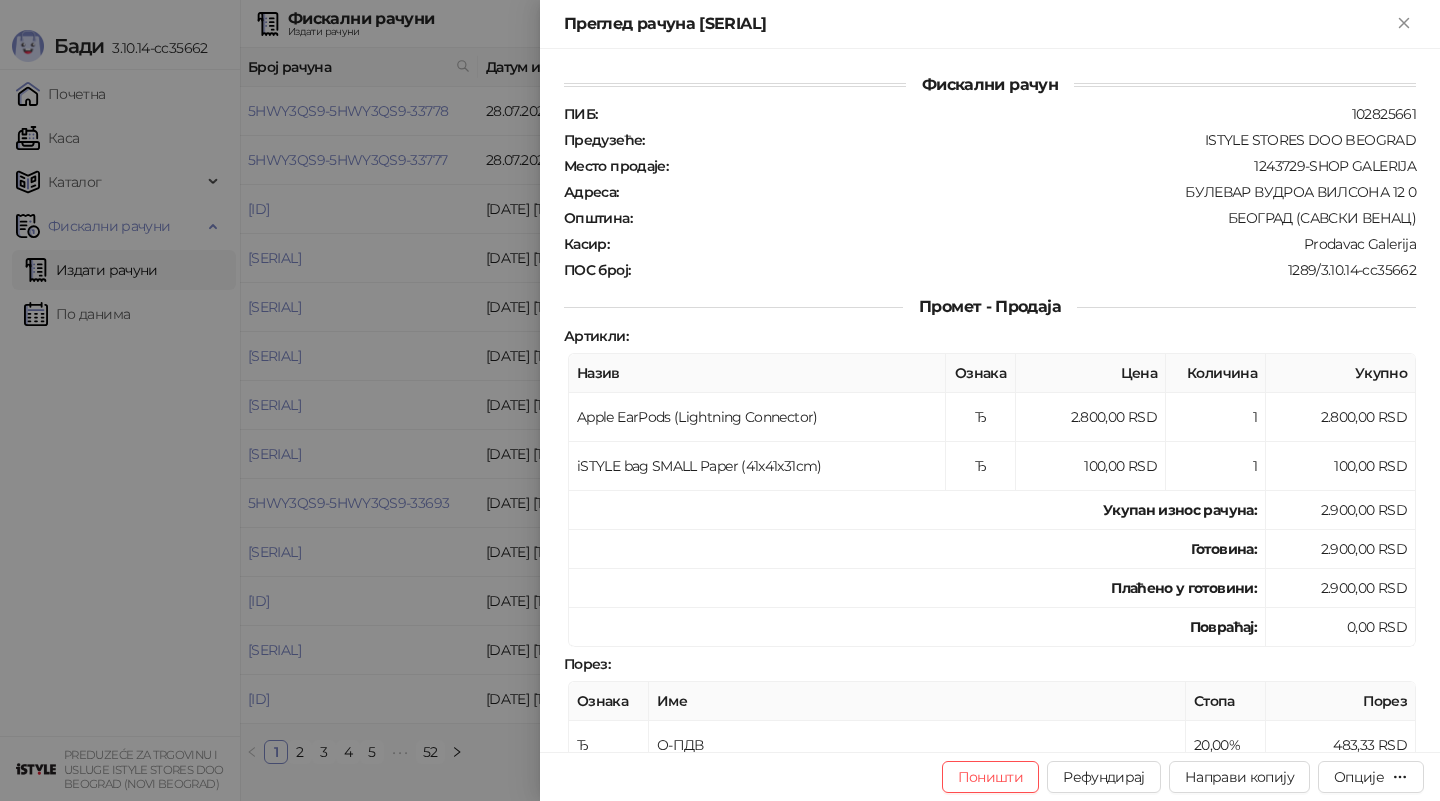 click at bounding box center (720, 400) 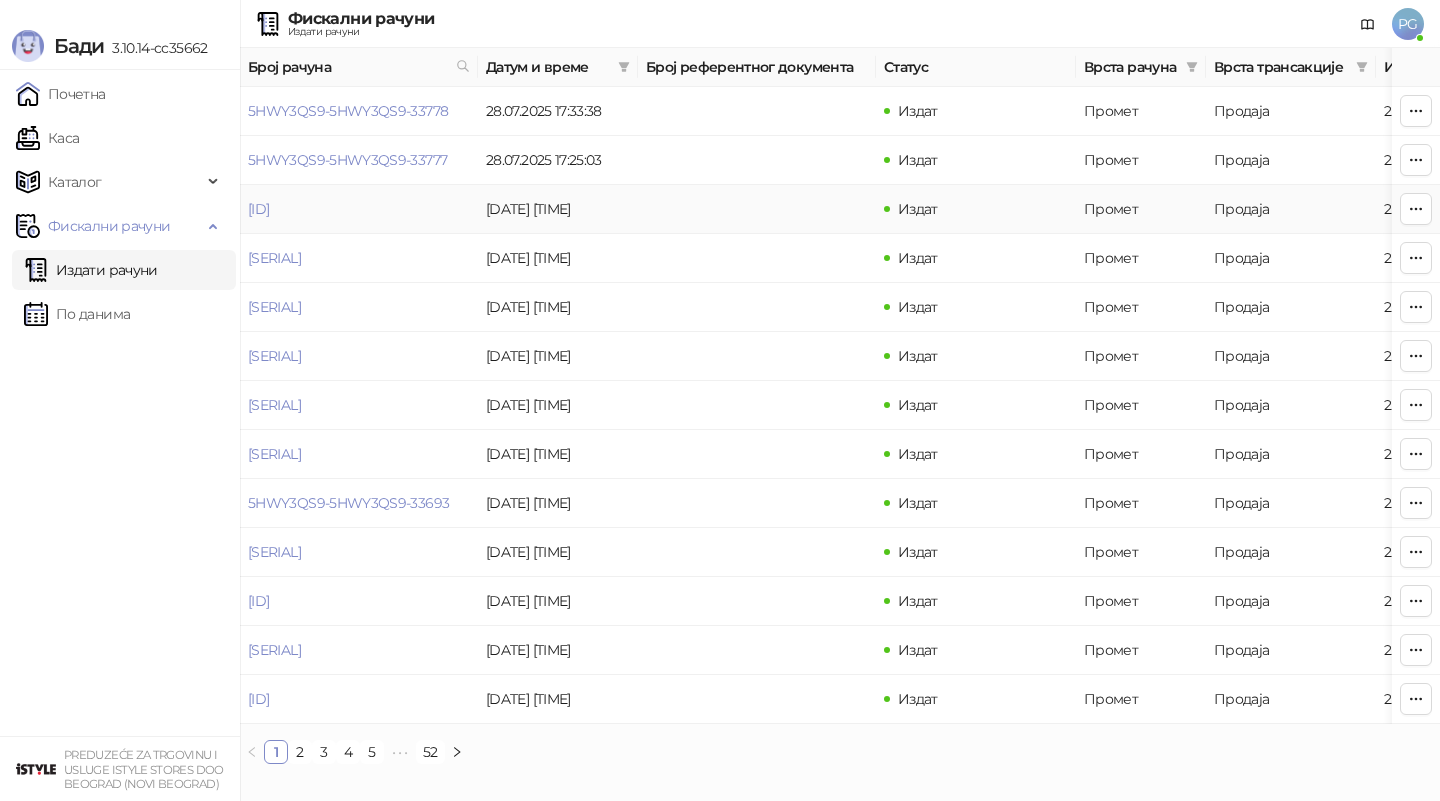 click on "[ID]" at bounding box center (258, 209) 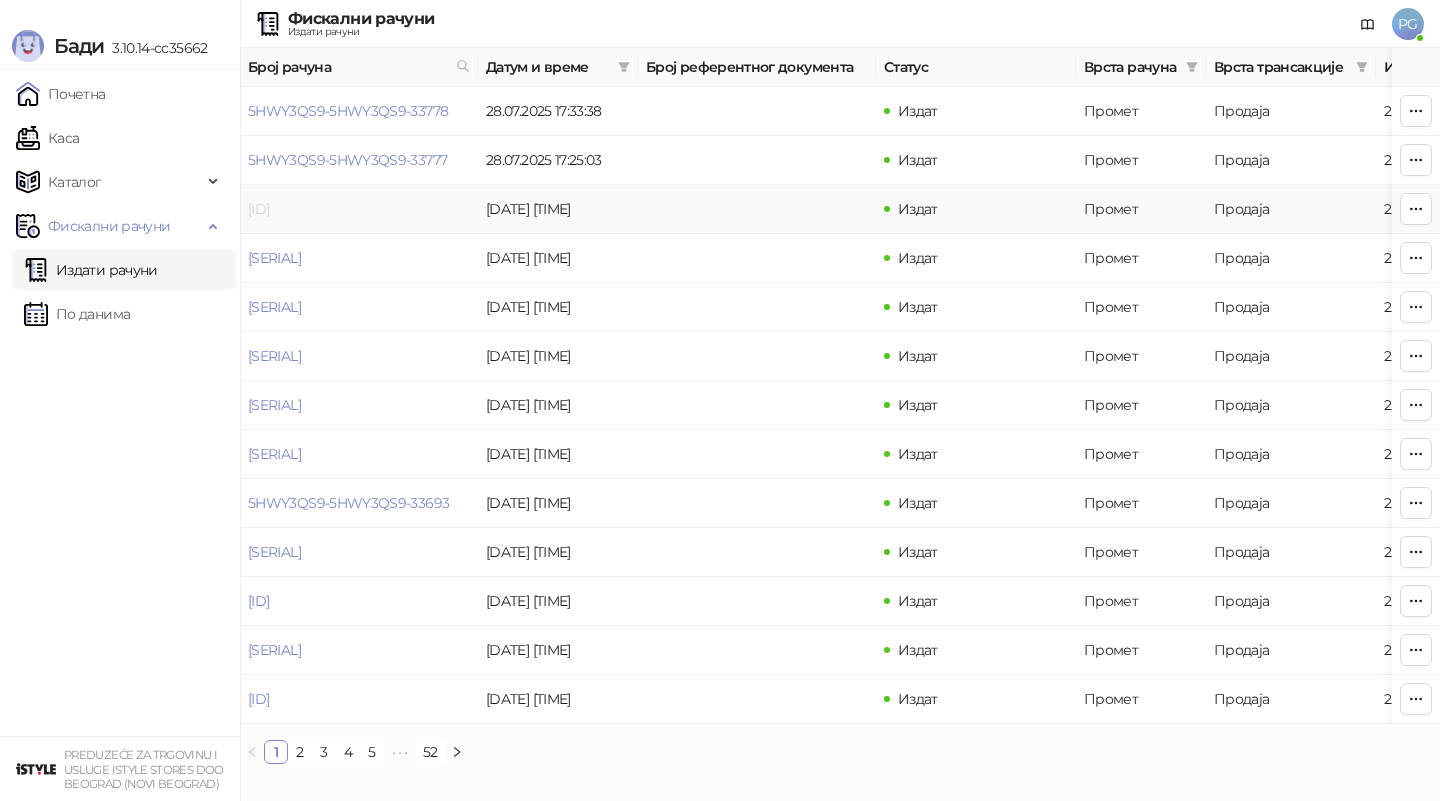 click on "[ID]" at bounding box center [258, 209] 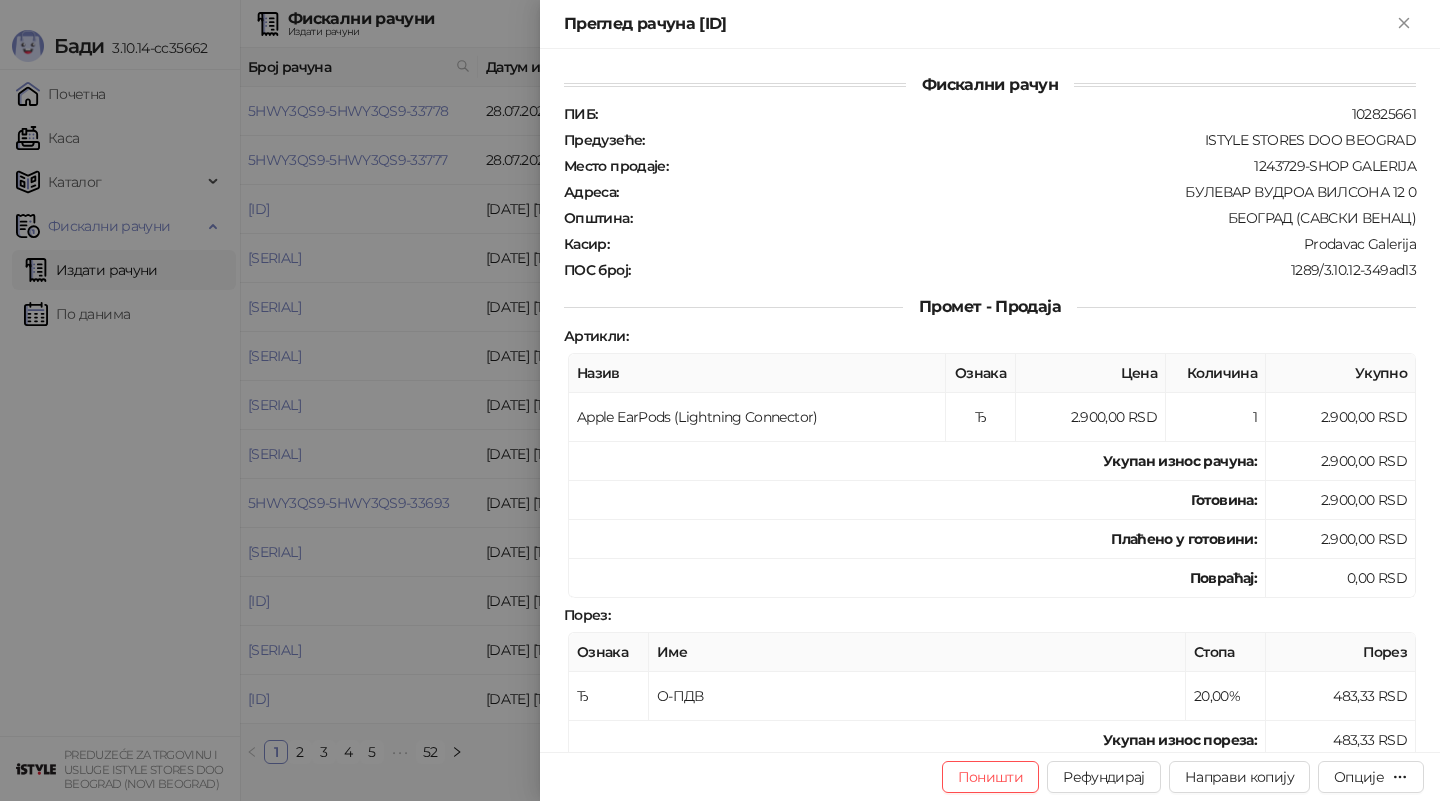 click at bounding box center [720, 400] 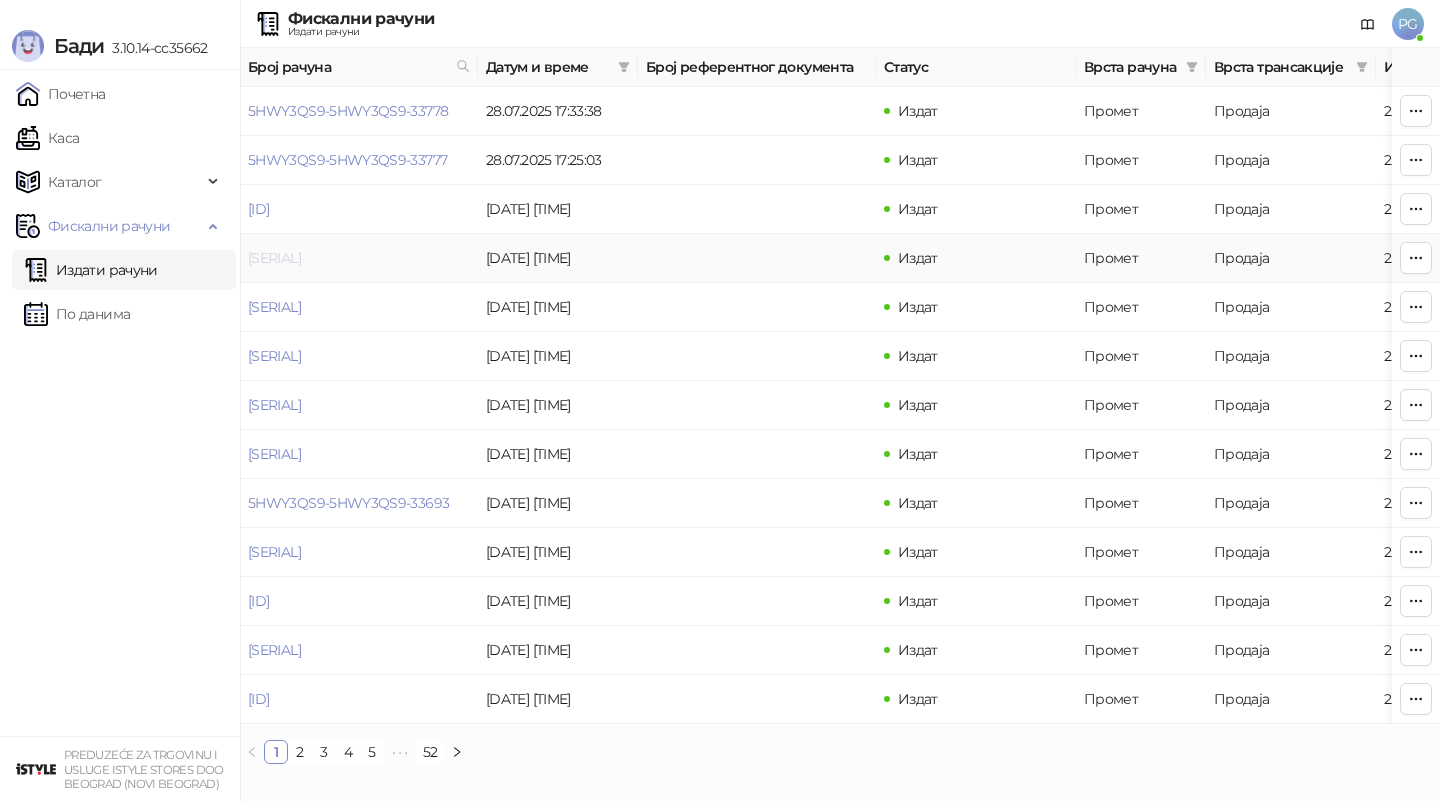 click on "[SERIAL]" at bounding box center [274, 258] 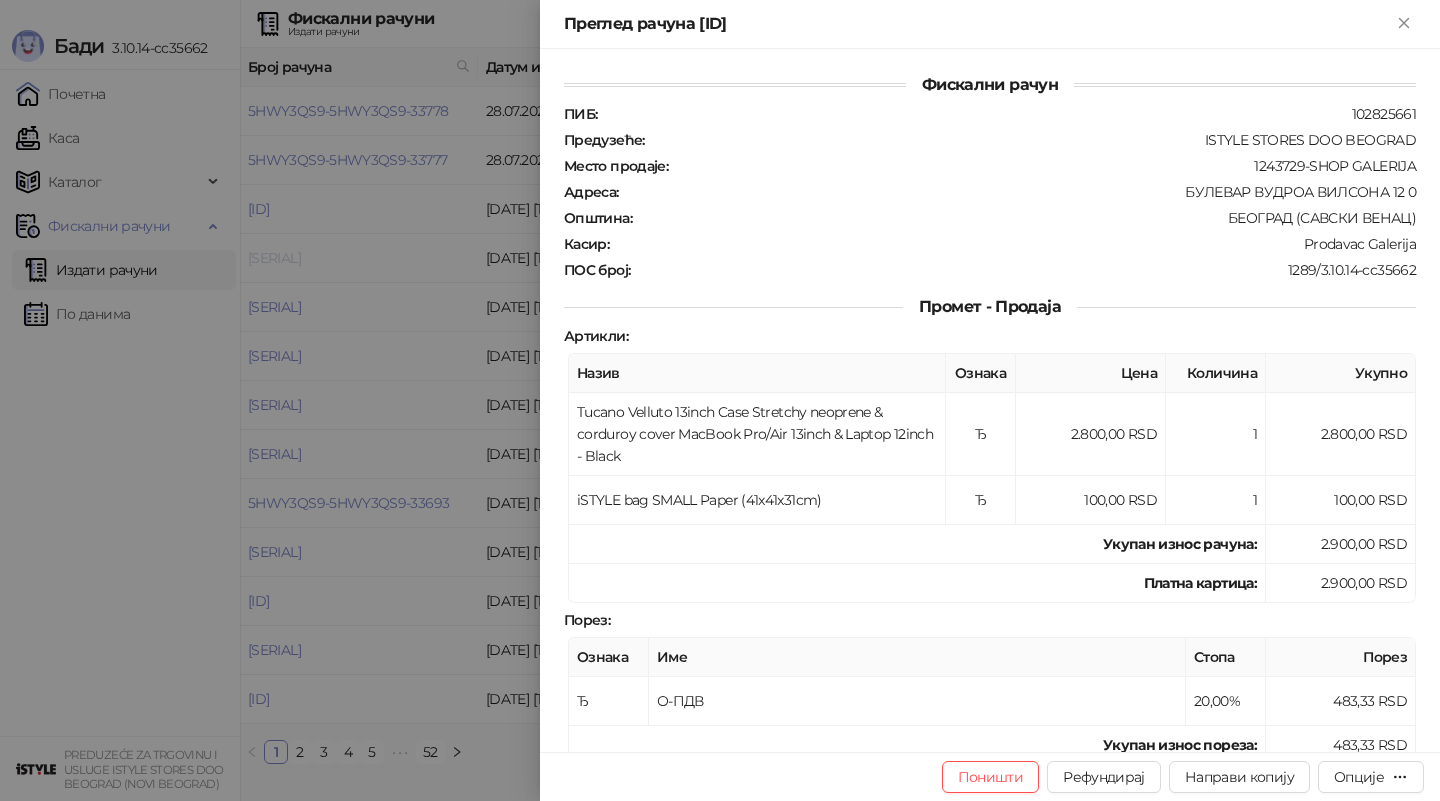 click at bounding box center (720, 400) 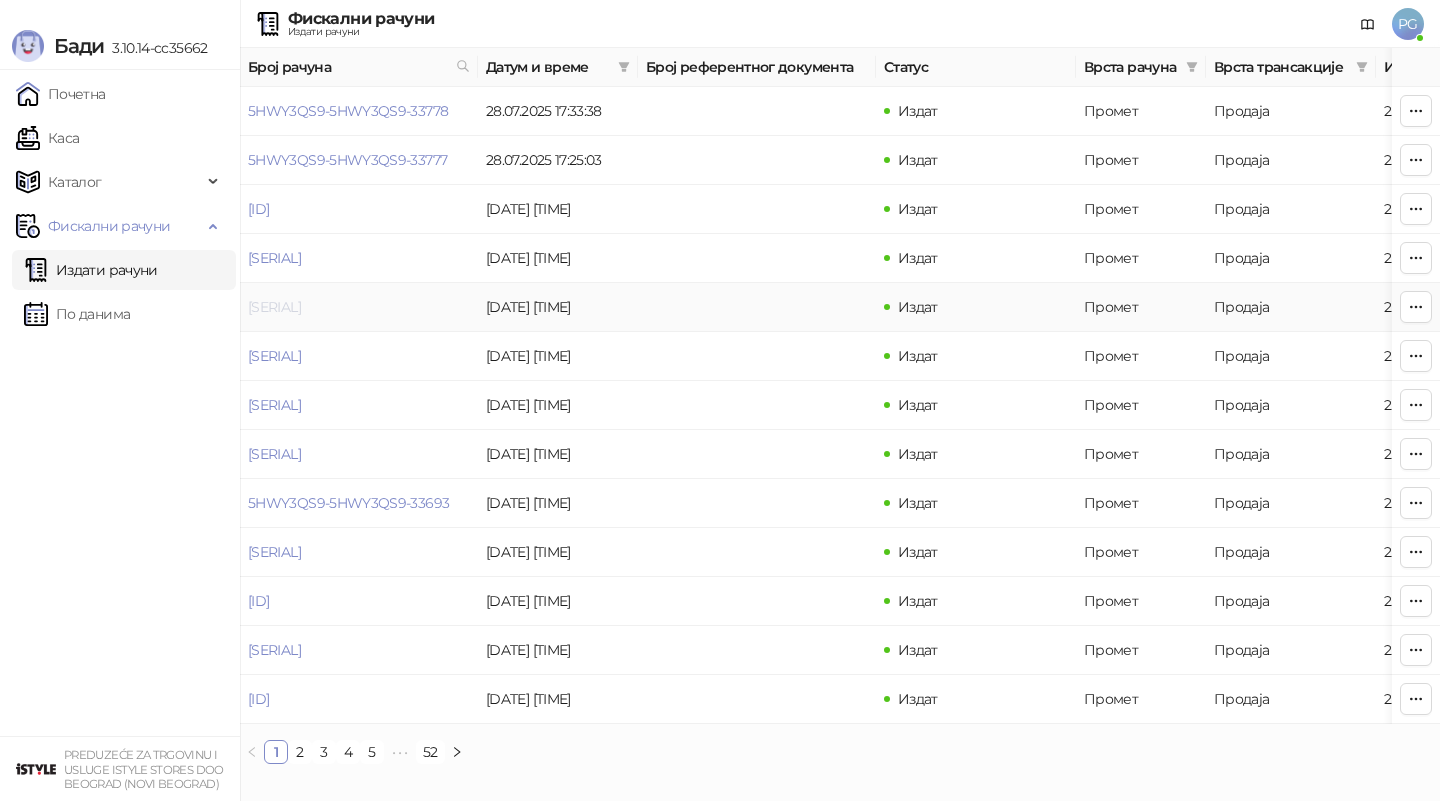 click on "[SERIAL]" at bounding box center (274, 307) 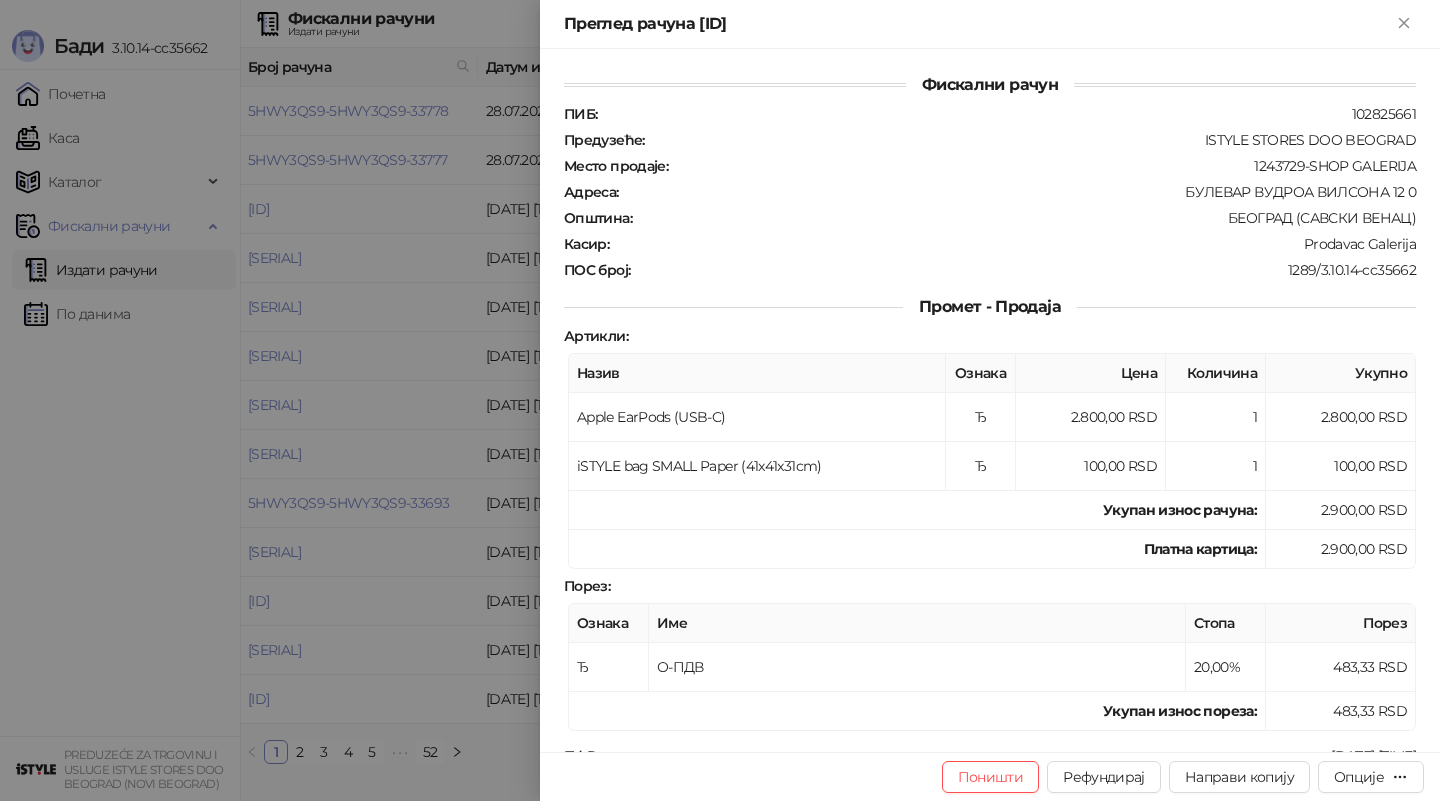 click at bounding box center (720, 400) 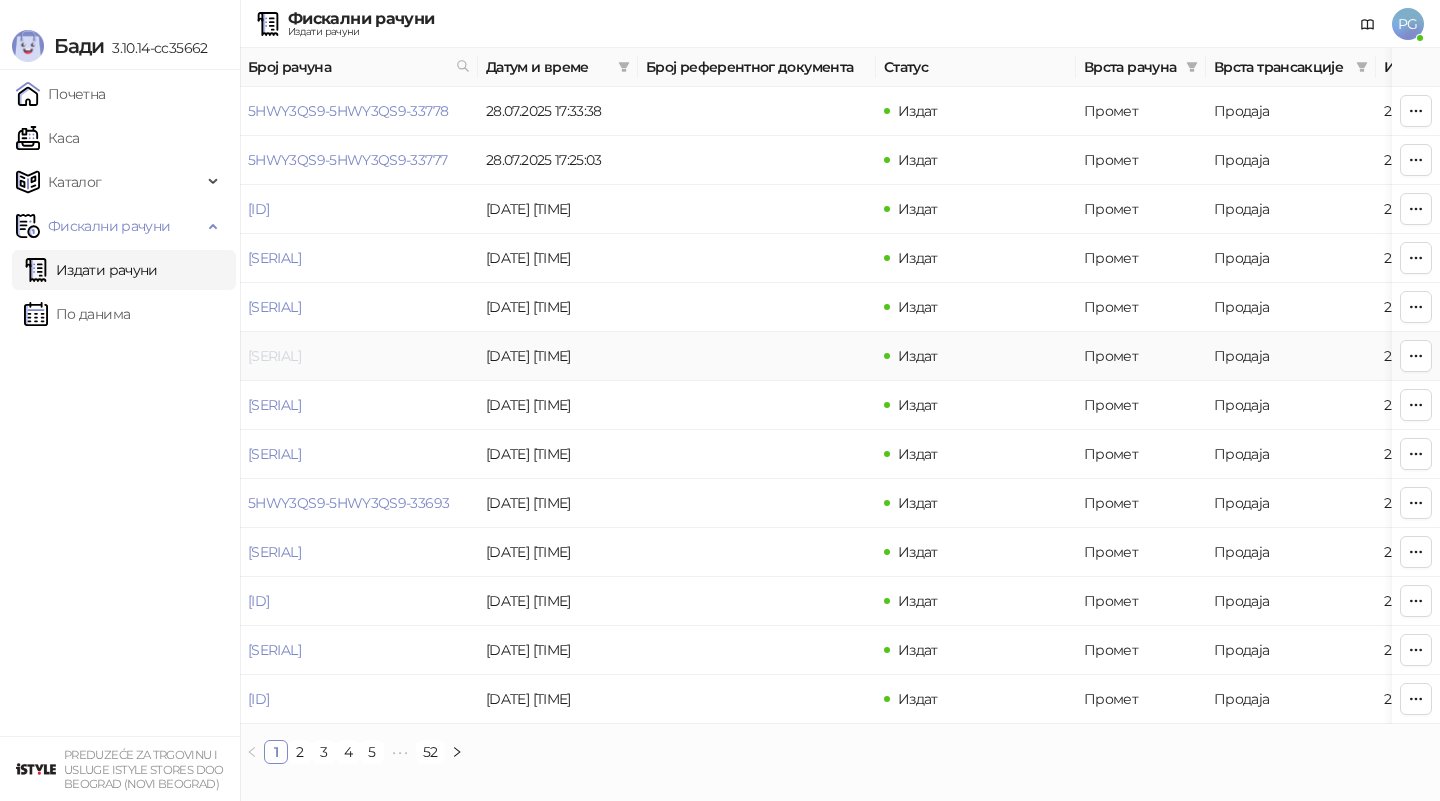 click on "[SERIAL]" at bounding box center (274, 356) 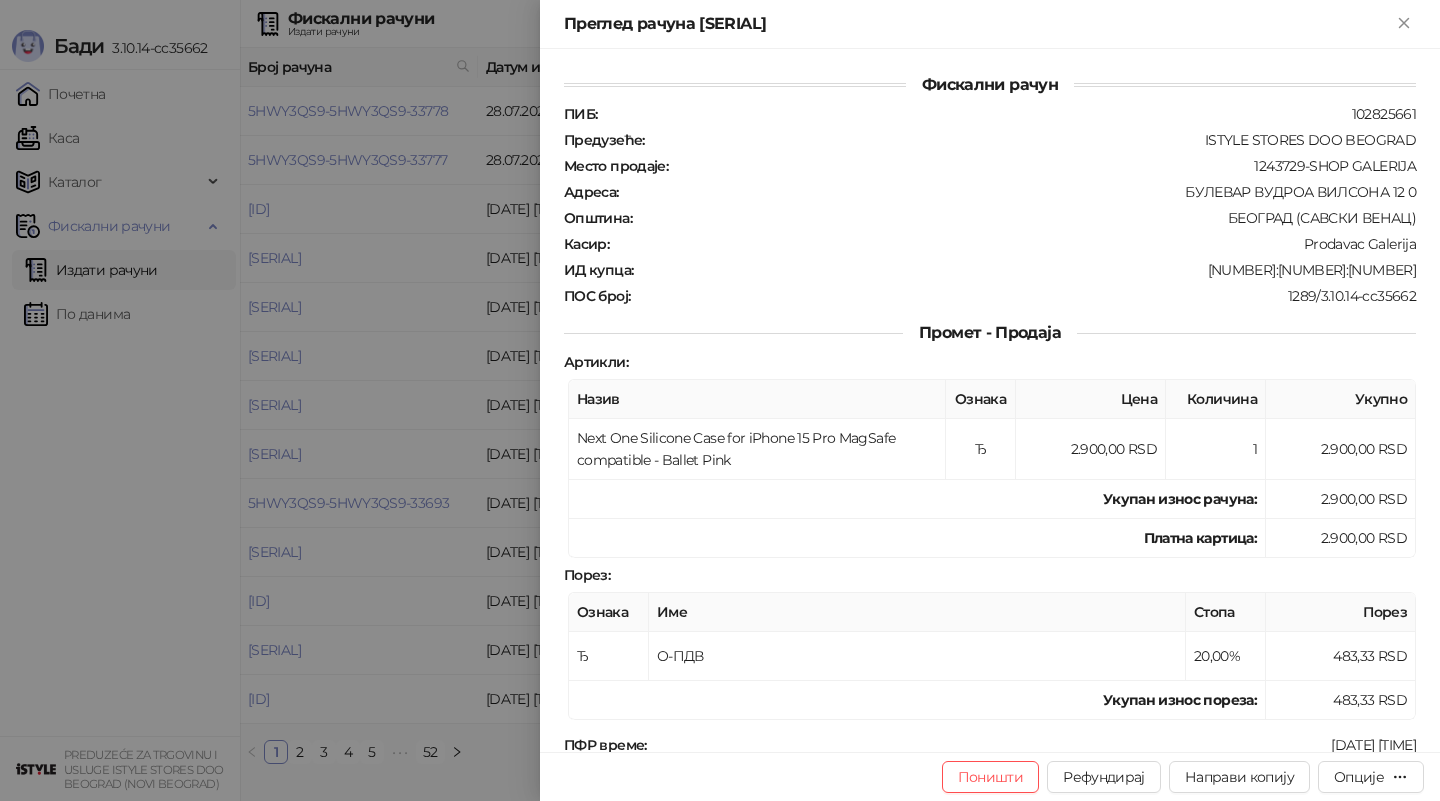 click at bounding box center (720, 400) 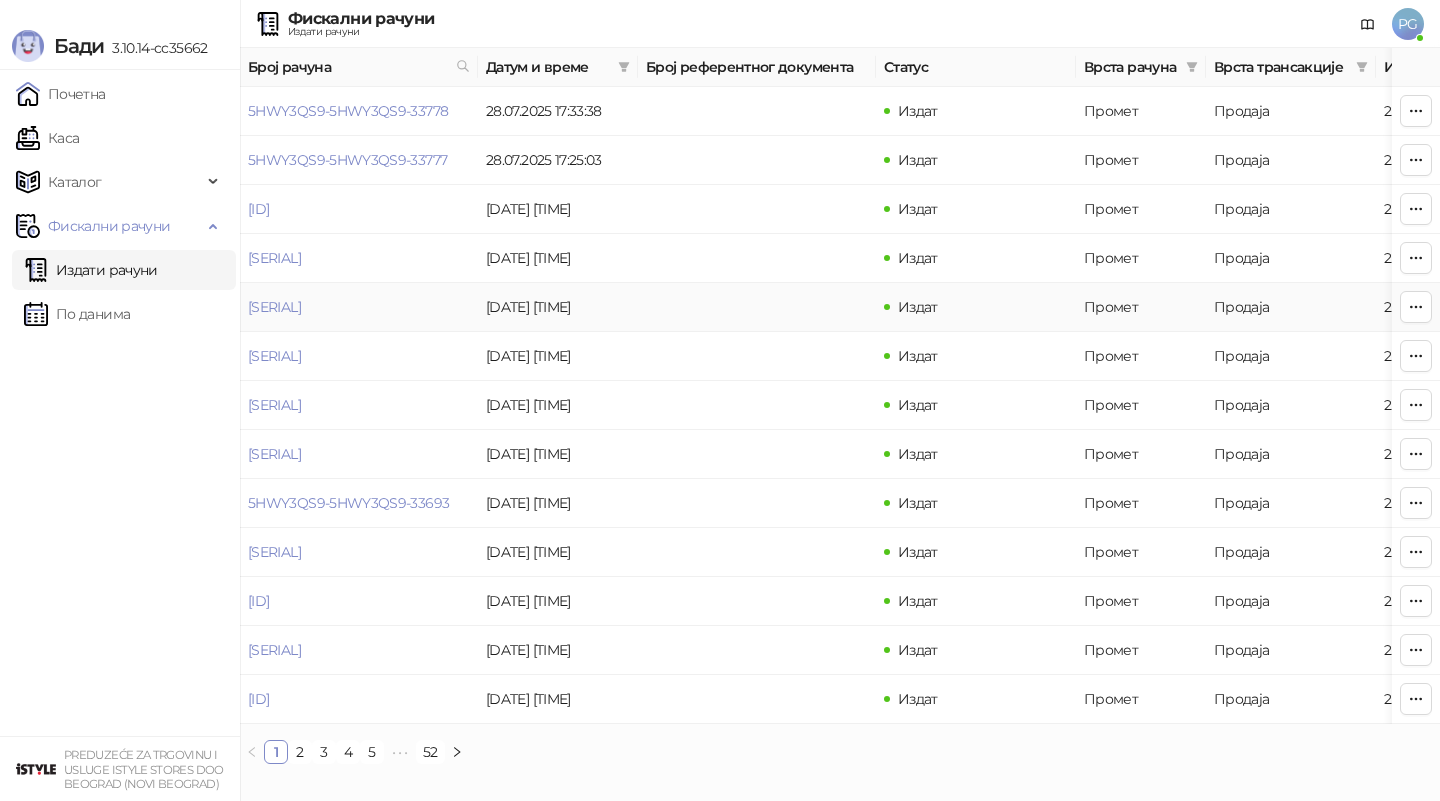 click on "[SERIAL]" at bounding box center [274, 307] 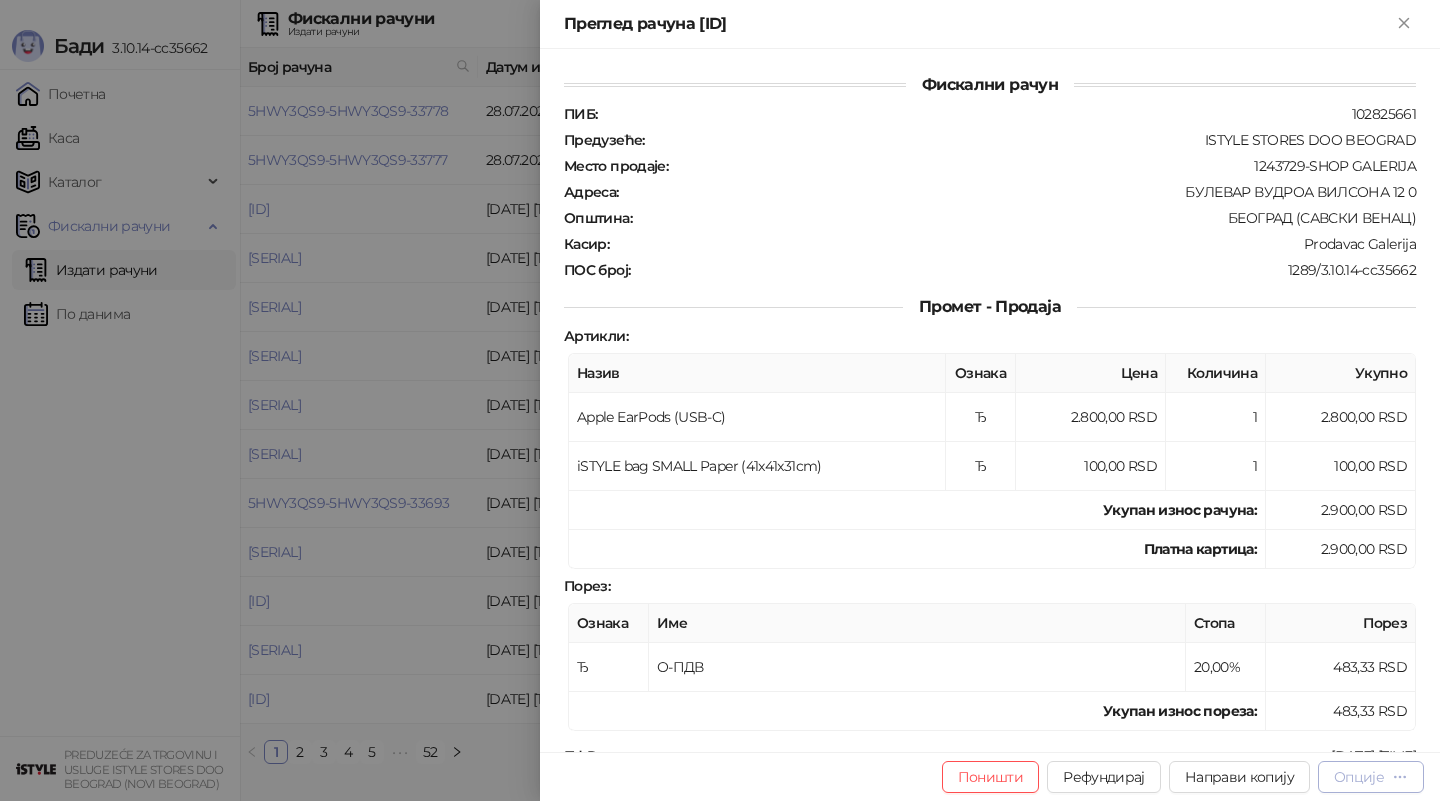 click on "Опције" at bounding box center [1359, 777] 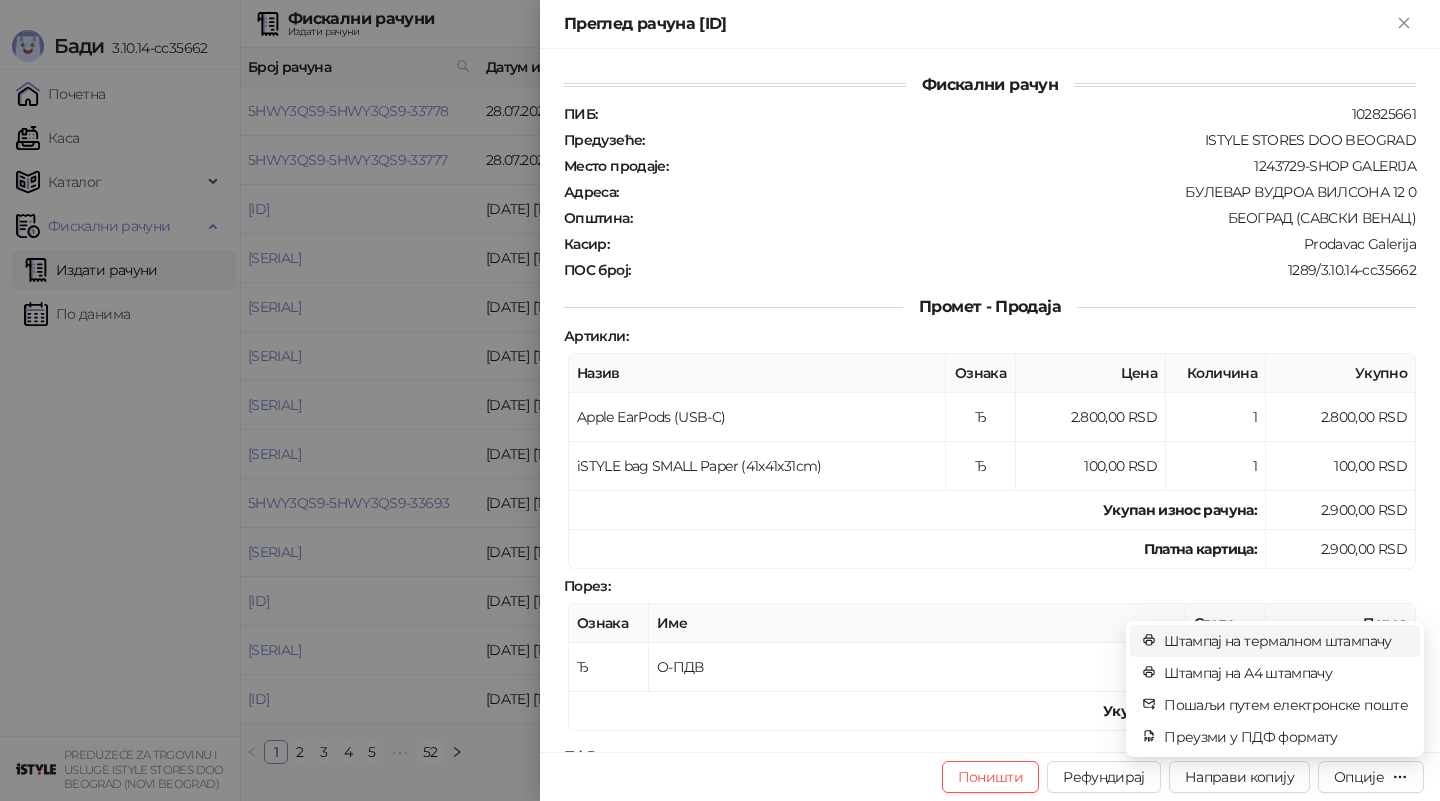 click on "Штампај на термалном штампачу" at bounding box center [1286, 641] 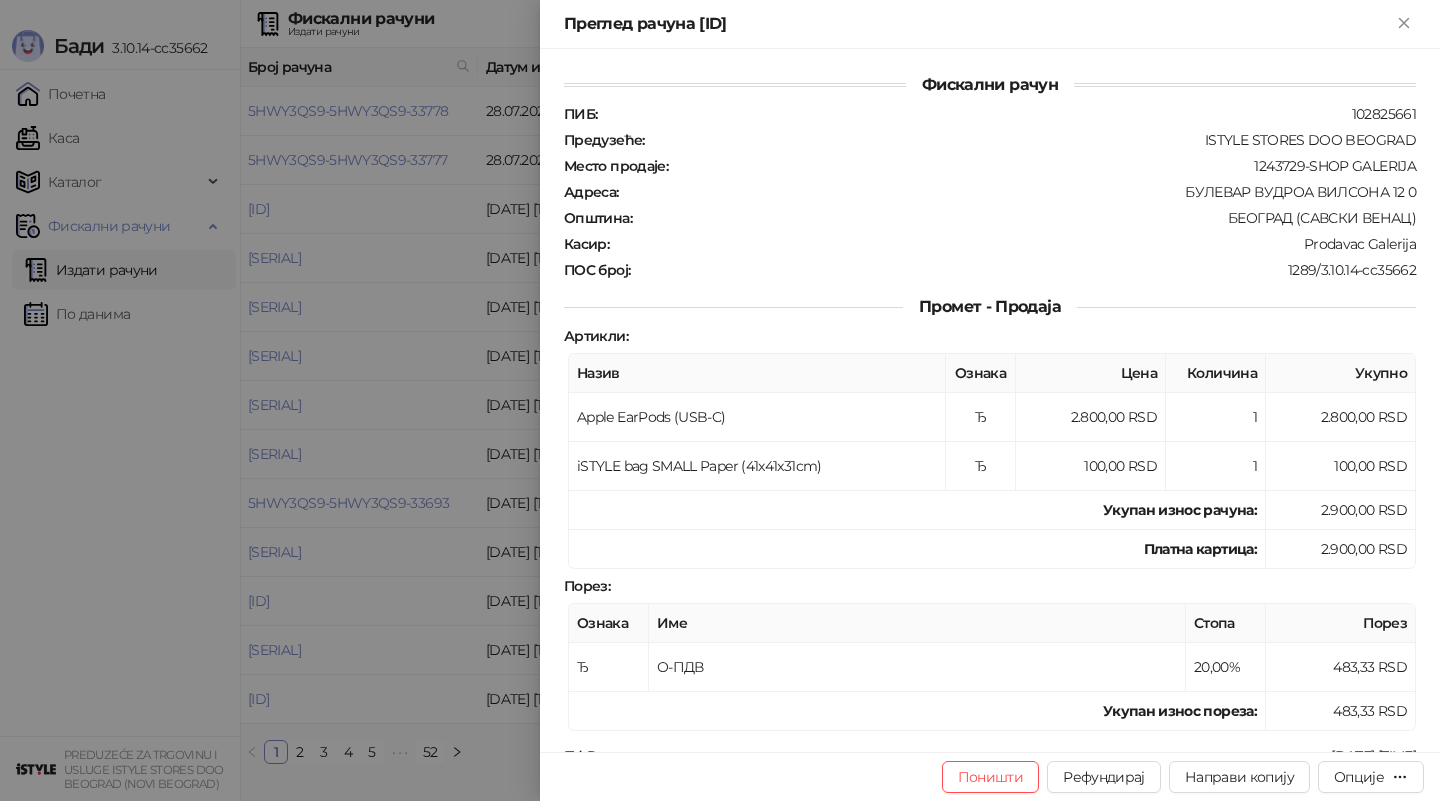 click at bounding box center [720, 400] 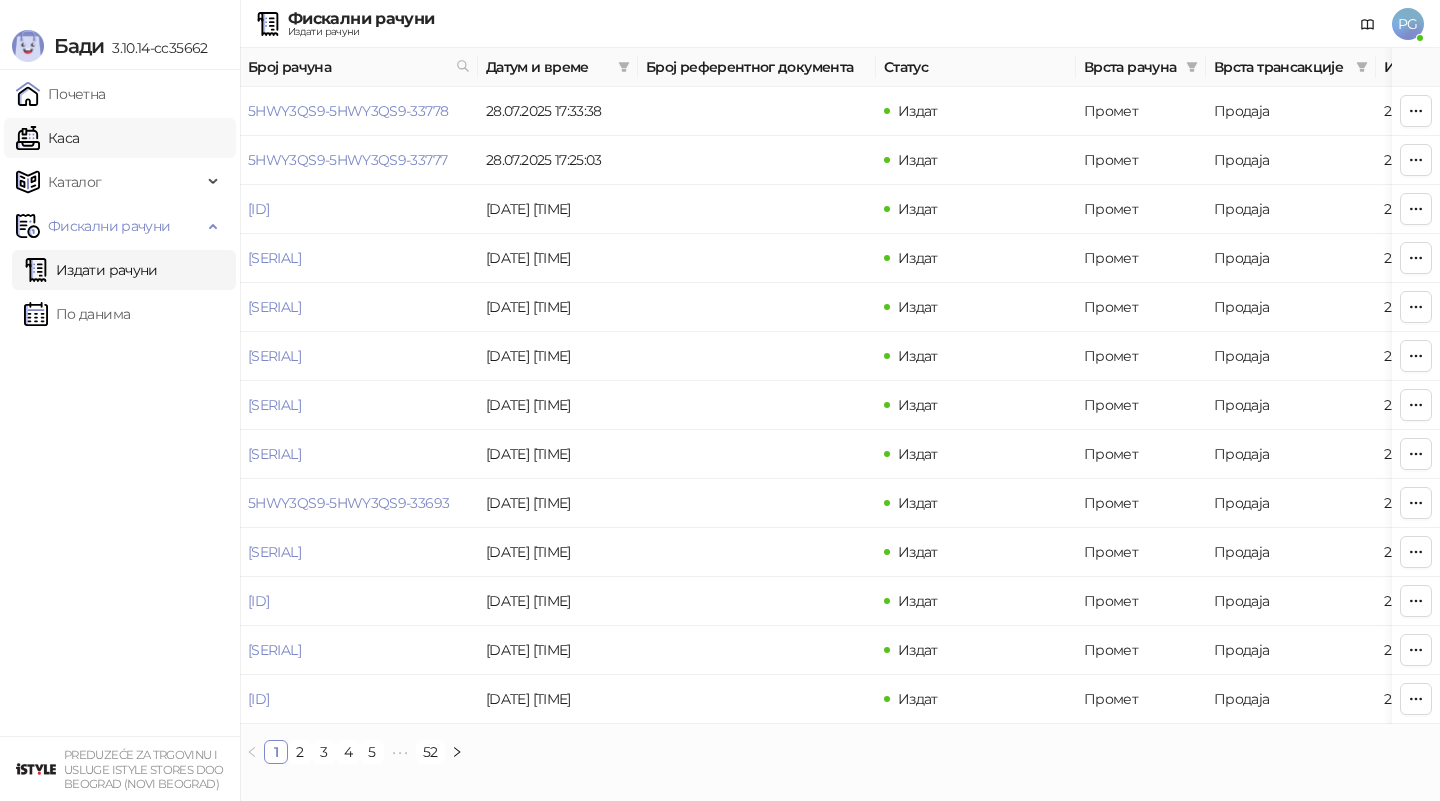 click on "Каса" at bounding box center (47, 138) 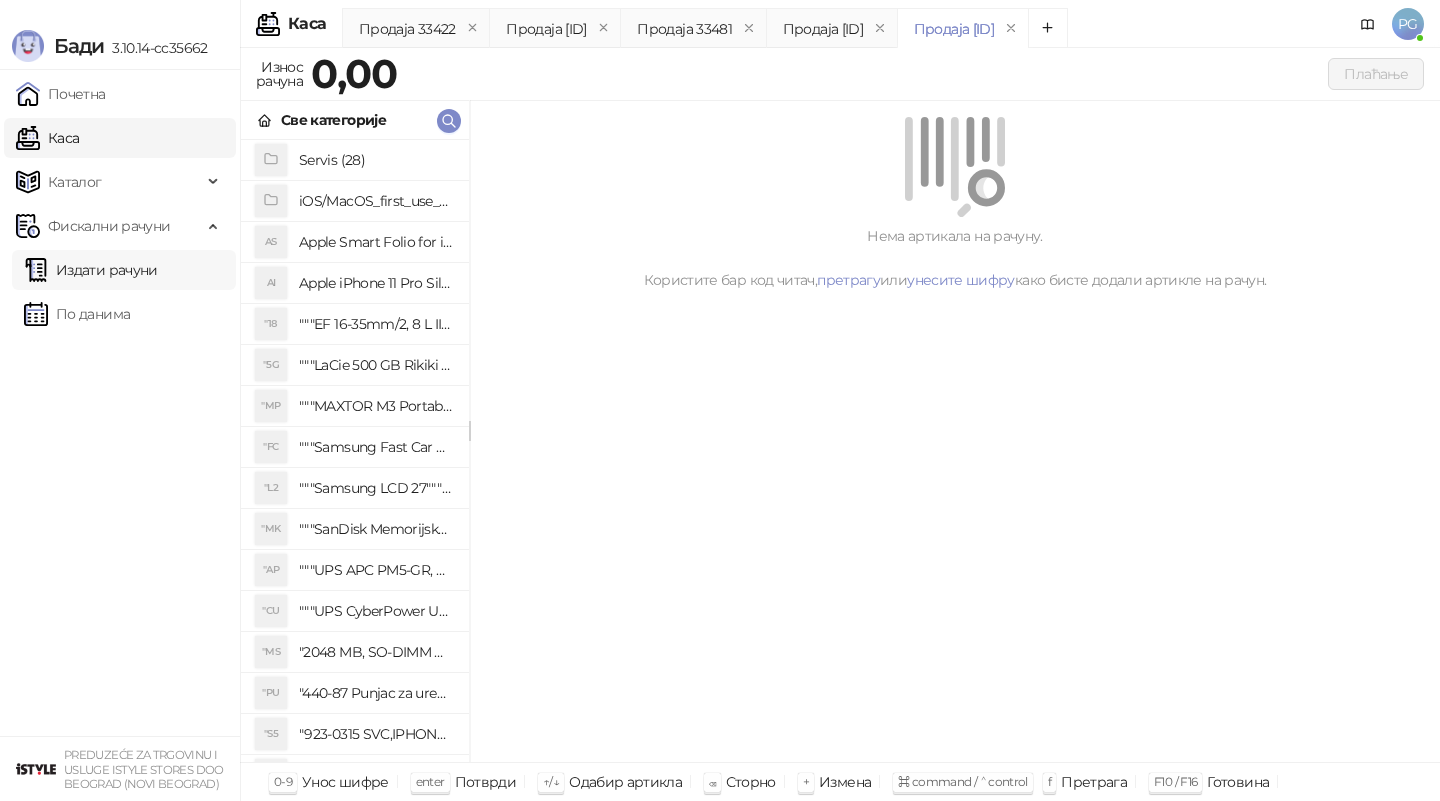 click on "Издати рачуни" at bounding box center (91, 270) 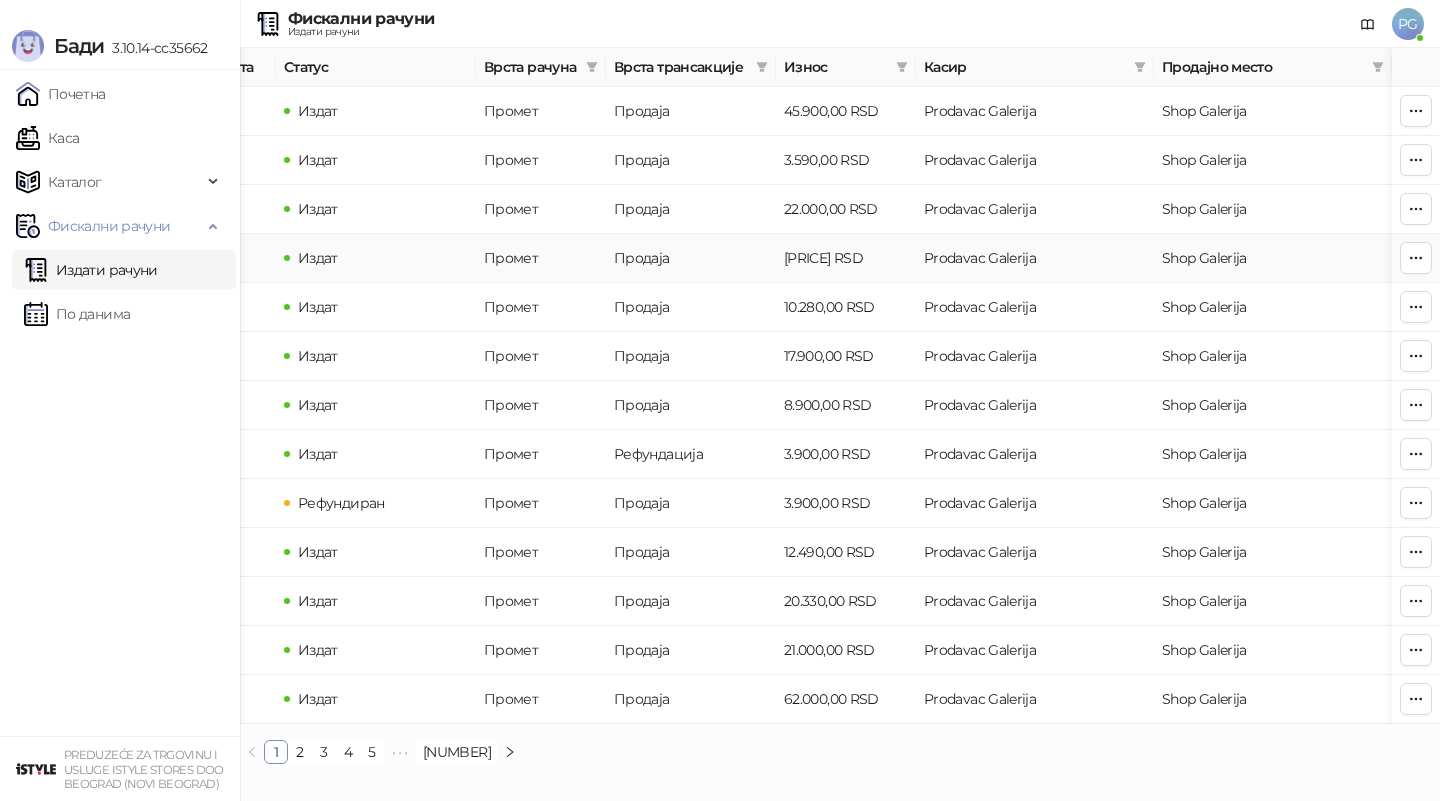 scroll, scrollTop: 0, scrollLeft: 0, axis: both 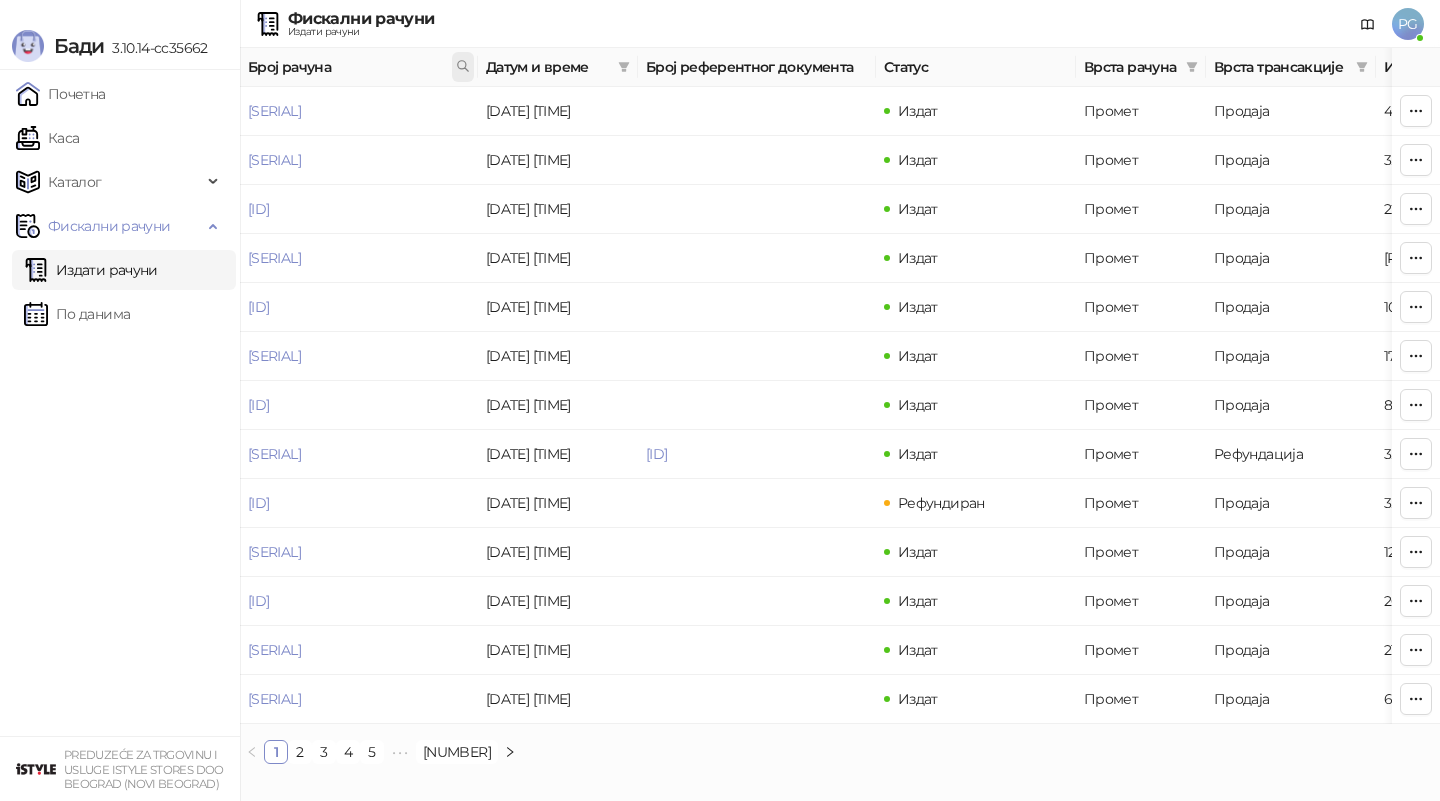 click at bounding box center (463, 67) 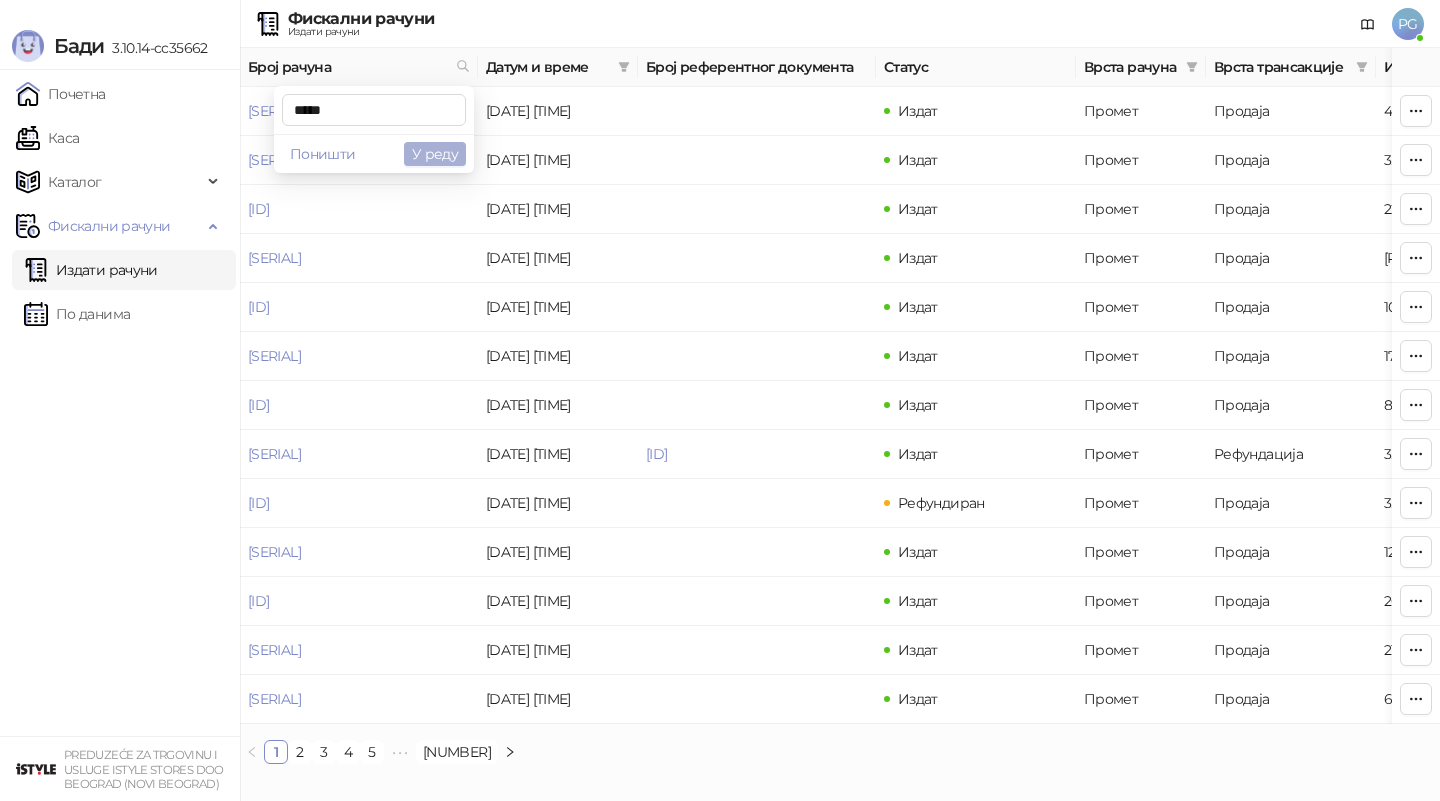 type on "*****" 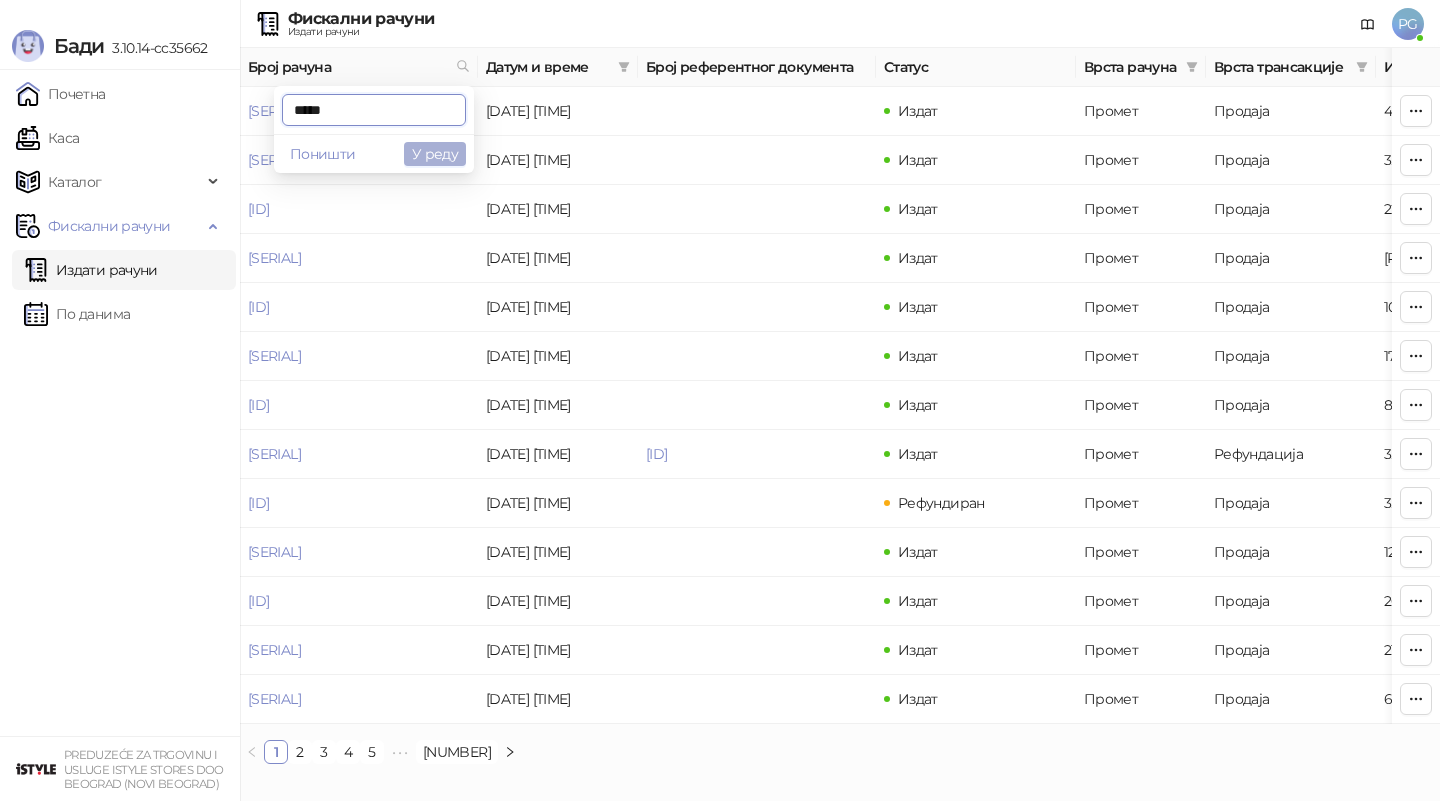 click on "У реду" at bounding box center (435, 154) 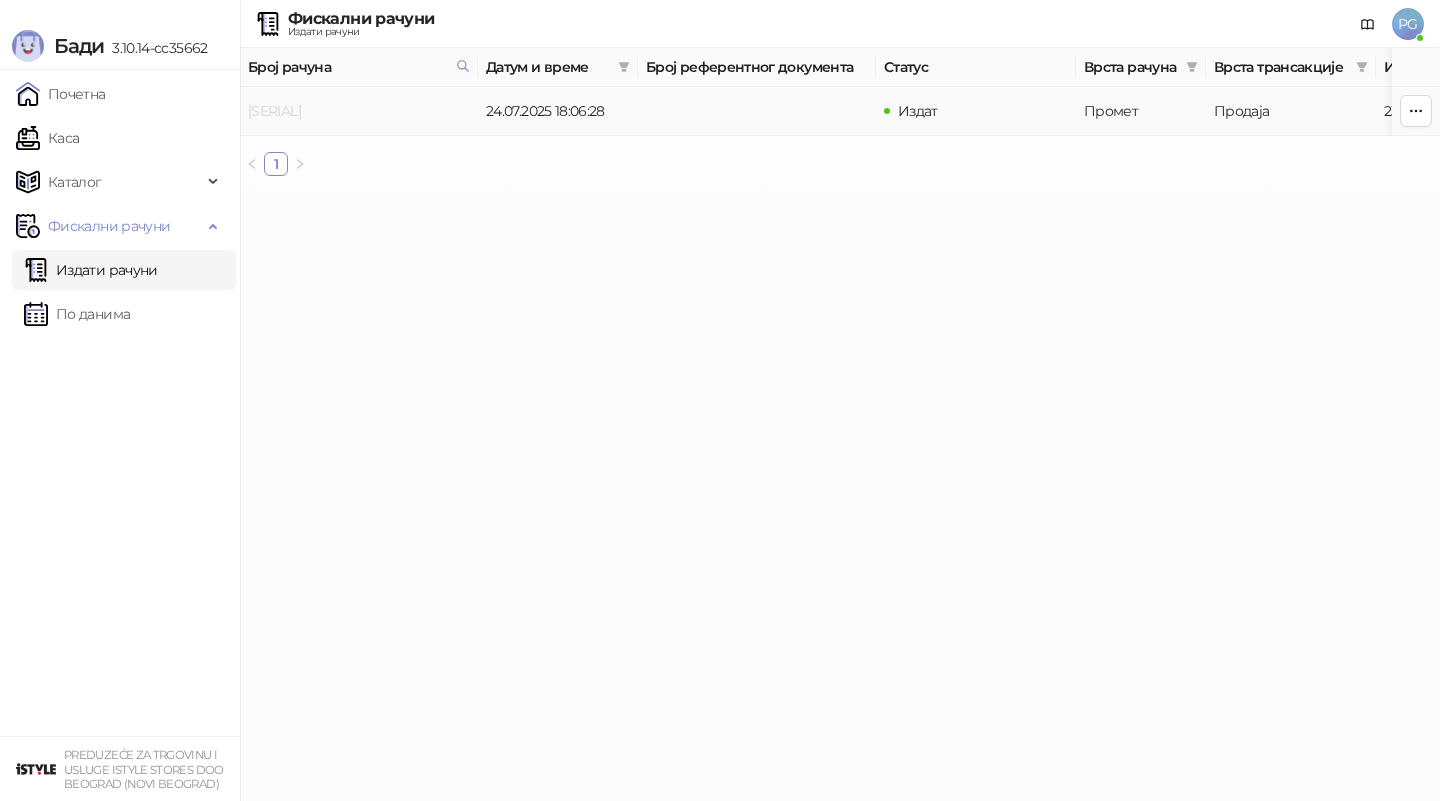 click on "[SERIAL]" at bounding box center [274, 111] 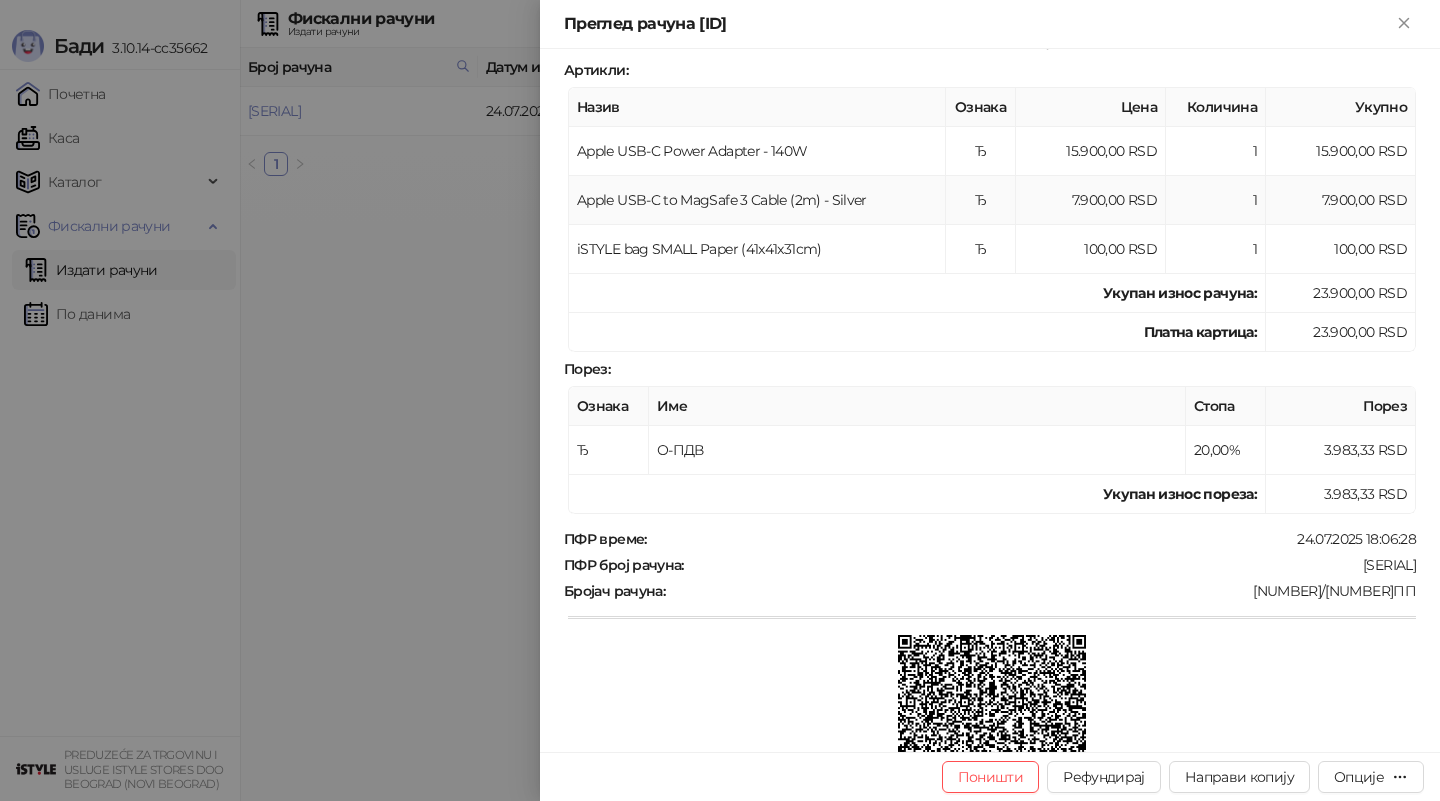 scroll, scrollTop: 418, scrollLeft: 0, axis: vertical 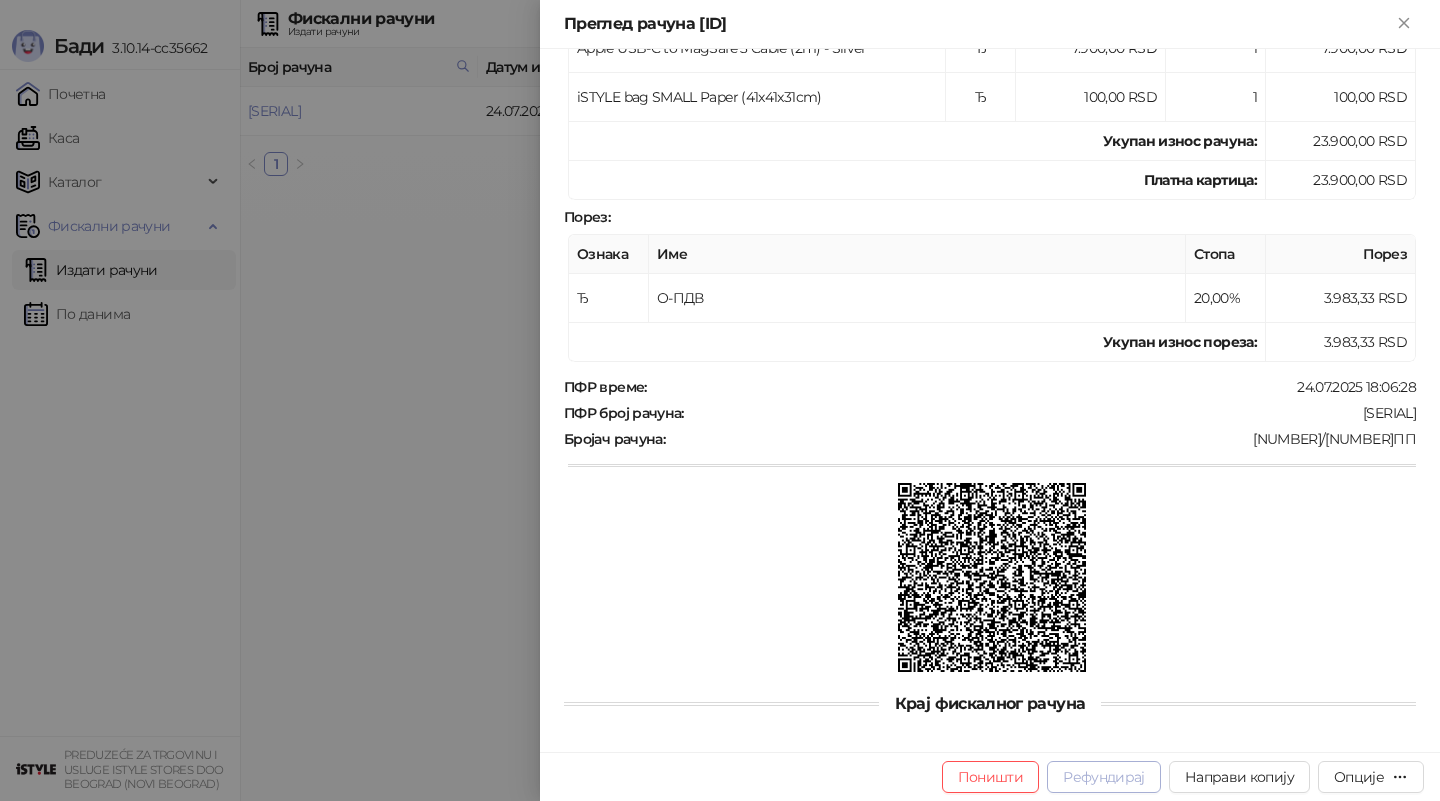 click on "Рефундирај" at bounding box center (1104, 777) 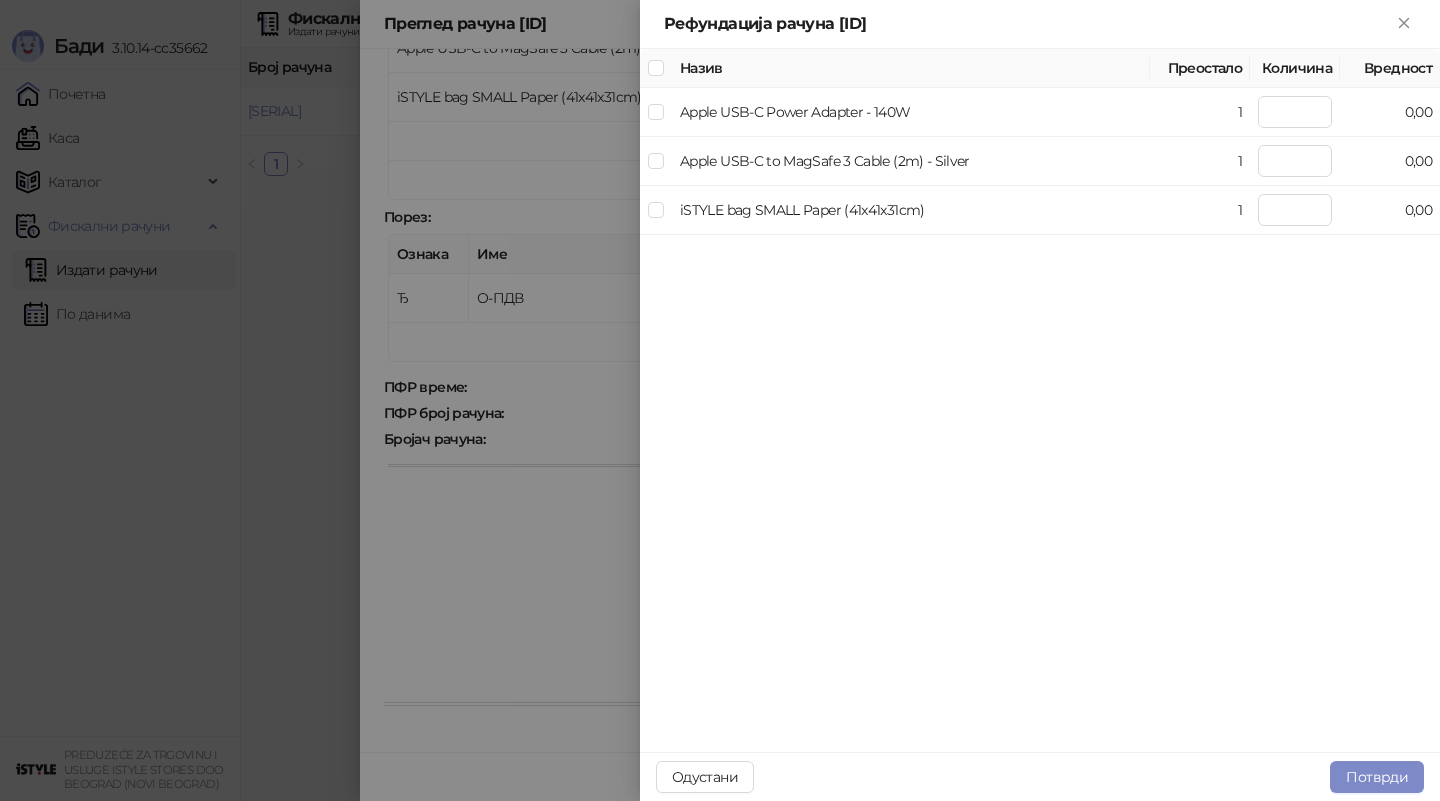 type on "*" 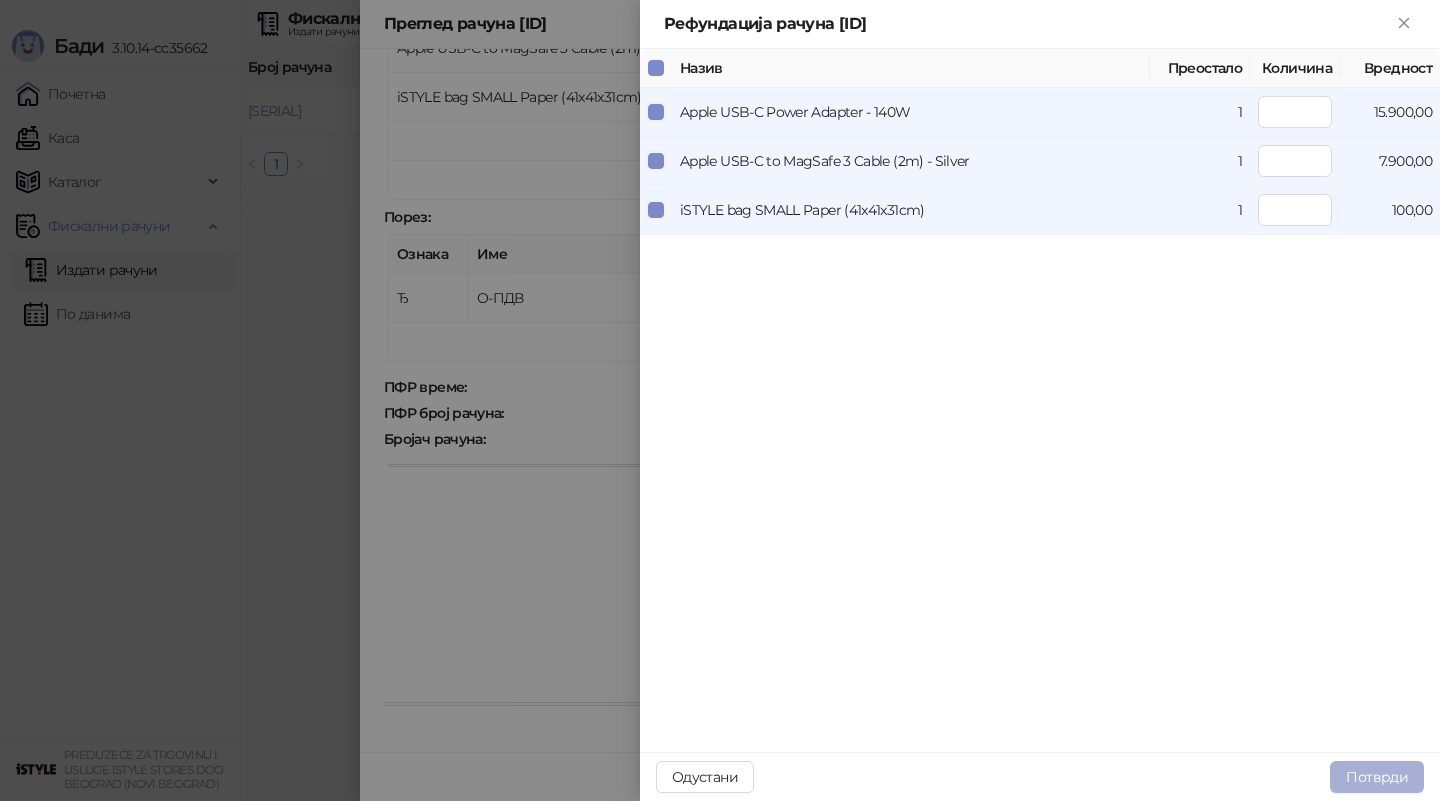 click on "Потврди" at bounding box center [1377, 777] 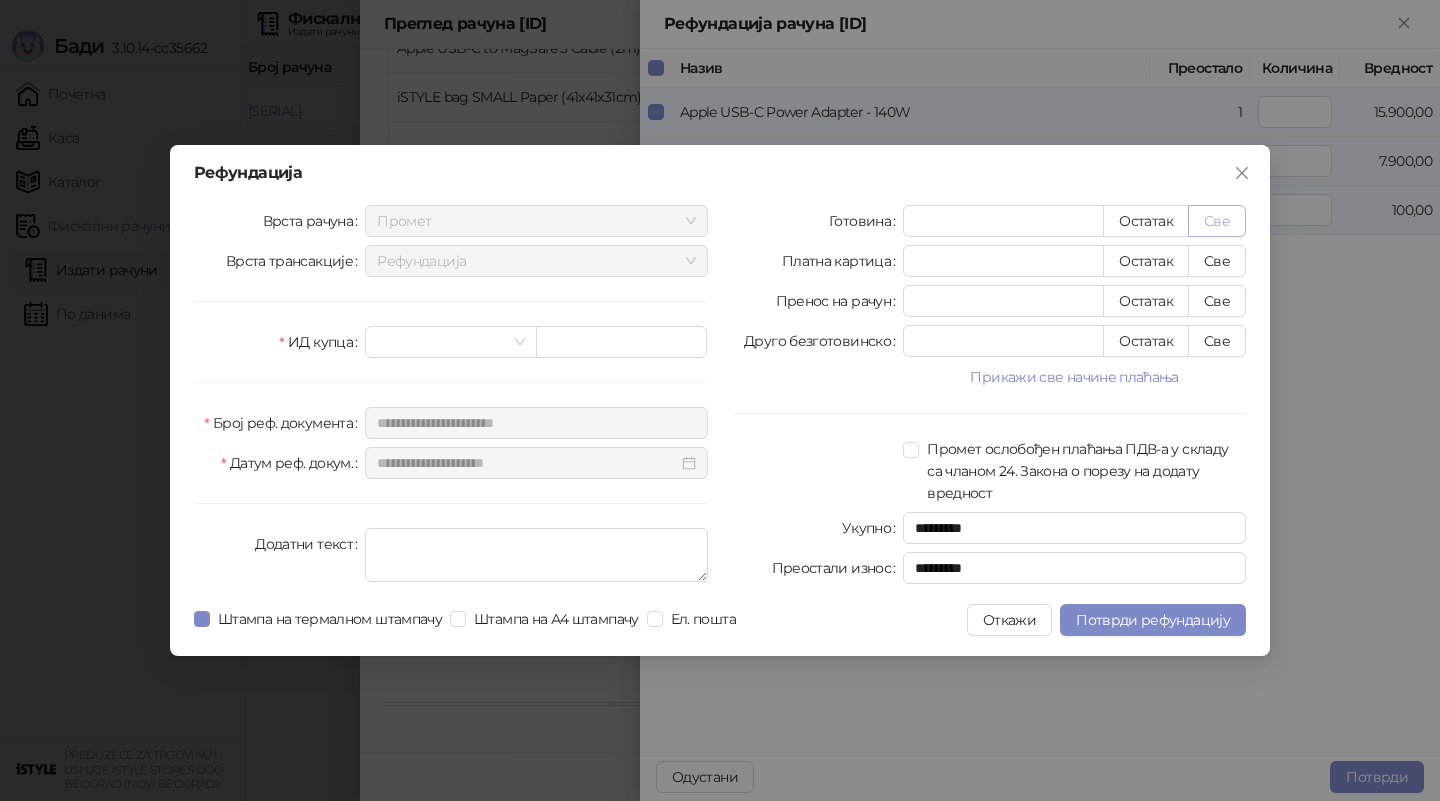 click on "Све" at bounding box center (1217, 221) 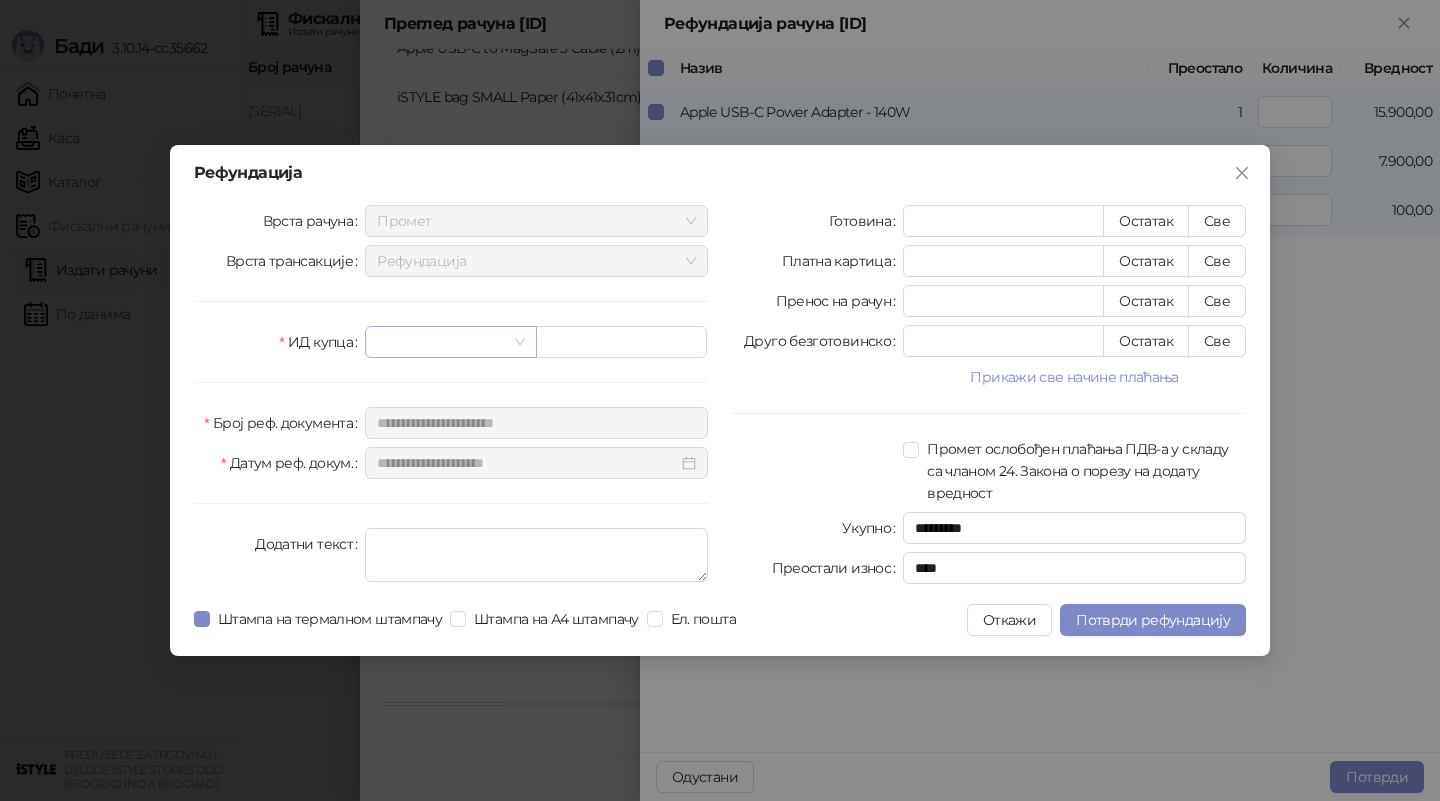 click at bounding box center [441, 342] 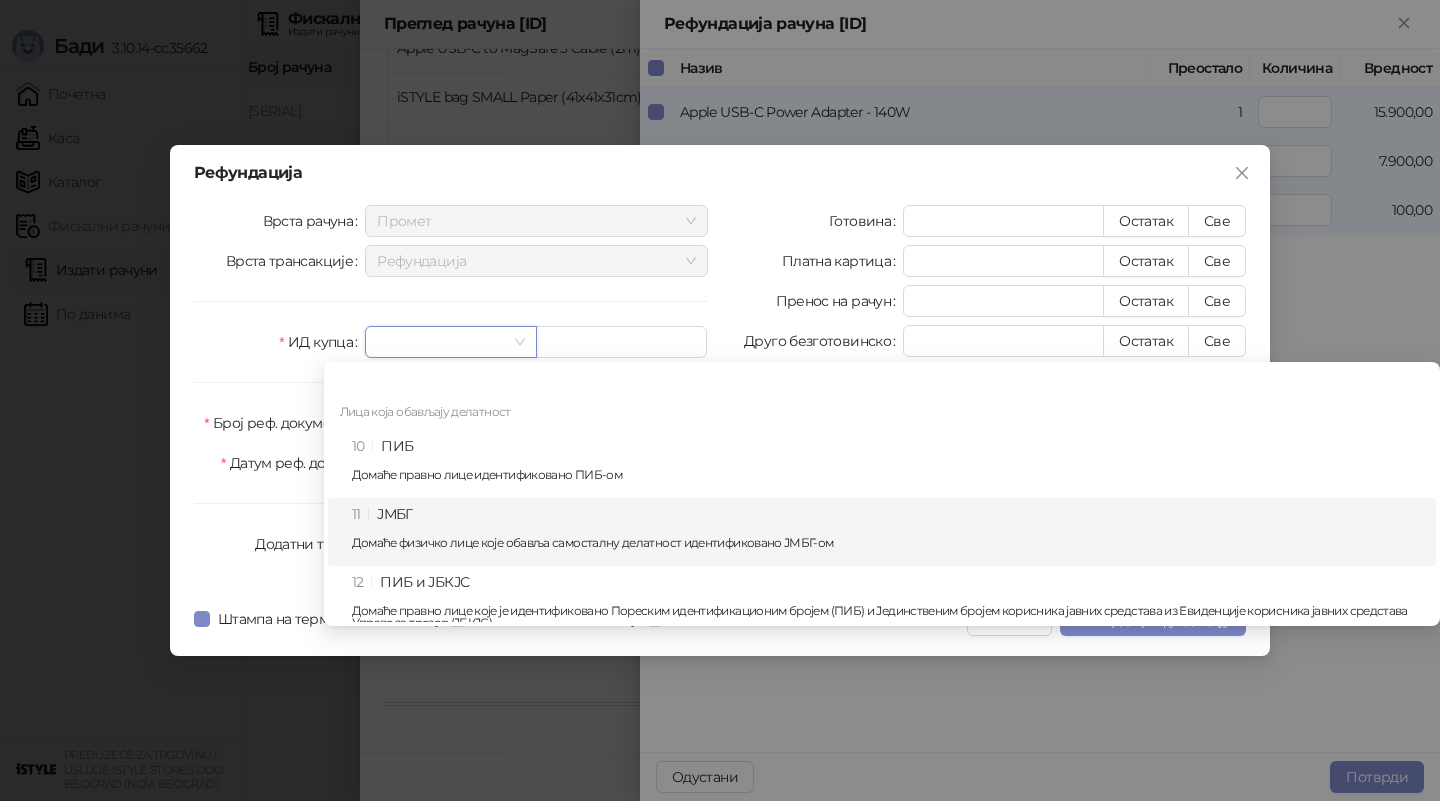 click on "[JMBG] Домаће физичко лице које обавља самосталну делатност идентификовано ЈМБГ-ом" at bounding box center (888, 532) 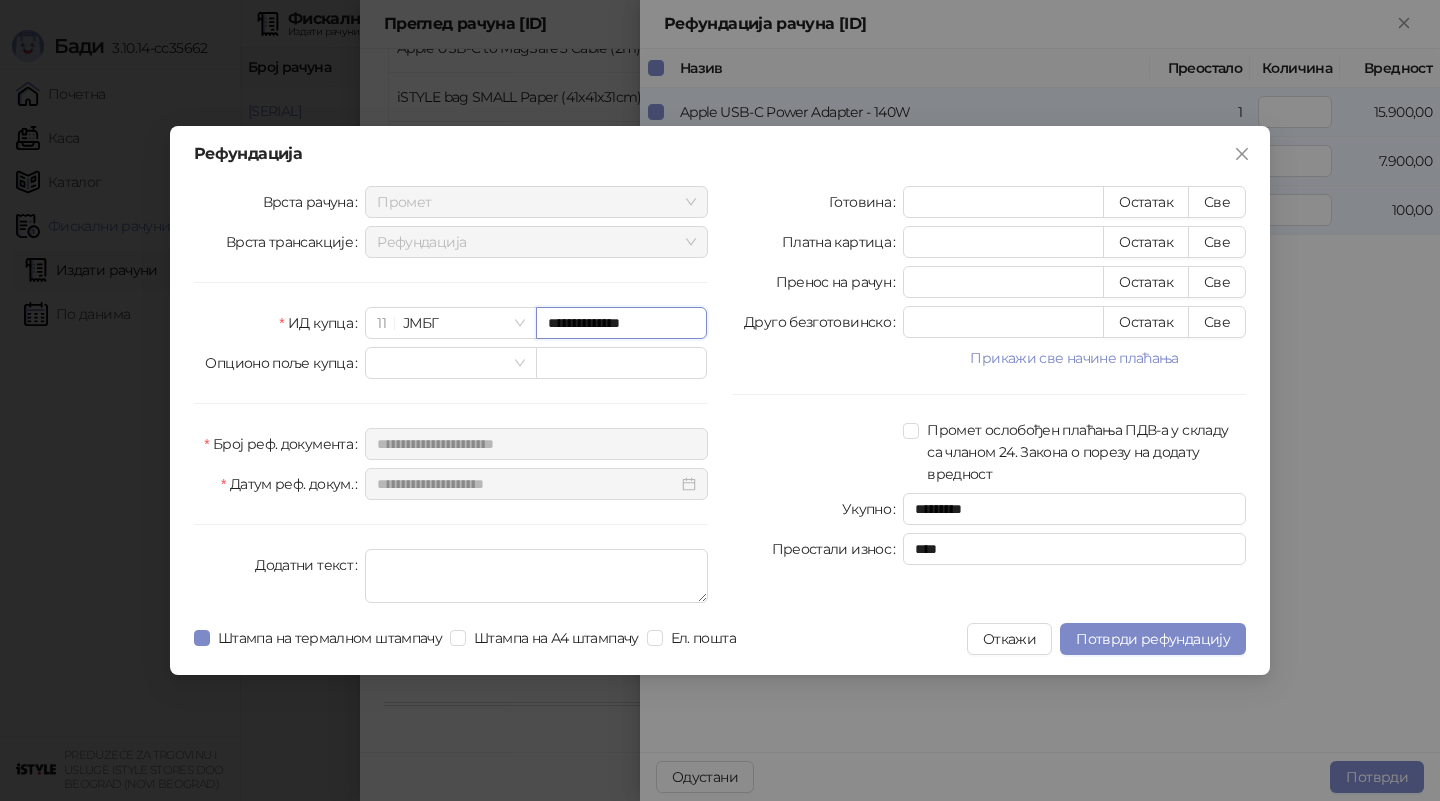 click on "**********" at bounding box center (621, 323) 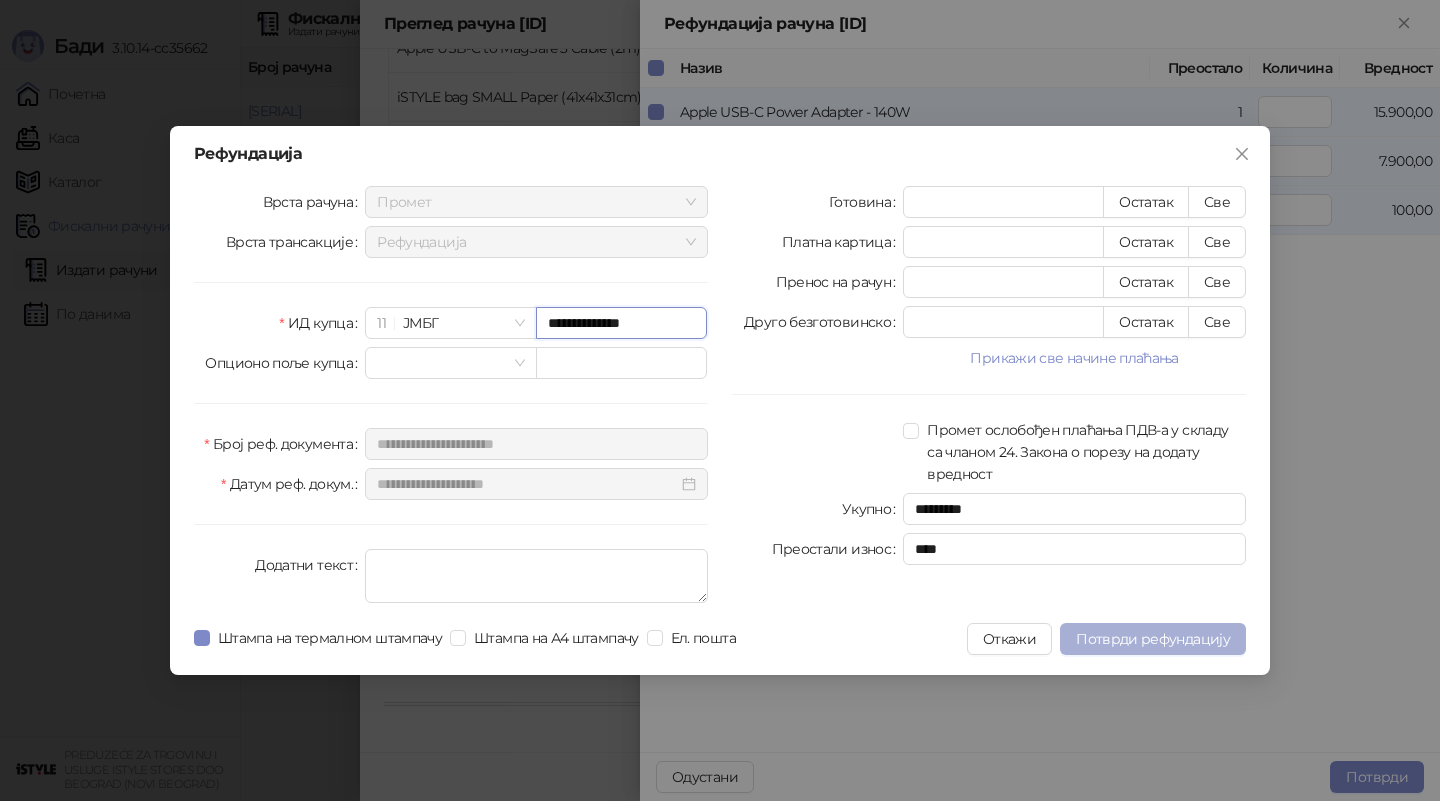 type on "**********" 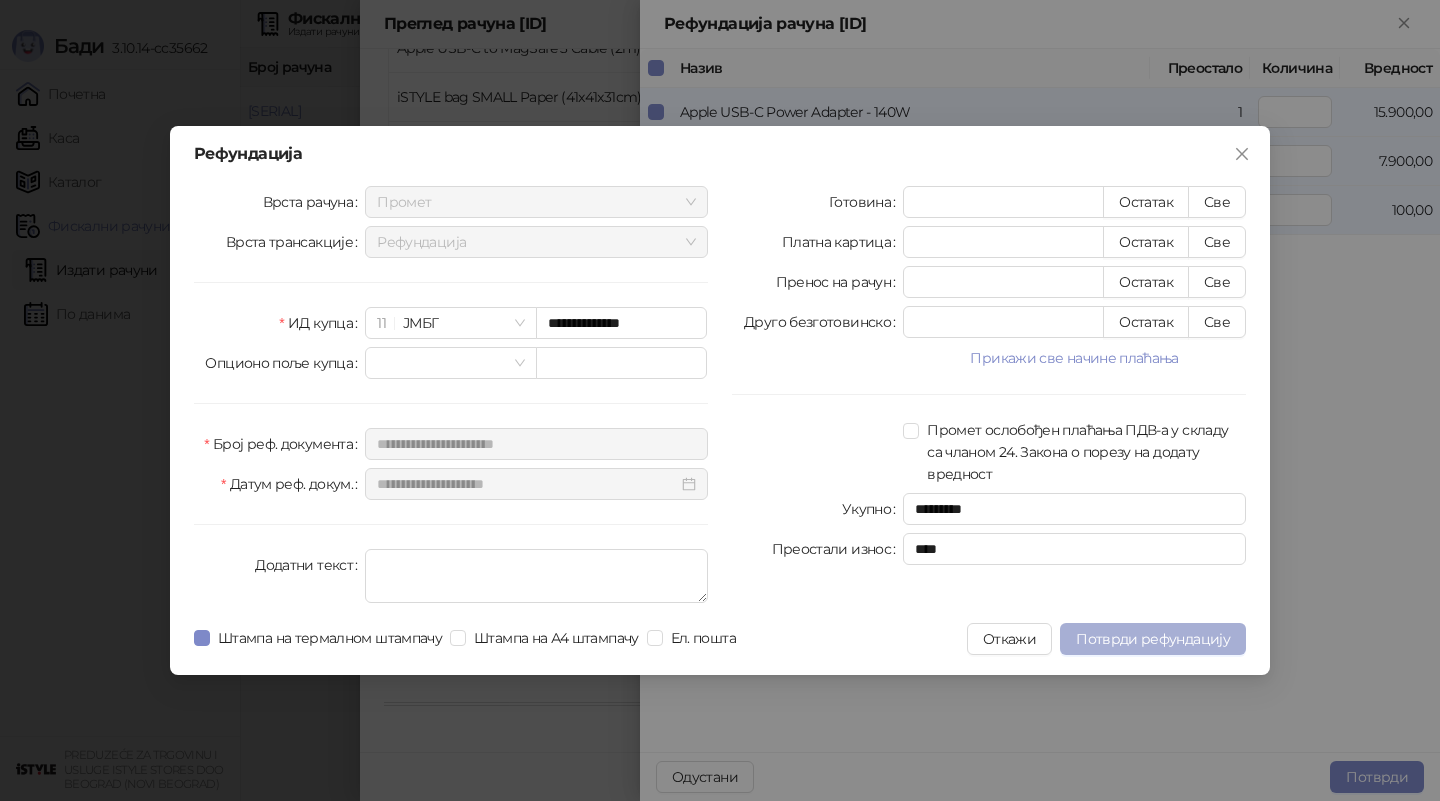click on "Потврди рефундацију" at bounding box center (1153, 639) 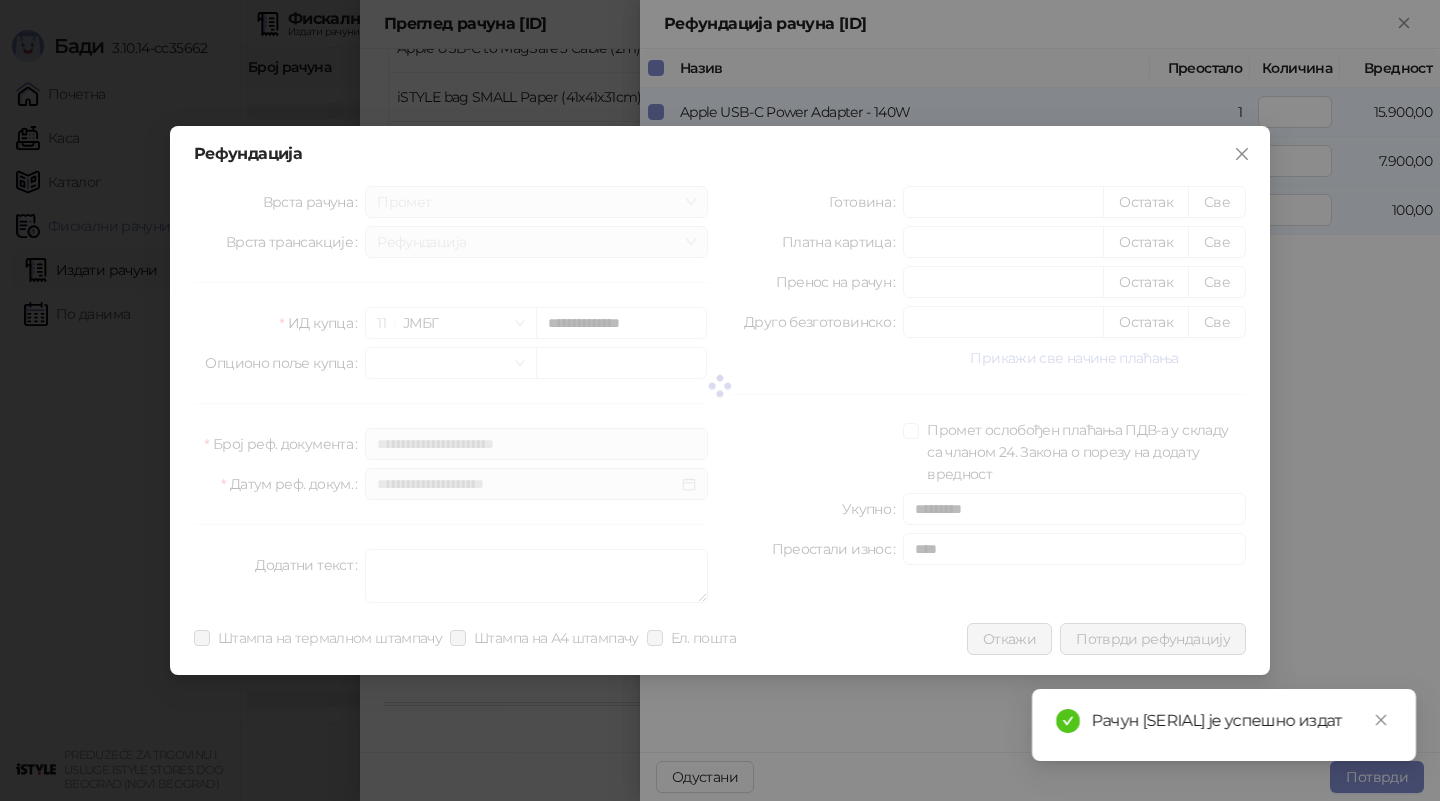 type 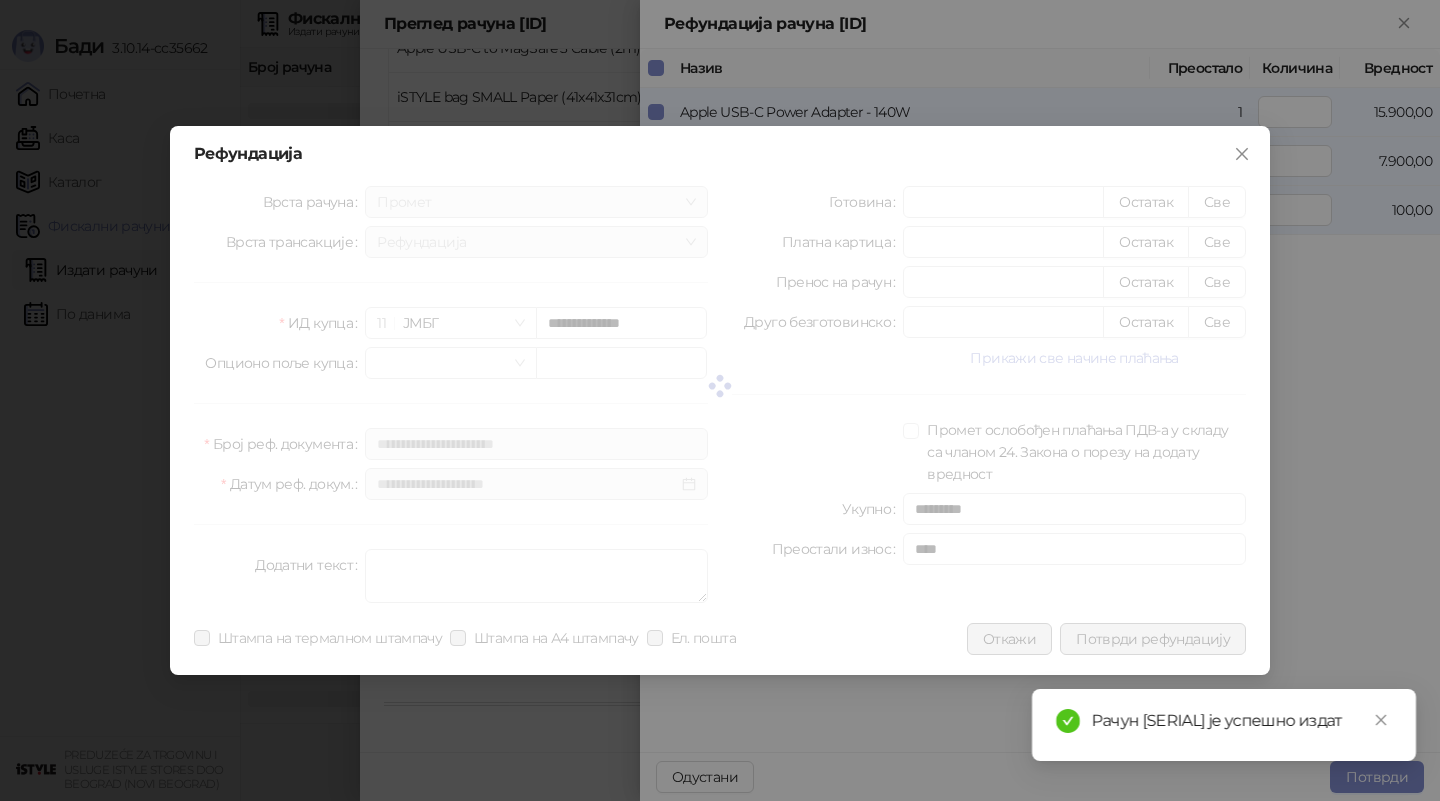 type 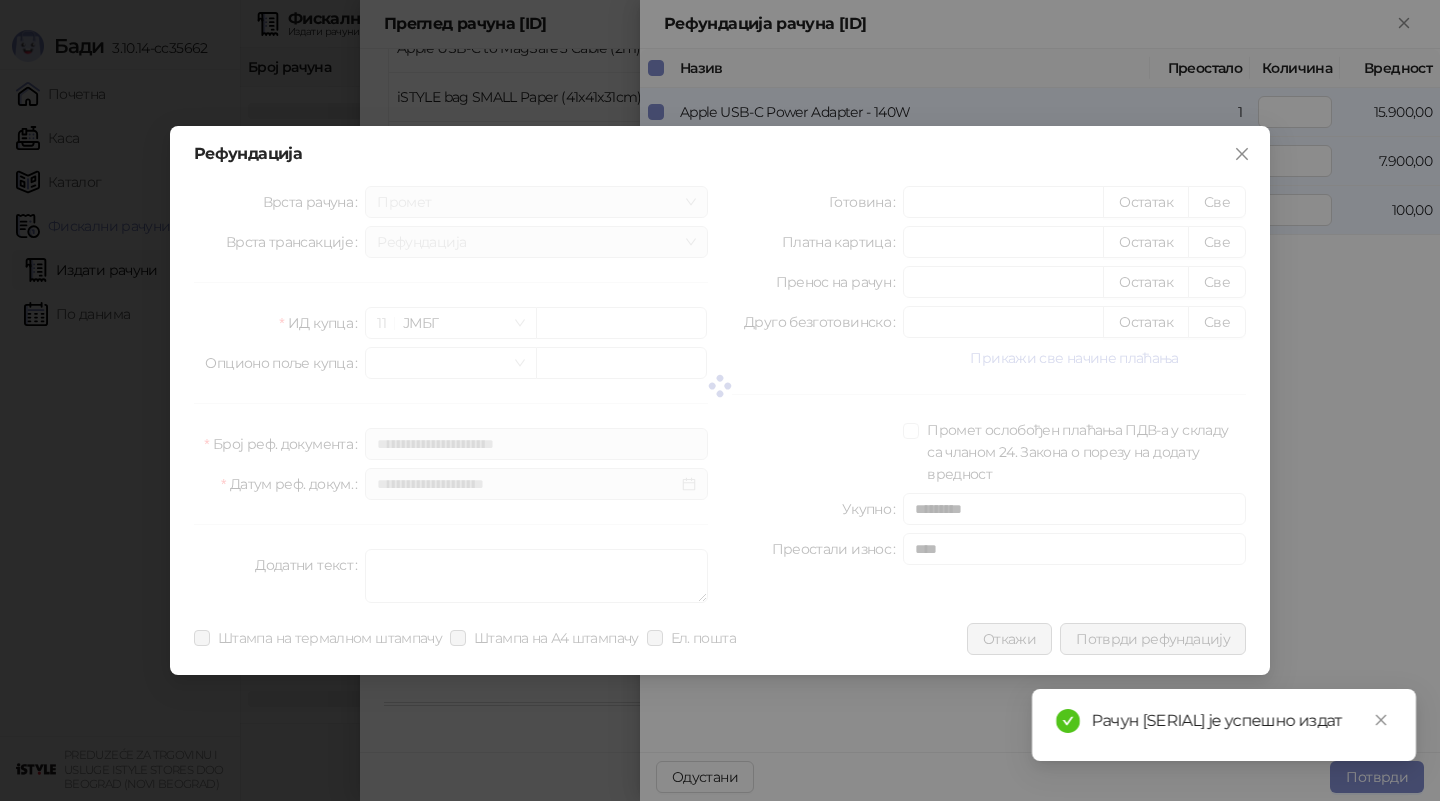 type on "****" 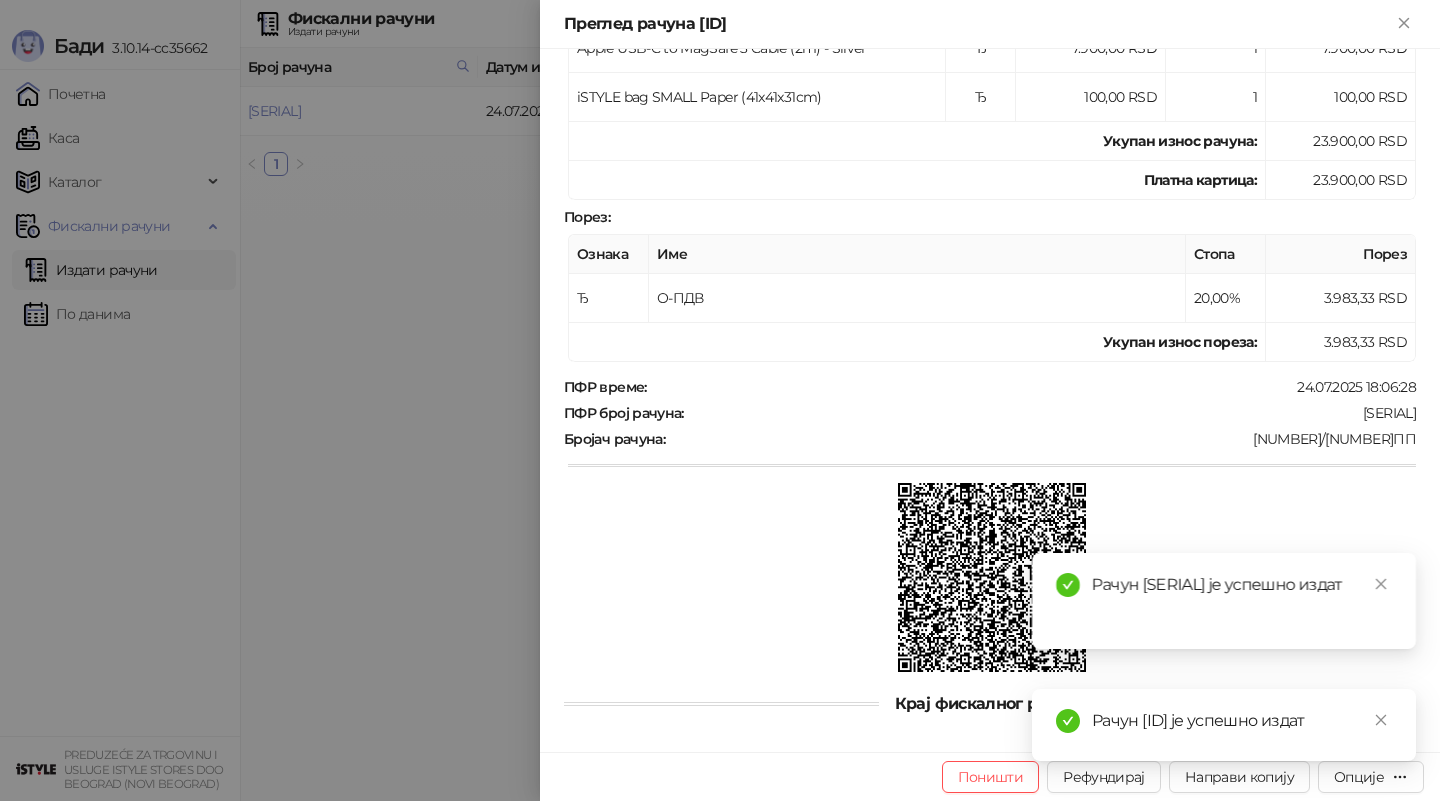 click at bounding box center (720, 400) 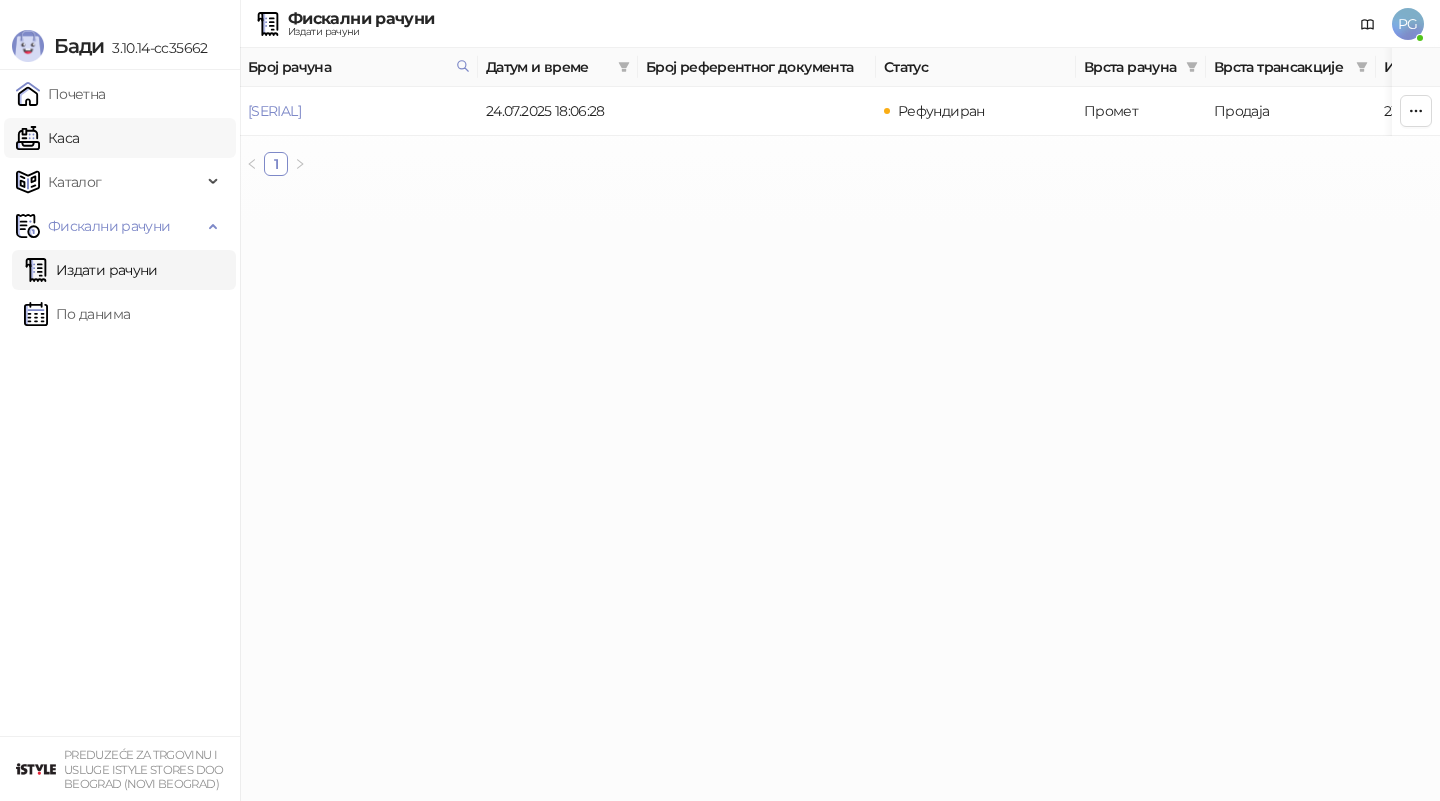 click on "Каса" at bounding box center (47, 138) 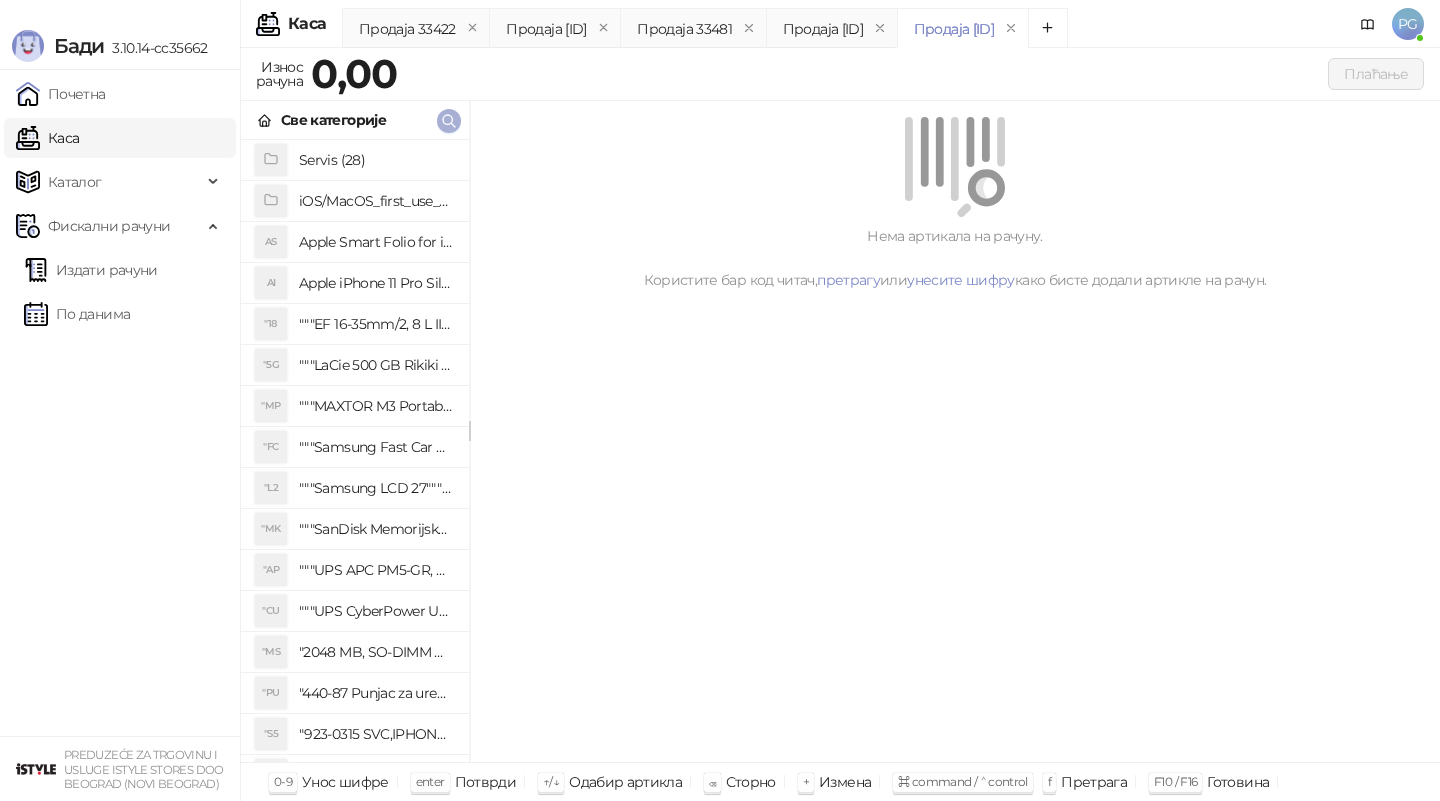 click 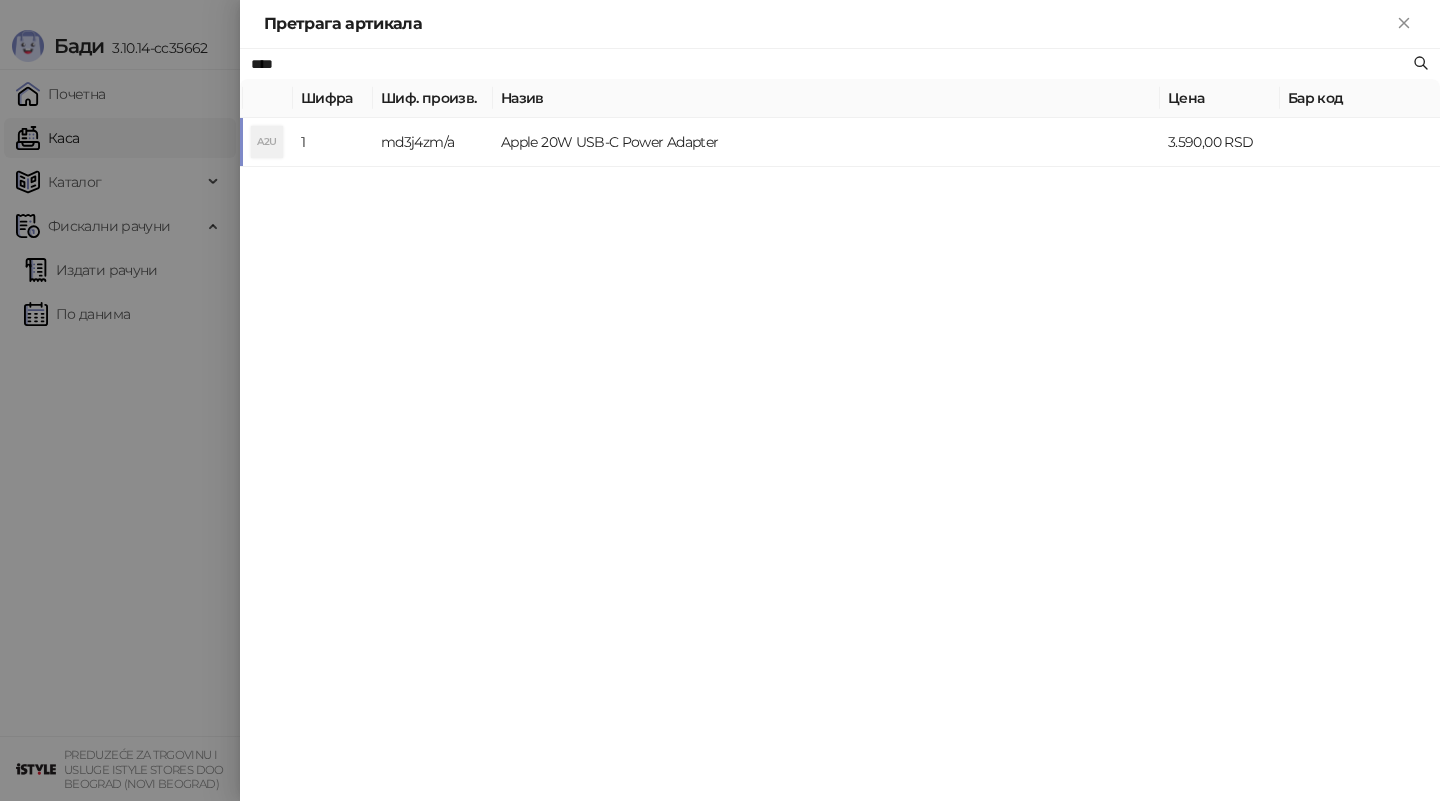 click on "Apple 20W USB-C Power Adapter" at bounding box center [826, 142] 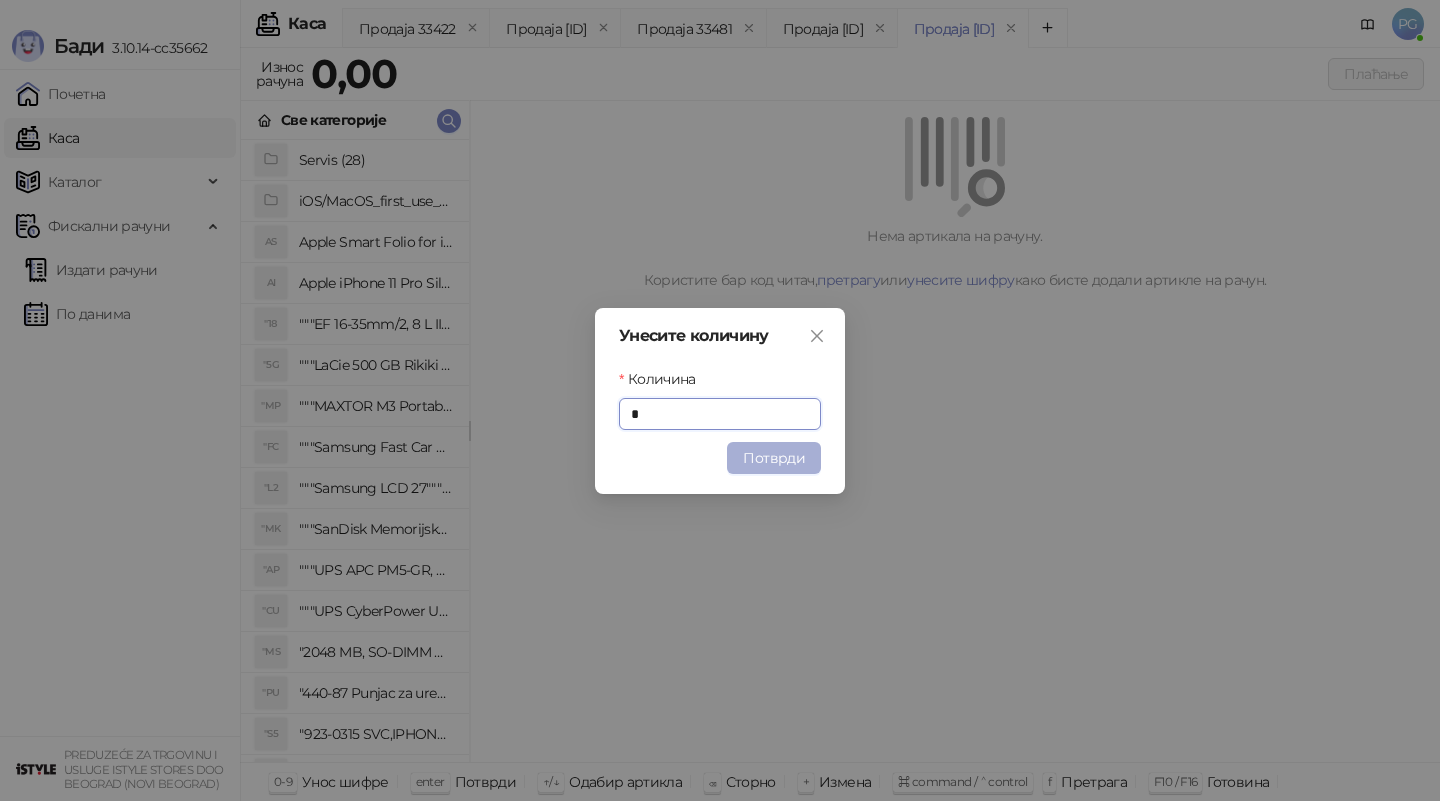 click on "Потврди" at bounding box center (774, 458) 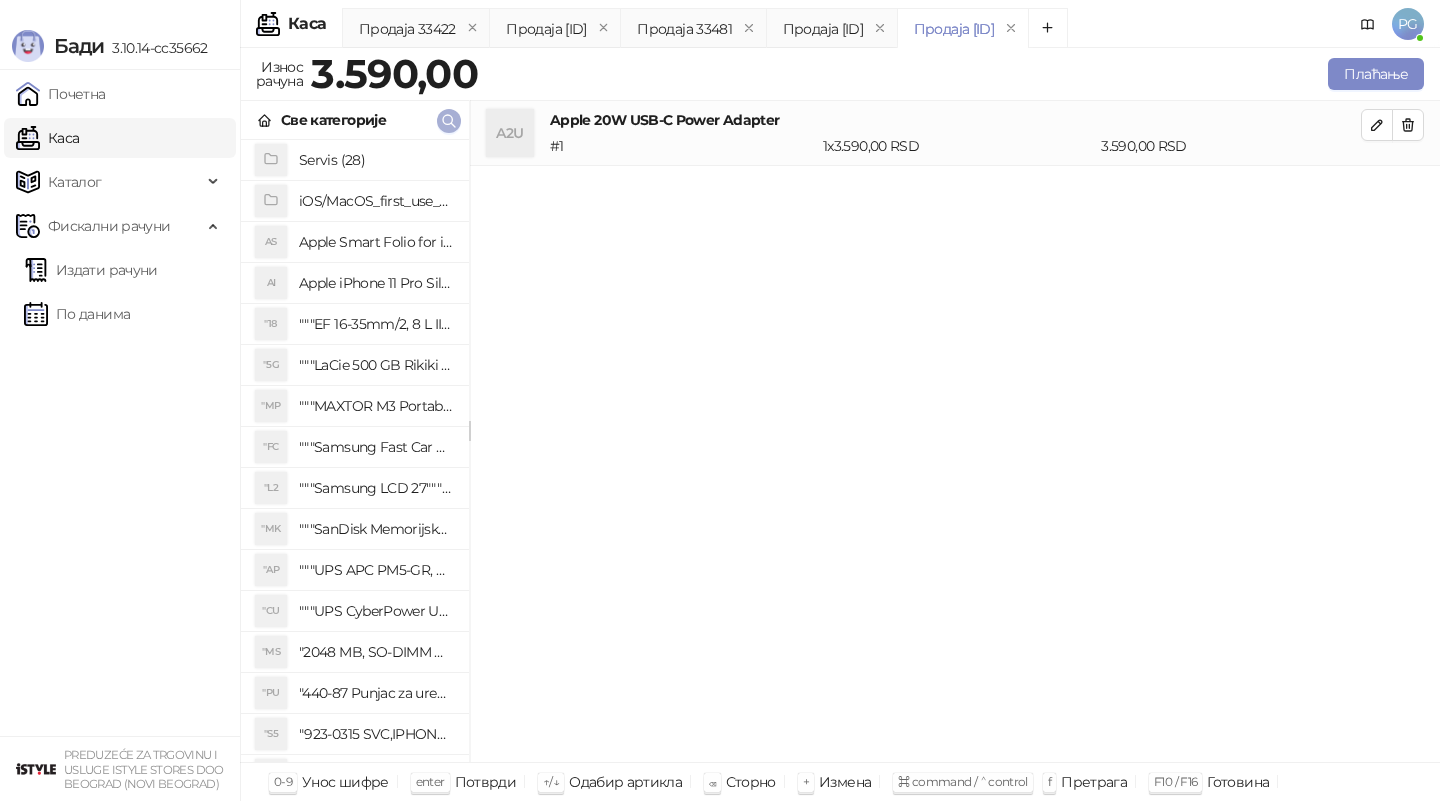 click 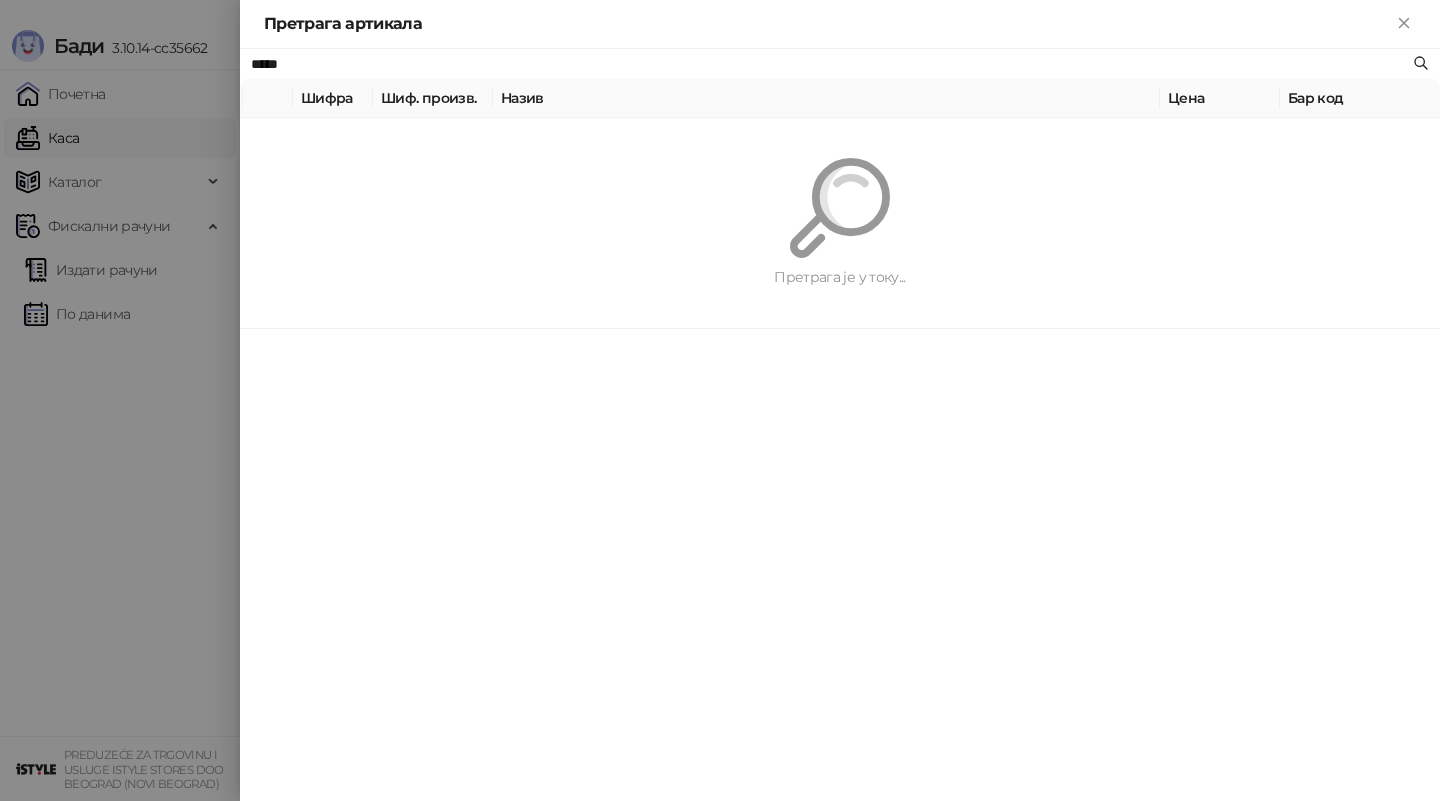 type on "*****" 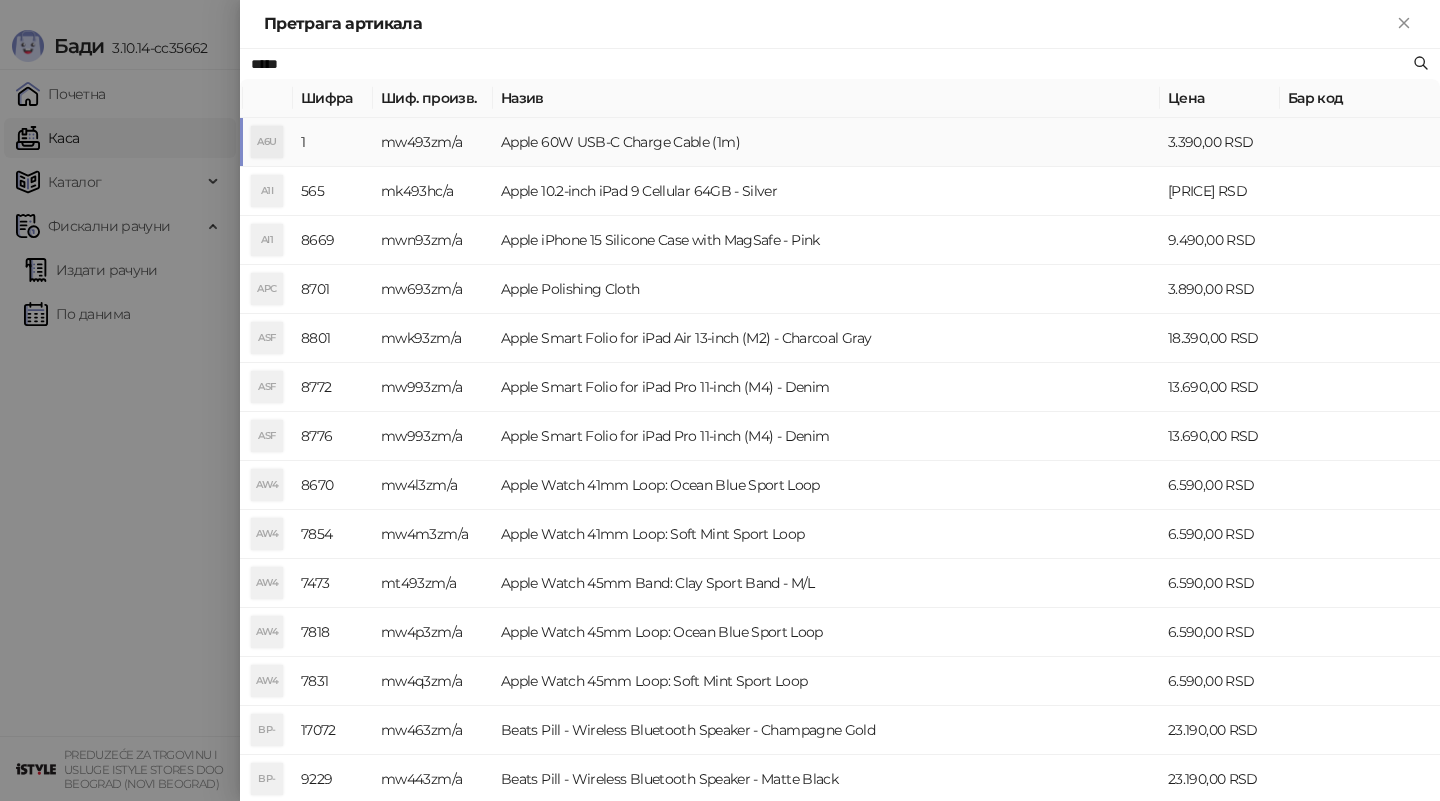 click on "Apple 60W USB-C Charge Cable (1m)" at bounding box center [826, 142] 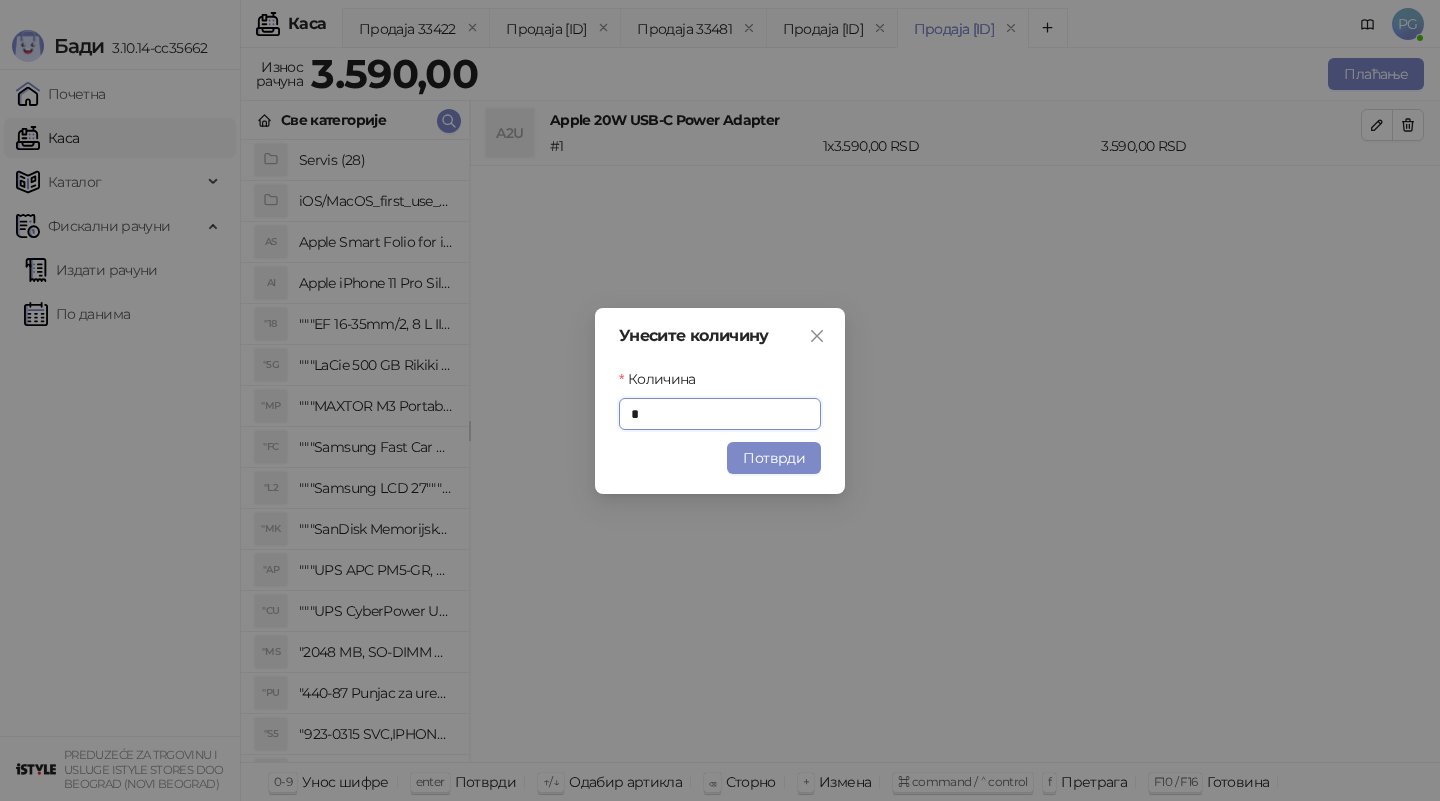 click on "Унесите количину Количина * Потврди" at bounding box center [720, 401] 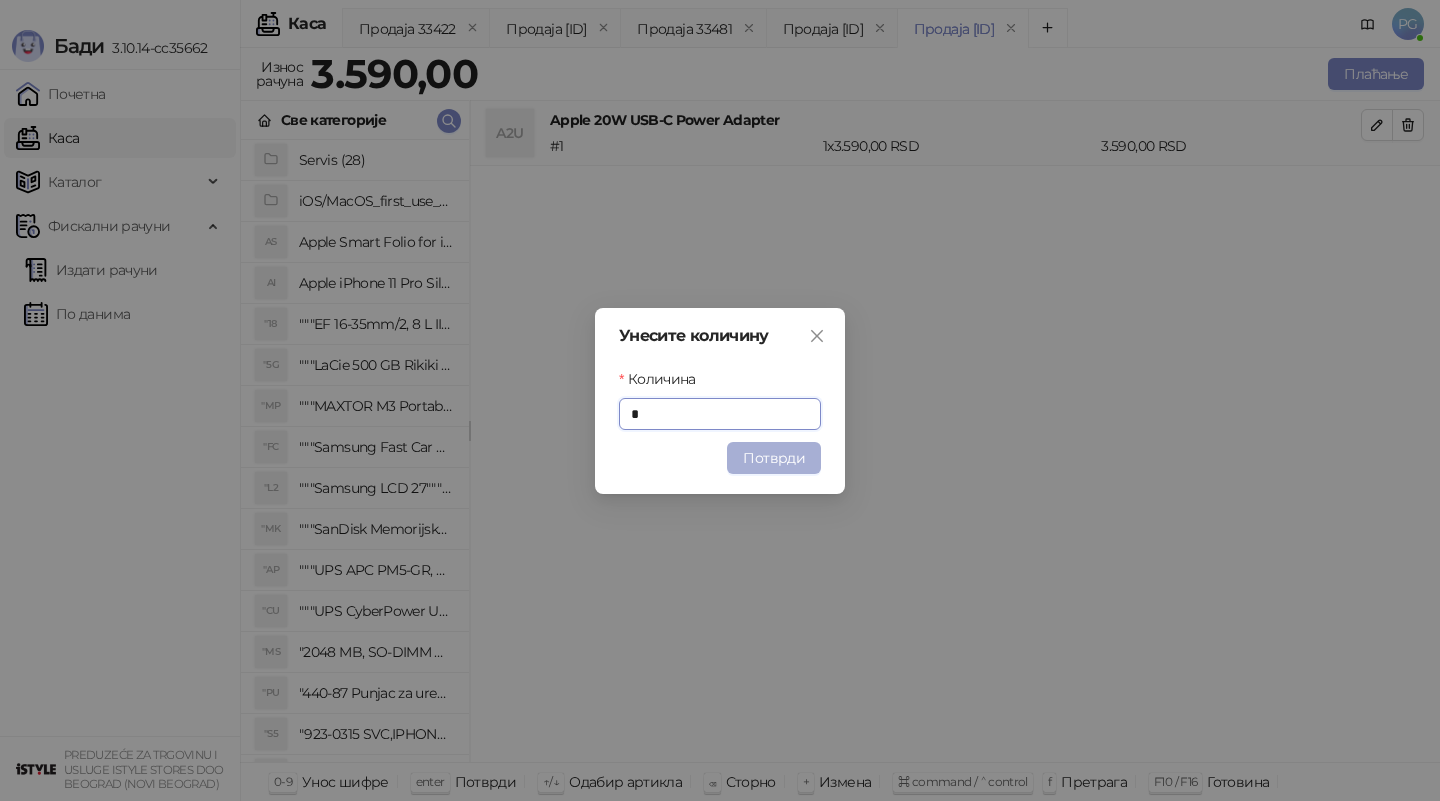 click on "Потврди" at bounding box center [774, 458] 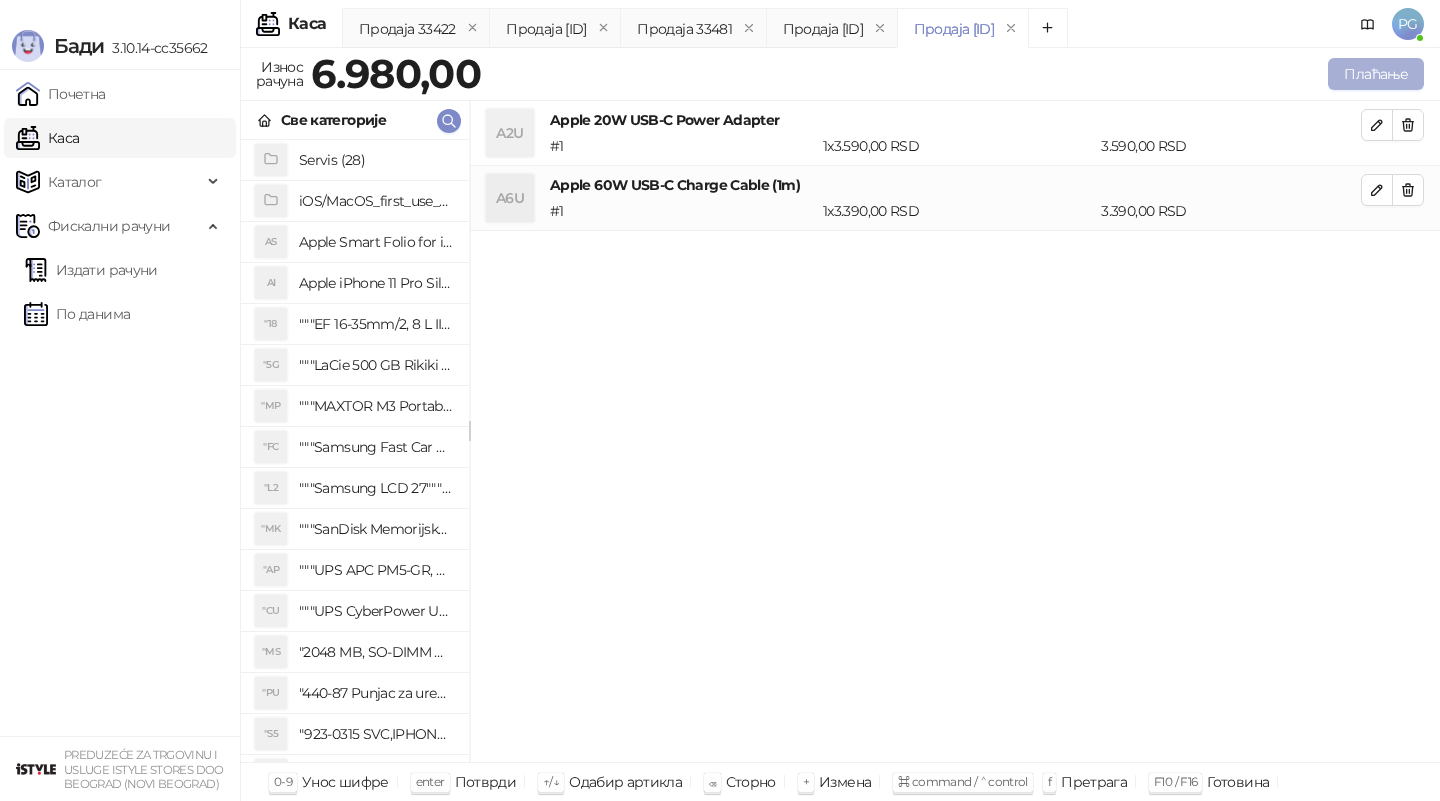 click on "Плаћање" at bounding box center (1376, 74) 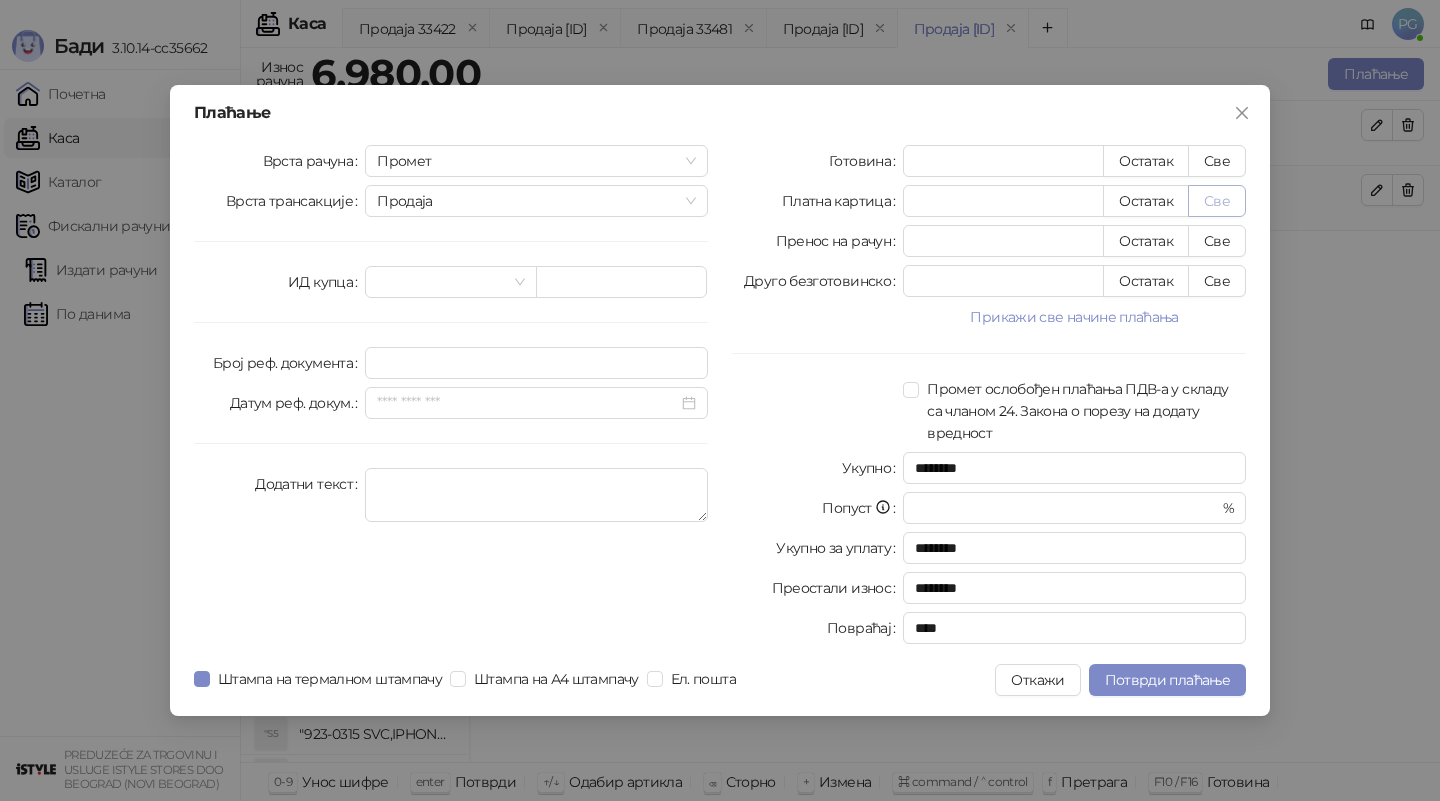 click on "Све" at bounding box center (1217, 201) 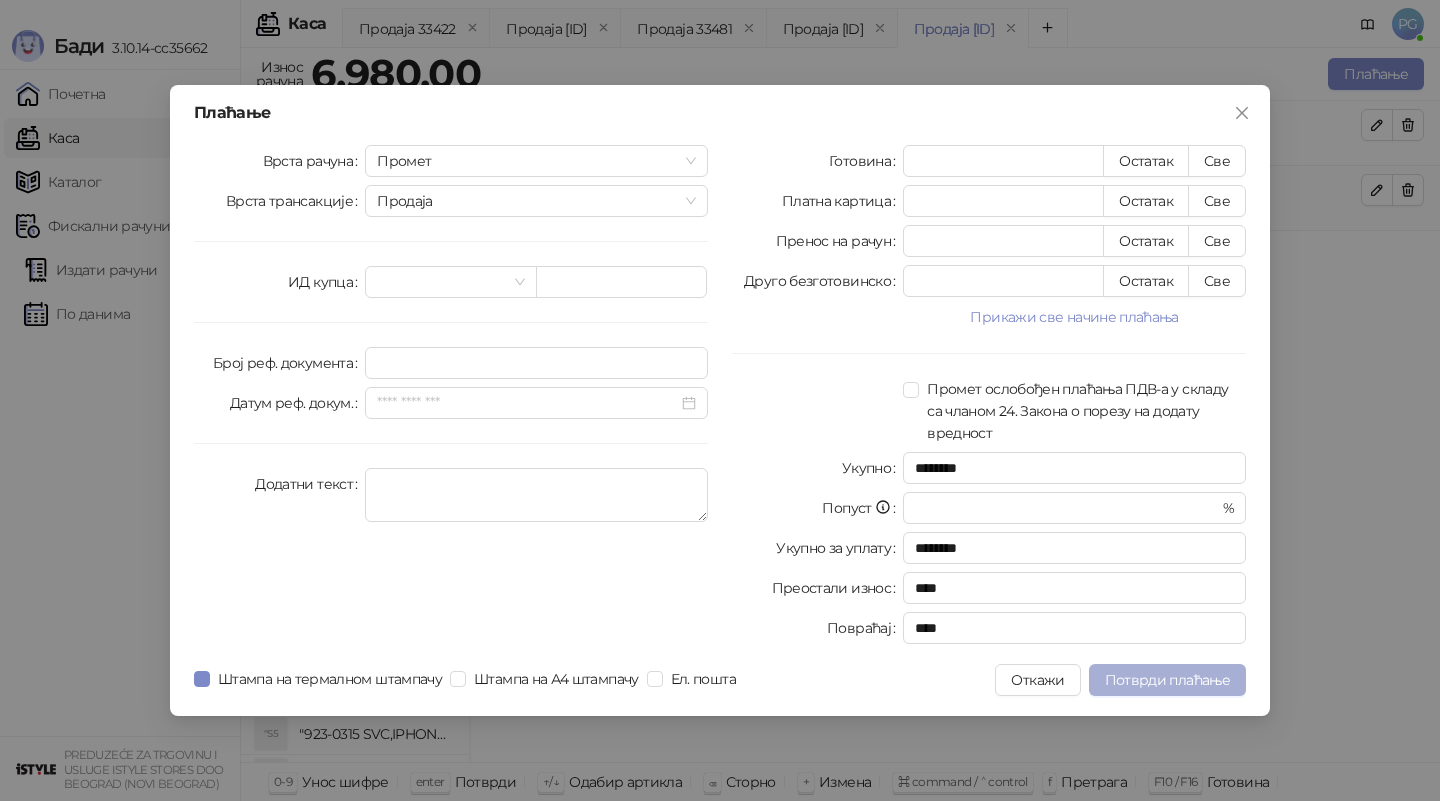 click on "Потврди плаћање" at bounding box center (1167, 680) 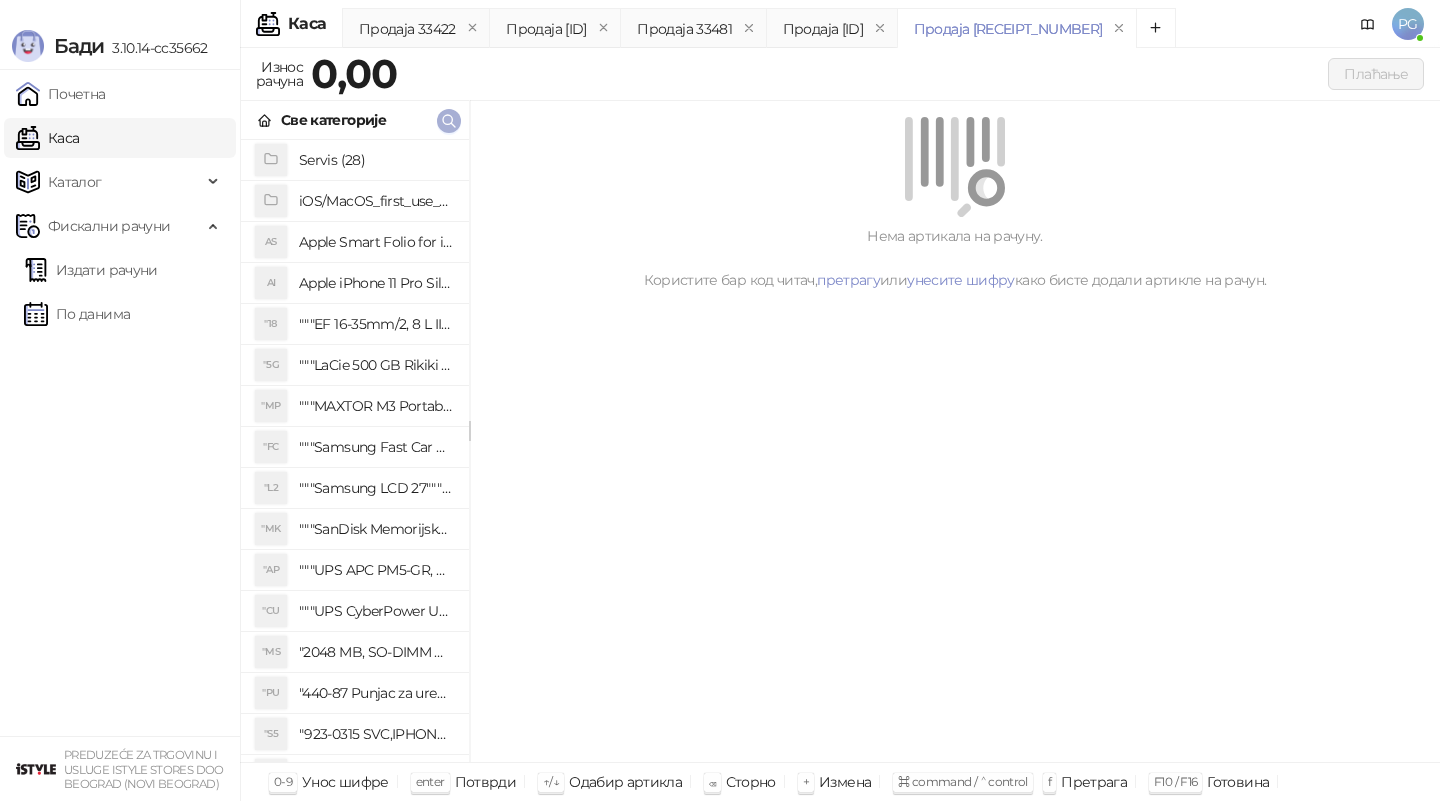 click 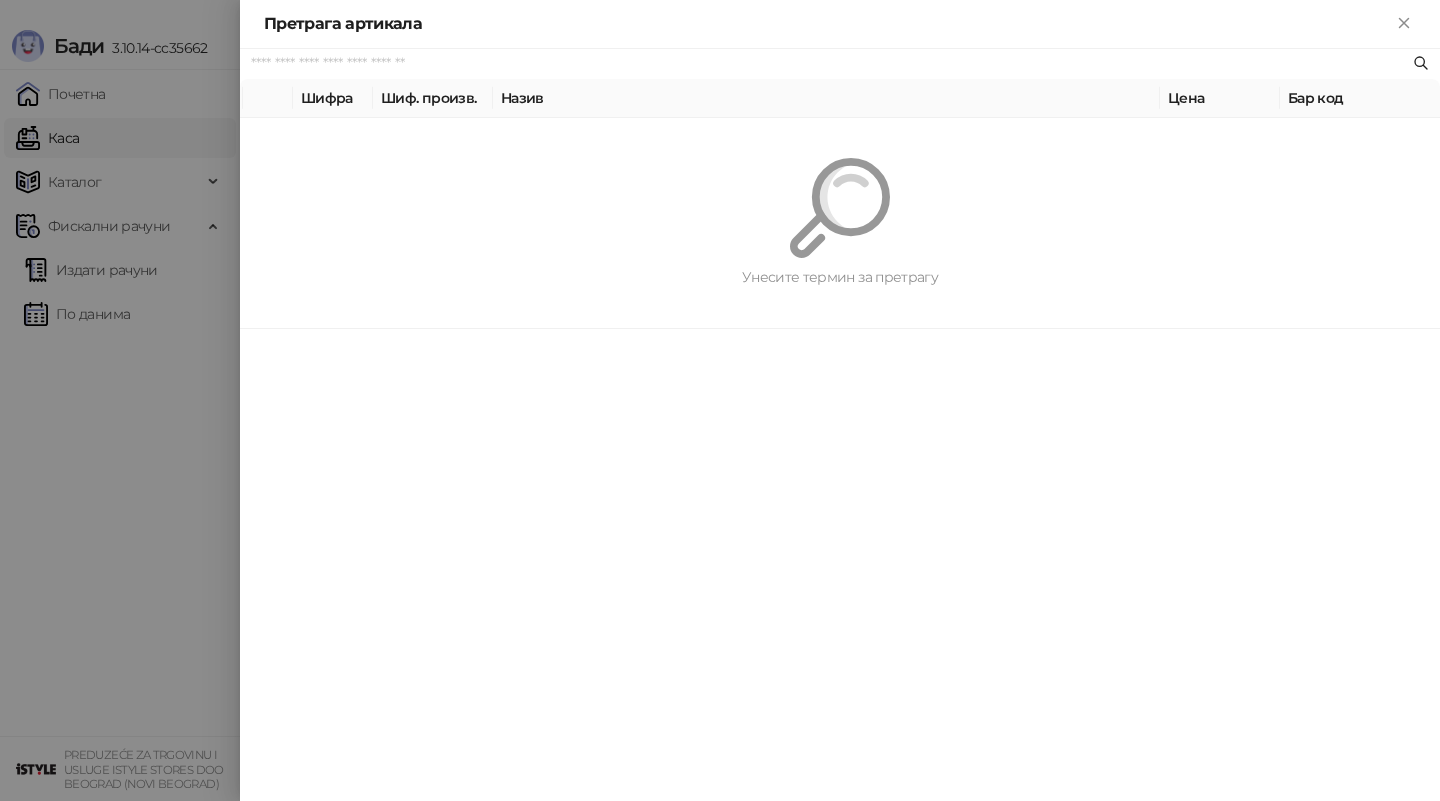 paste on "*********" 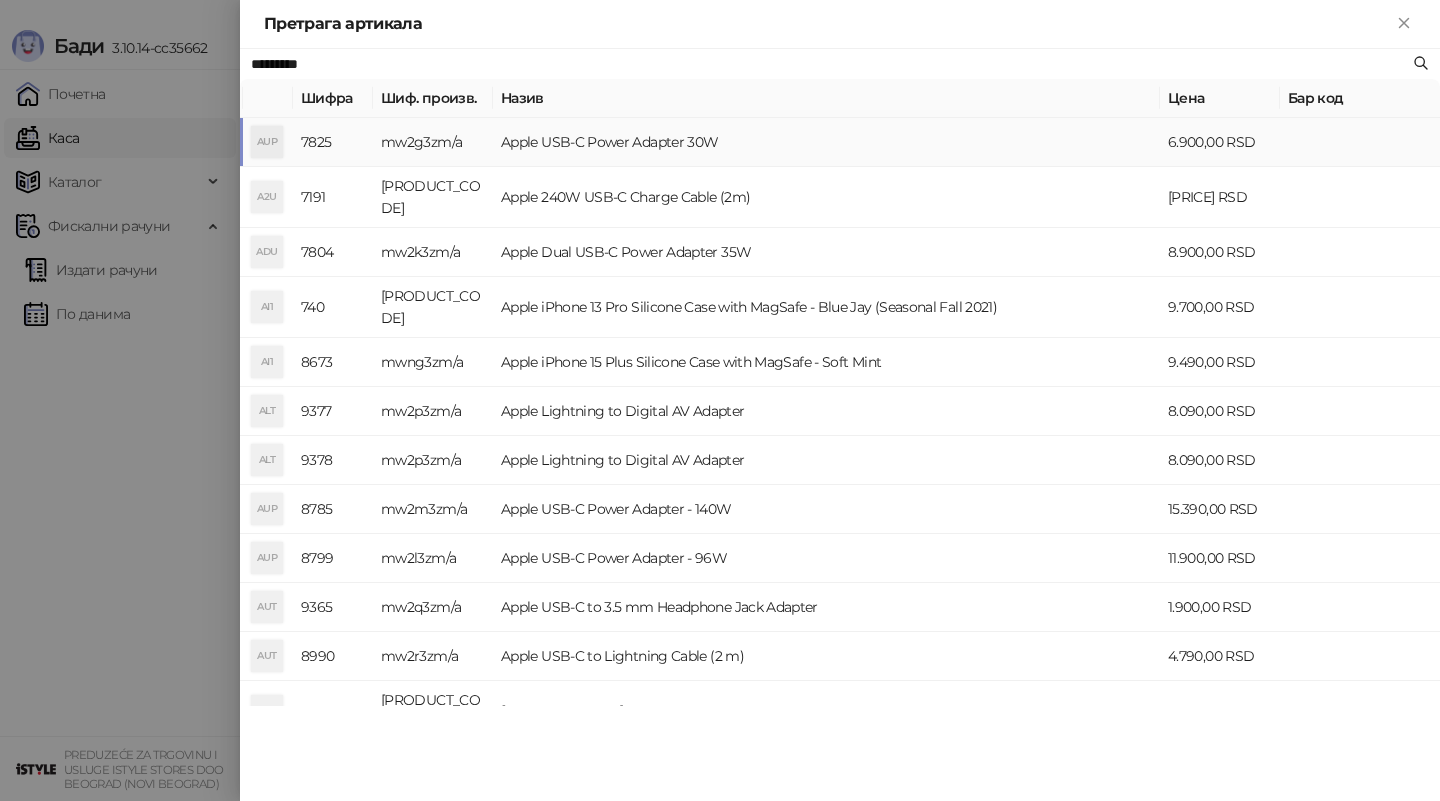 type on "*********" 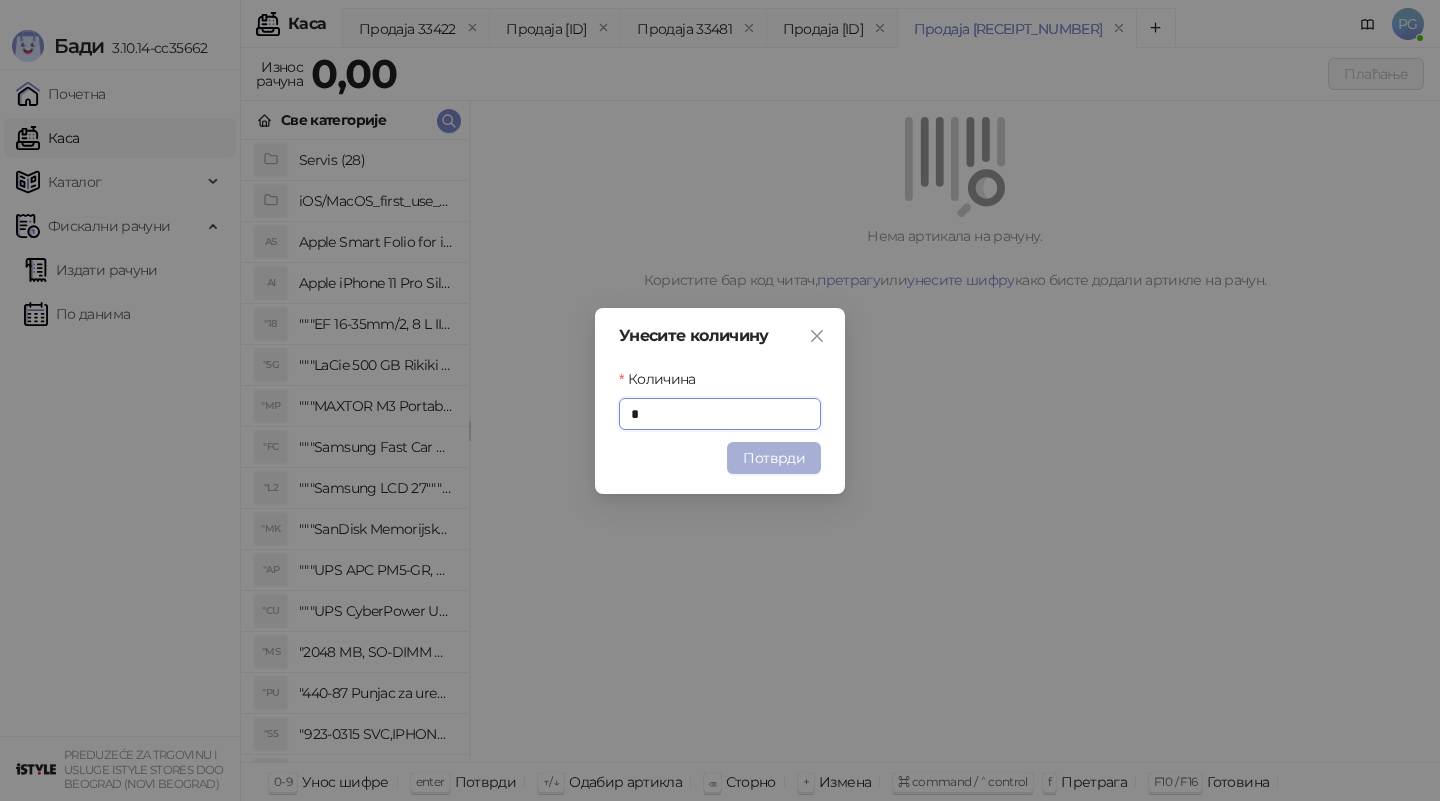 click on "Потврди" at bounding box center [774, 458] 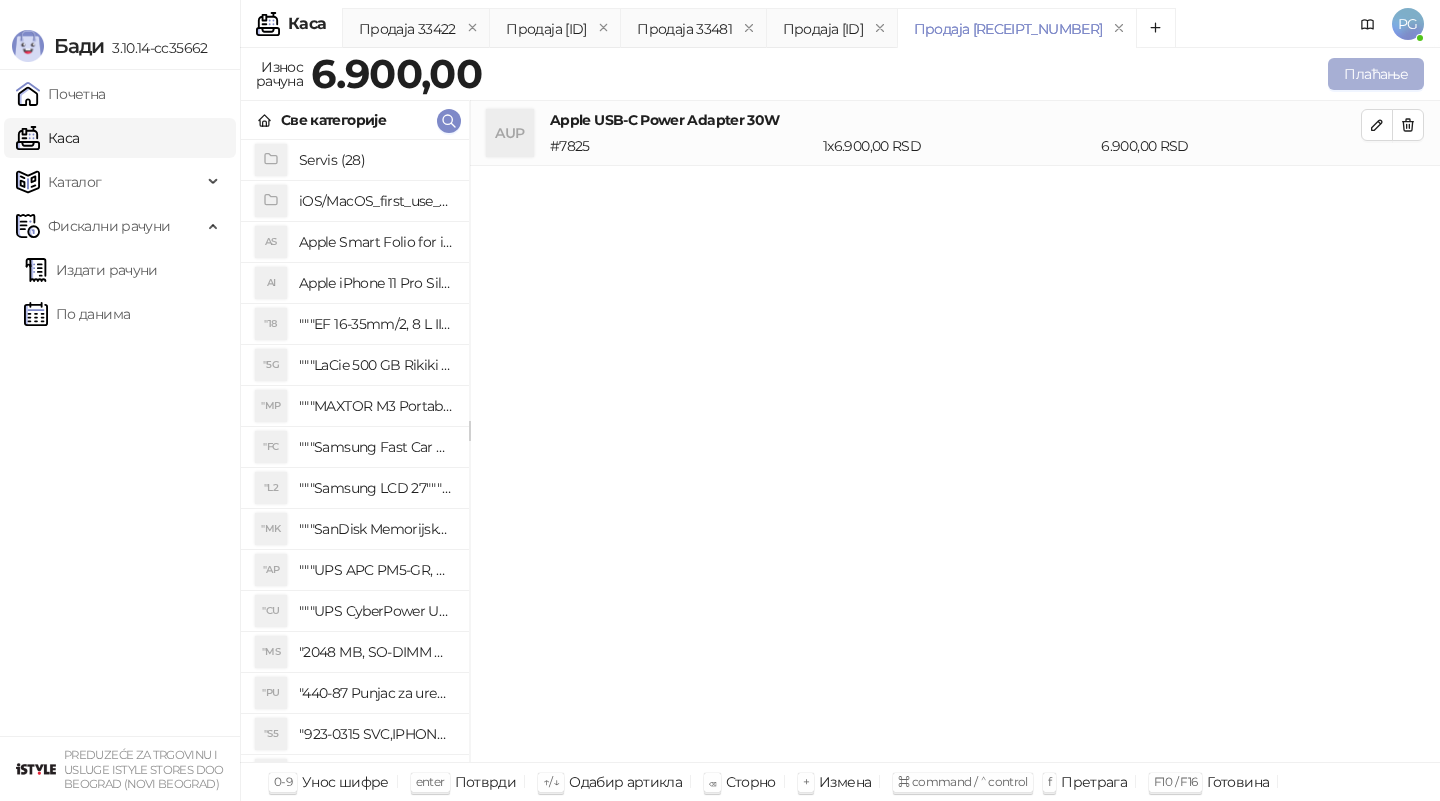click on "Плаћање" at bounding box center (1376, 74) 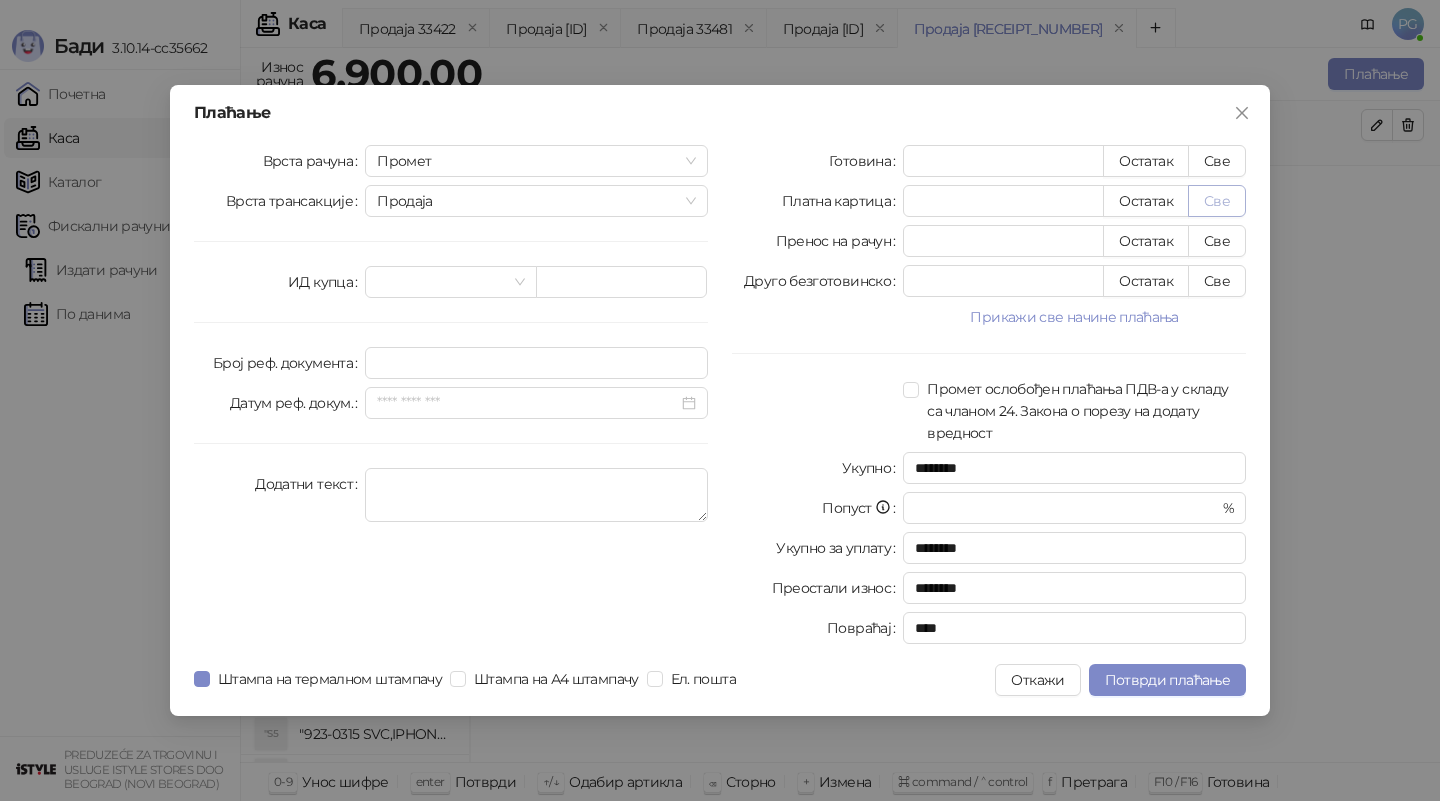 click on "Све" at bounding box center (1217, 201) 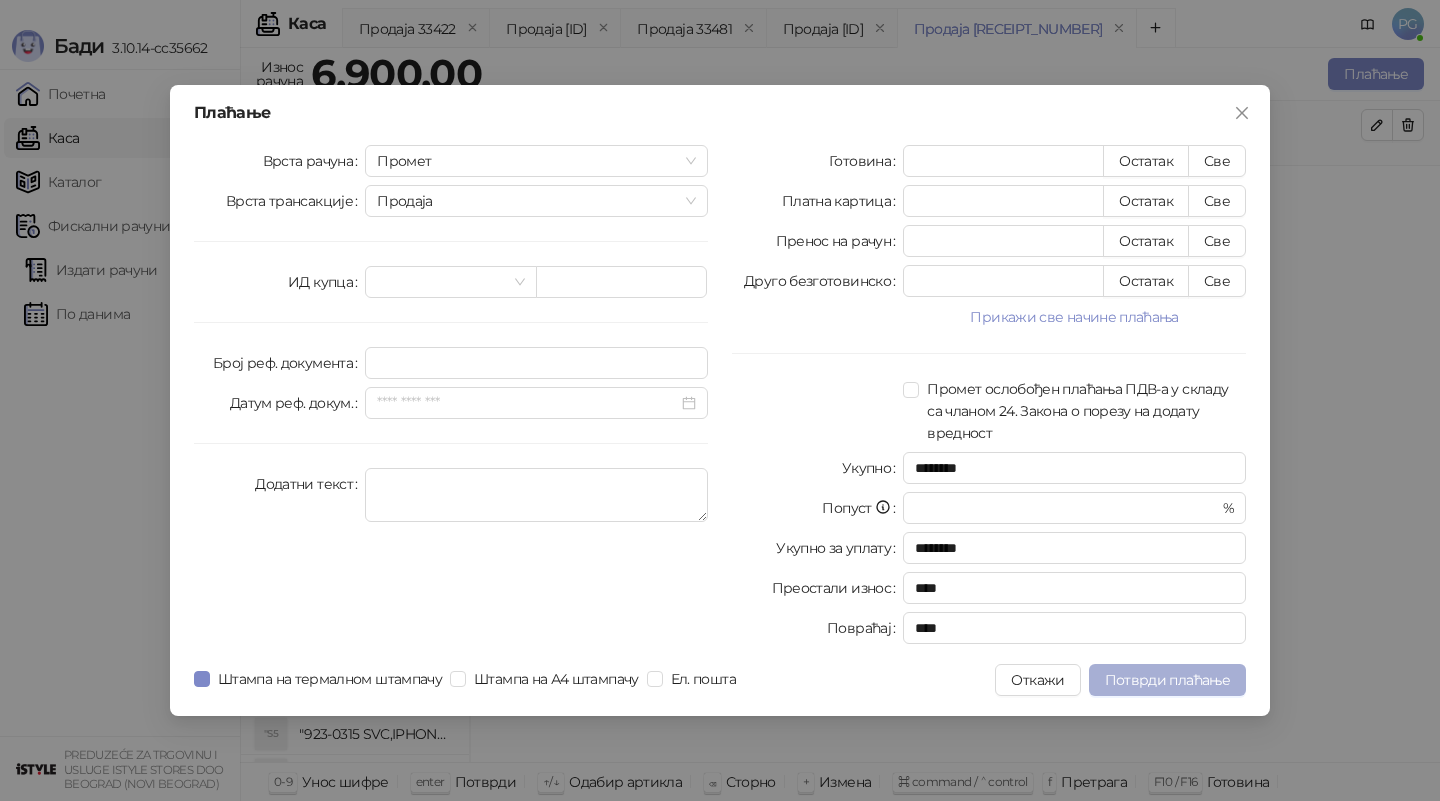 click on "Потврди плаћање" at bounding box center [1167, 680] 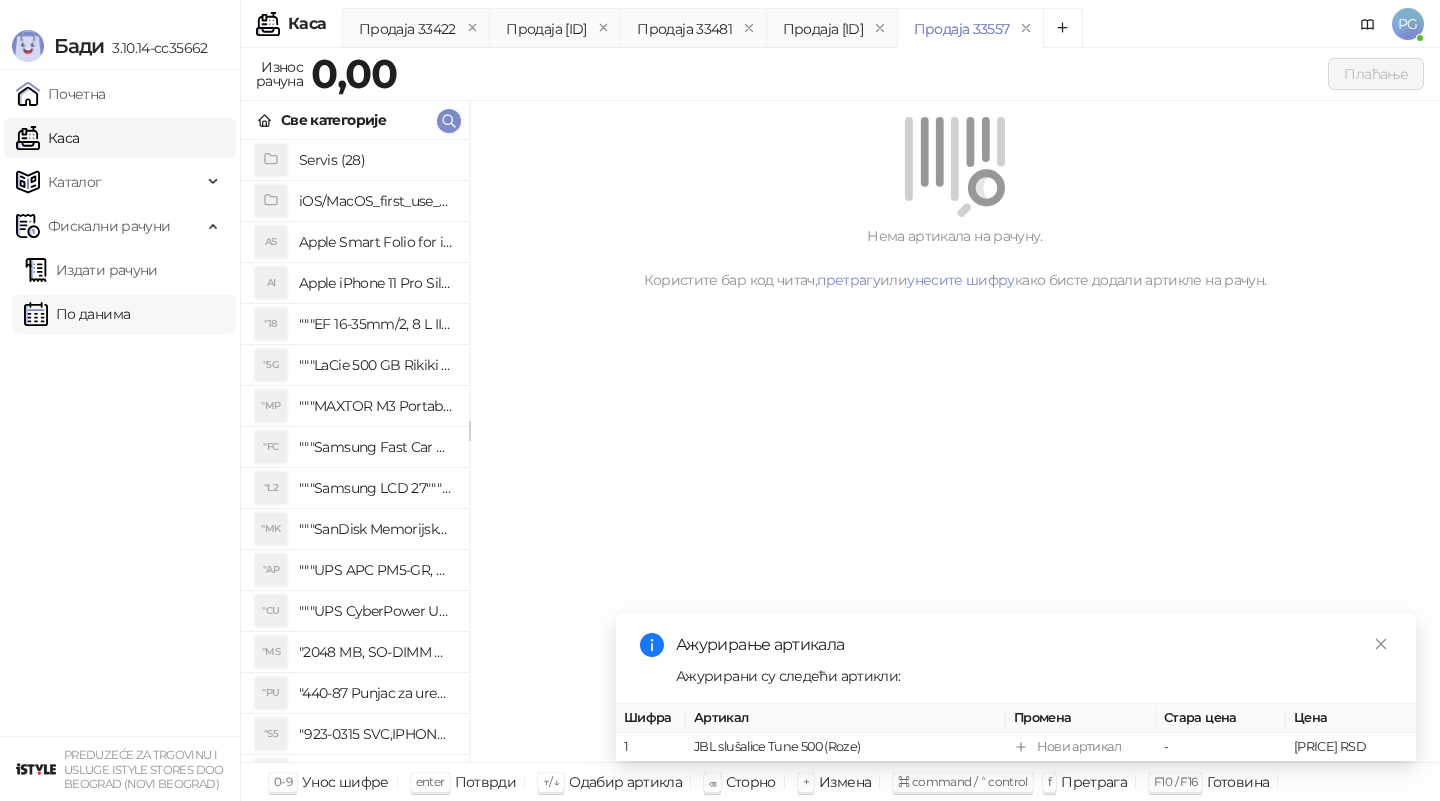 click on "По данима" at bounding box center [77, 314] 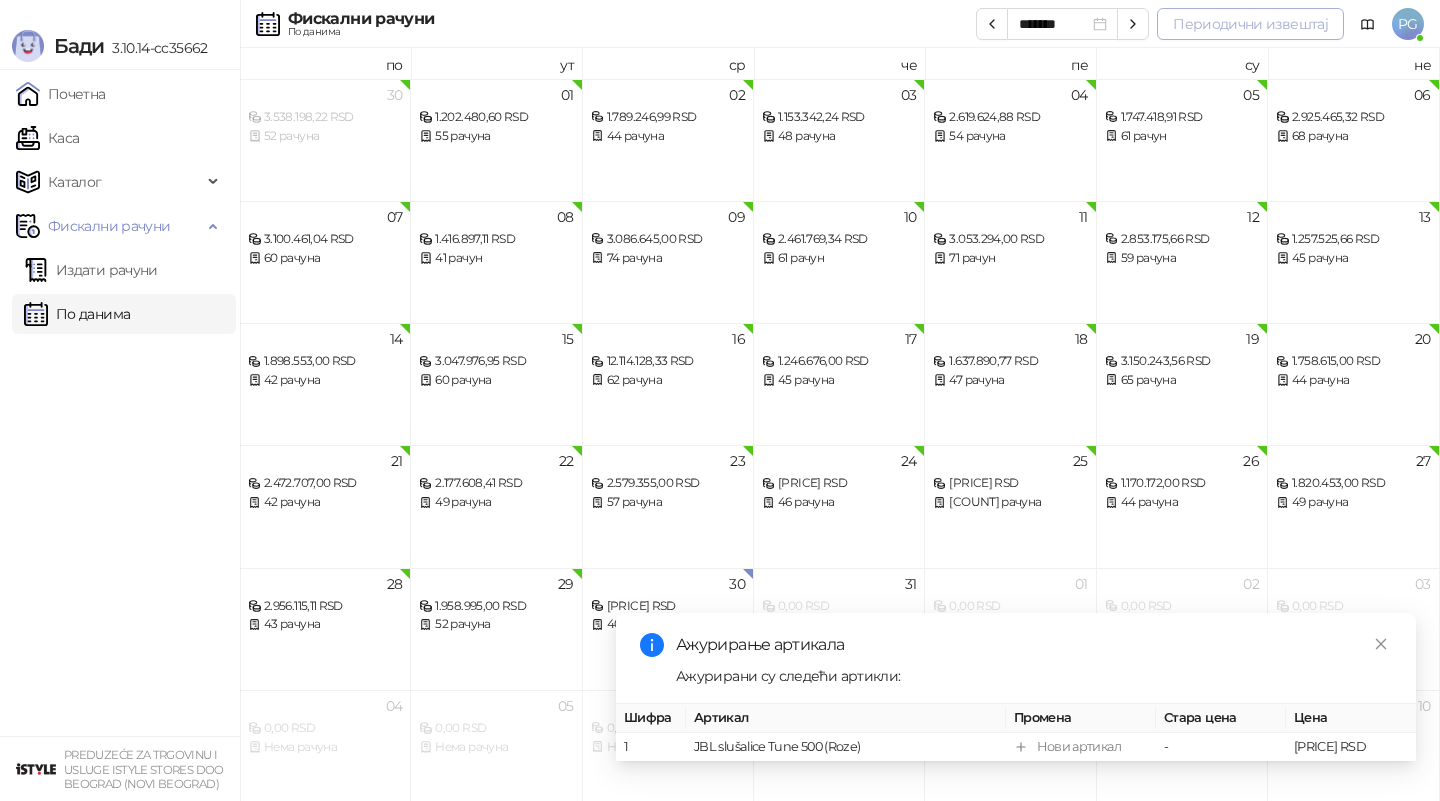 click on "Периодични извештај" at bounding box center (1250, 24) 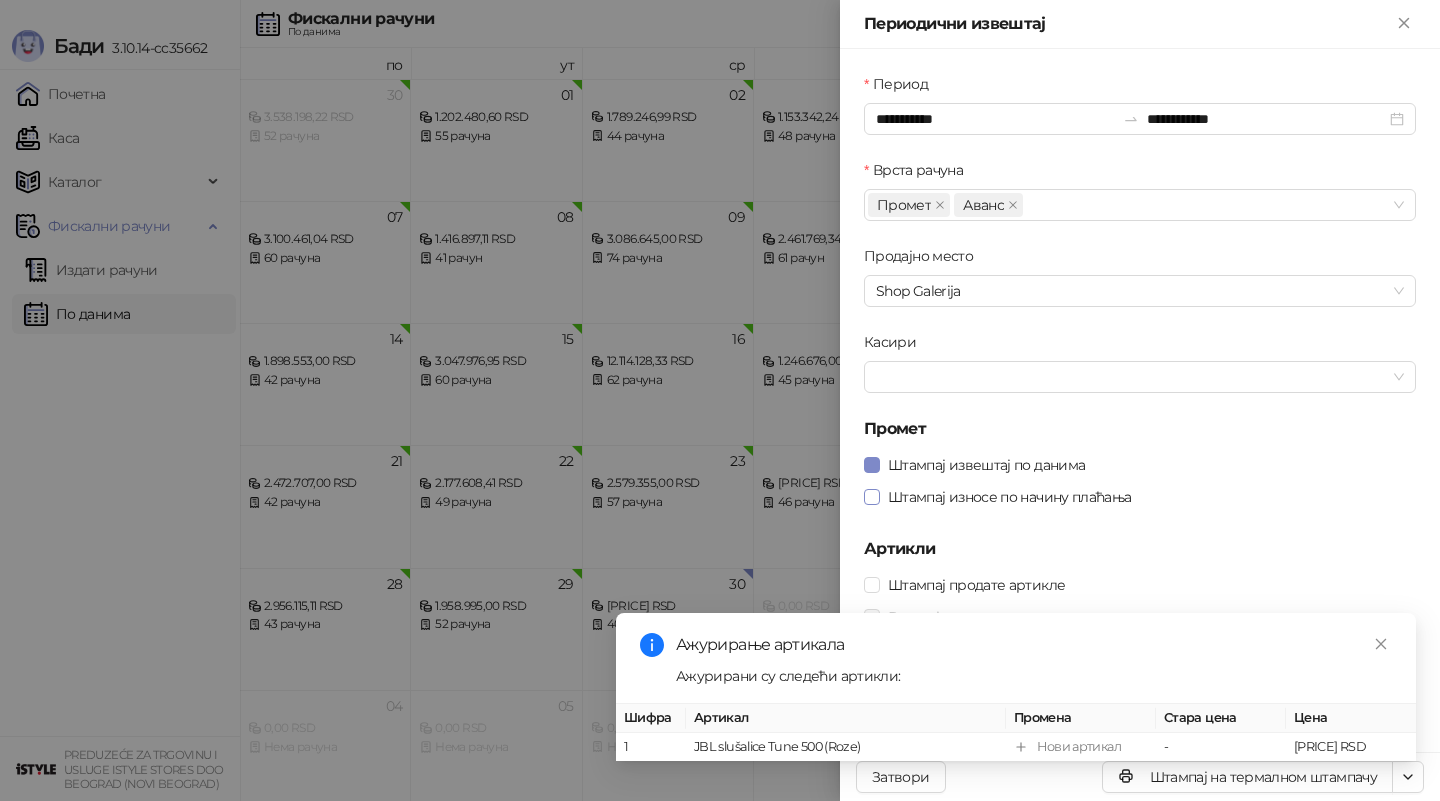 click on "Штампај износе по начину плаћања" at bounding box center (1010, 497) 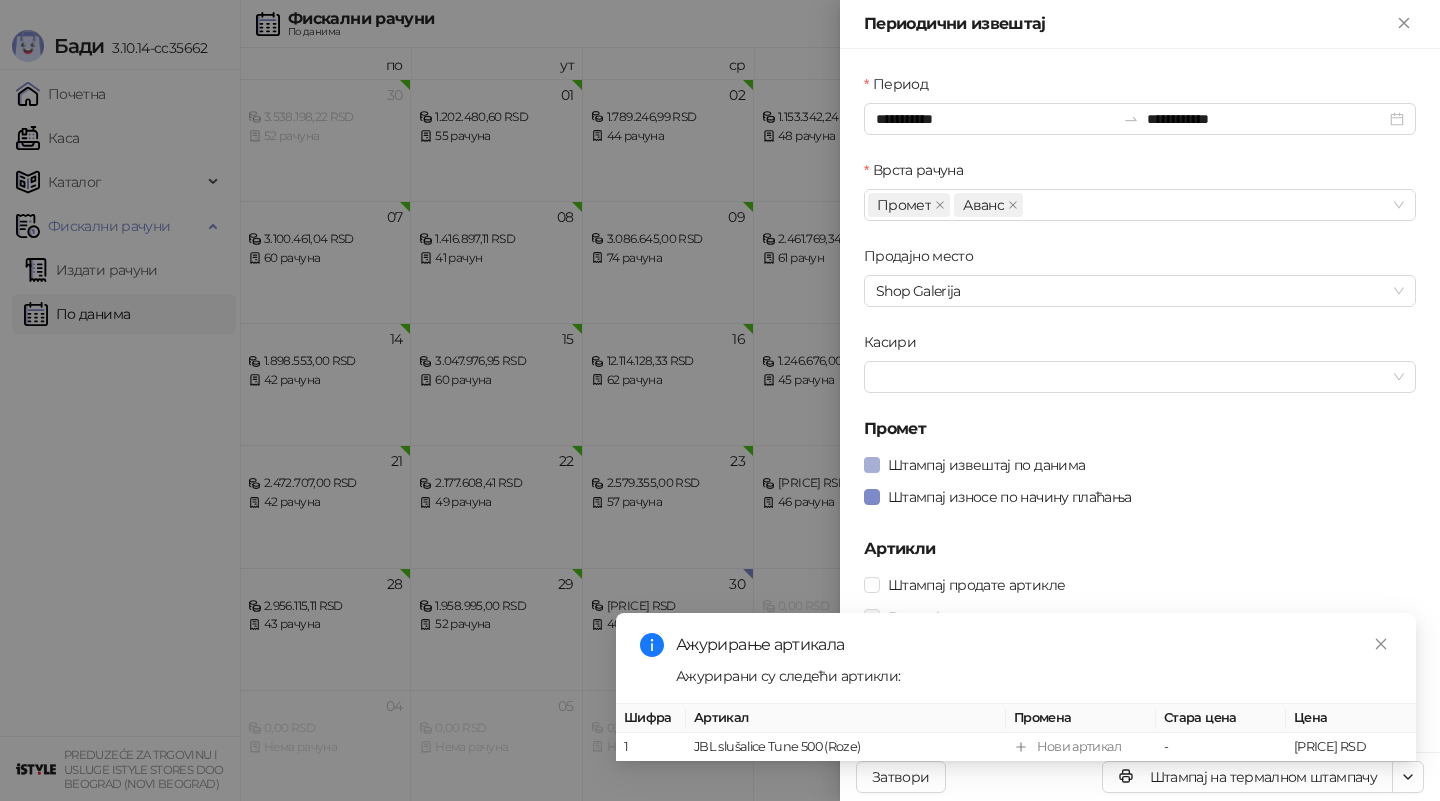 click on "Штампај извештај по данима" at bounding box center [986, 465] 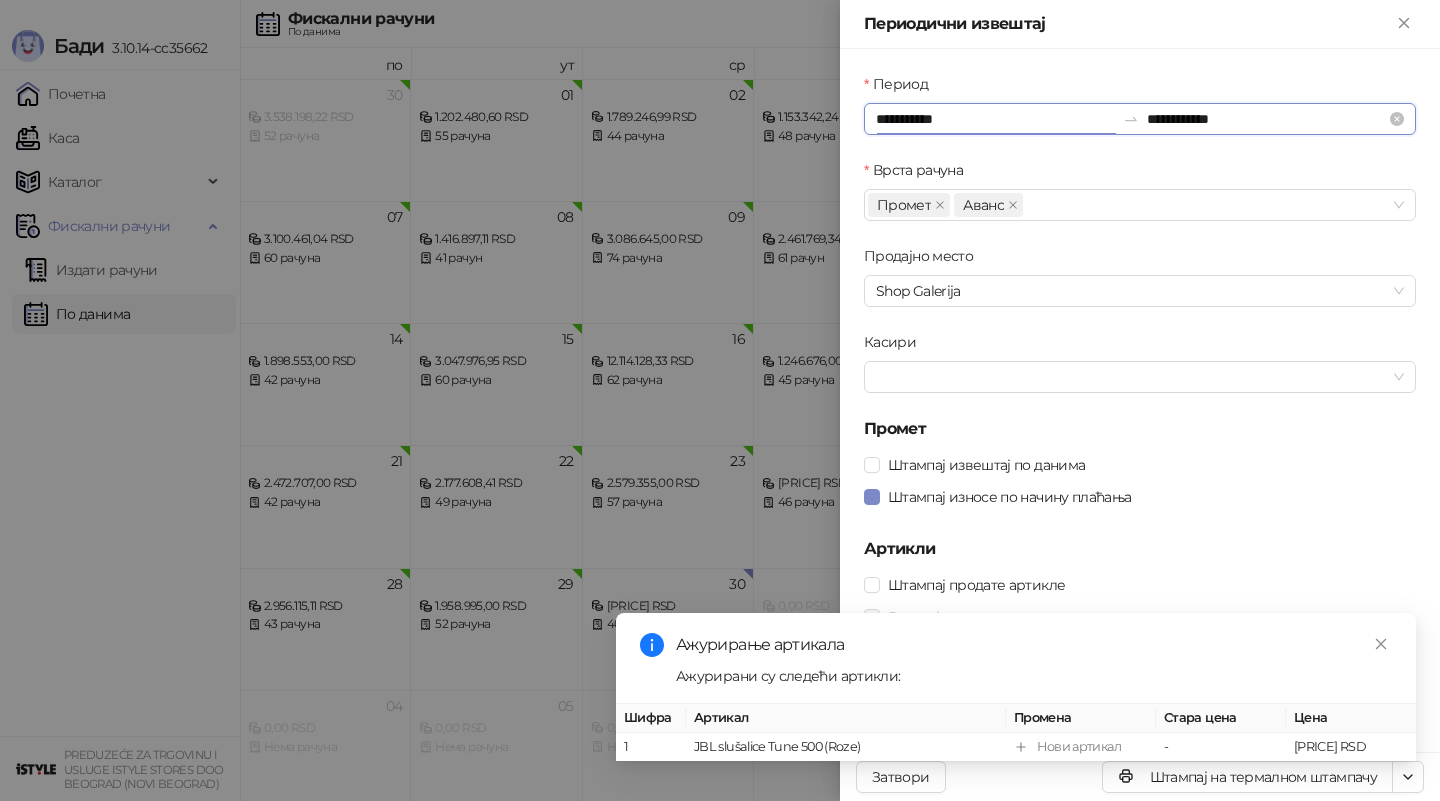 click on "**********" at bounding box center (995, 119) 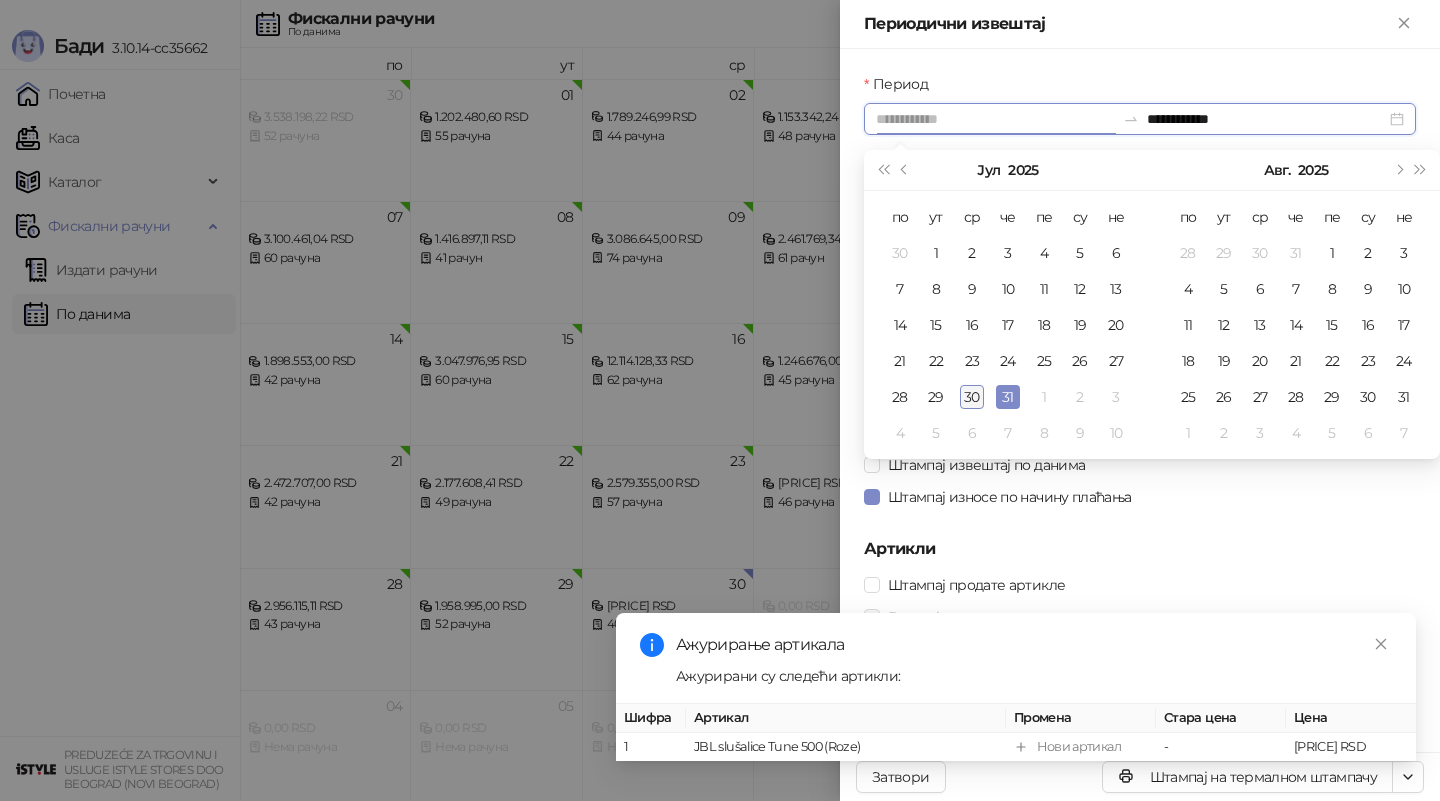 type on "**********" 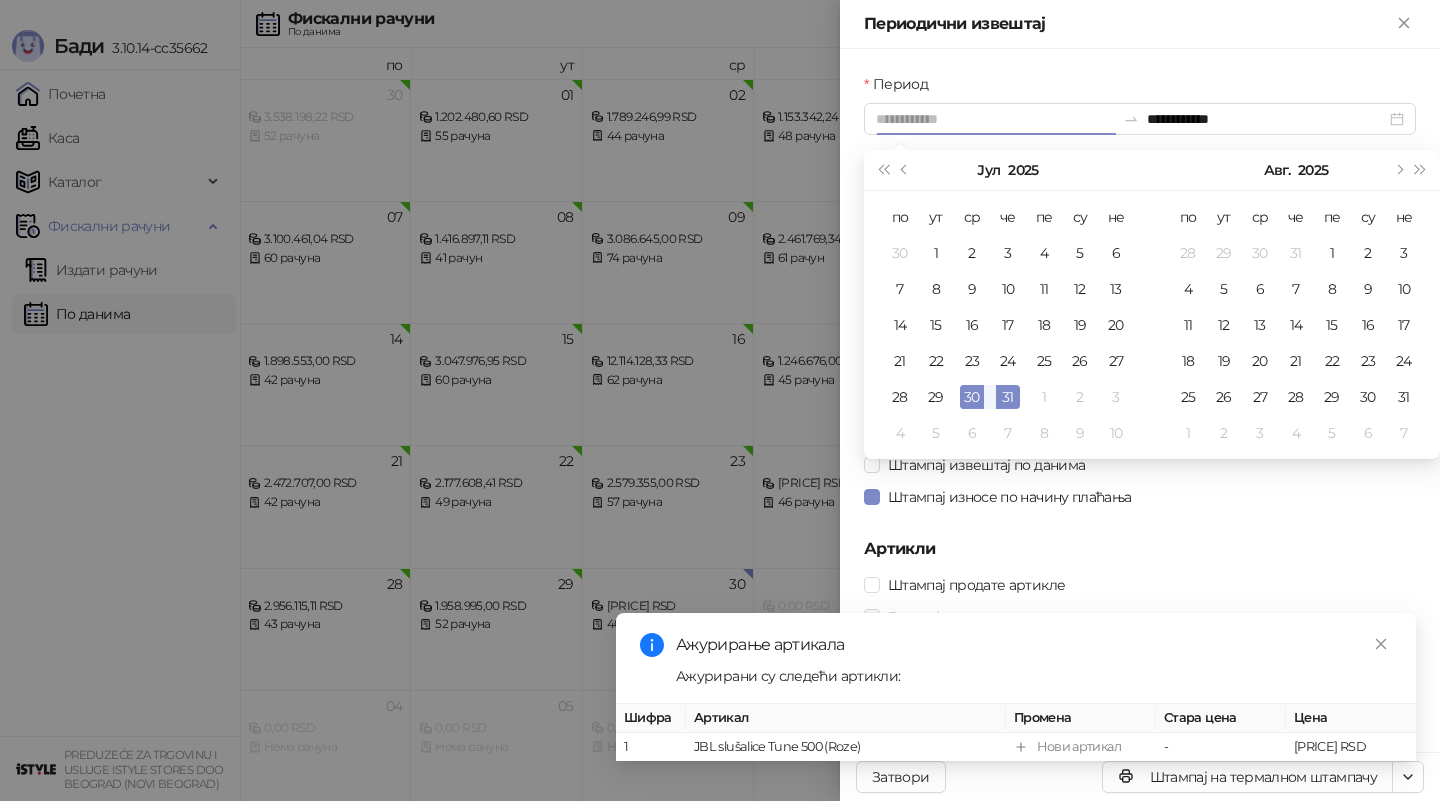 click on "30" at bounding box center [972, 397] 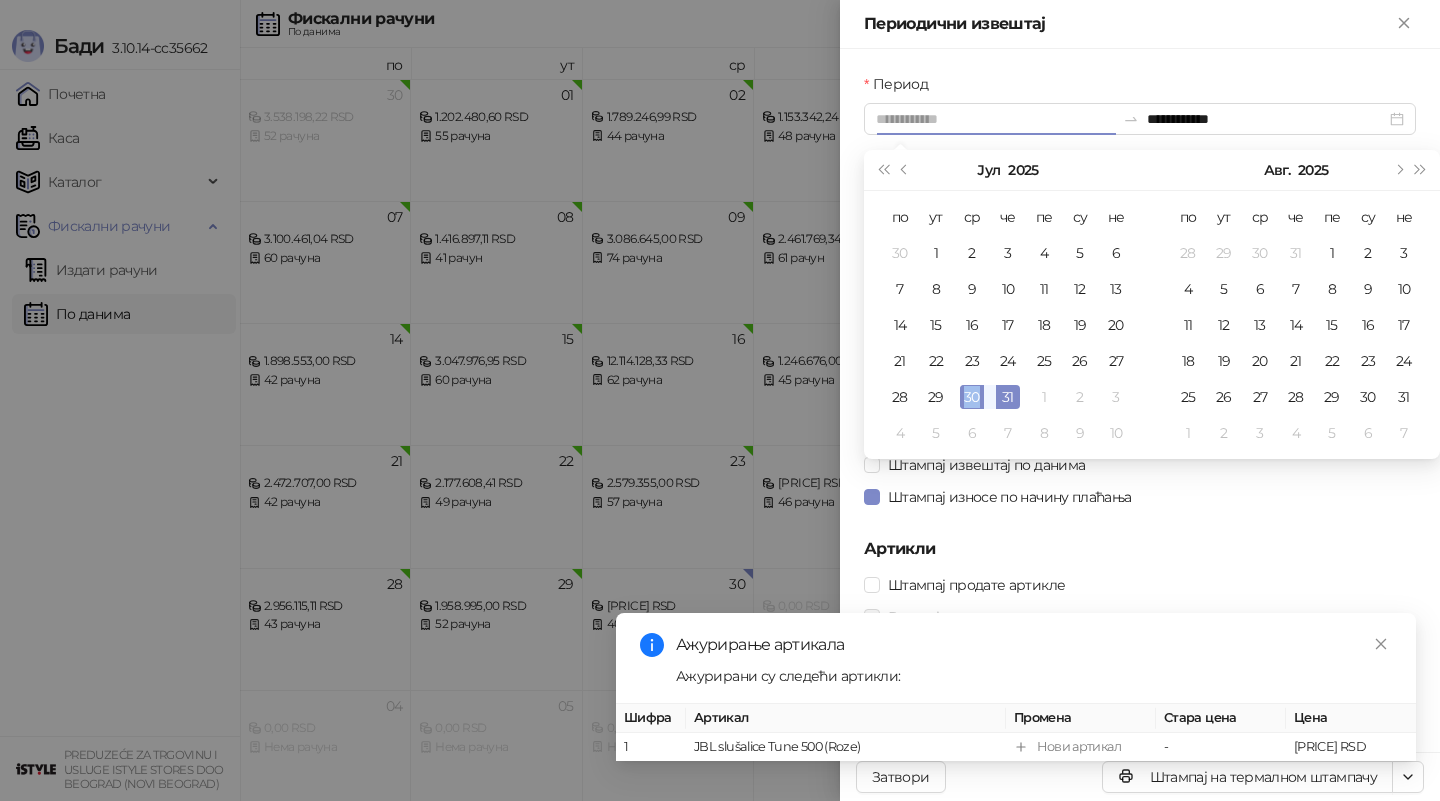 click on "30" at bounding box center (972, 397) 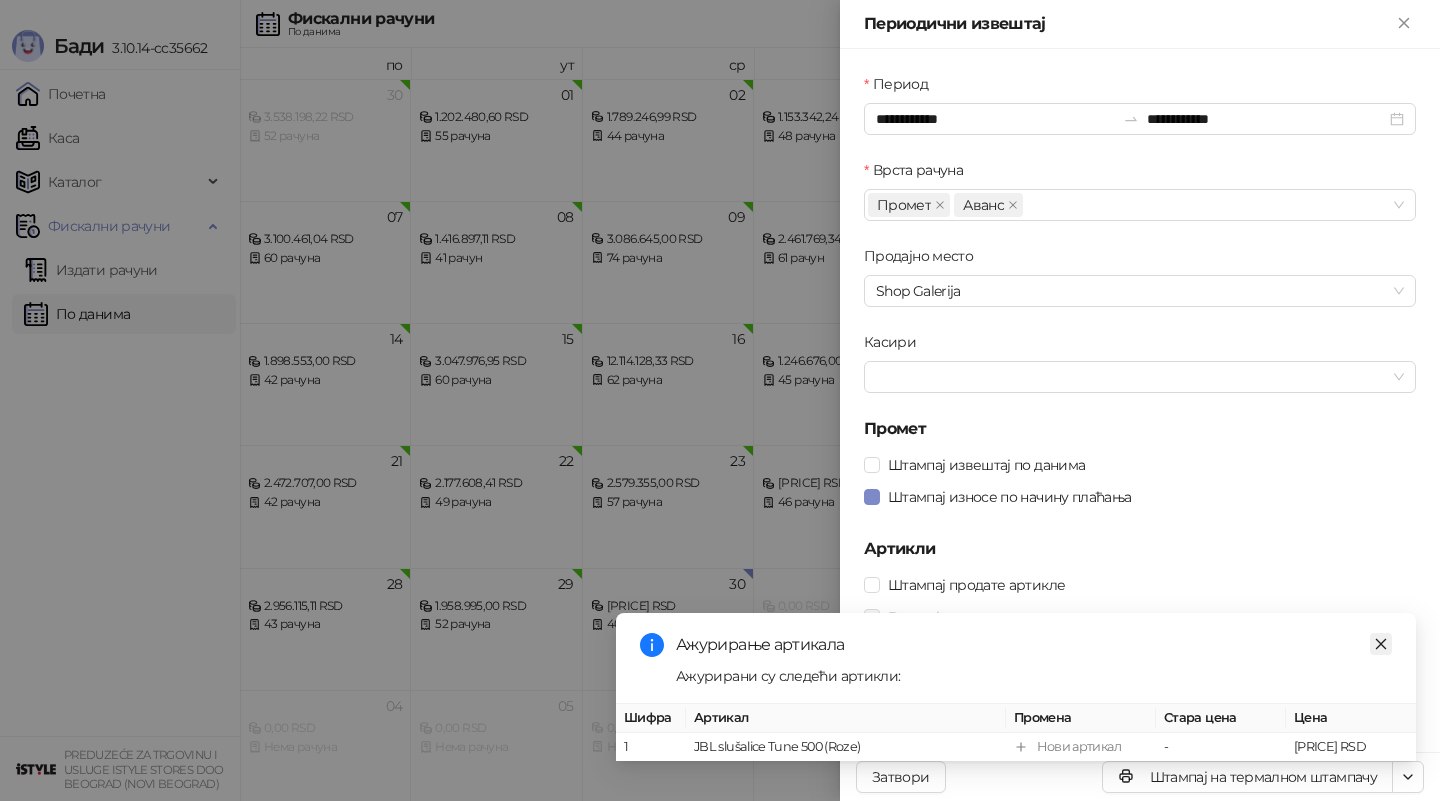 click 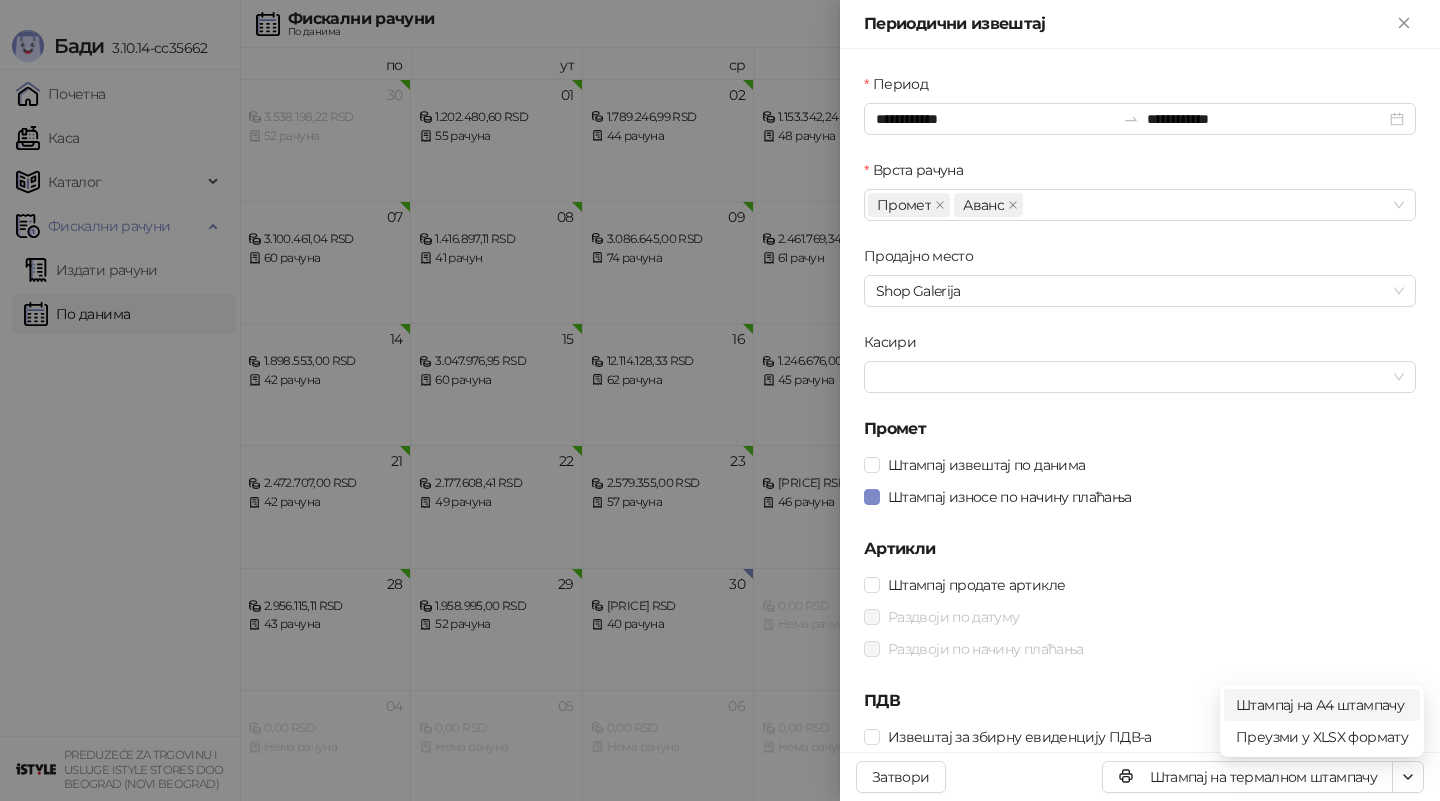 click on "Штампај на А4 штампачу" at bounding box center [1322, 705] 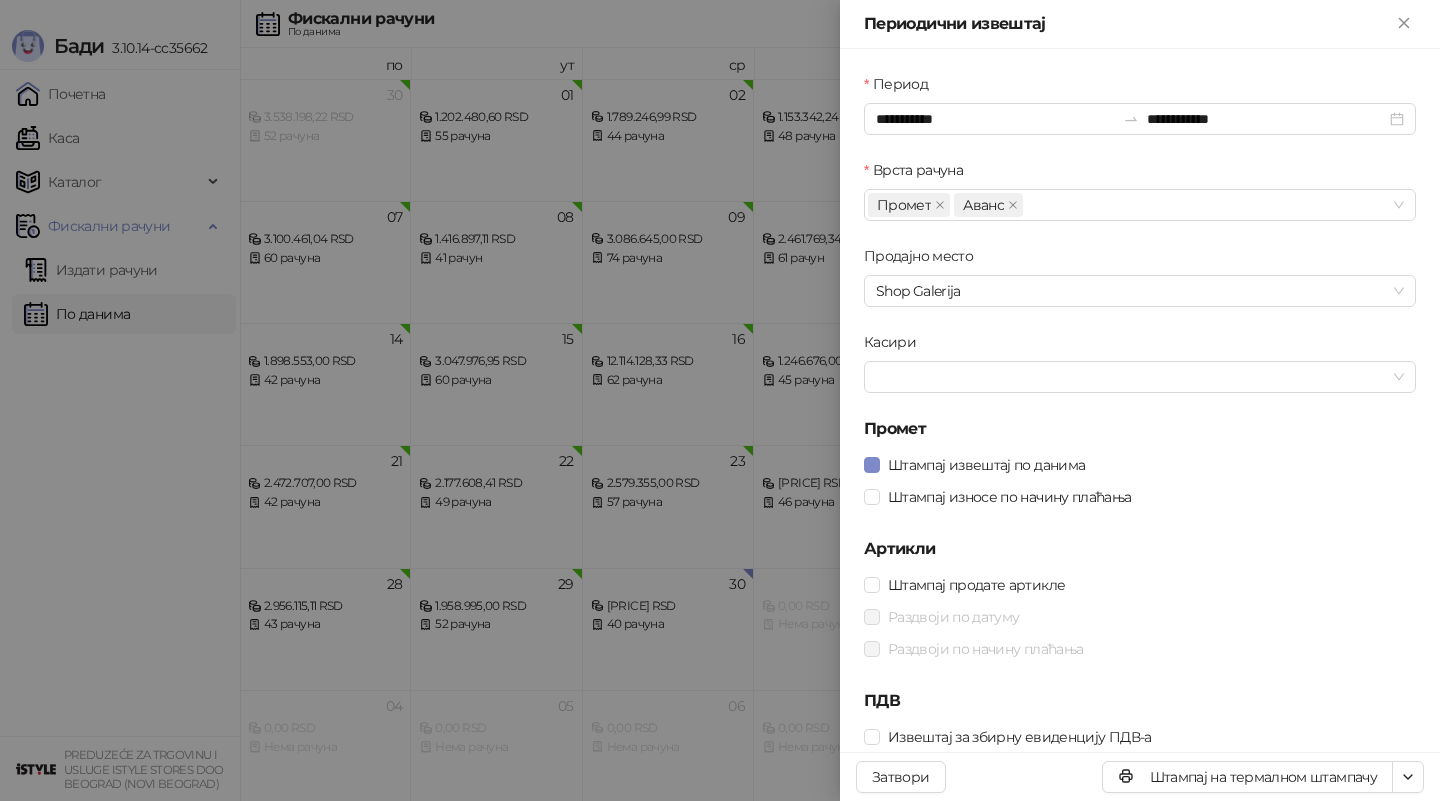 click at bounding box center [720, 400] 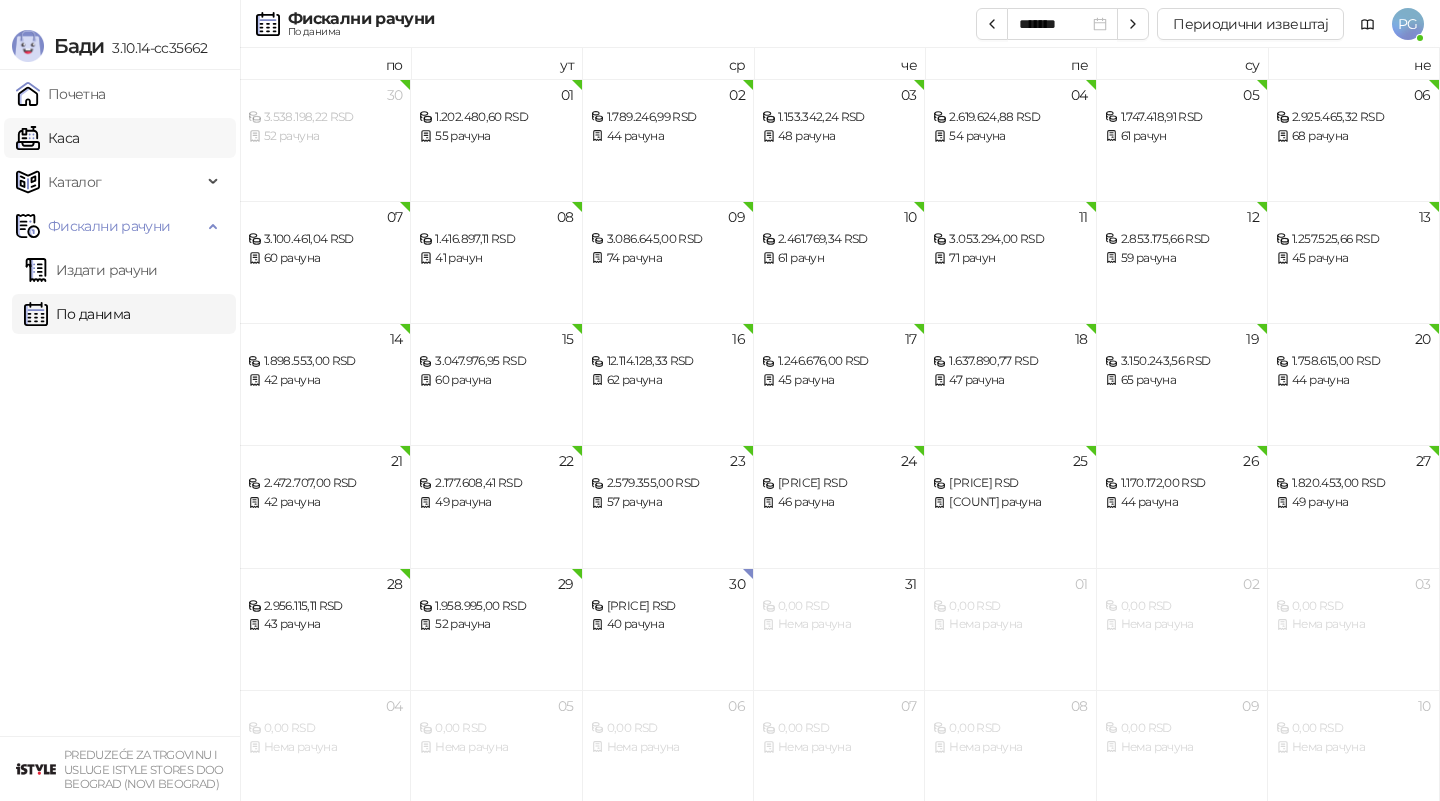 click on "Каса" at bounding box center [47, 138] 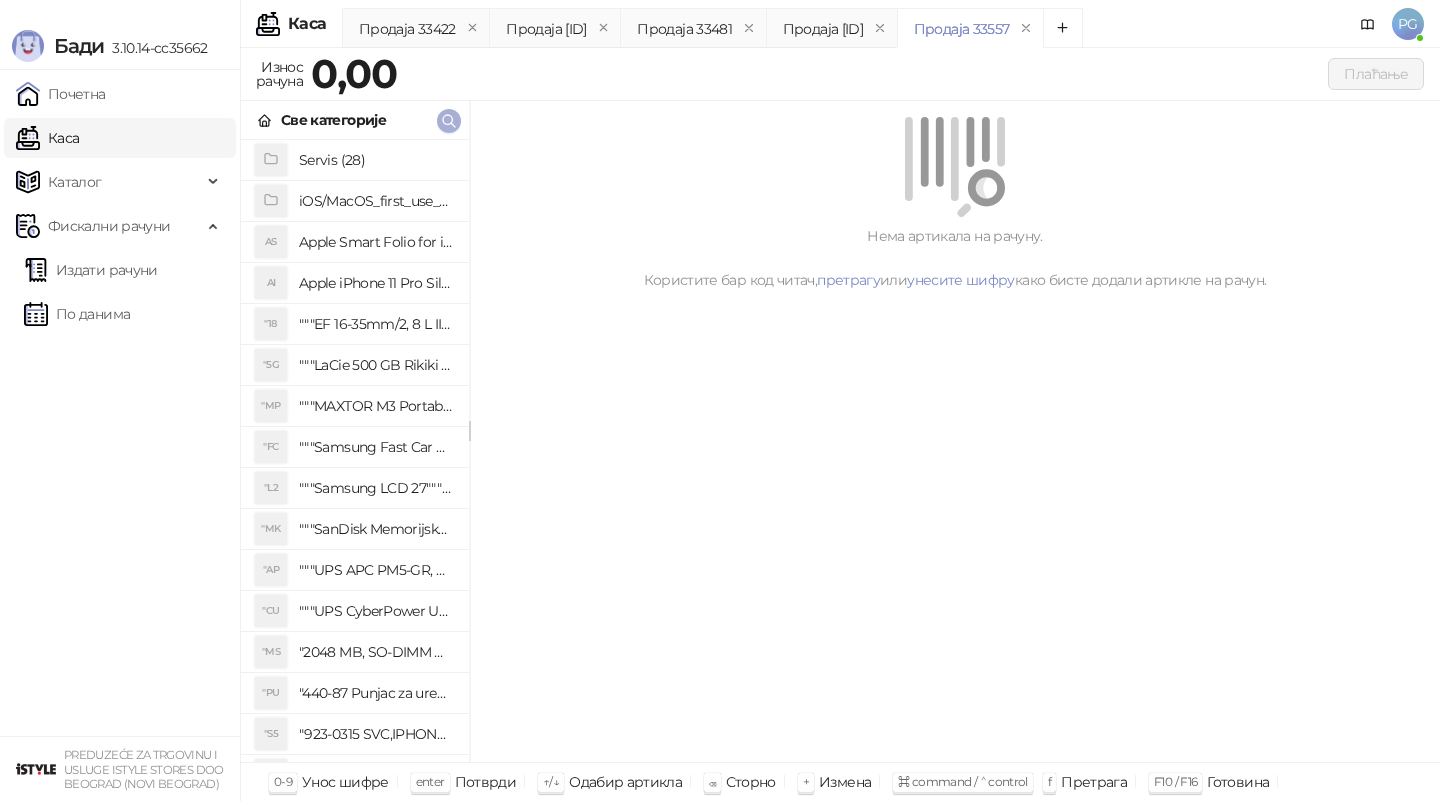 click 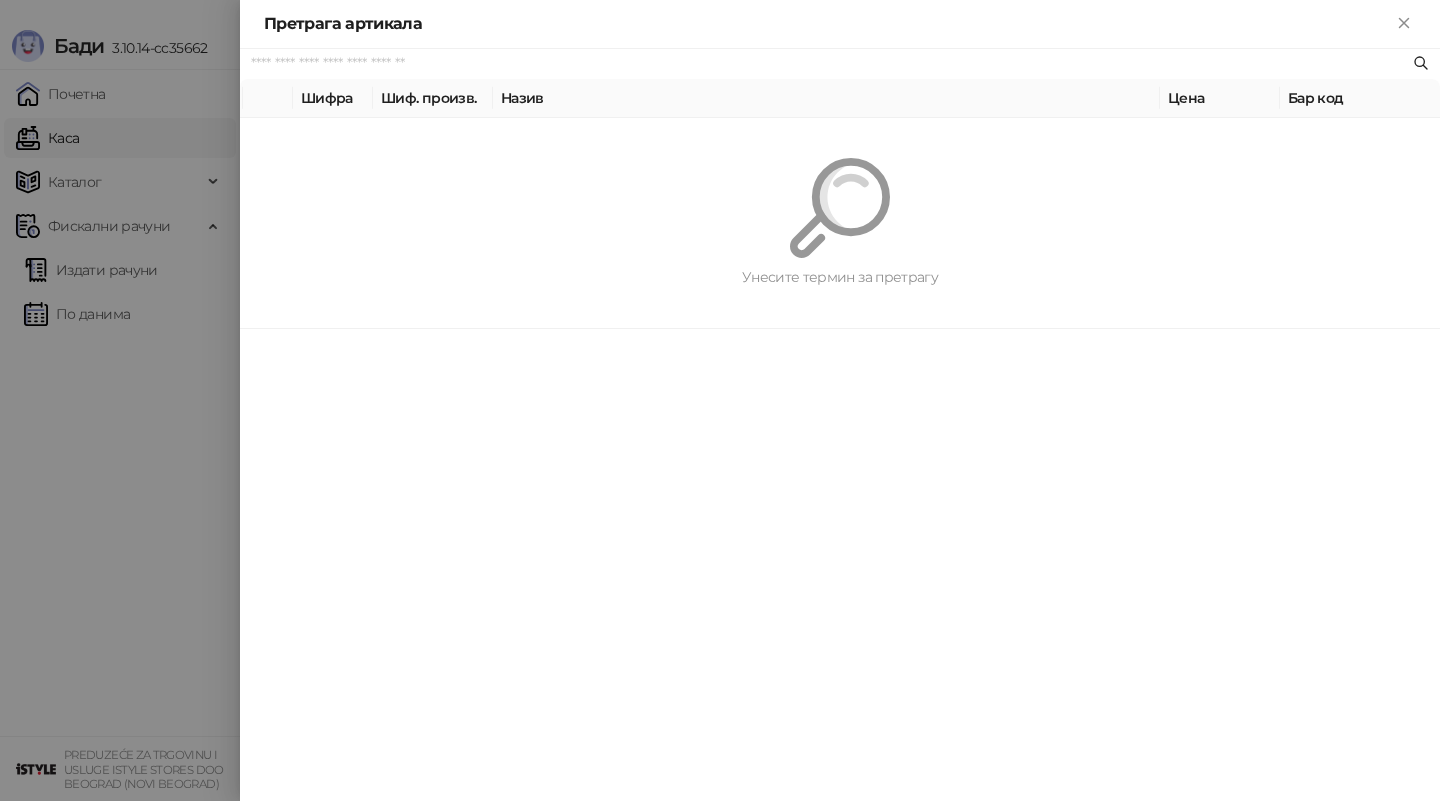 paste on "*********" 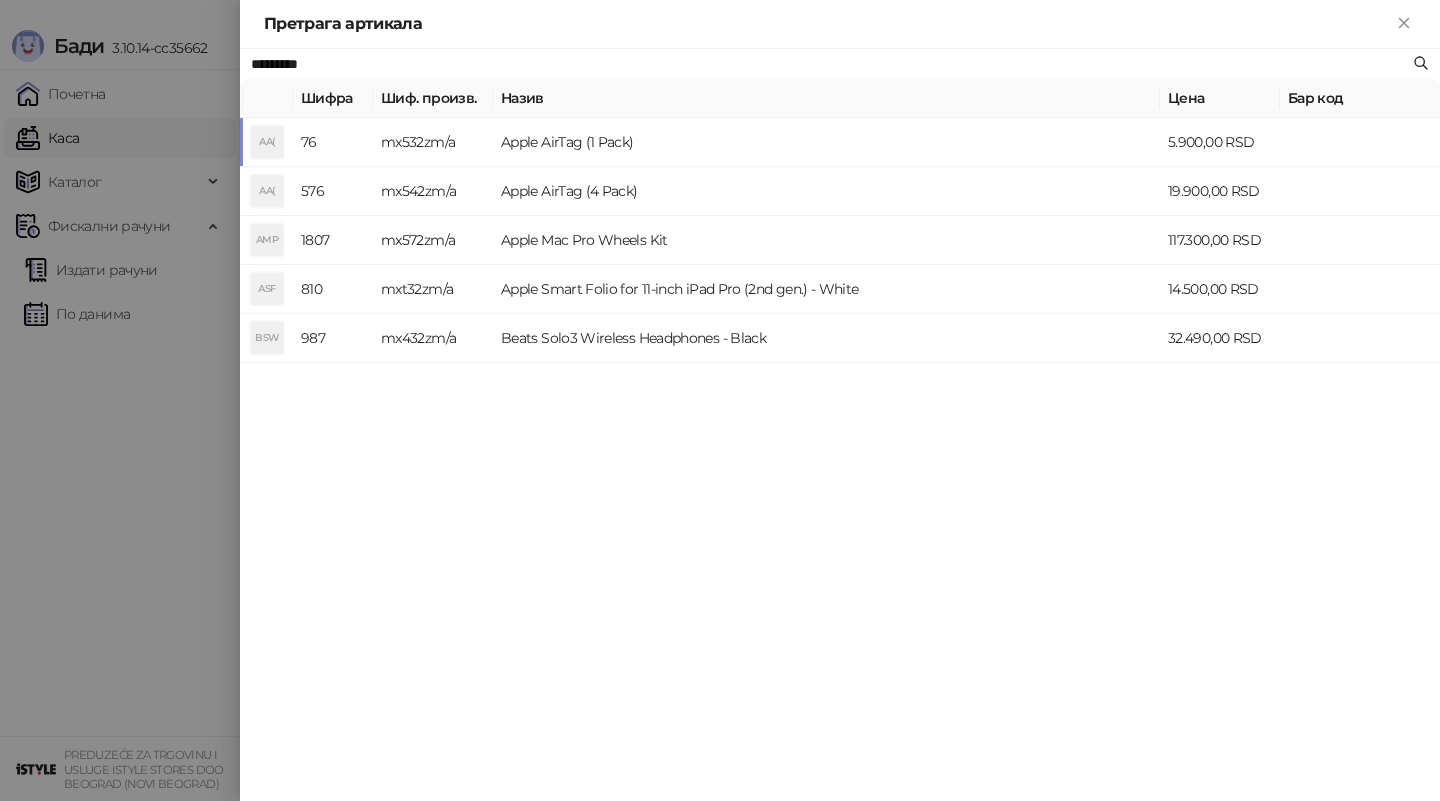 type on "*********" 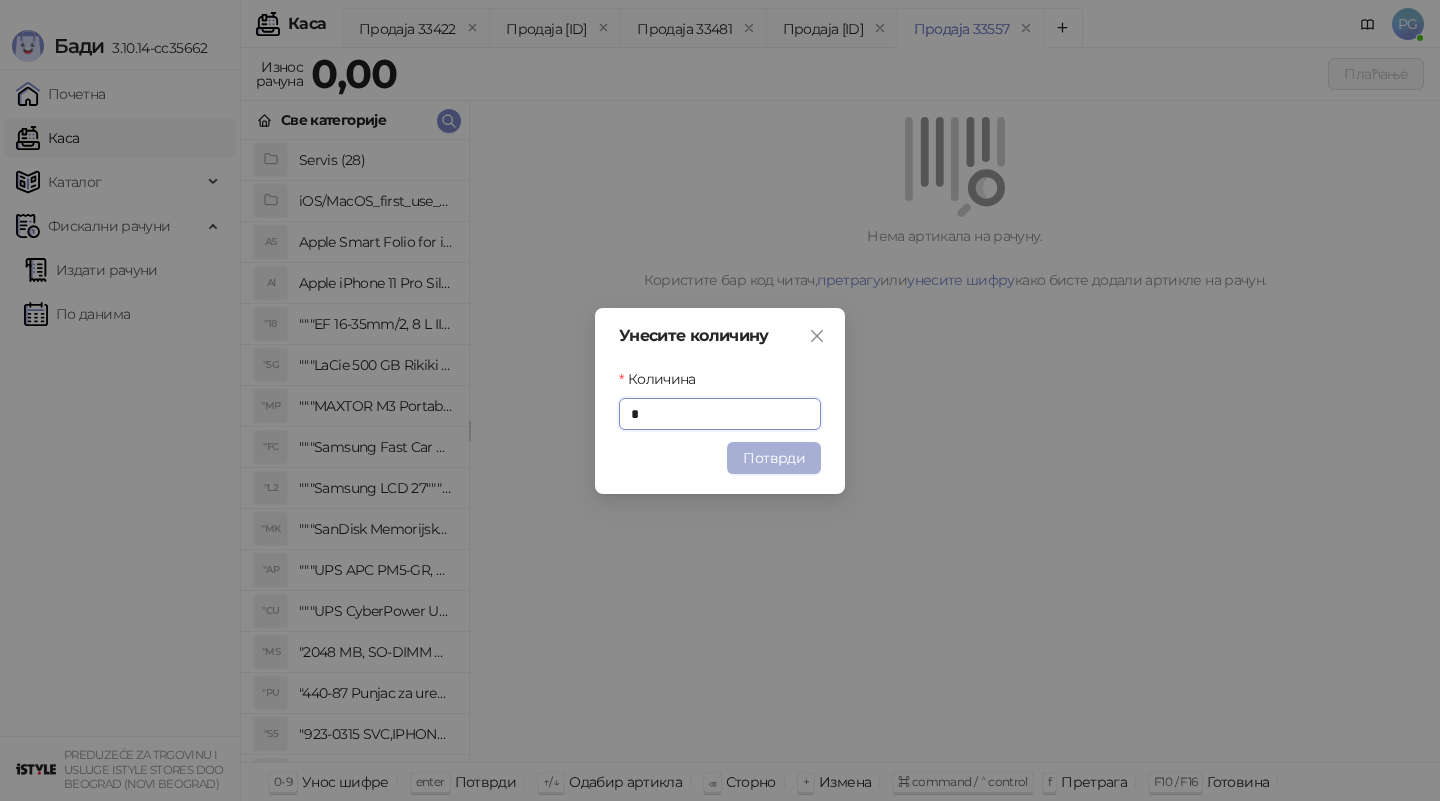 click on "Потврди" at bounding box center [774, 458] 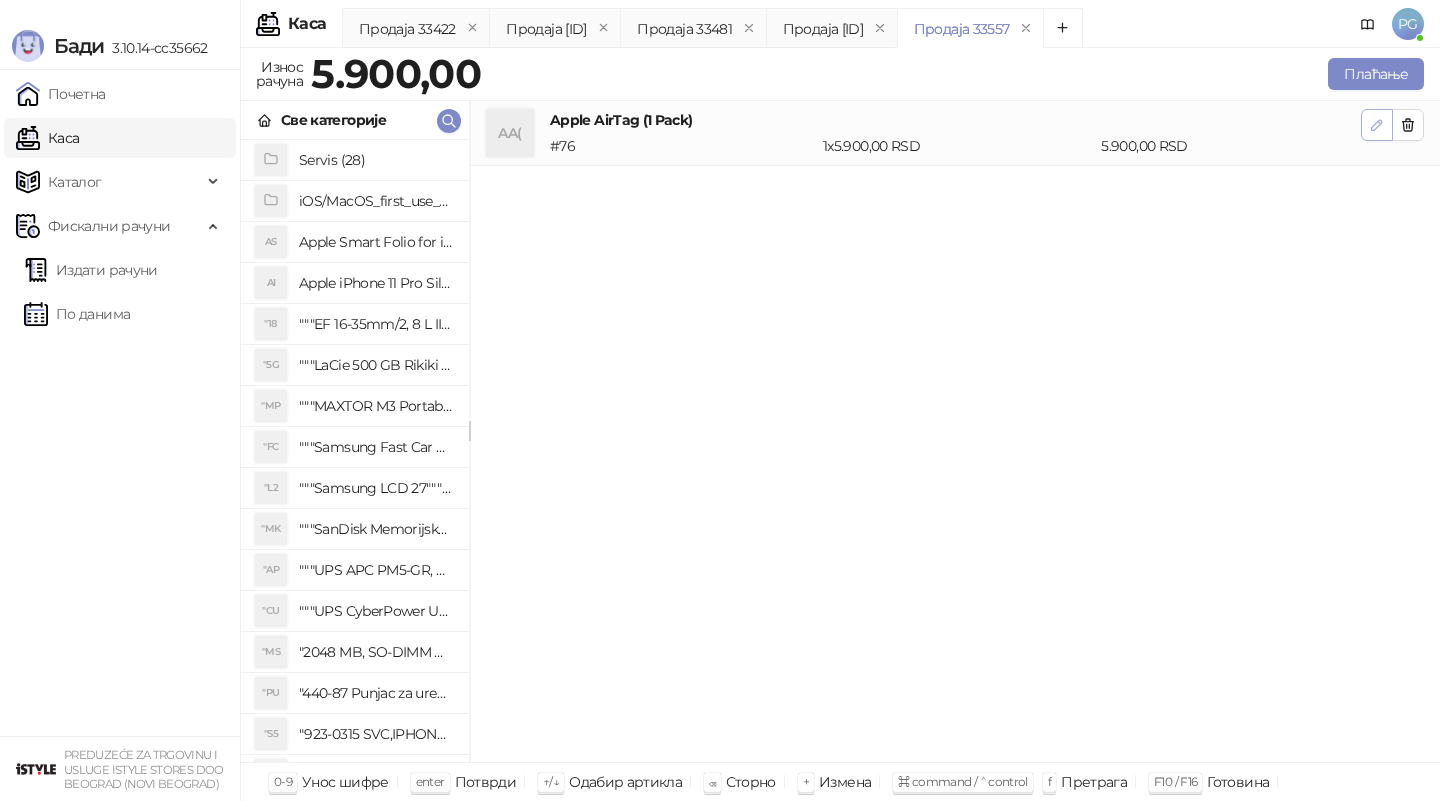 click at bounding box center [1377, 124] 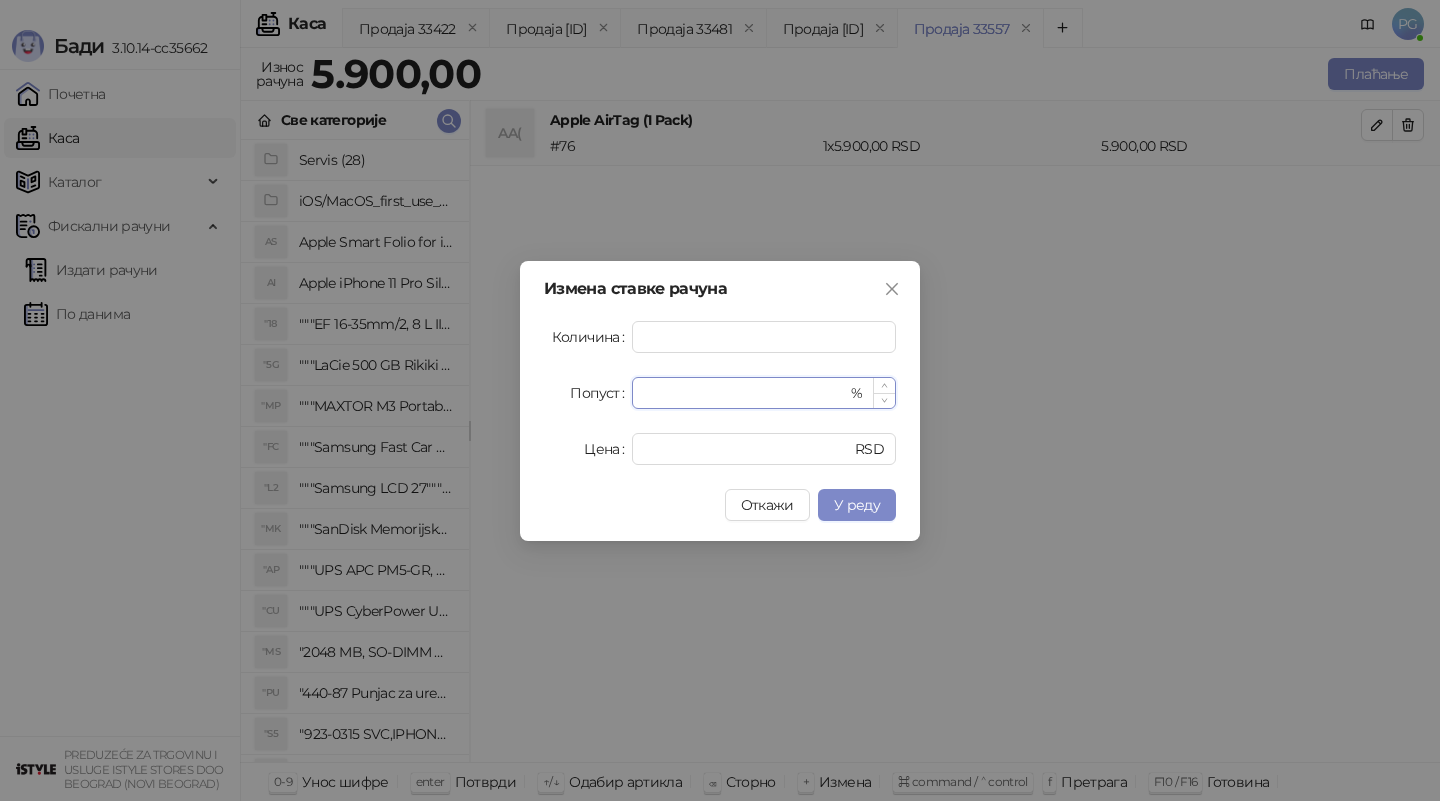 click on "*" at bounding box center [745, 393] 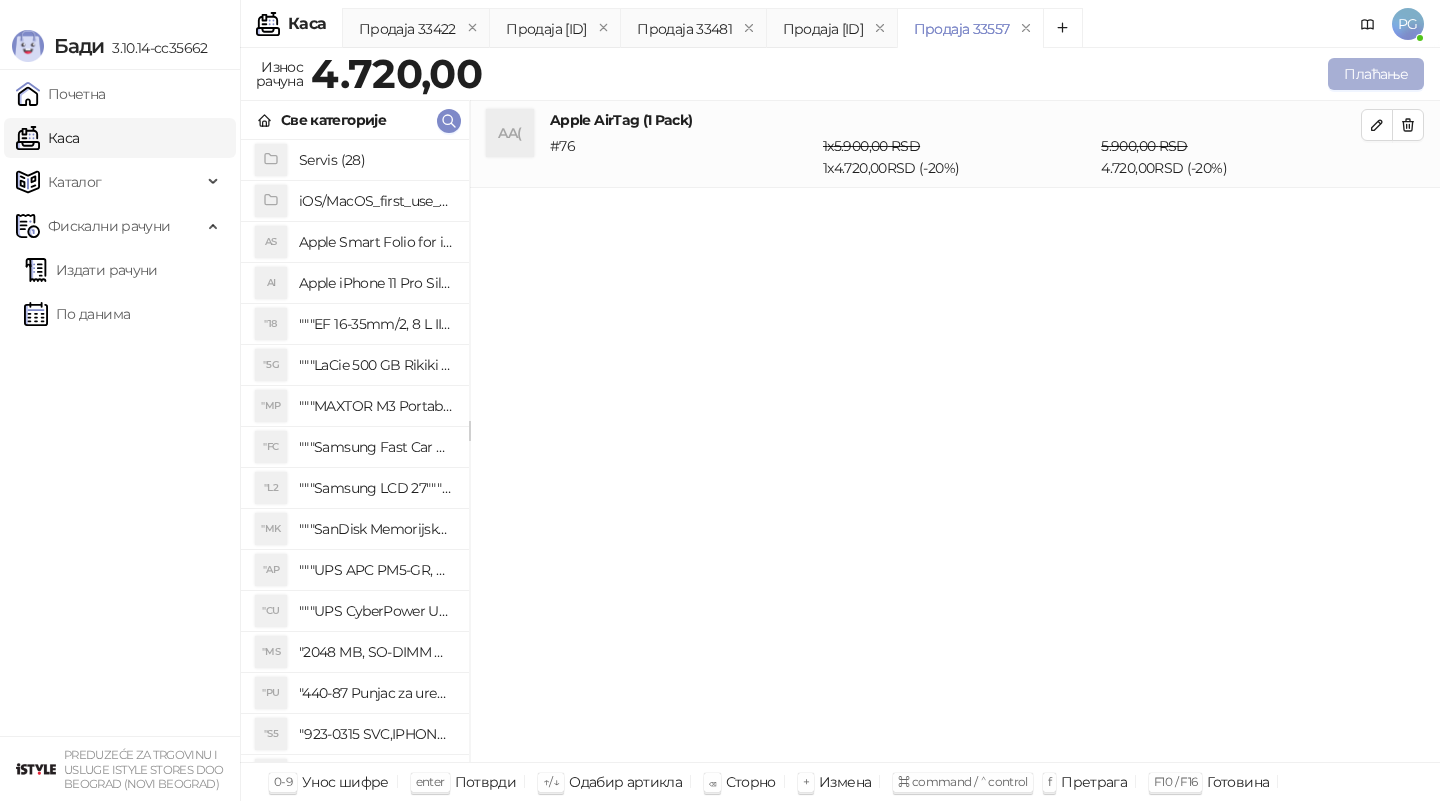 click on "Плаћање" at bounding box center (1376, 74) 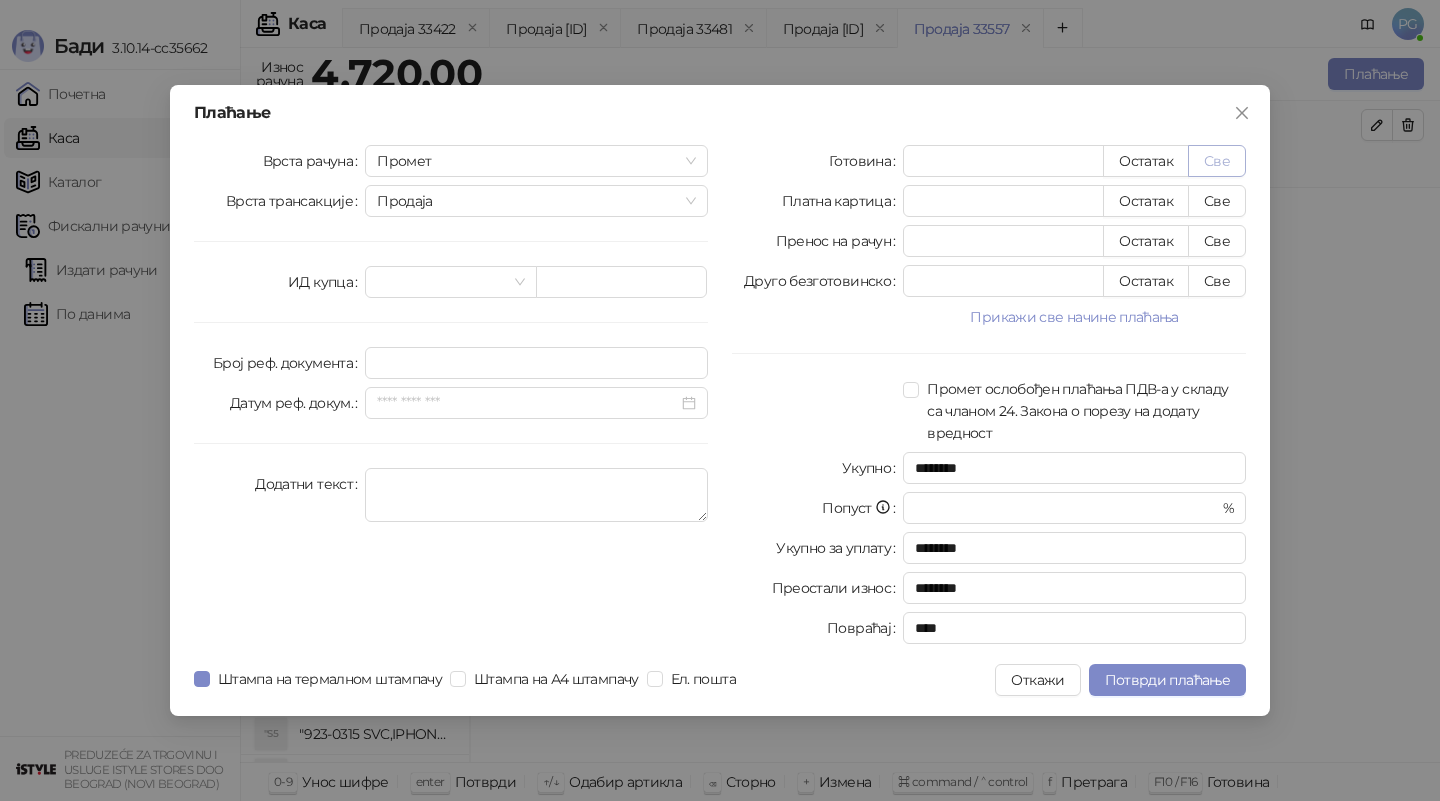 click on "Све" at bounding box center (1217, 161) 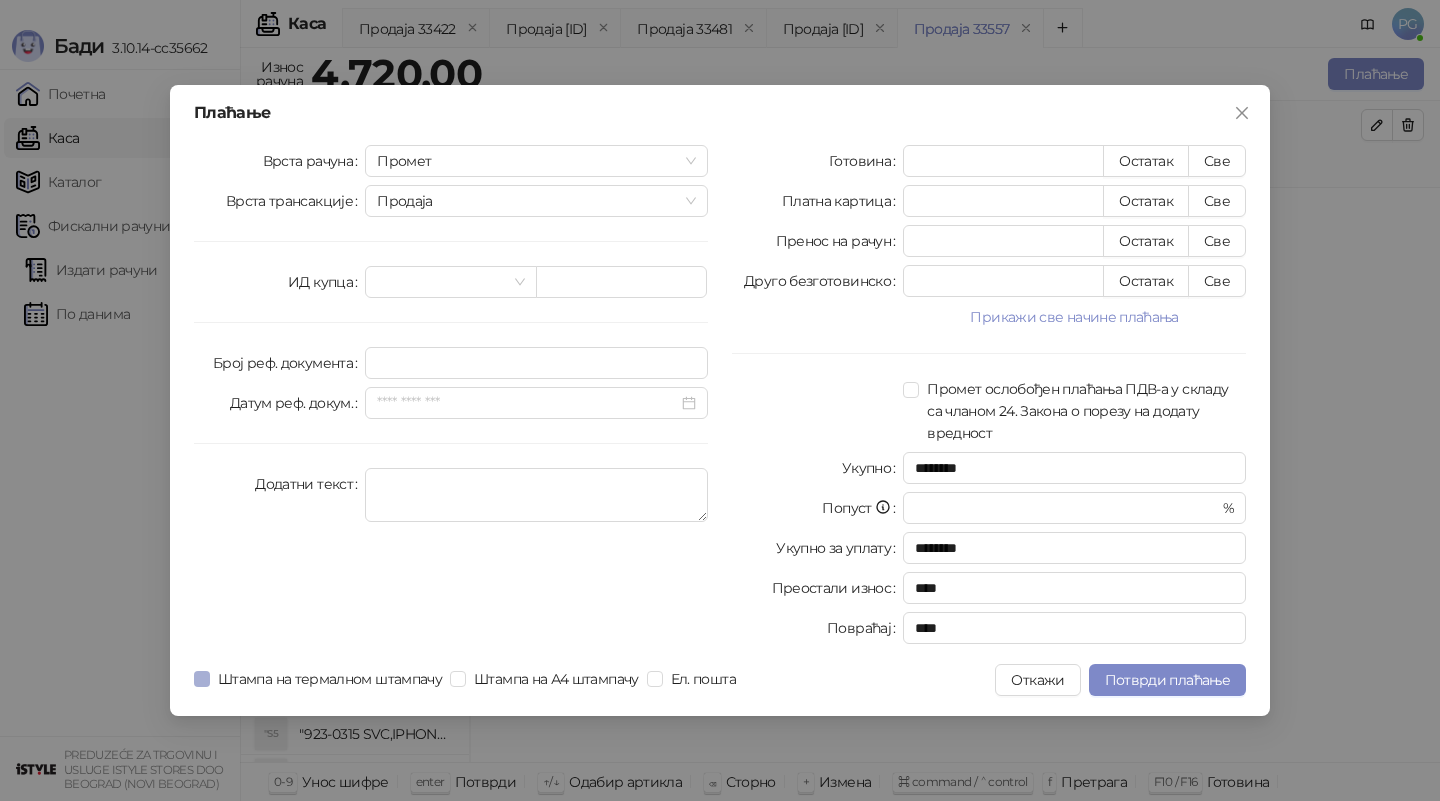 click on "Штампа на термалном штампачу" at bounding box center [330, 679] 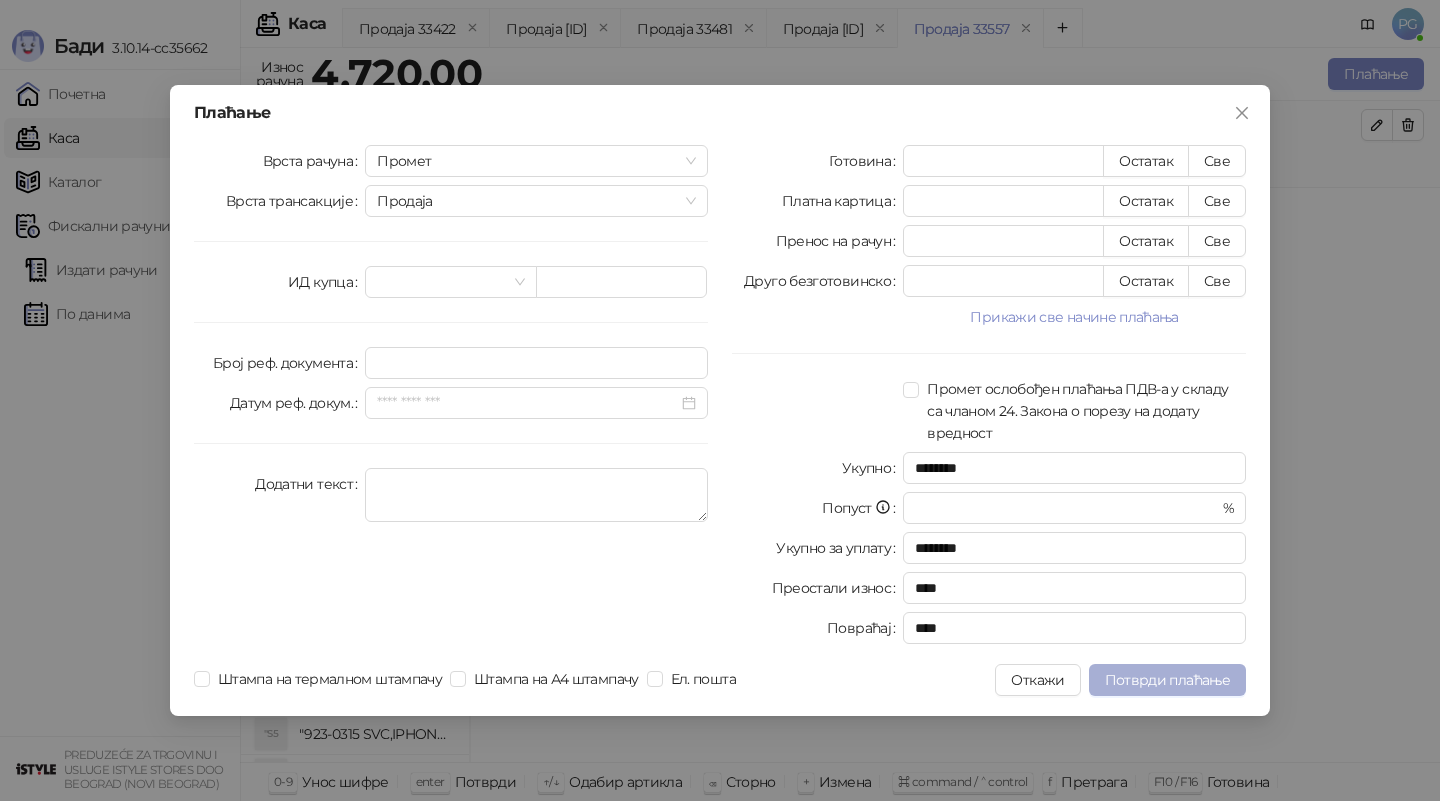click on "Потврди плаћање" at bounding box center (1167, 680) 